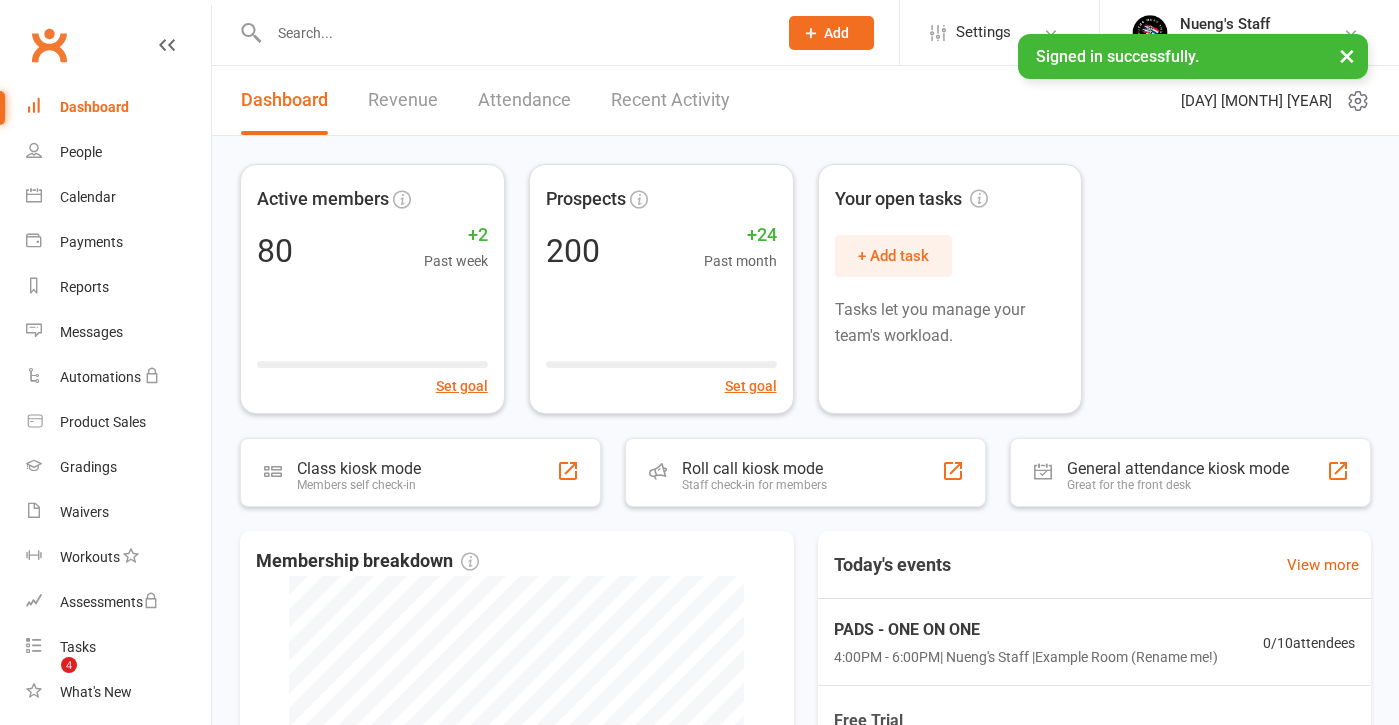 scroll, scrollTop: 0, scrollLeft: 0, axis: both 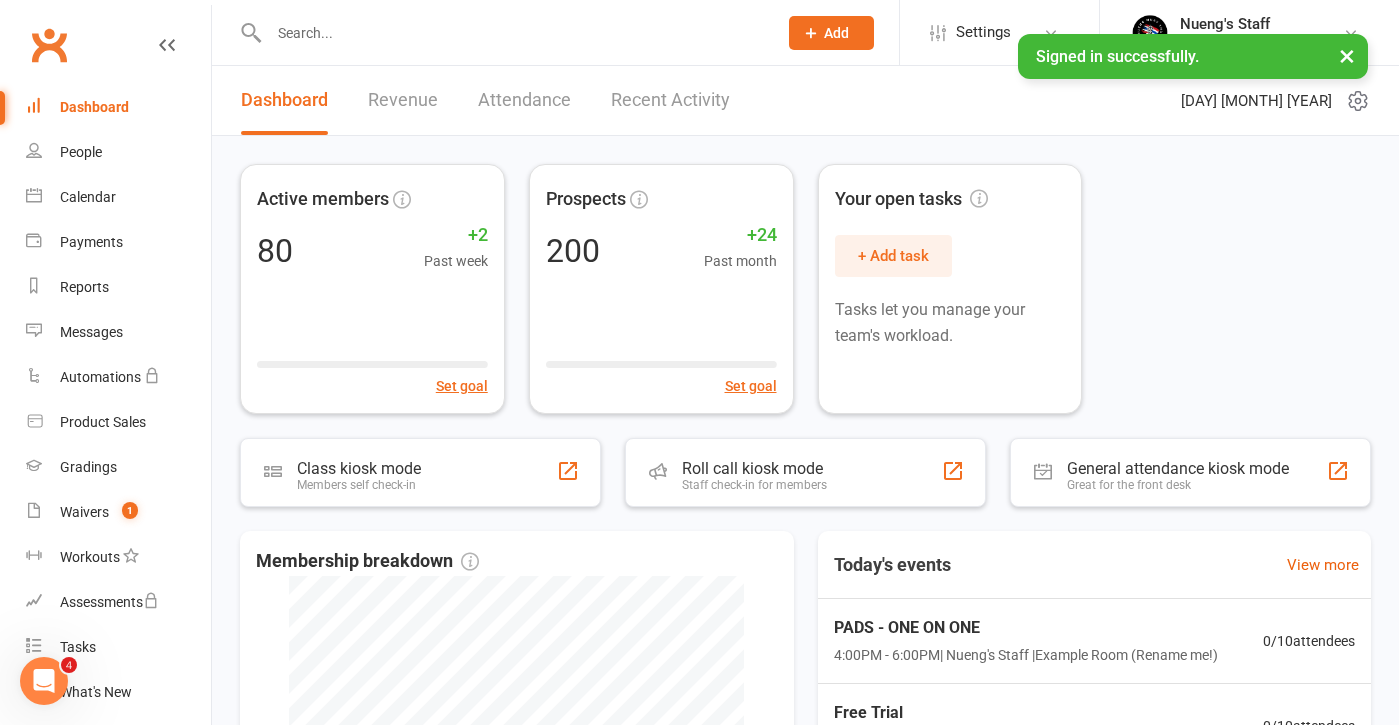 click at bounding box center (513, 33) 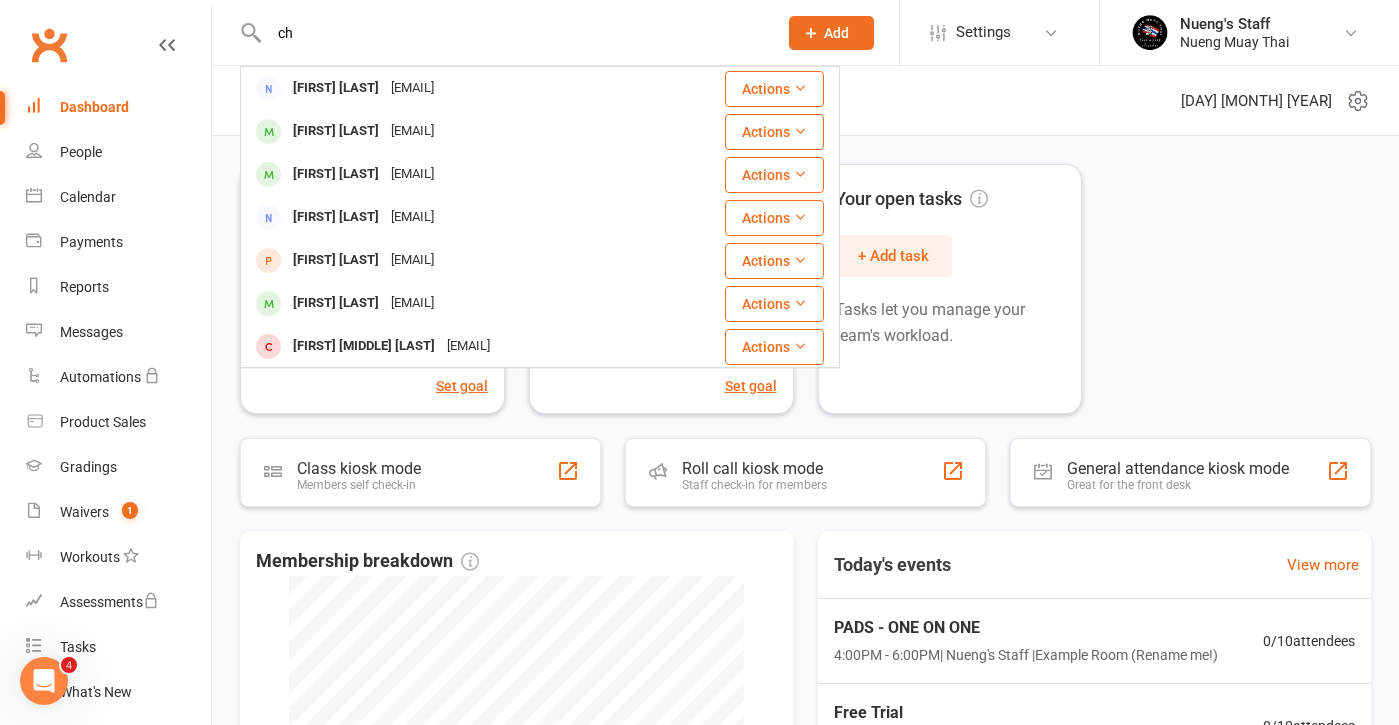 type on "c" 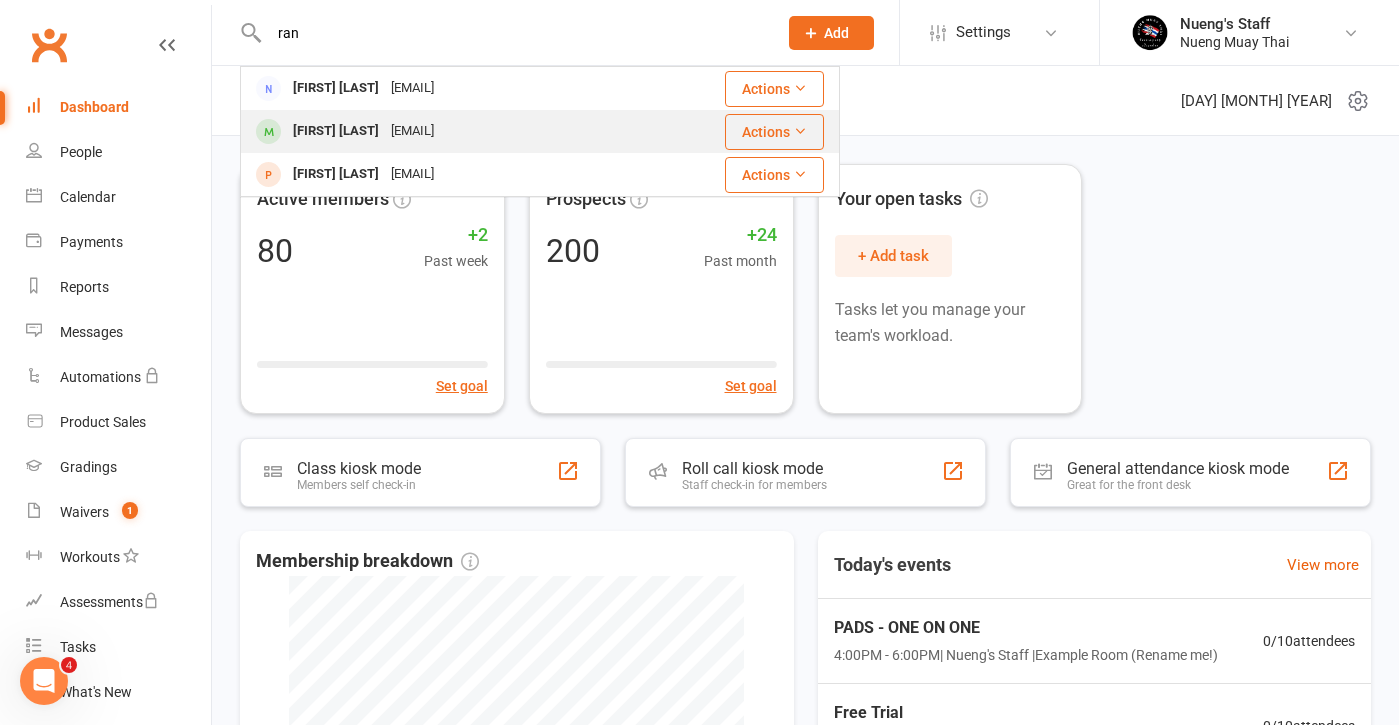 type on "ran" 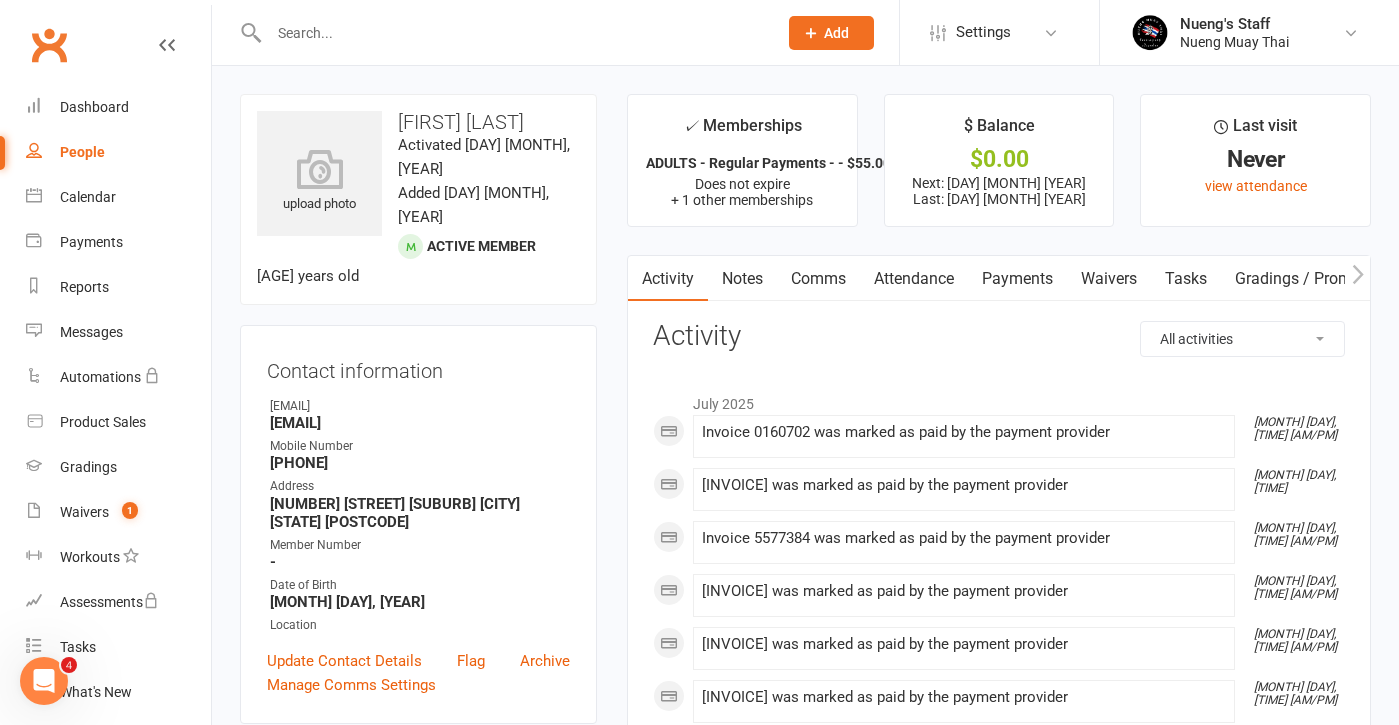 click on "Payments" at bounding box center (1017, 279) 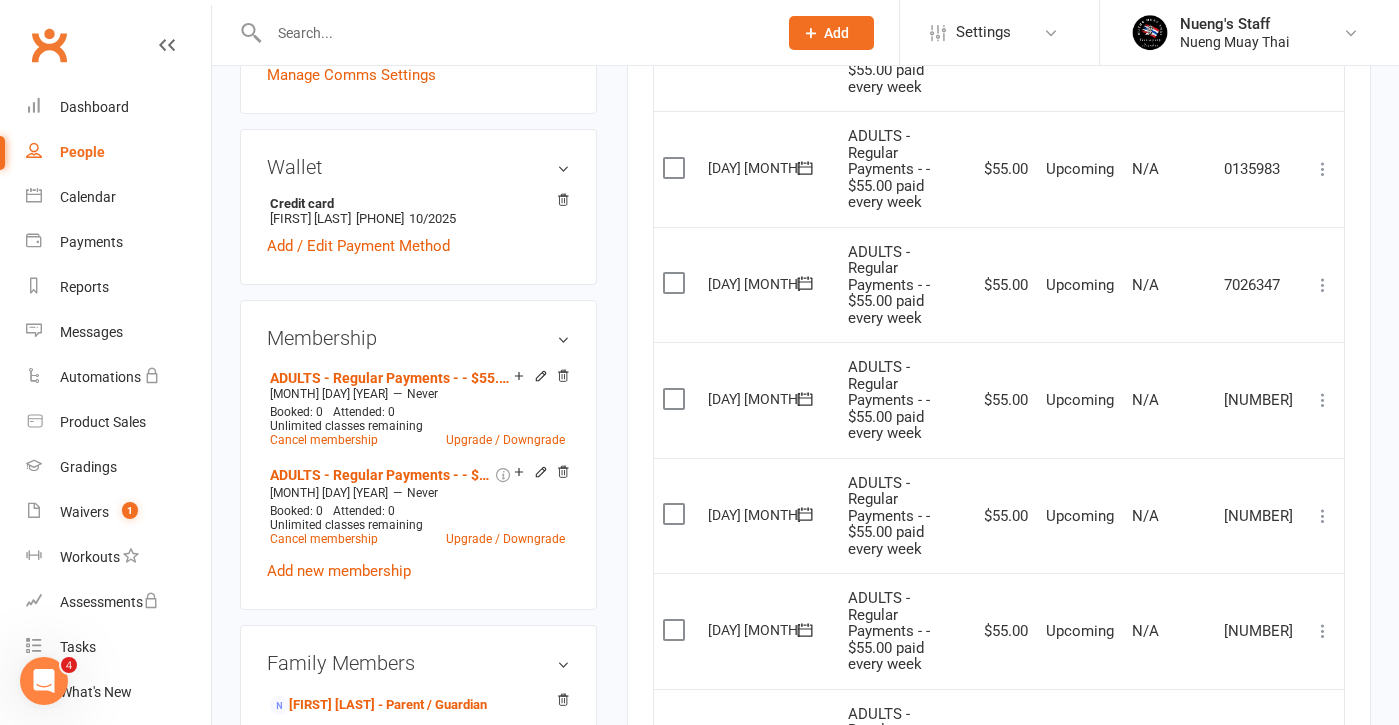 scroll, scrollTop: 609, scrollLeft: 0, axis: vertical 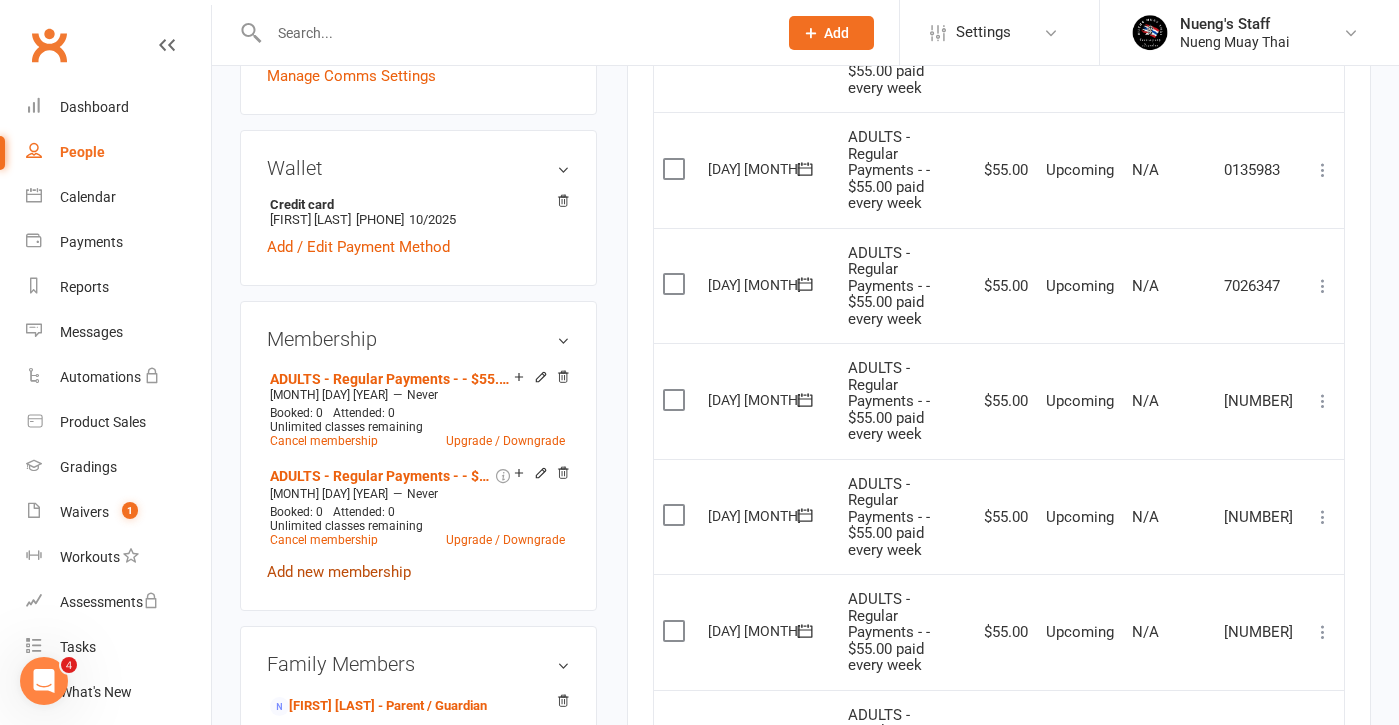 click on "Add new membership" at bounding box center [339, 572] 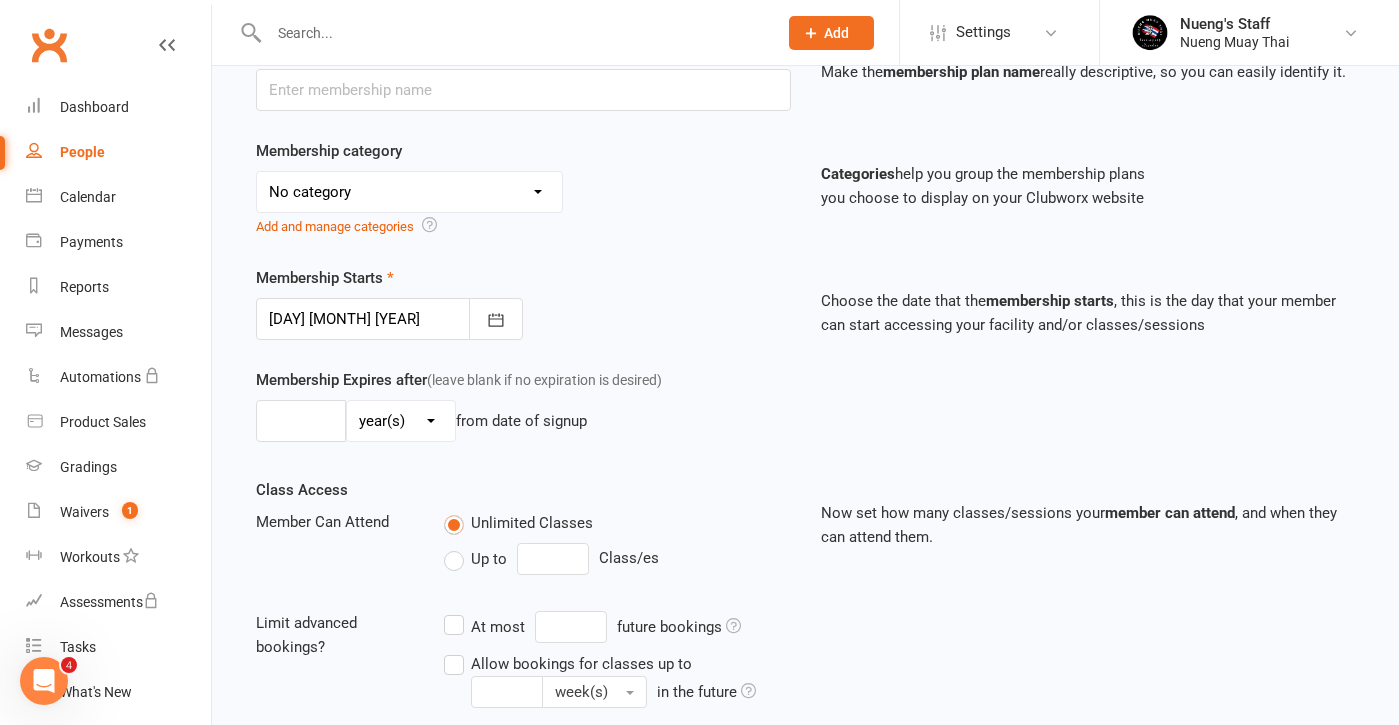 scroll, scrollTop: 5, scrollLeft: 0, axis: vertical 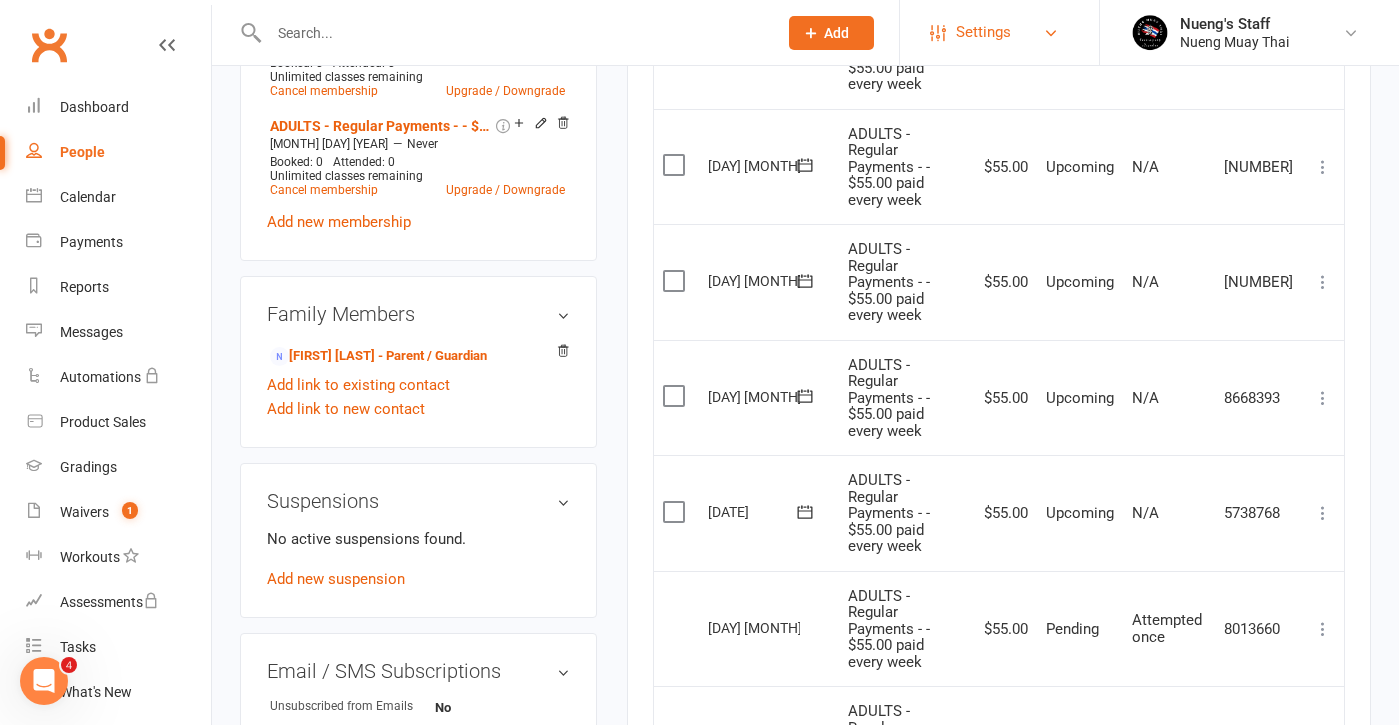 click on "Settings" at bounding box center (999, 32) 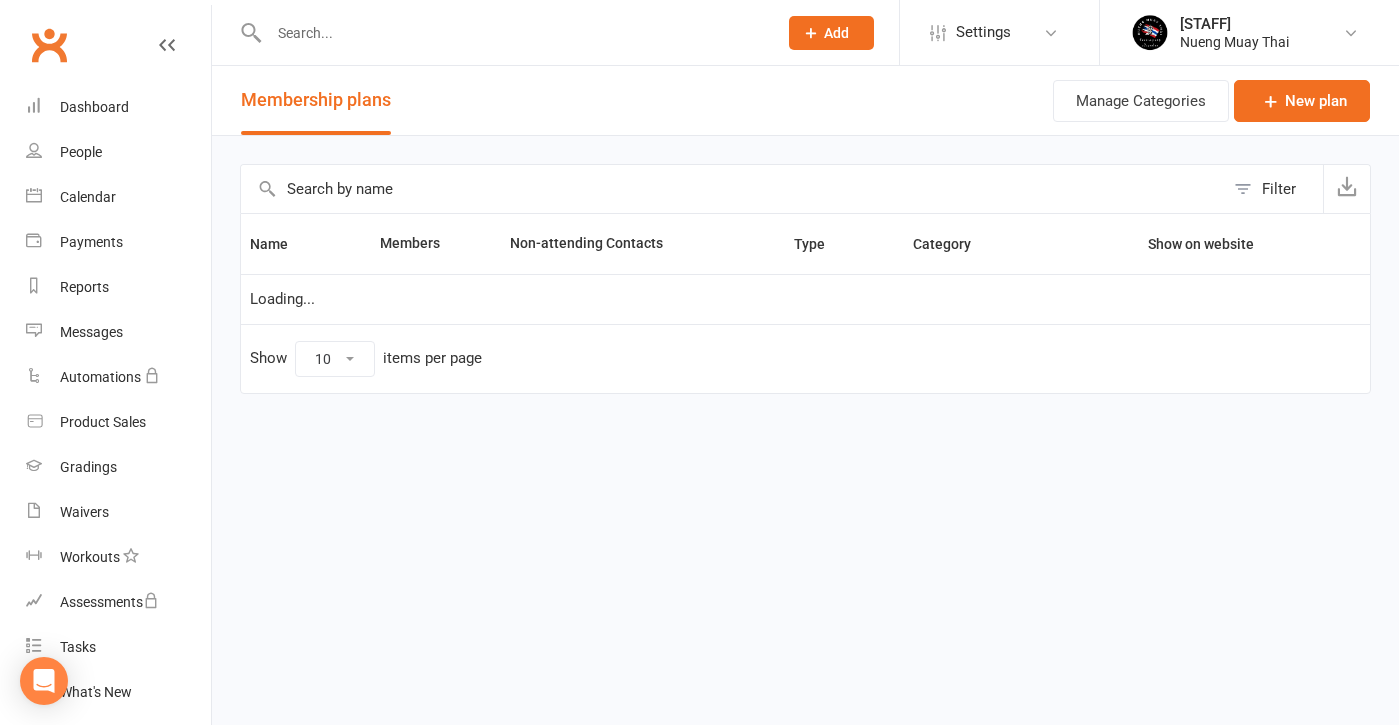 scroll, scrollTop: 0, scrollLeft: 0, axis: both 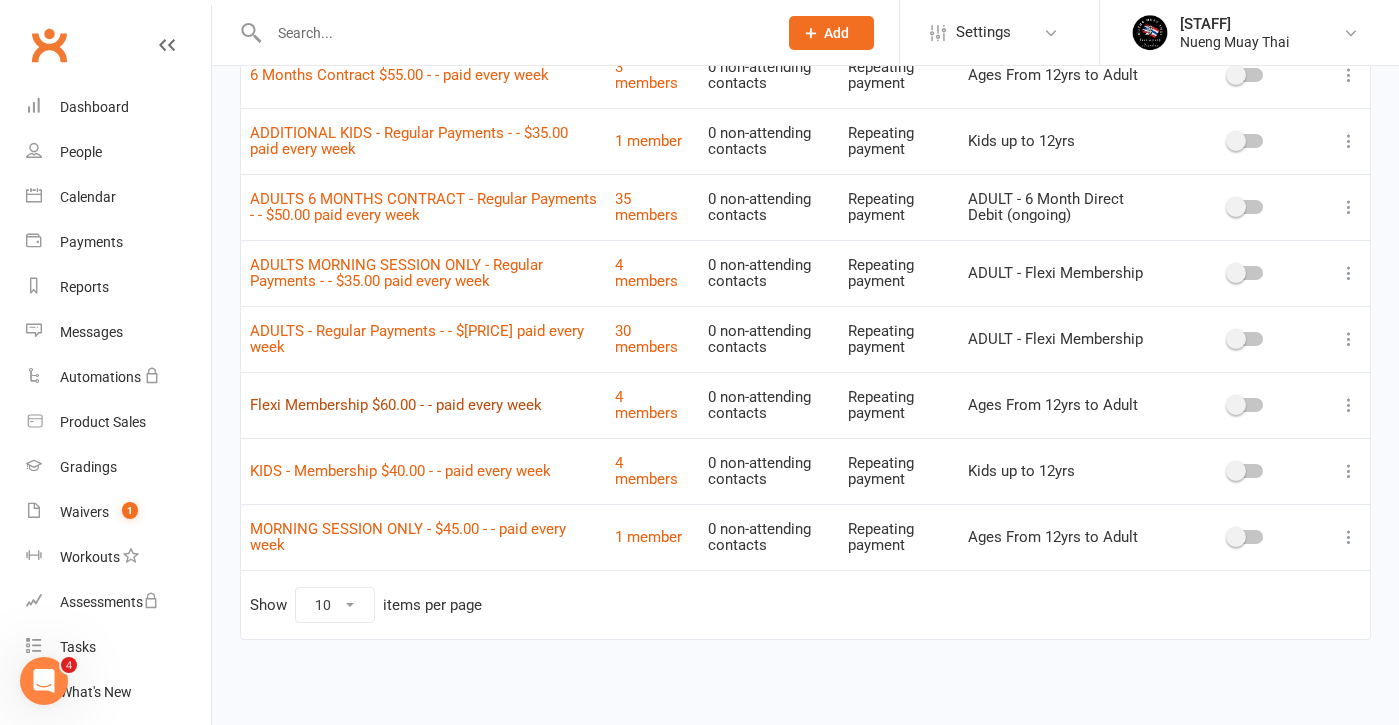 click on "Flexi Membership $60.00 - - paid every week" at bounding box center (396, 405) 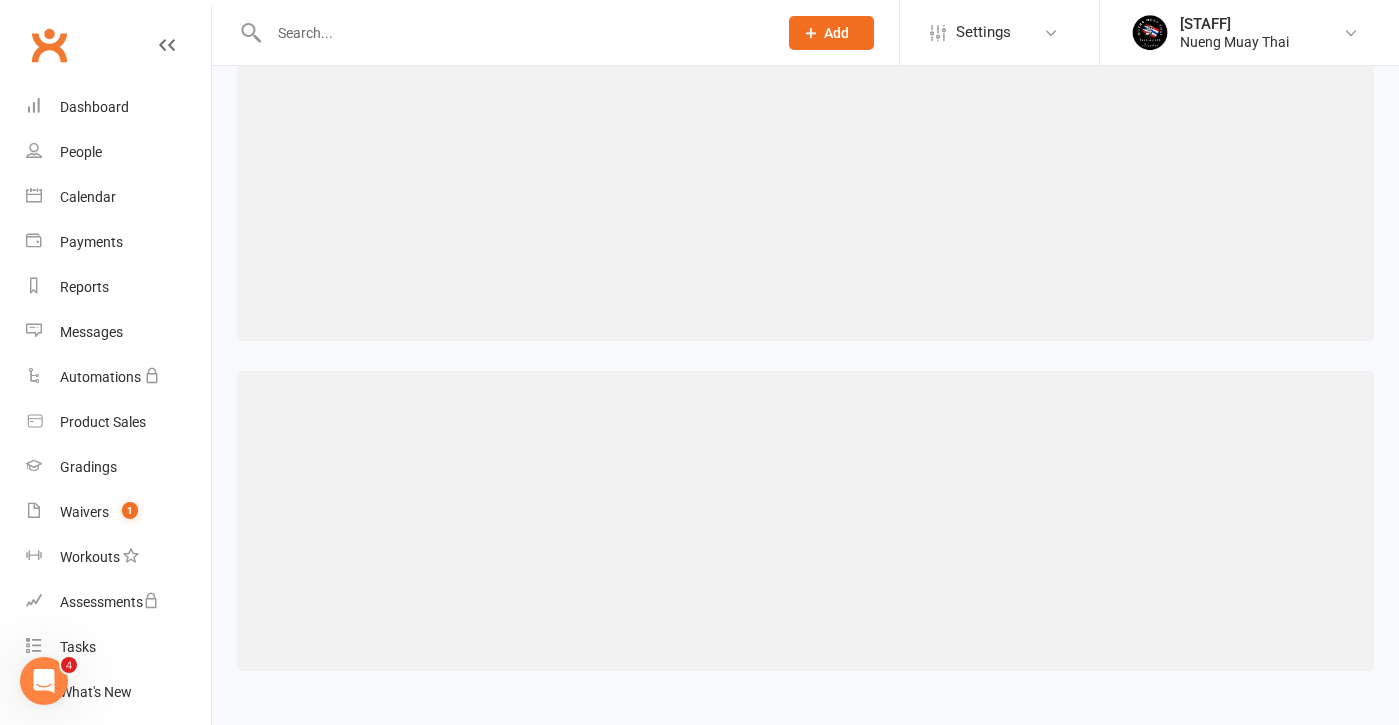 scroll, scrollTop: 0, scrollLeft: 0, axis: both 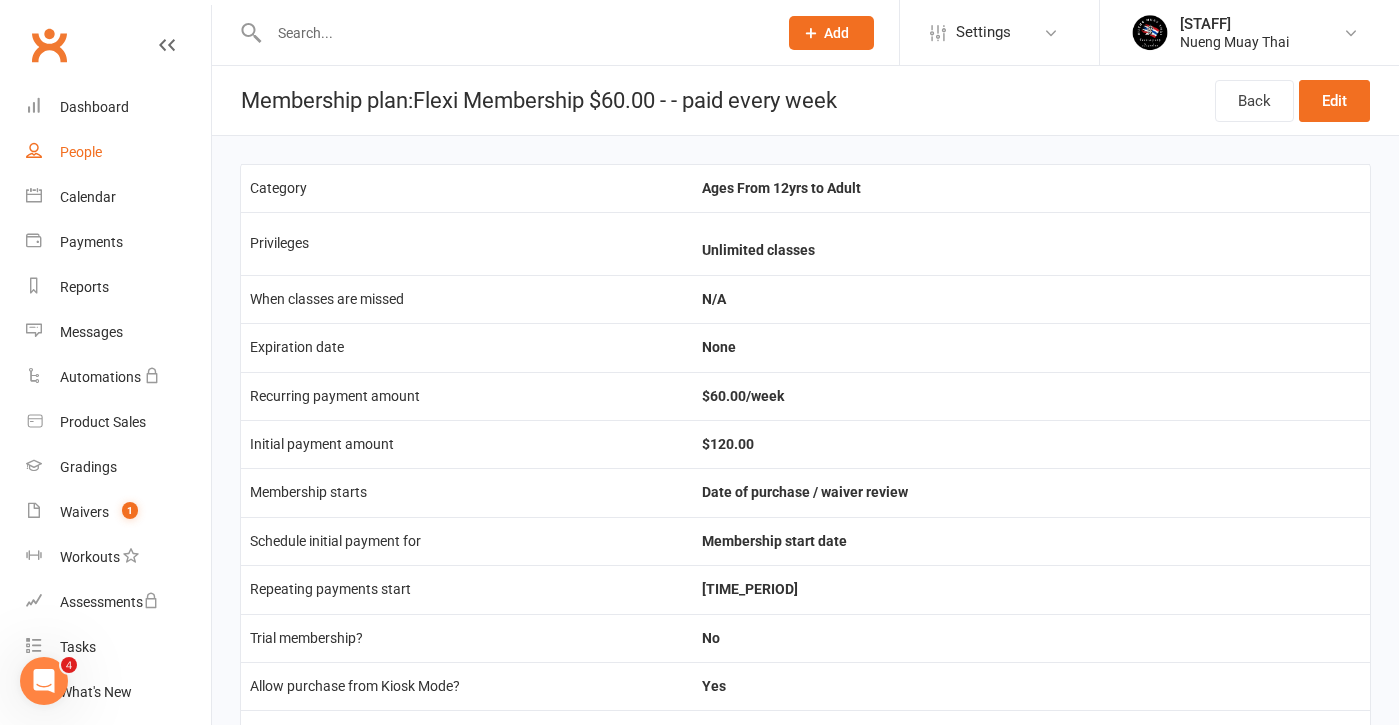 click on "People" at bounding box center [81, 152] 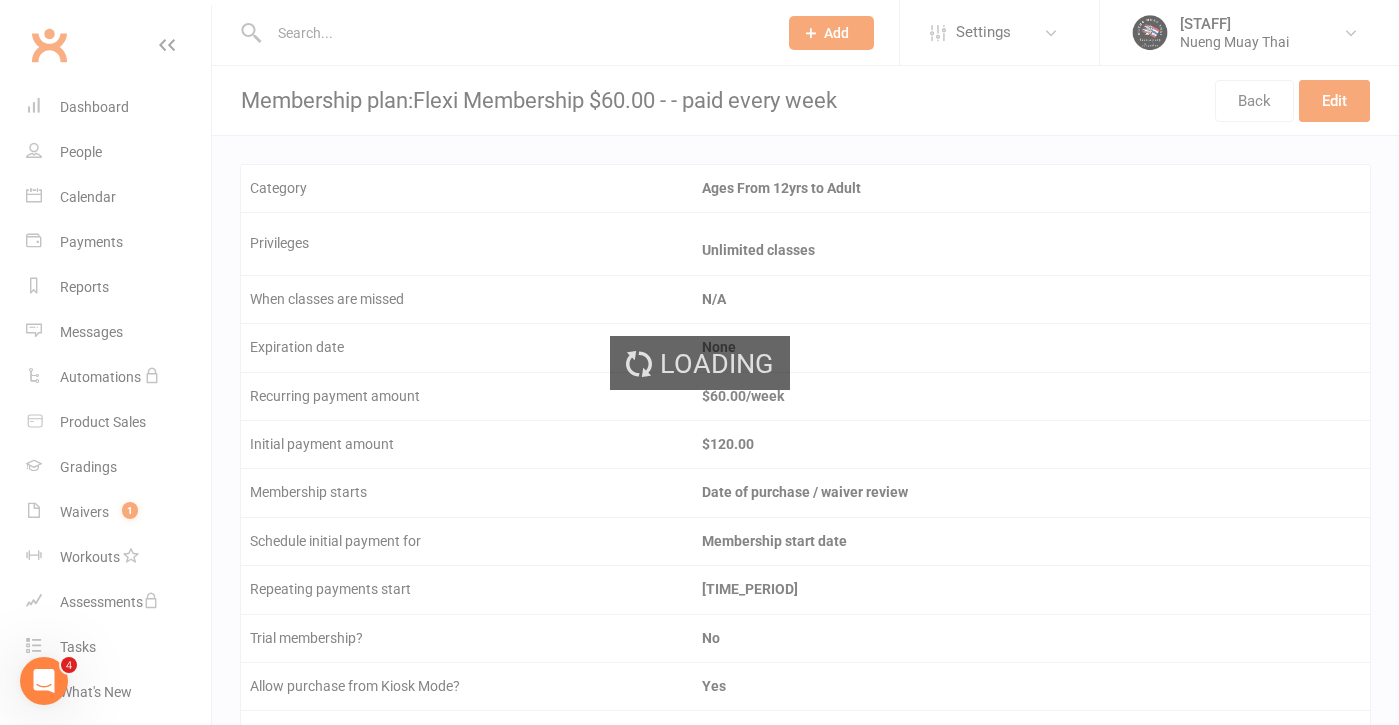 select on "50" 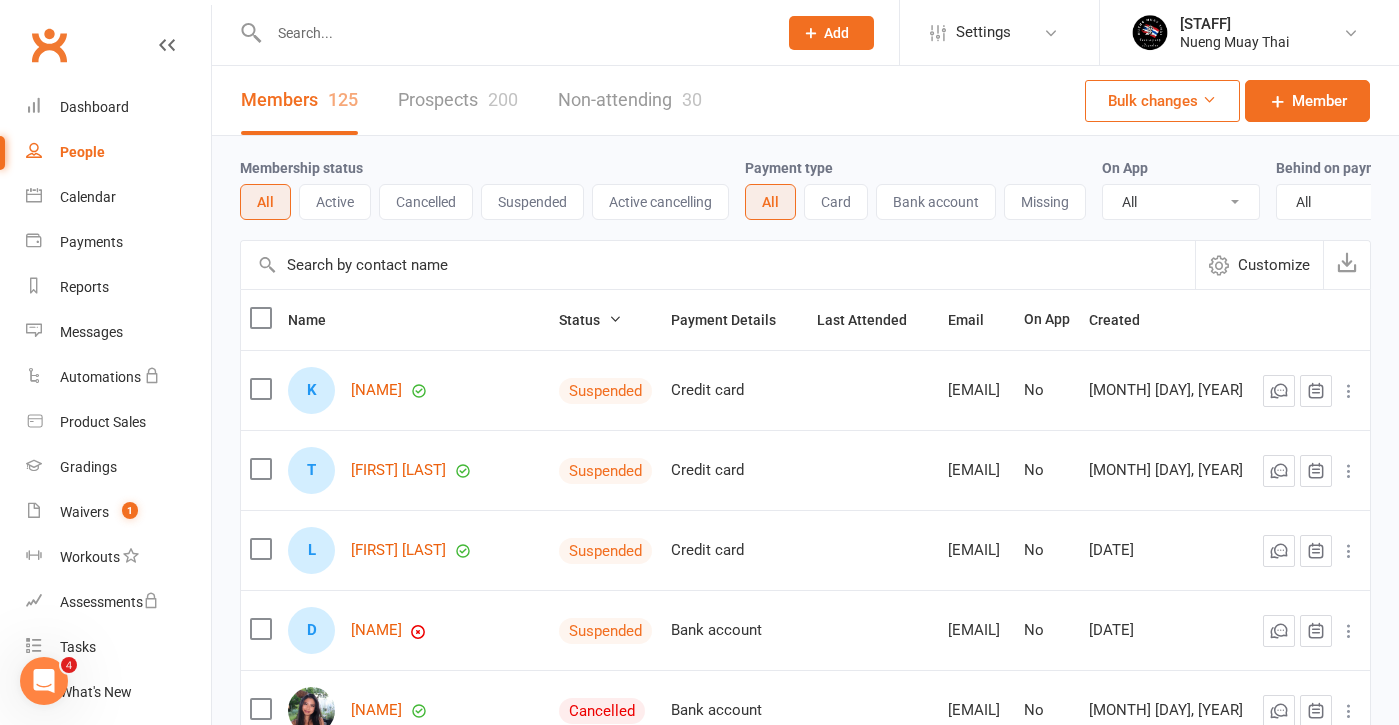 click at bounding box center (513, 33) 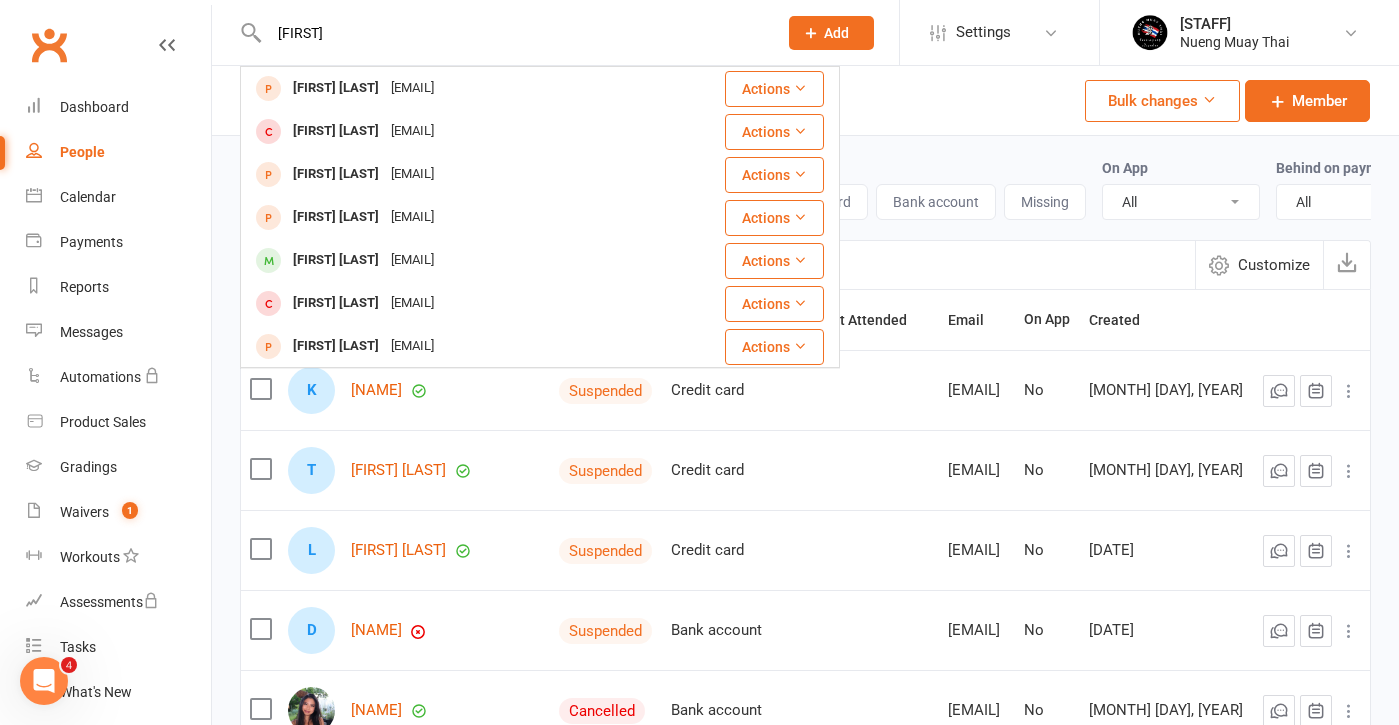type on "[FIRST]" 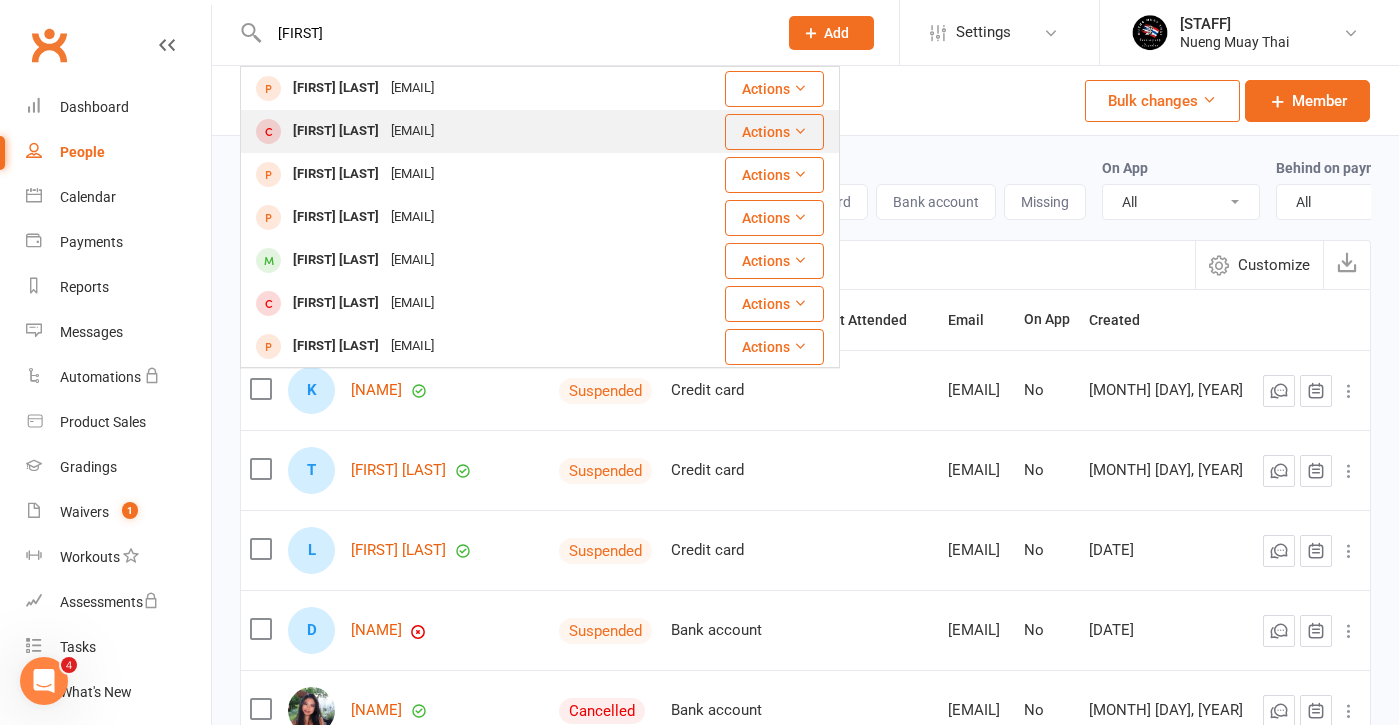 drag, startPoint x: 355, startPoint y: 52, endPoint x: 536, endPoint y: 134, distance: 198.70833 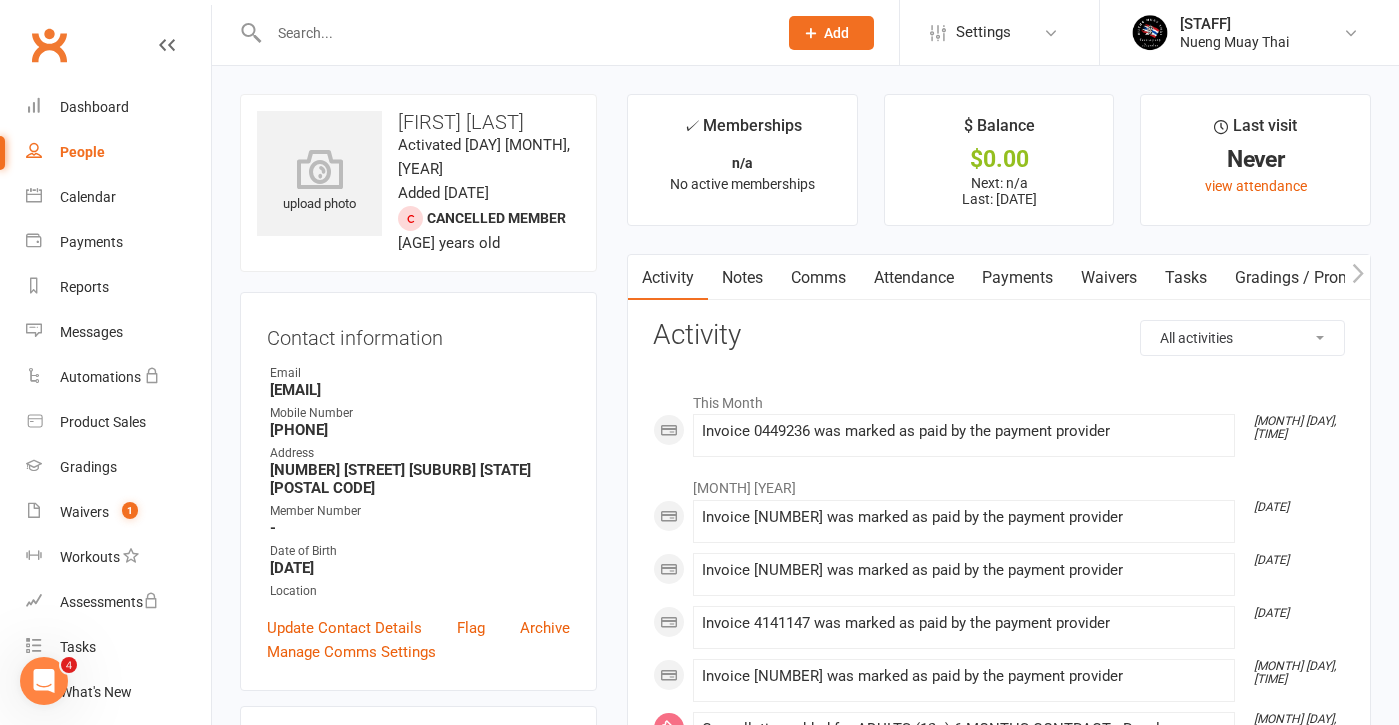 click on "Payments" at bounding box center [1017, 278] 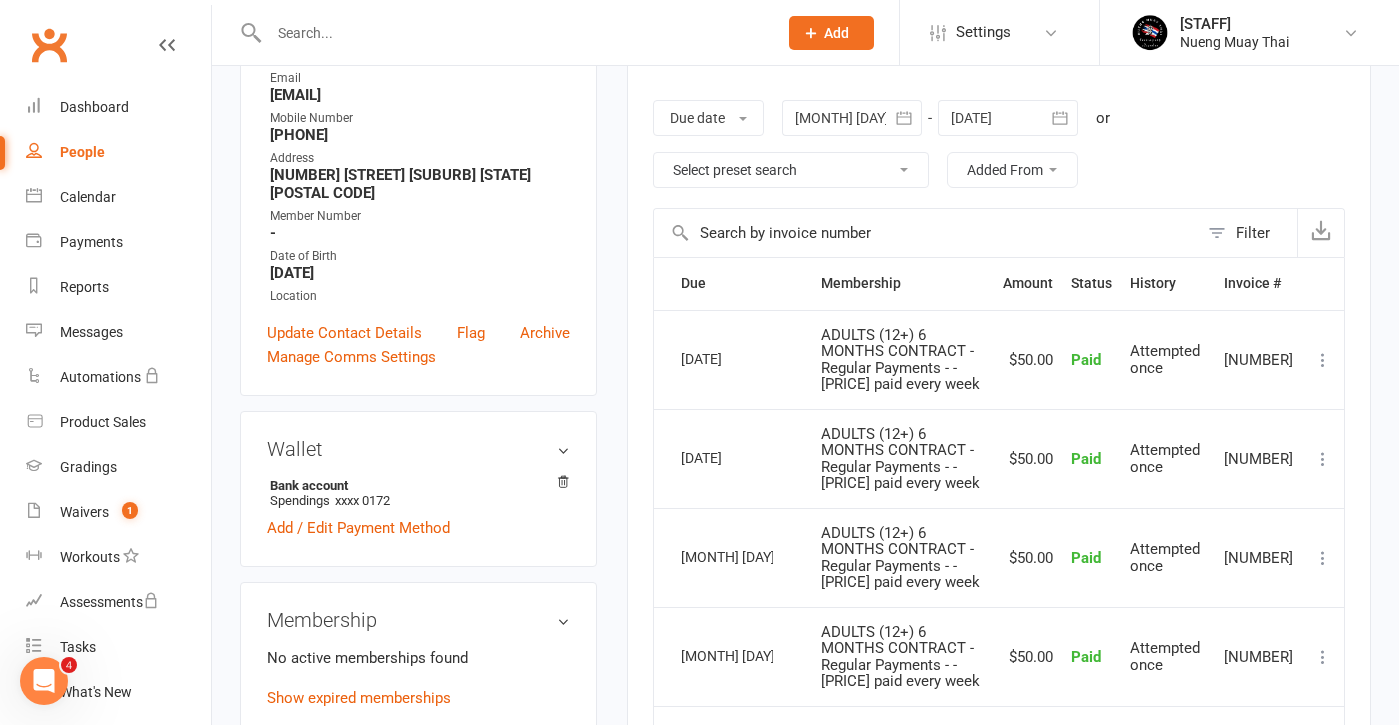 scroll, scrollTop: 295, scrollLeft: 0, axis: vertical 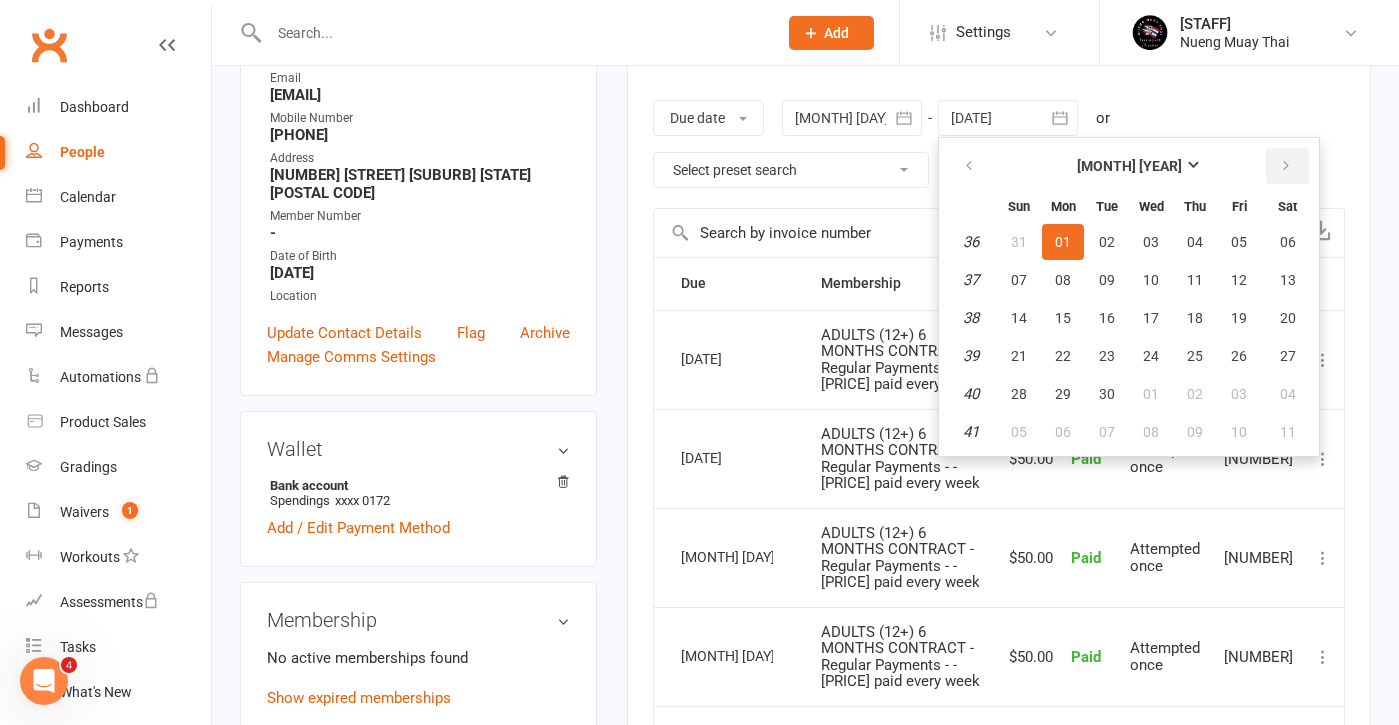 click at bounding box center [1286, 166] 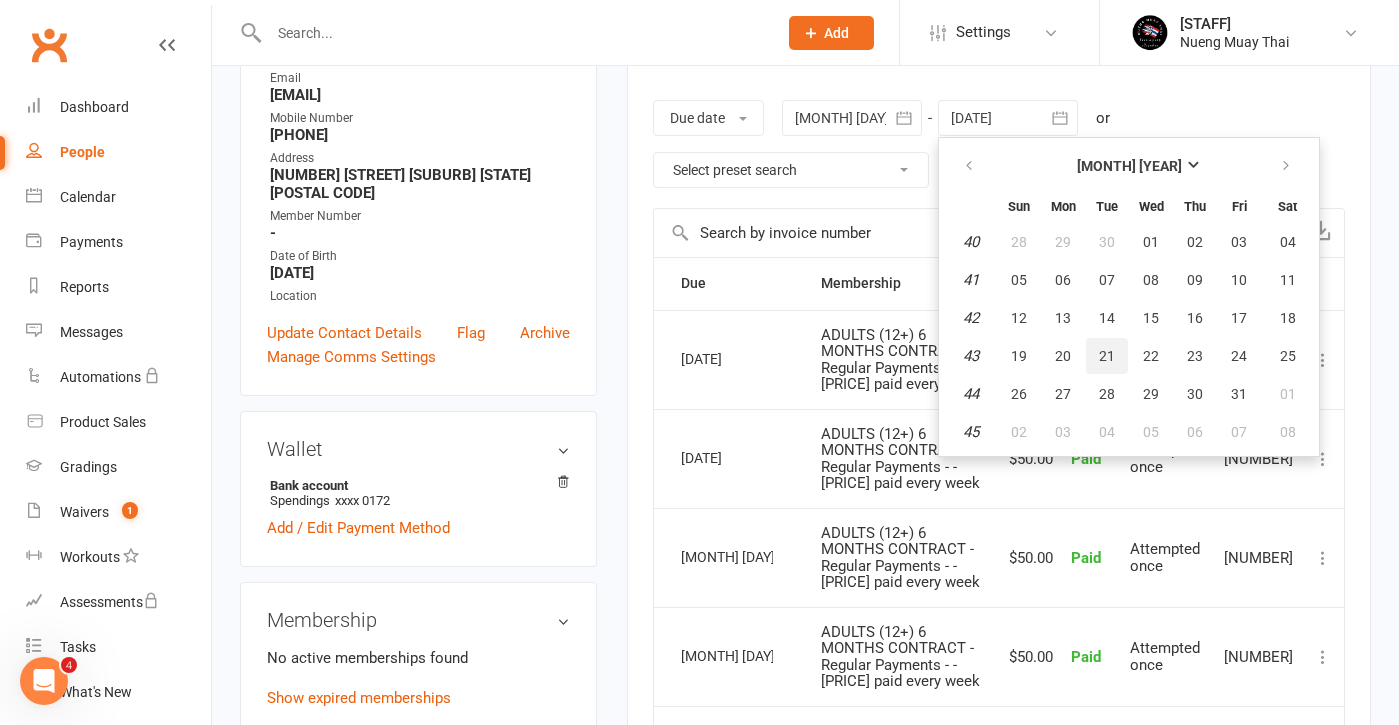 click on "21" at bounding box center [1107, 356] 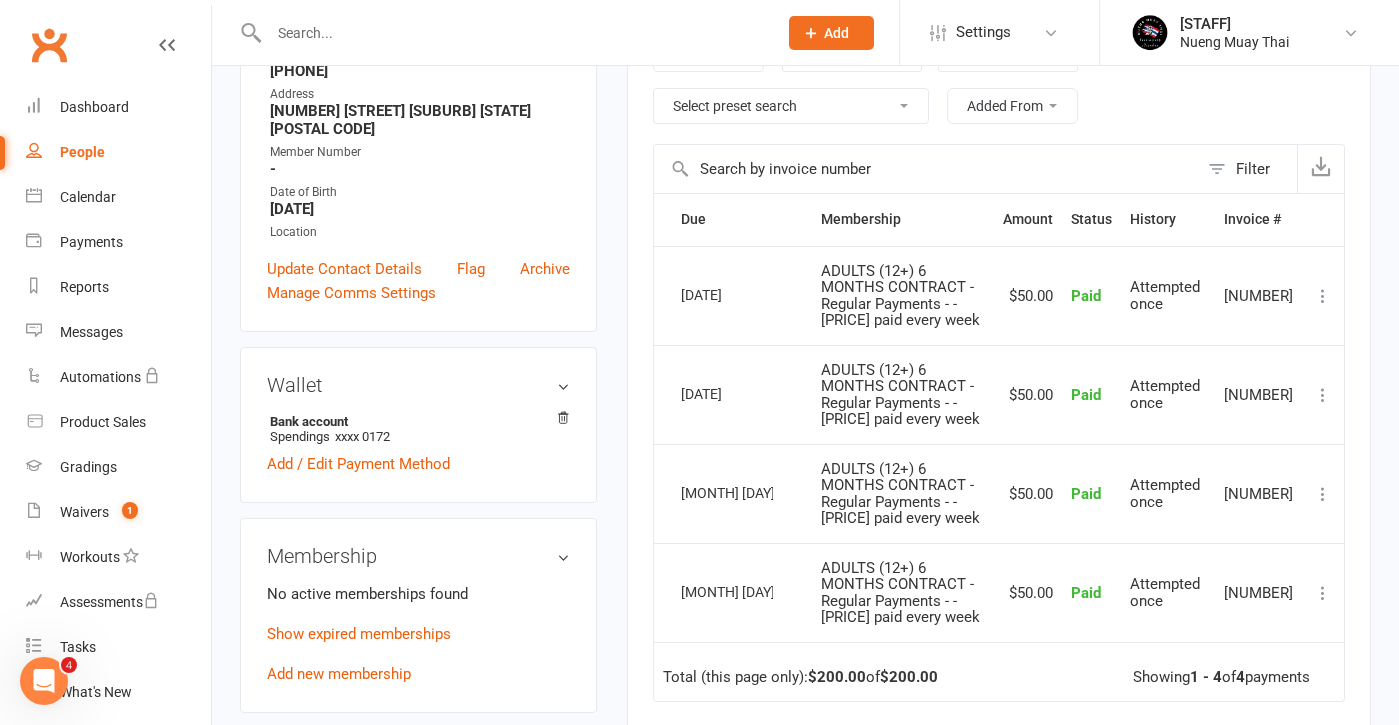 scroll, scrollTop: 321, scrollLeft: 0, axis: vertical 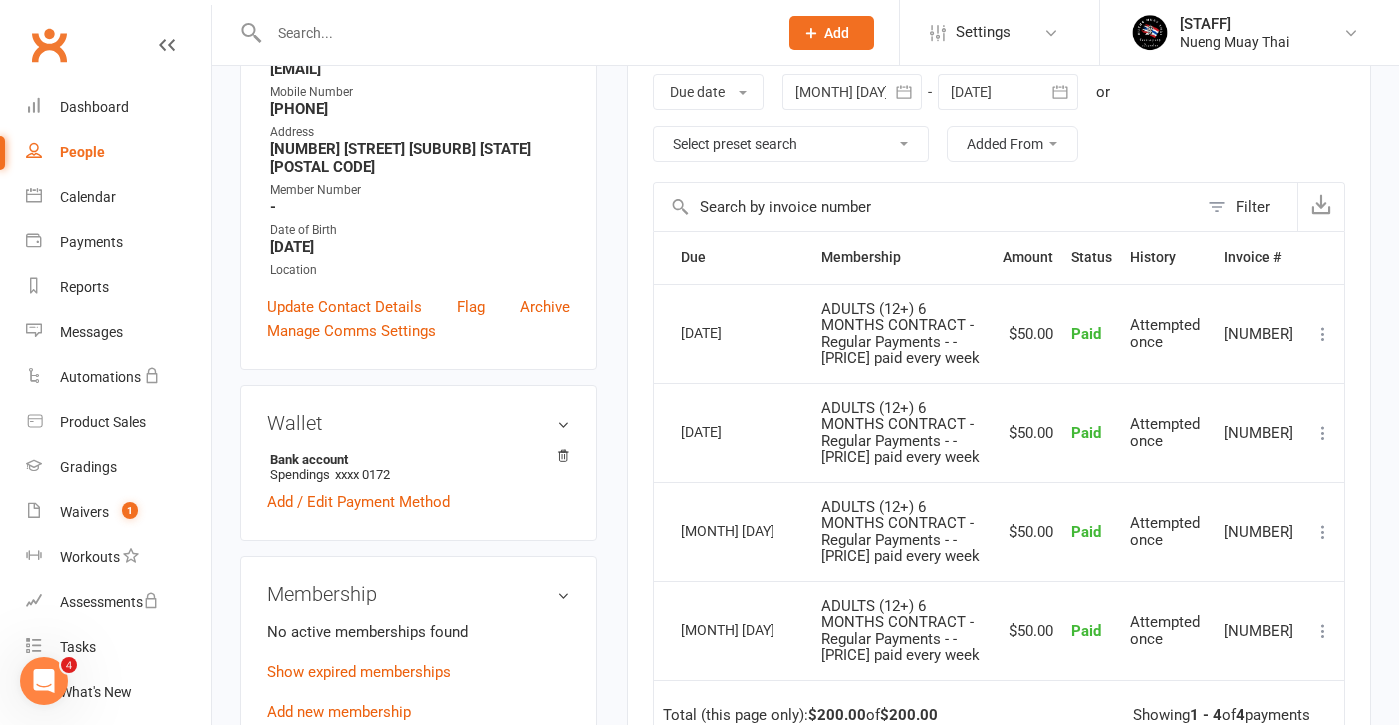 click on "Membership  No active memberships found Show expired memberships Add new membership" at bounding box center (418, 653) 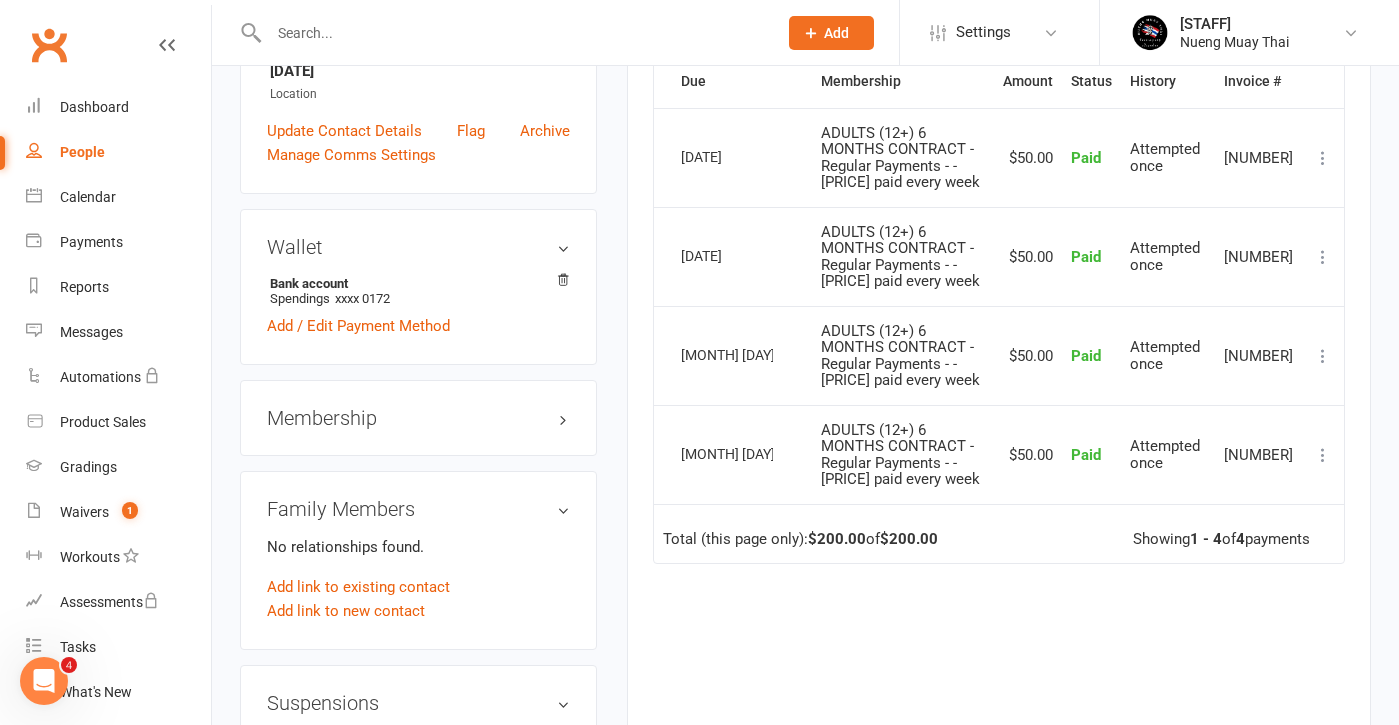 scroll, scrollTop: 491, scrollLeft: 0, axis: vertical 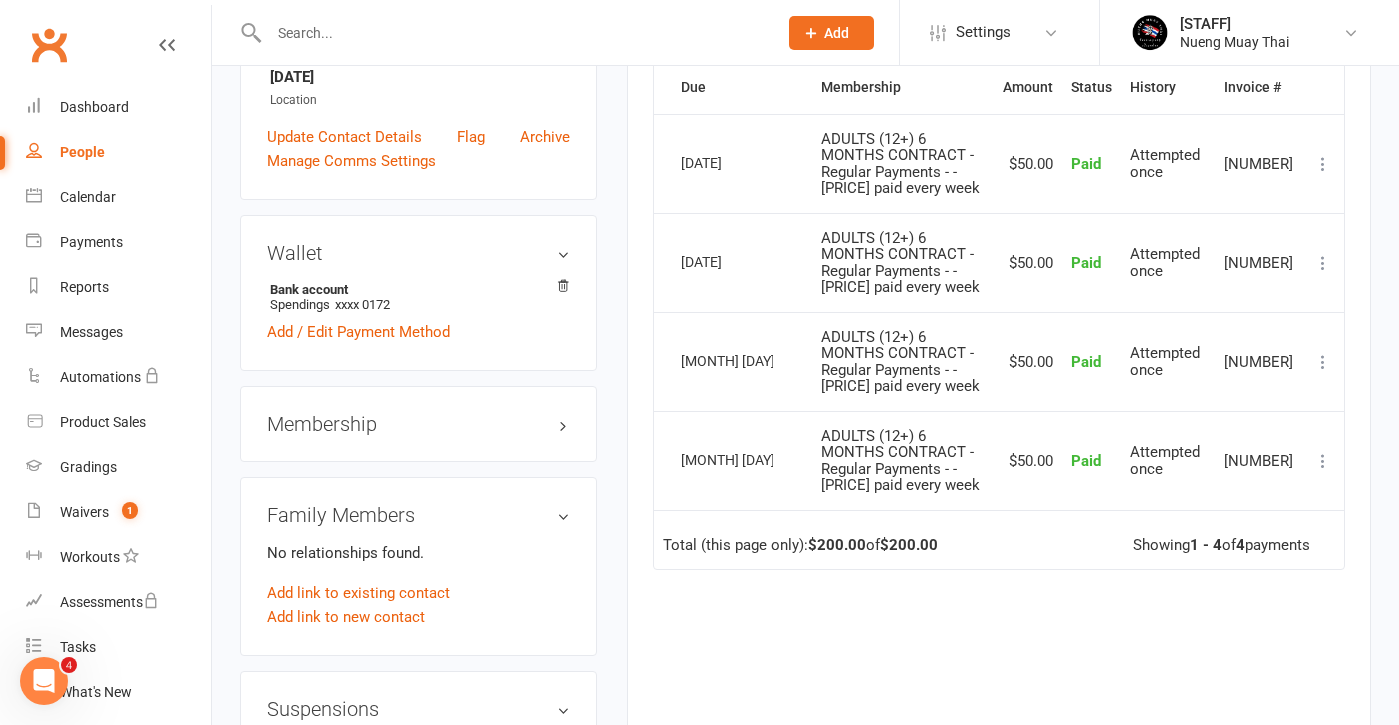 click on "Membership" at bounding box center [418, 424] 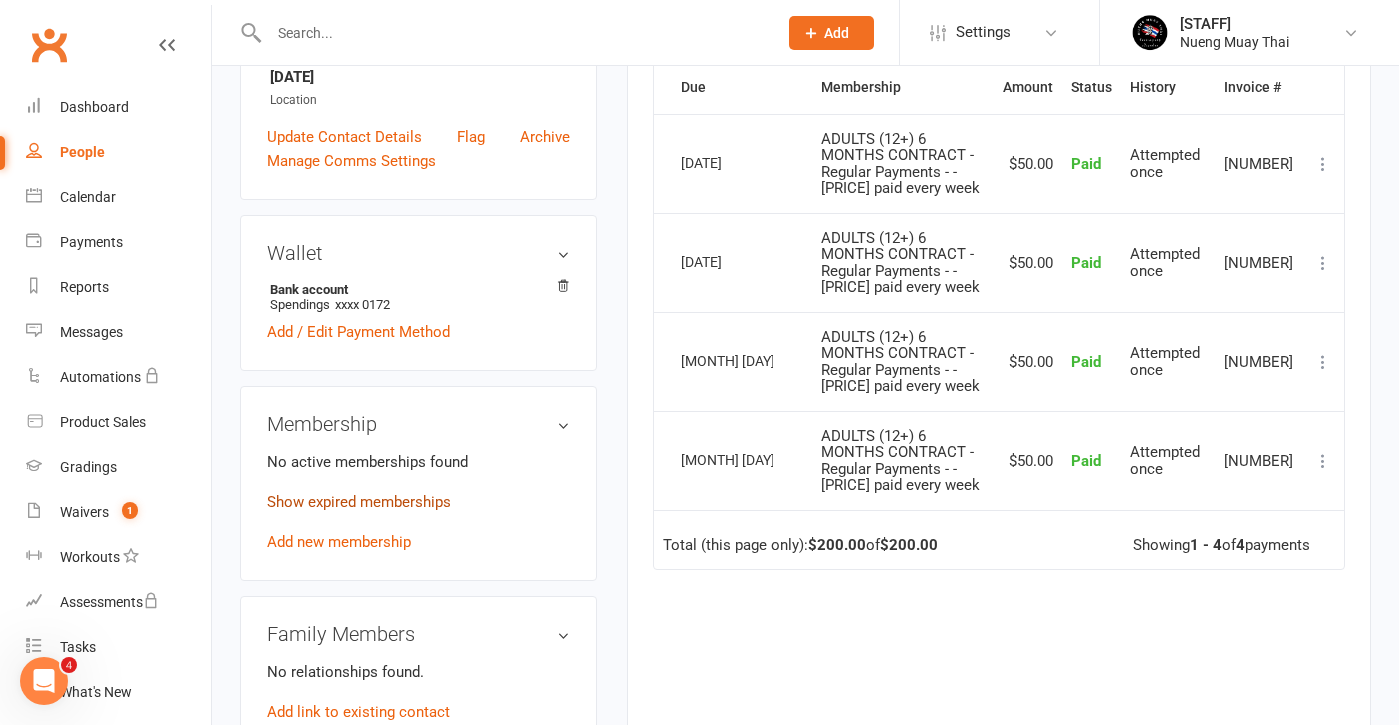 click on "Show expired memberships" at bounding box center (359, 502) 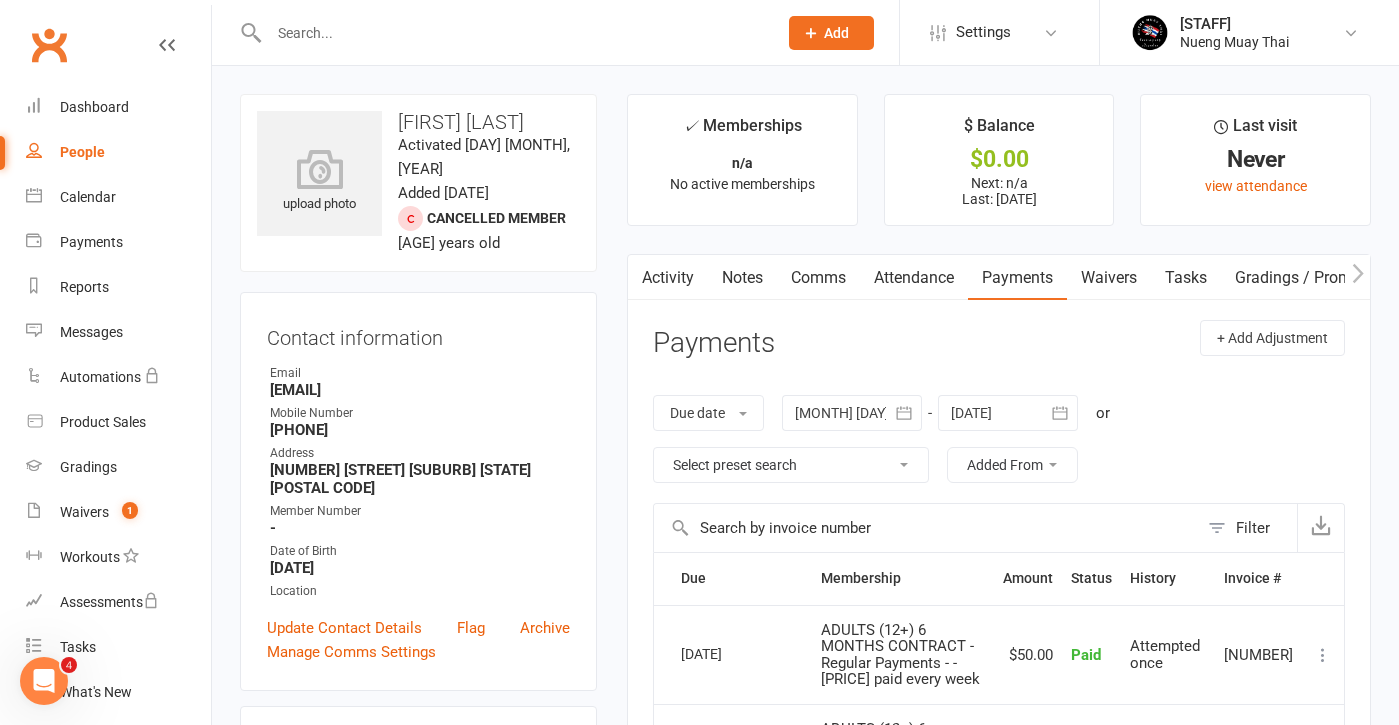 scroll, scrollTop: 0, scrollLeft: 0, axis: both 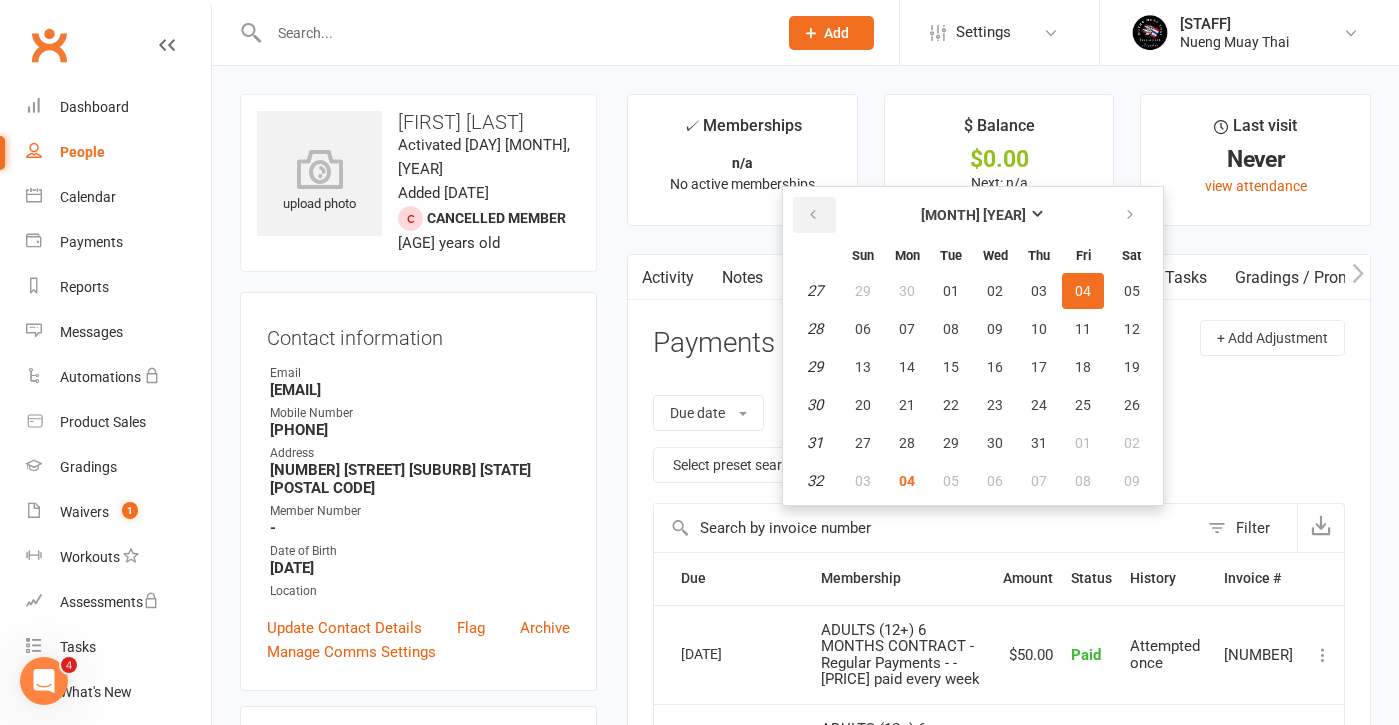 click at bounding box center (813, 215) 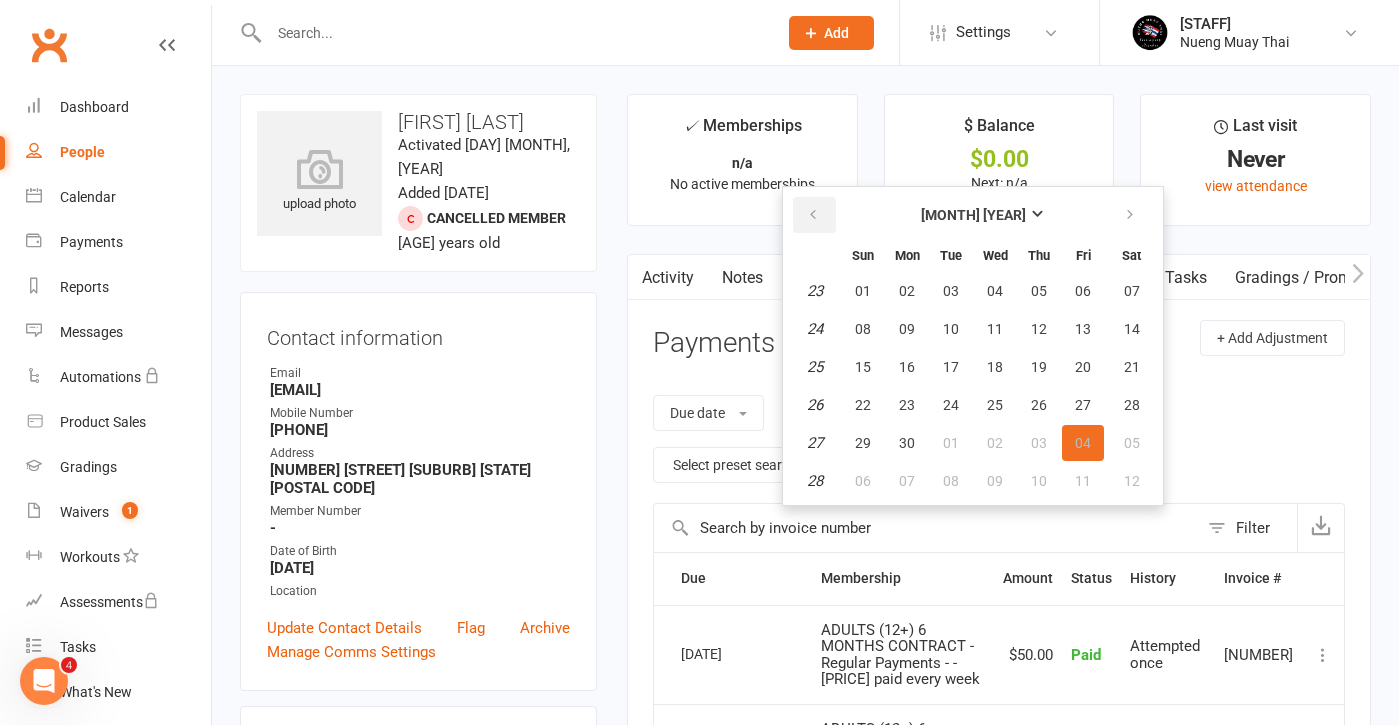 click at bounding box center [813, 215] 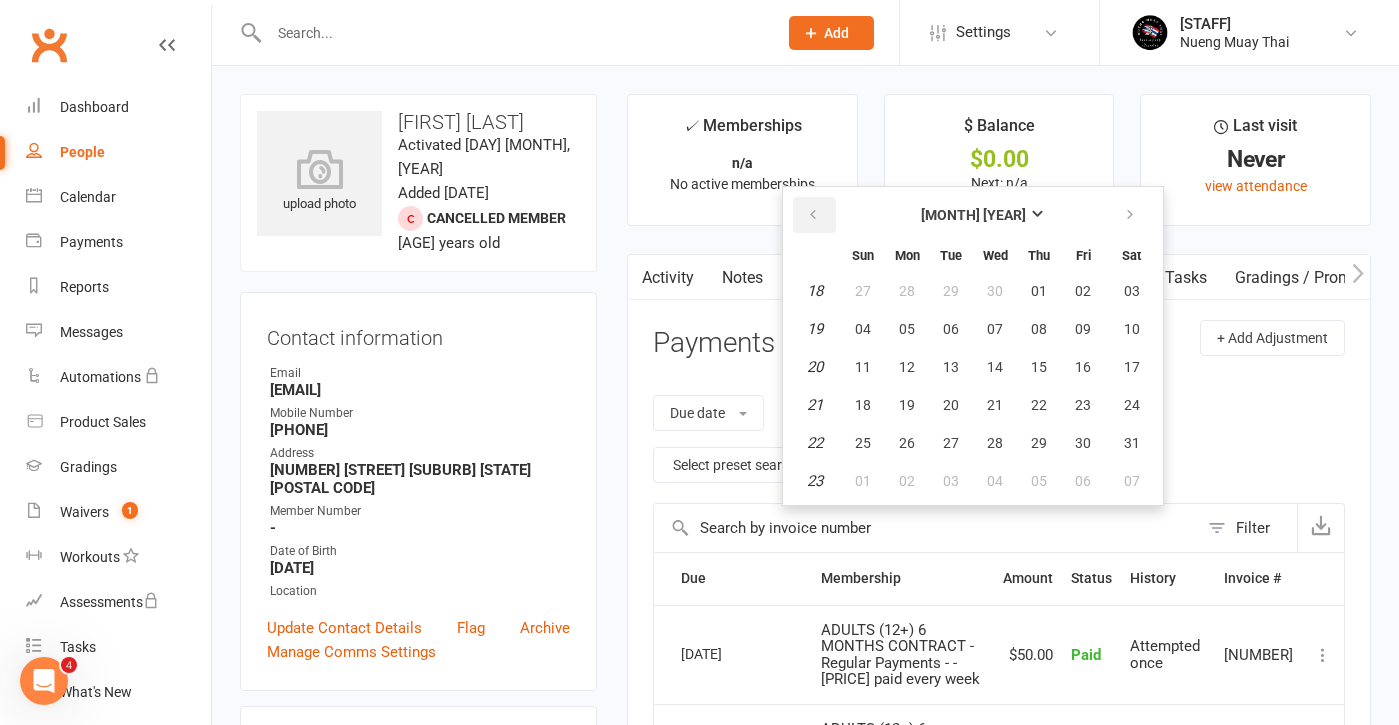 click at bounding box center (813, 215) 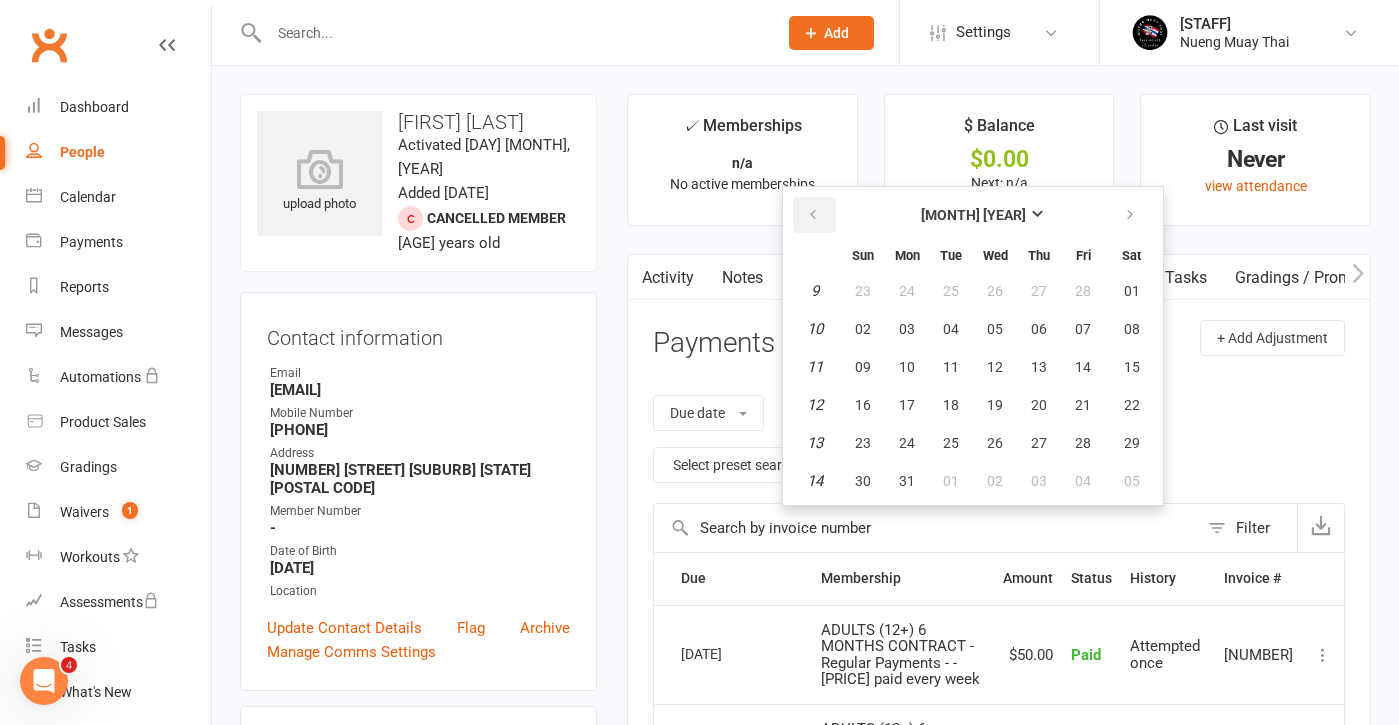 click at bounding box center [813, 215] 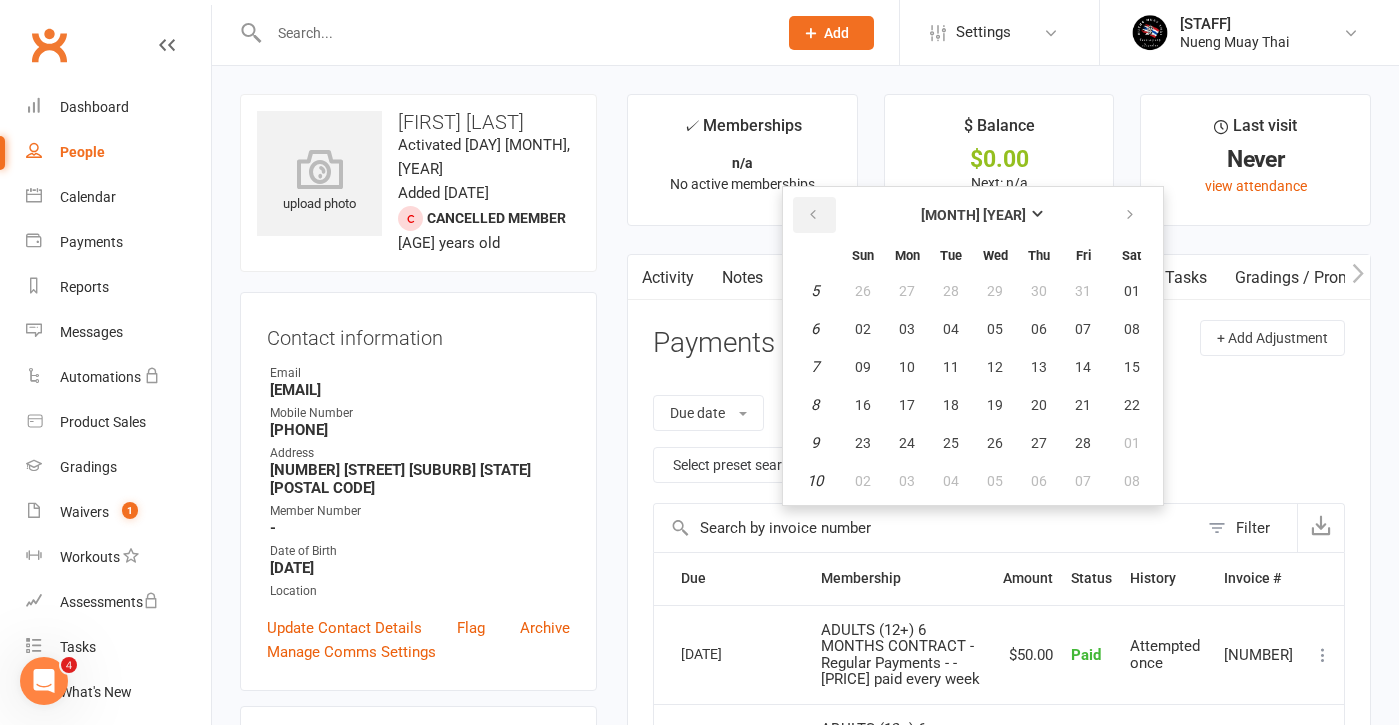 click at bounding box center [813, 215] 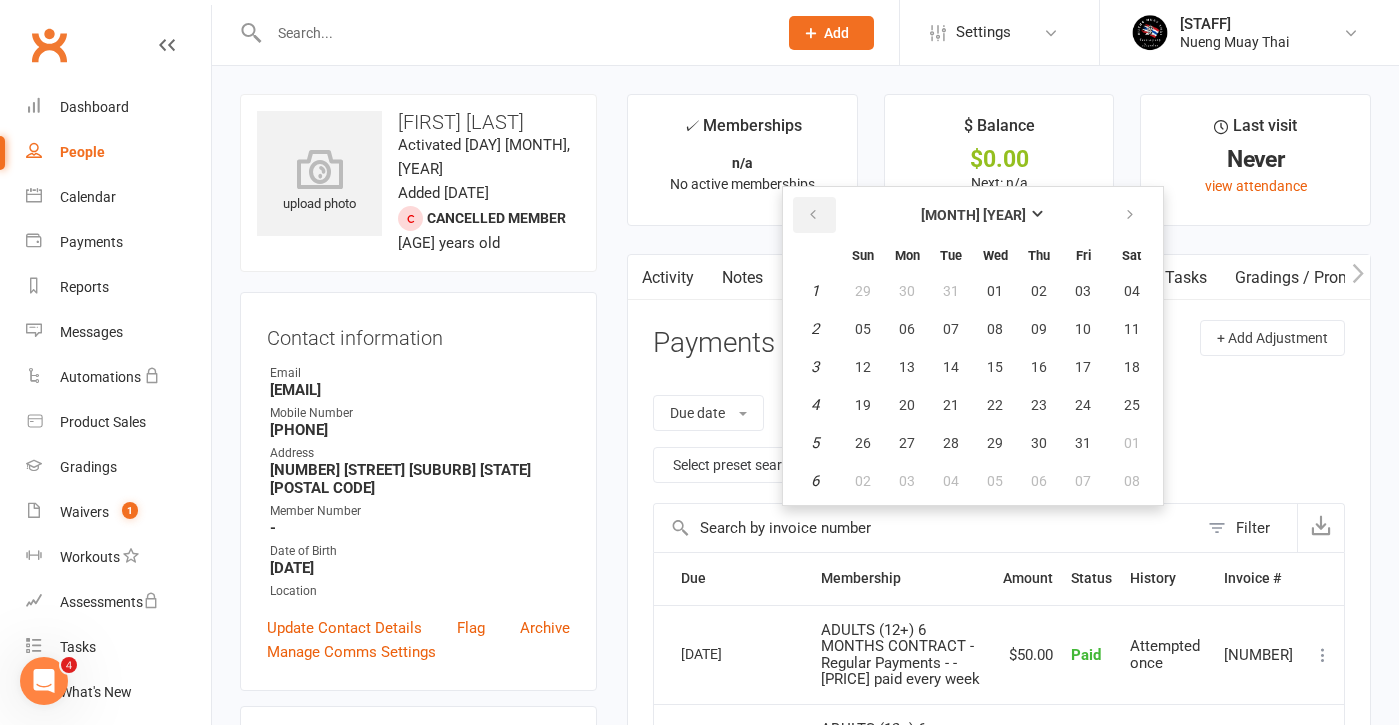 click at bounding box center (813, 215) 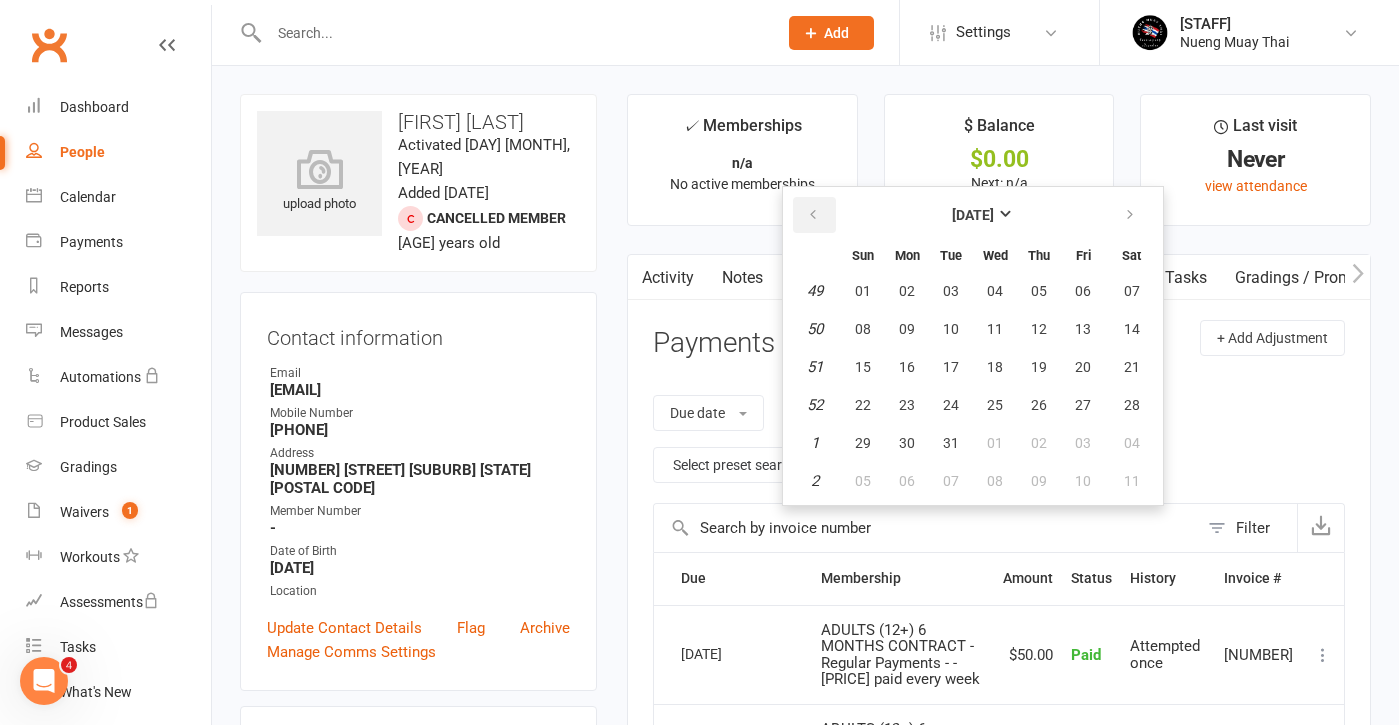 click at bounding box center [813, 215] 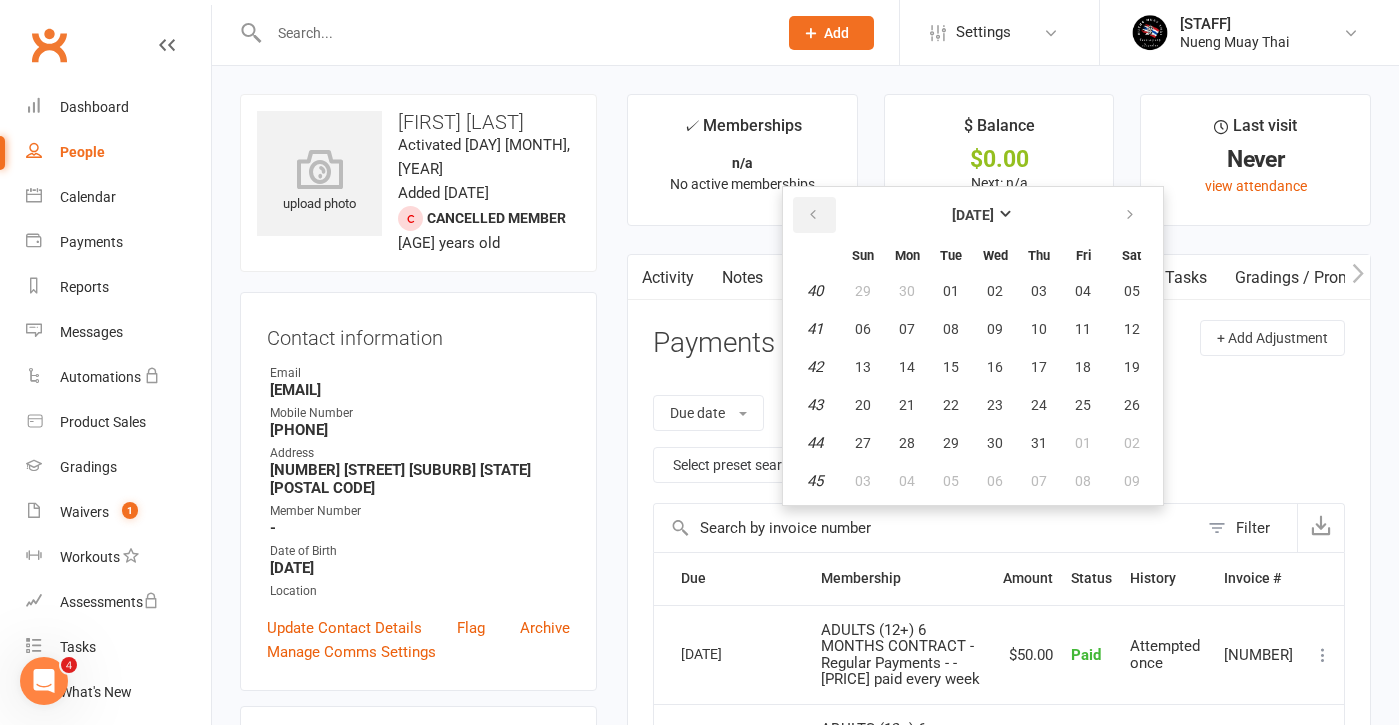 click at bounding box center (813, 215) 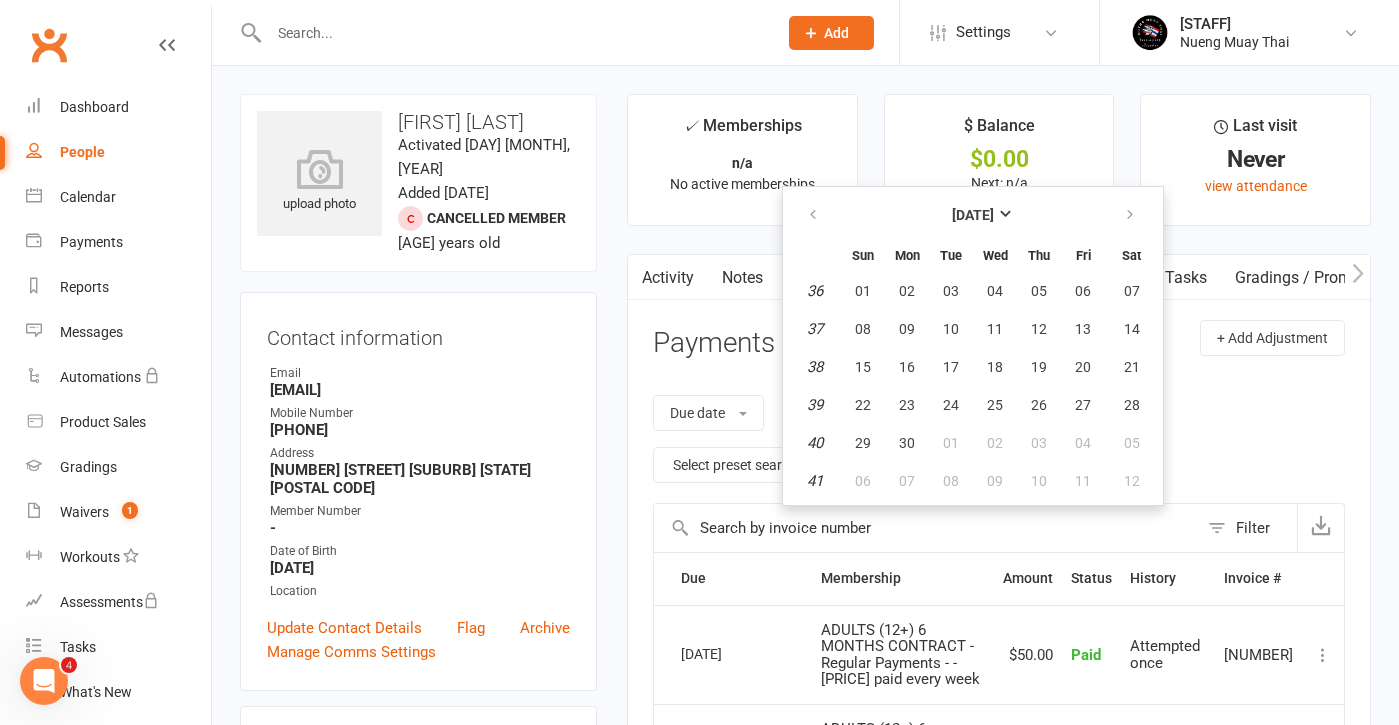 click on "37" at bounding box center (815, 329) 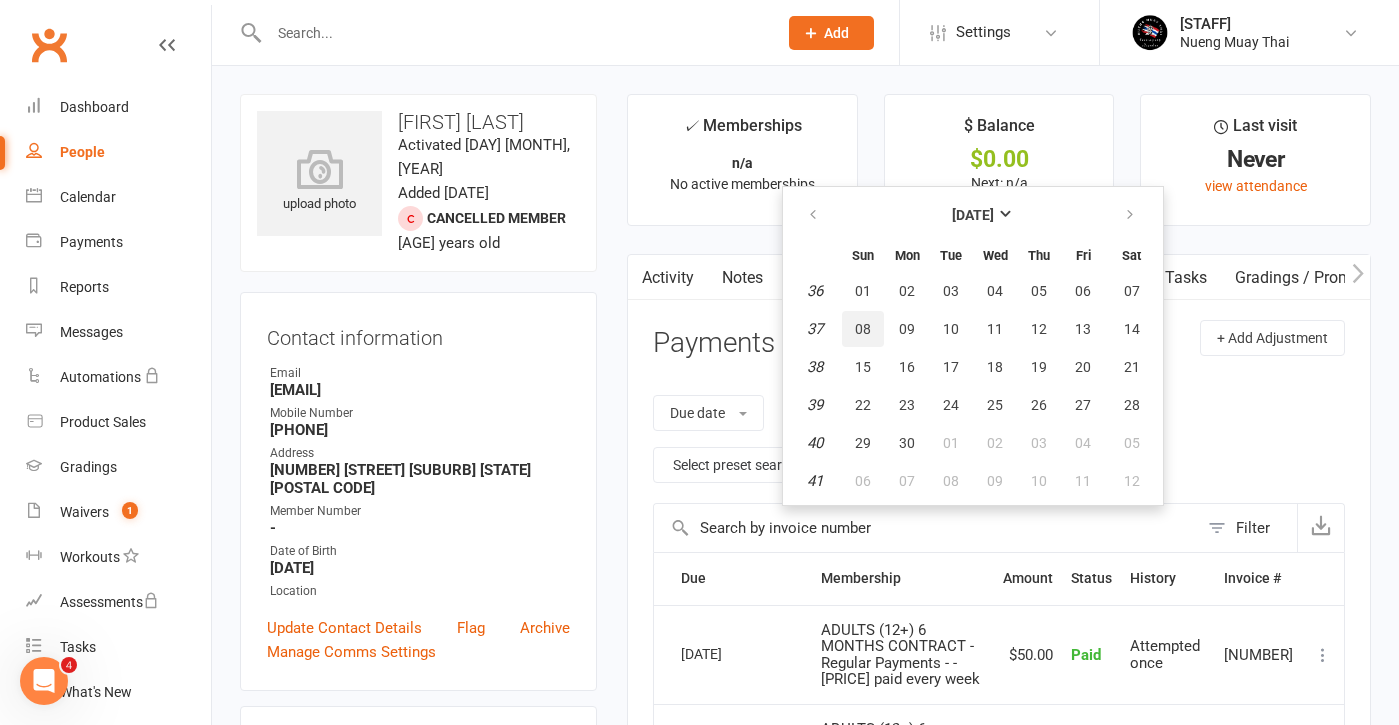click on "08" at bounding box center [863, 329] 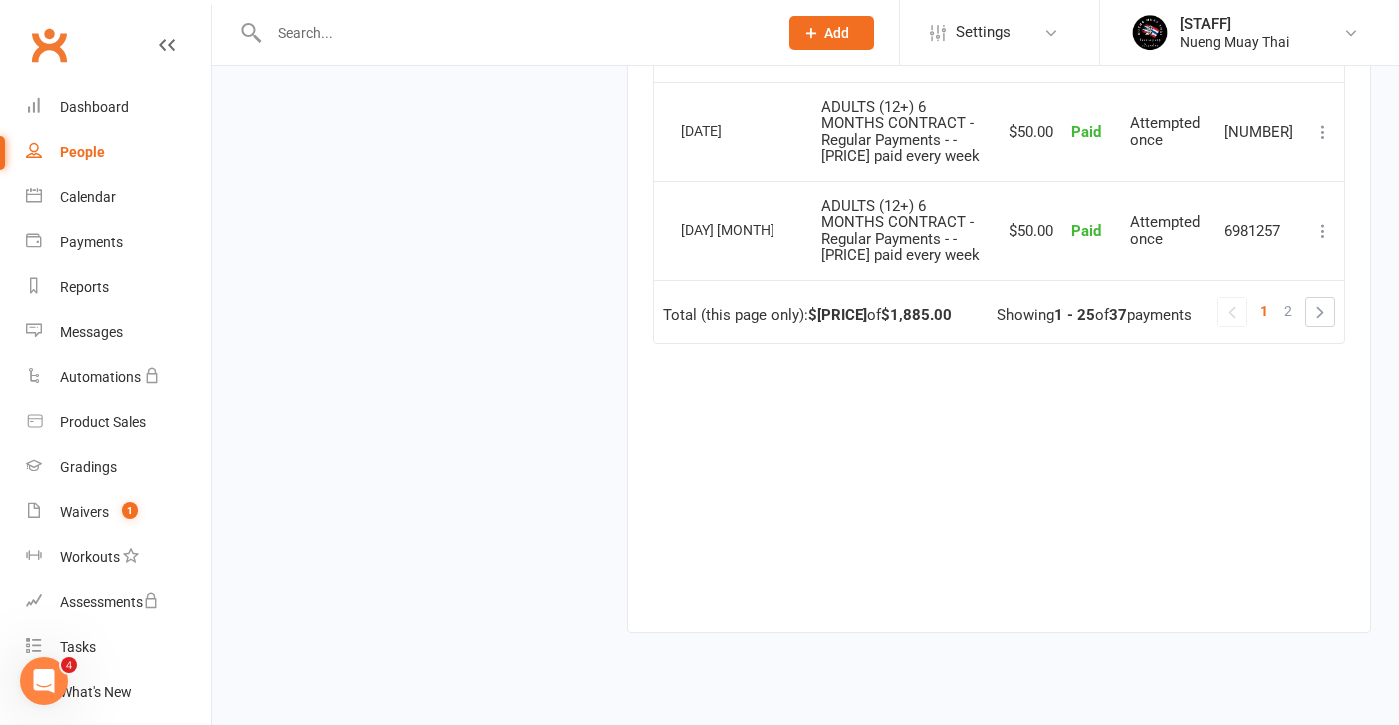 scroll, scrollTop: 2799, scrollLeft: 0, axis: vertical 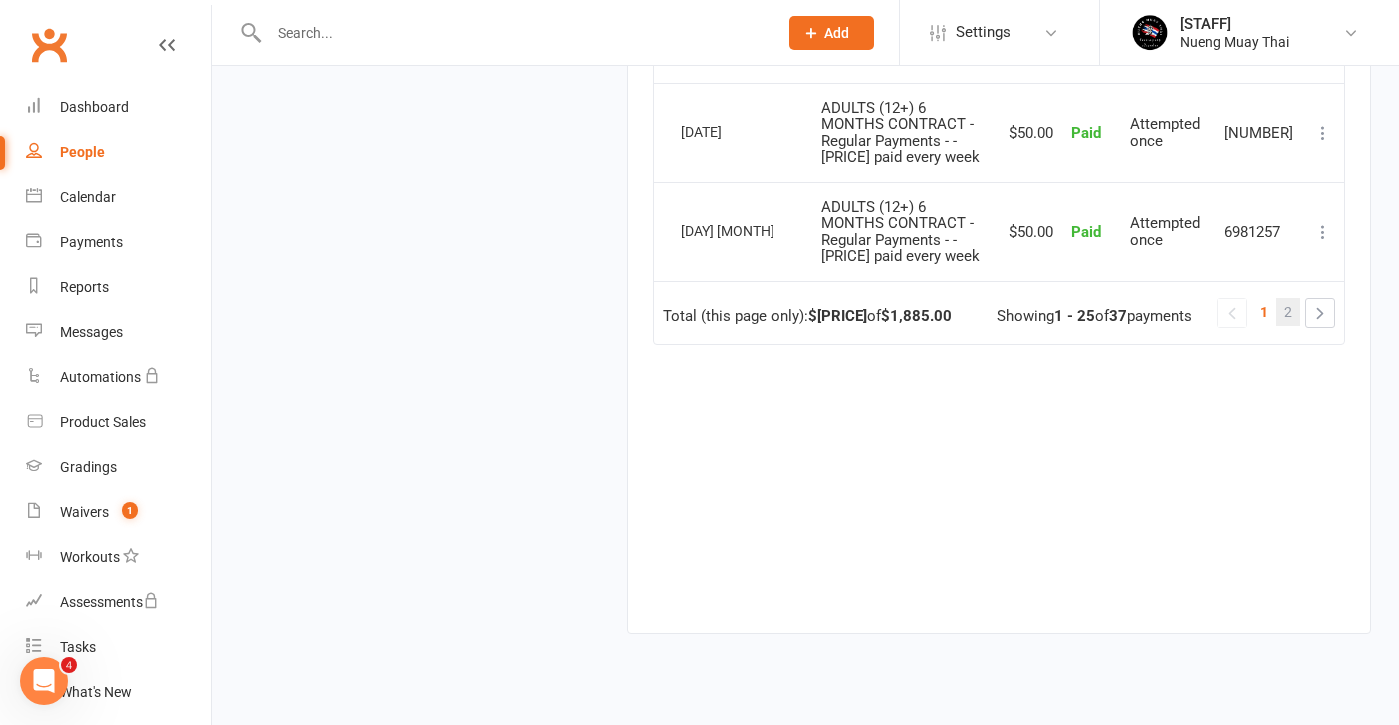 click on "2" at bounding box center [1288, 312] 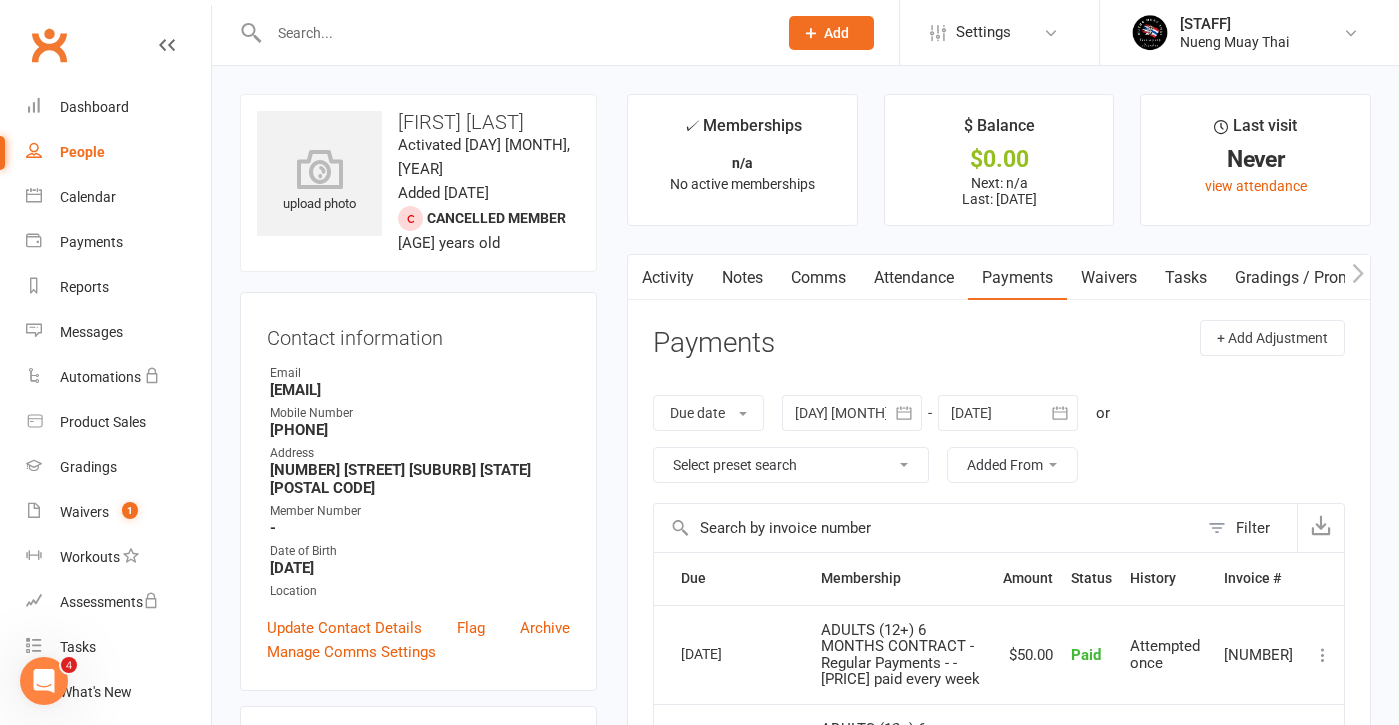 scroll, scrollTop: 0, scrollLeft: 0, axis: both 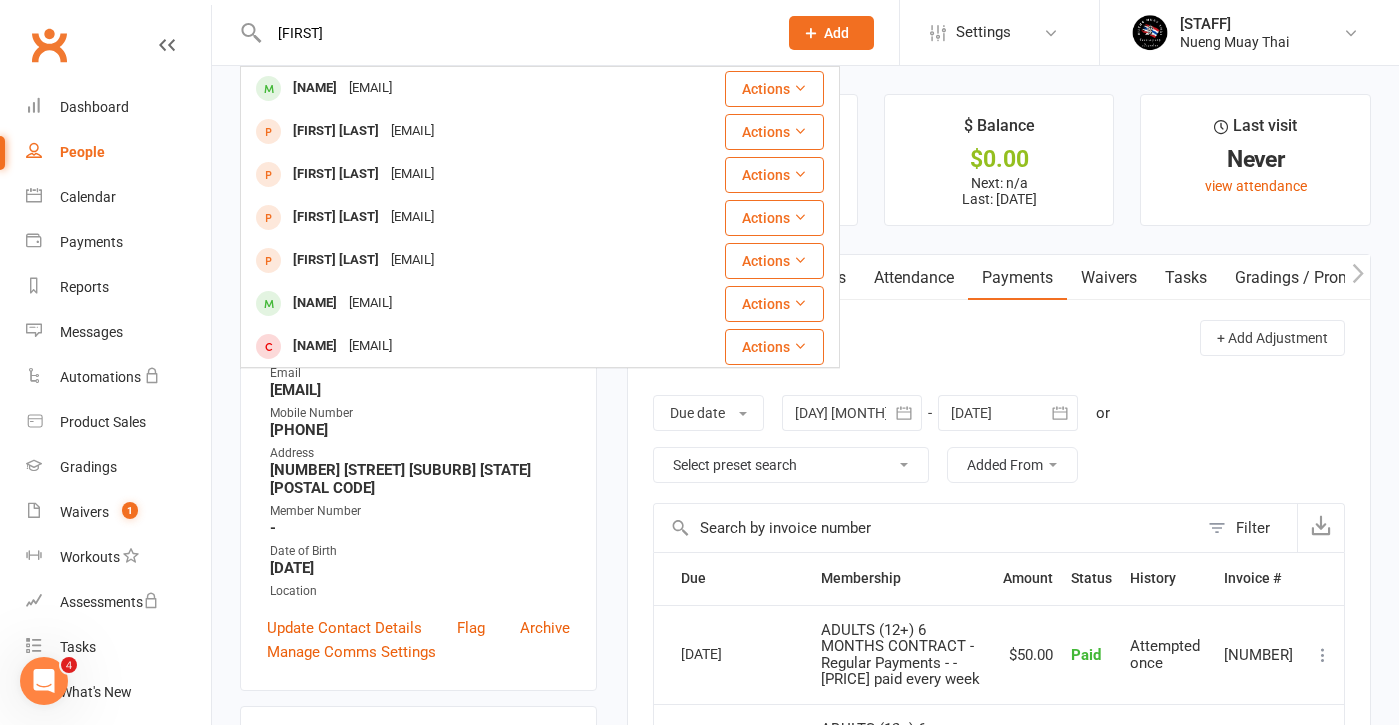 type on "[FIRST]" 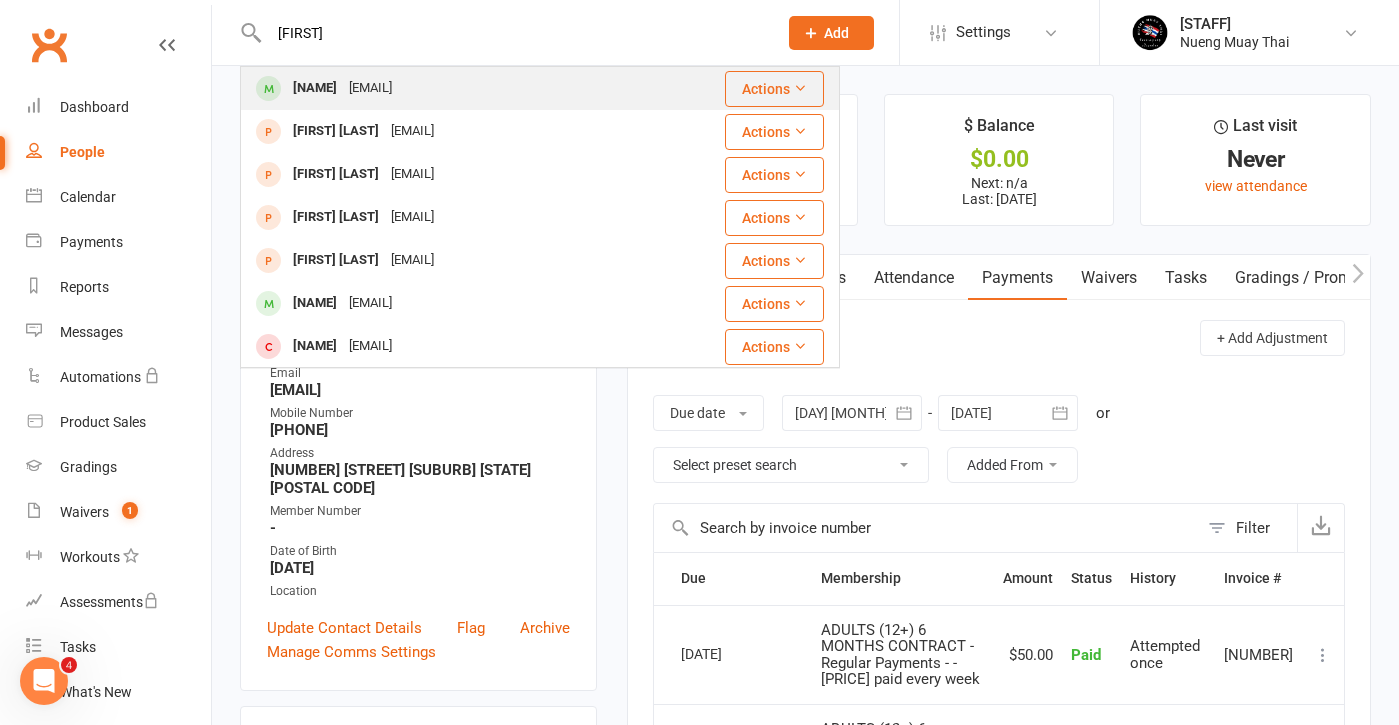 drag, startPoint x: 526, startPoint y: 36, endPoint x: 464, endPoint y: 89, distance: 81.565926 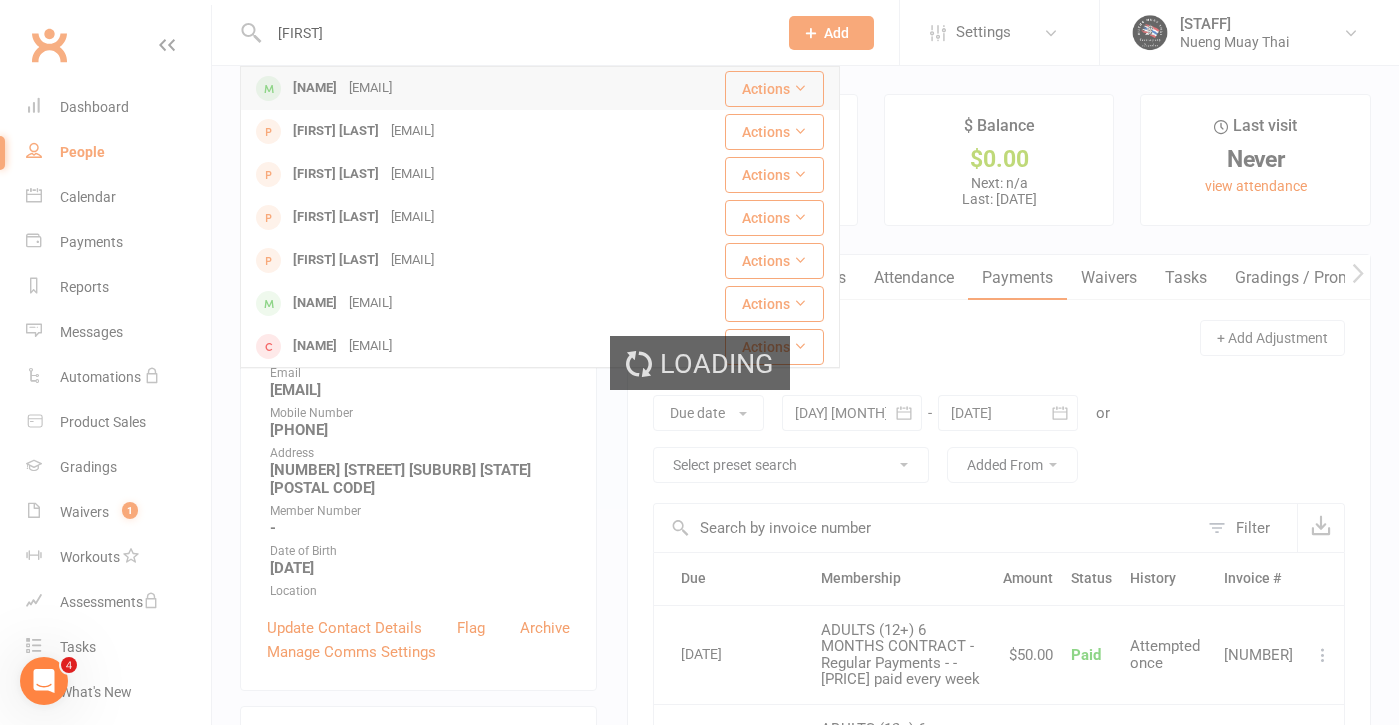 type 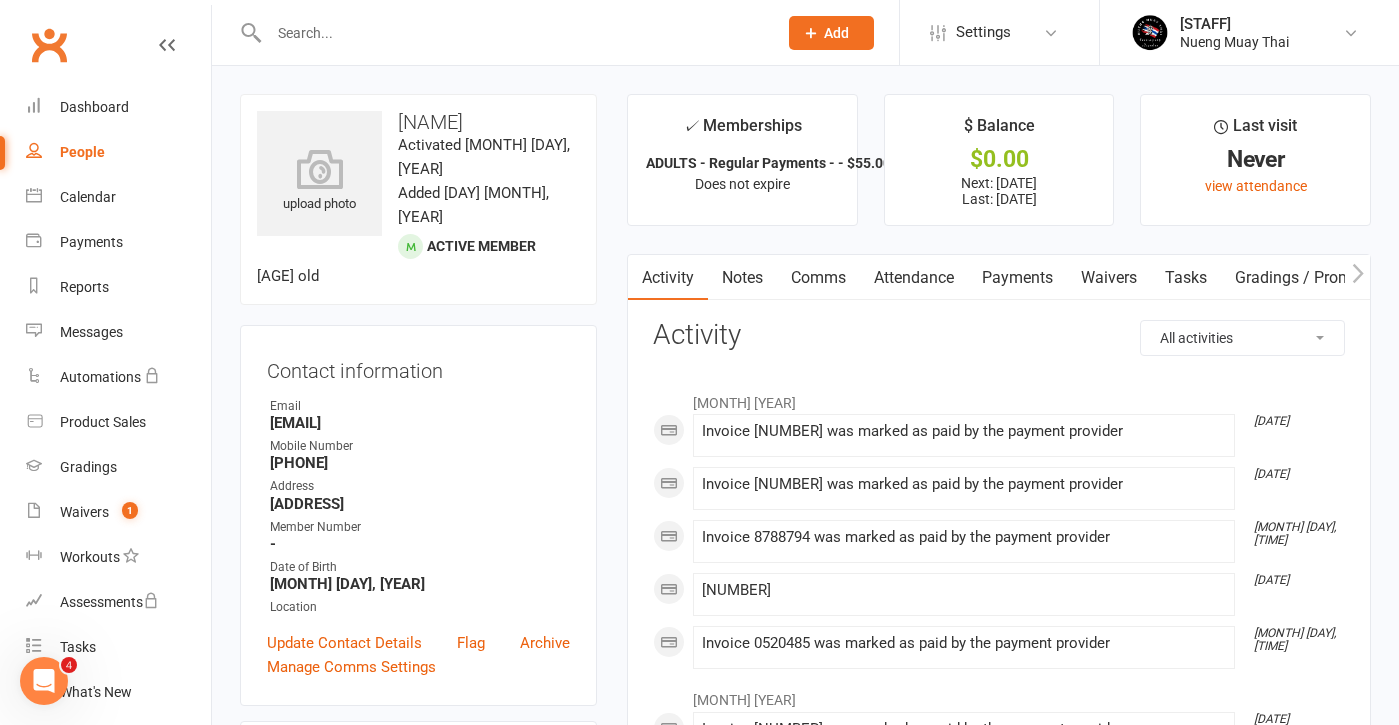 click on "Payments" at bounding box center [1017, 278] 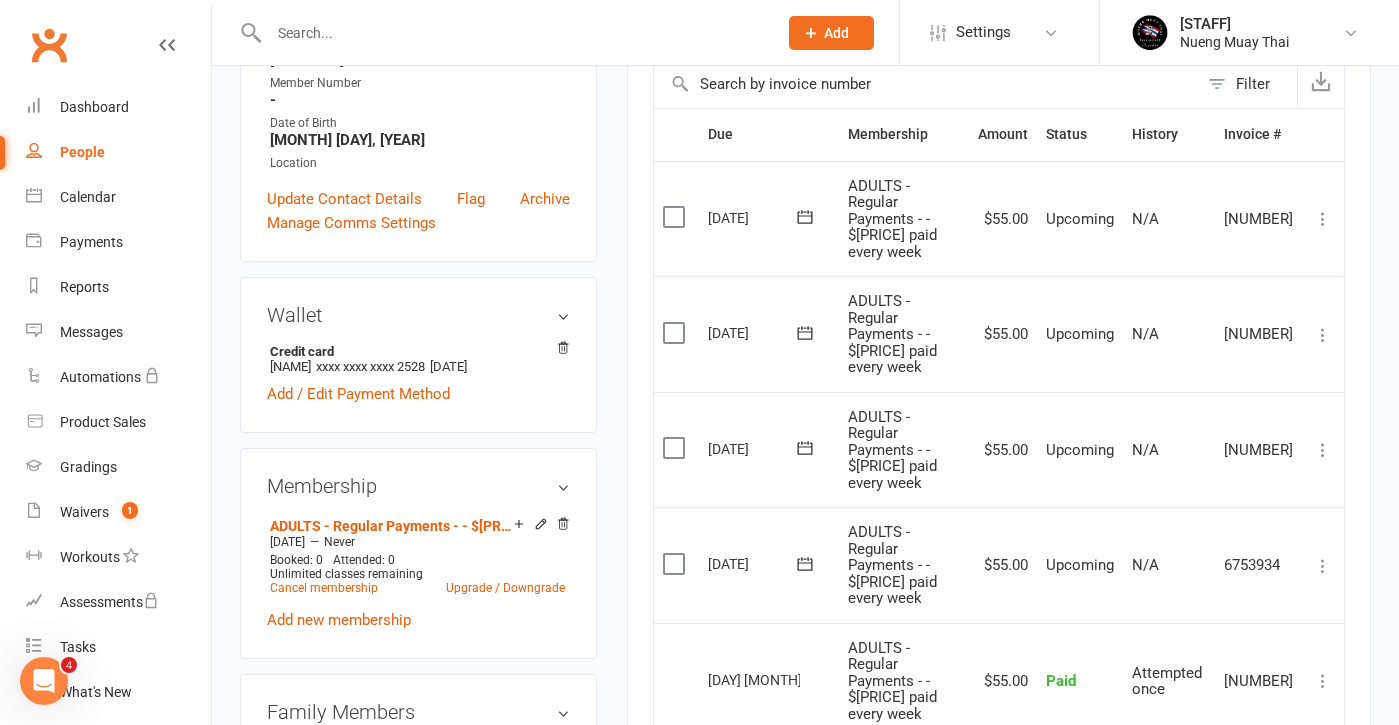 scroll, scrollTop: 446, scrollLeft: 0, axis: vertical 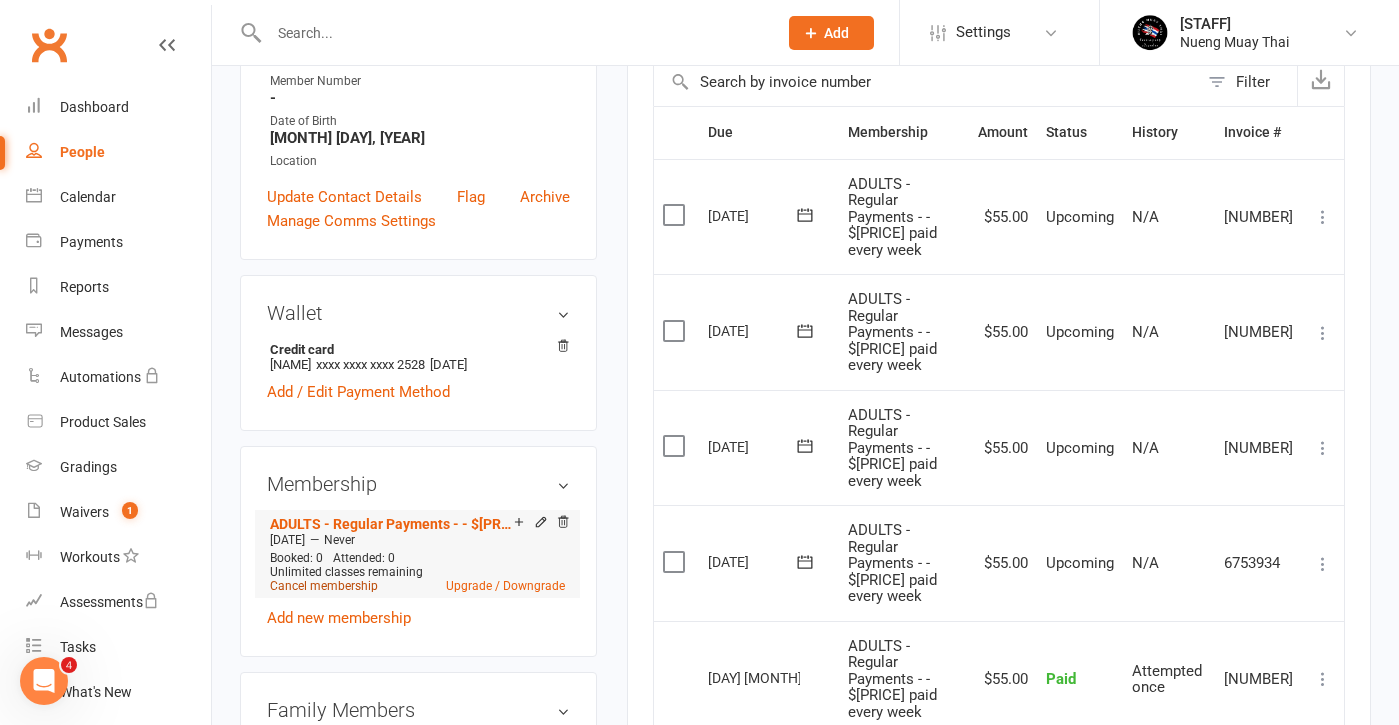click on "Cancel membership" at bounding box center [324, 586] 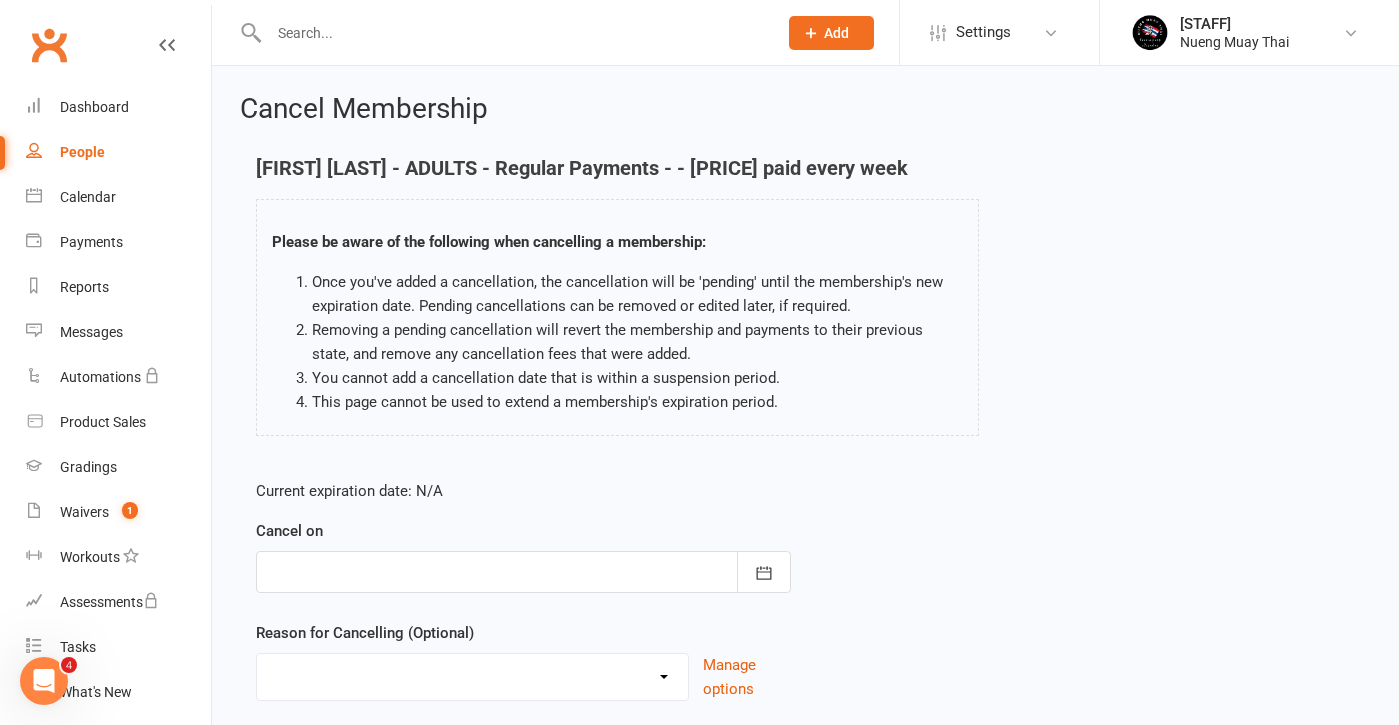 scroll, scrollTop: 66, scrollLeft: 0, axis: vertical 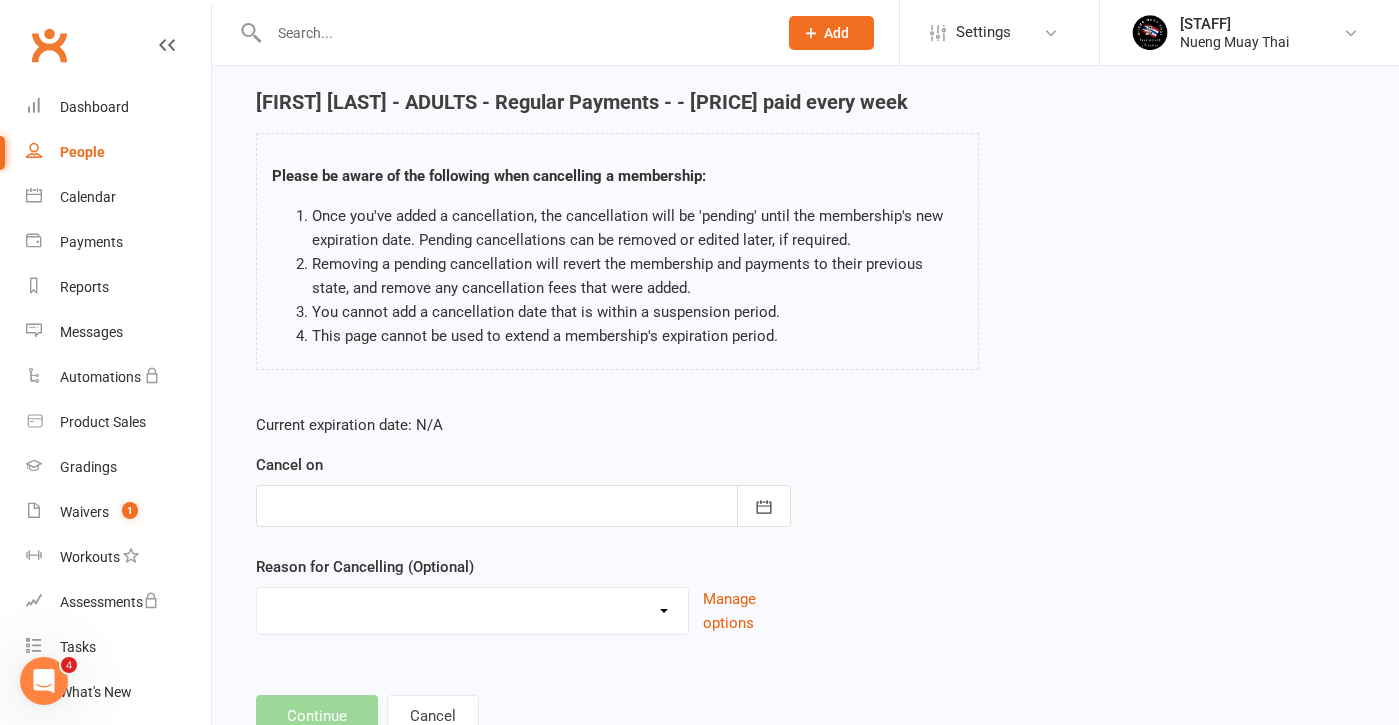 click at bounding box center (523, 506) 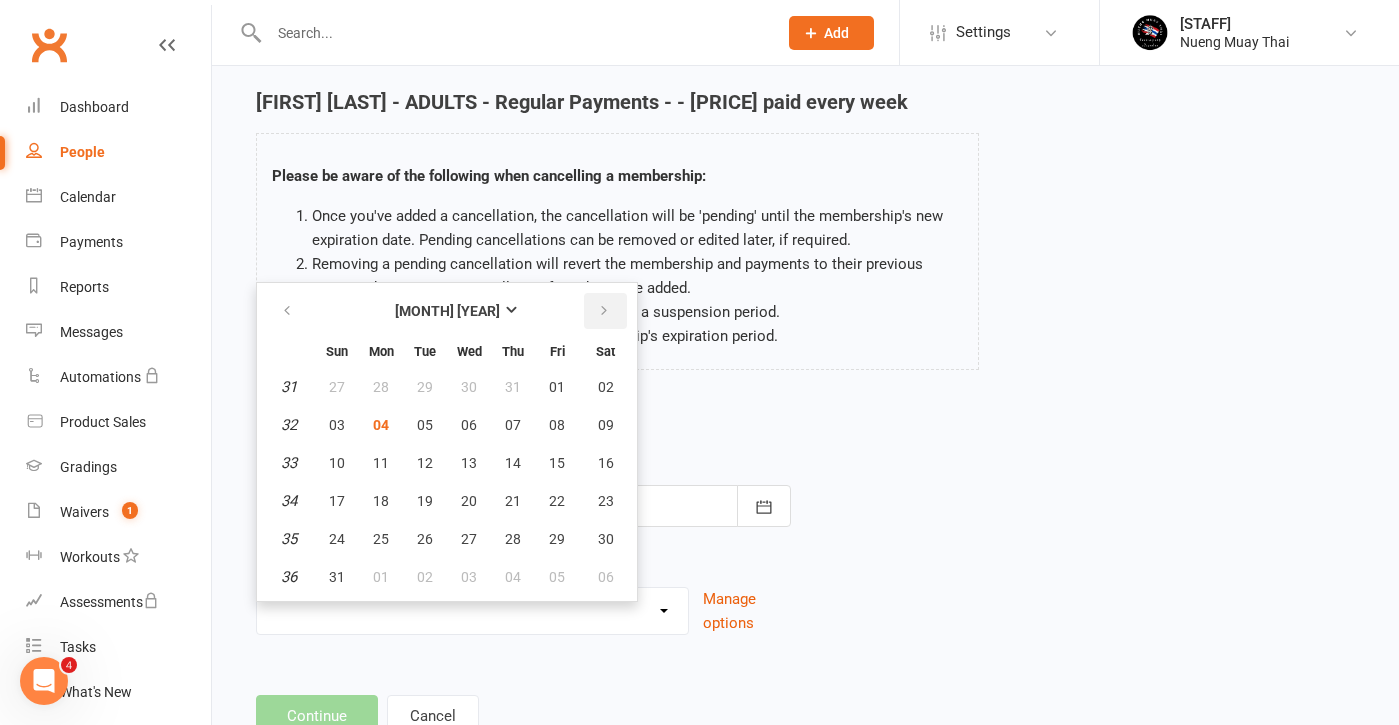 click at bounding box center [605, 311] 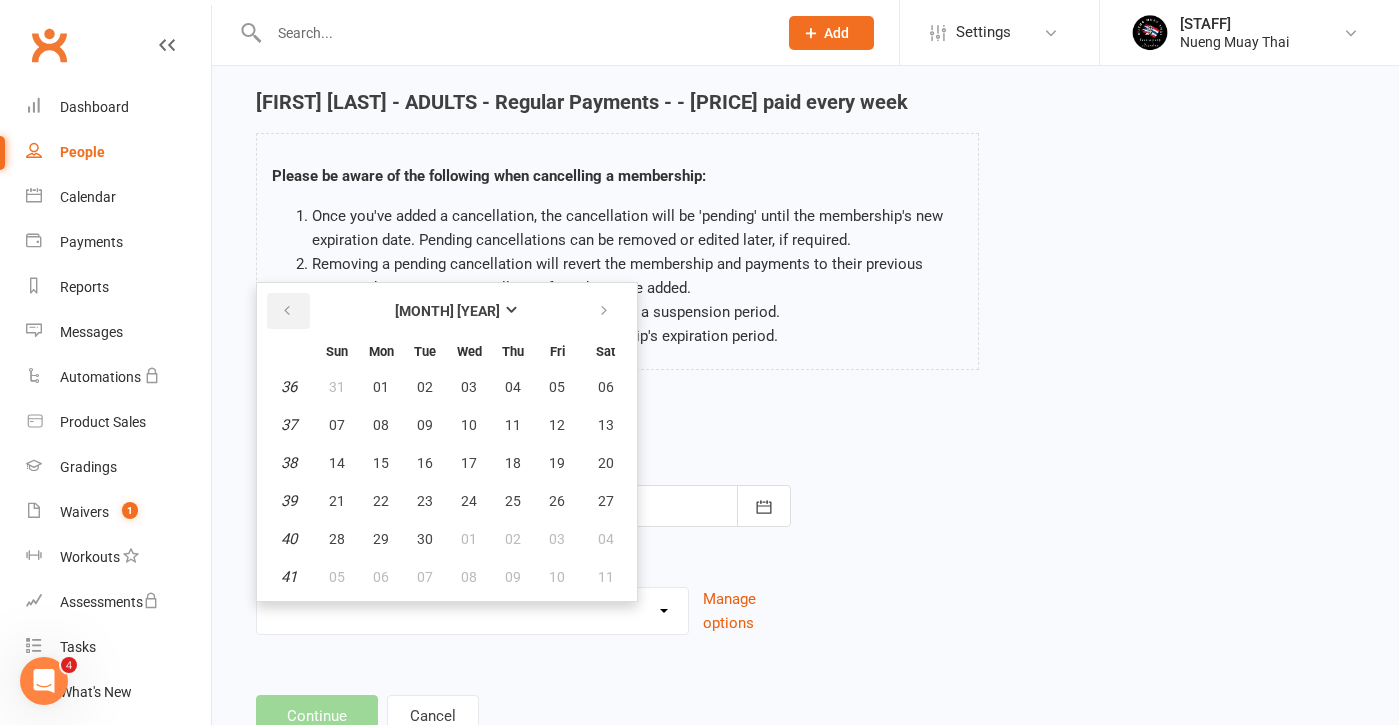 click at bounding box center (288, 311) 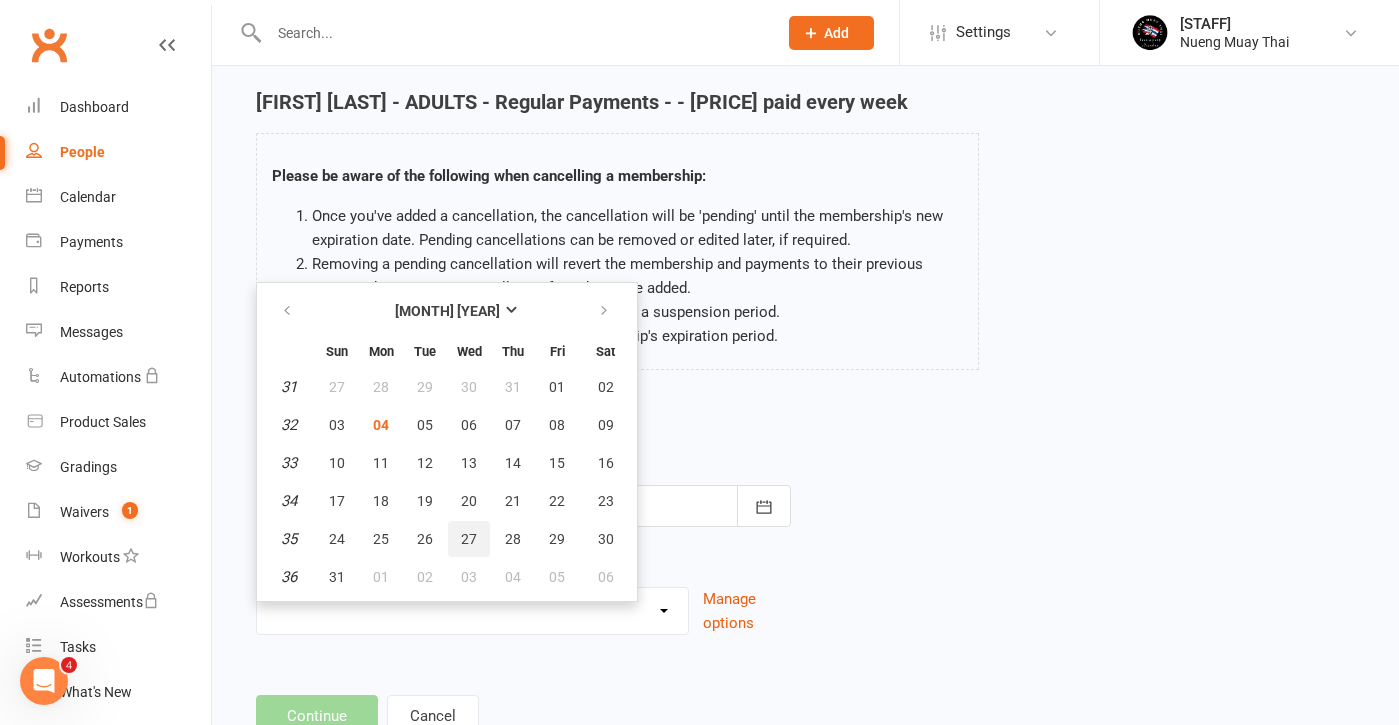 click on "27" at bounding box center (469, 539) 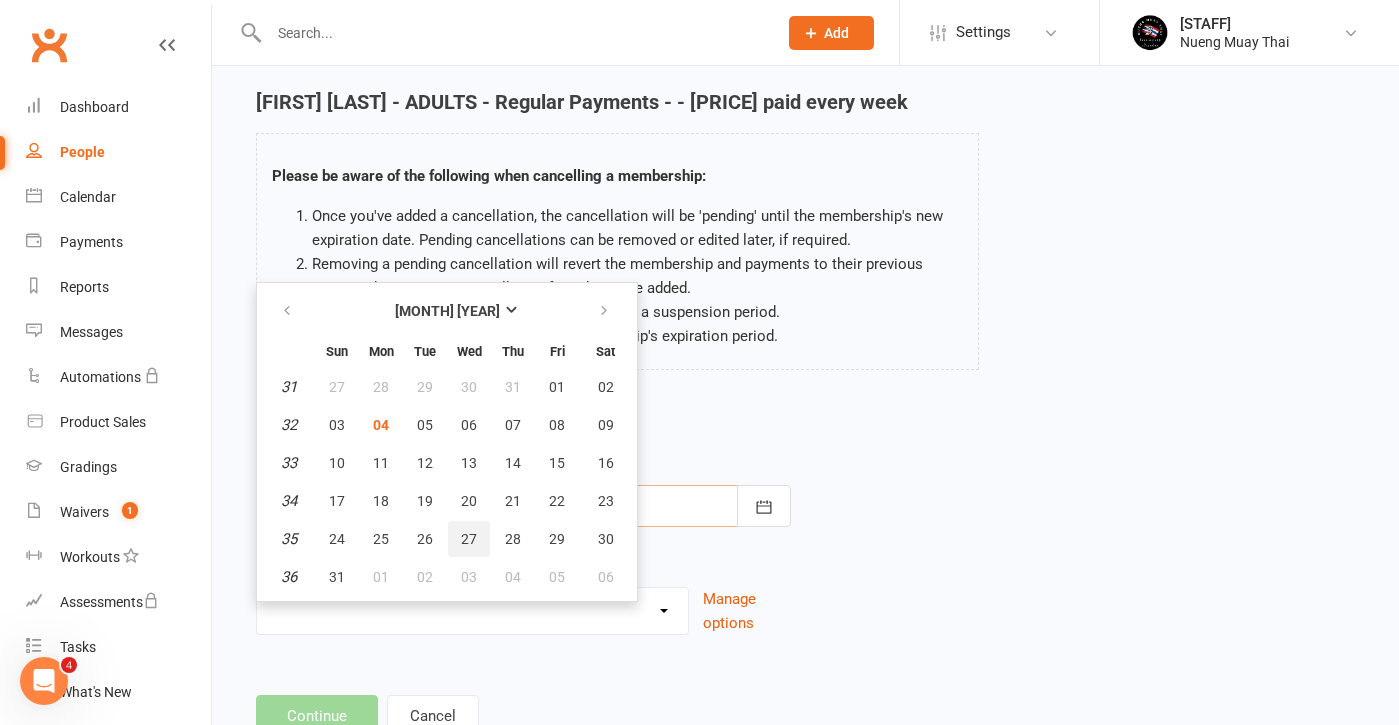type on "[MONTH] [DAY] [YEAR]" 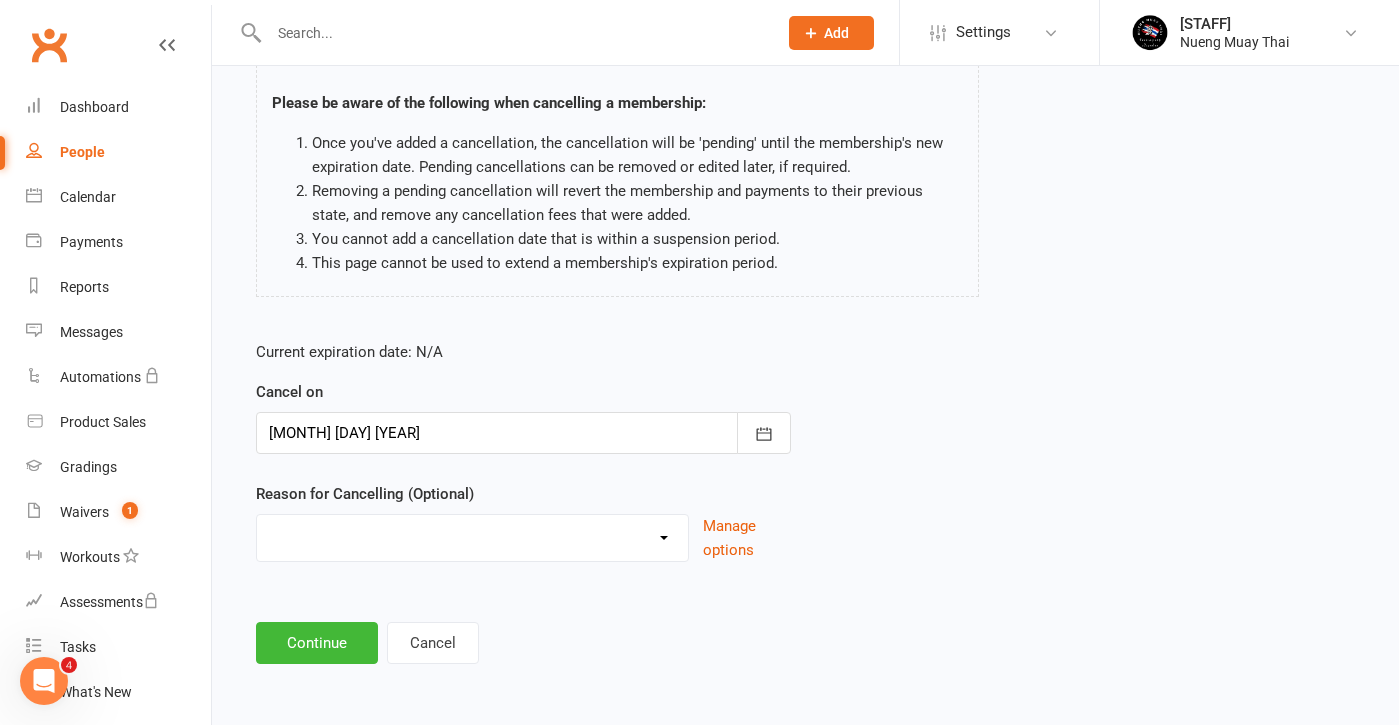 scroll, scrollTop: 155, scrollLeft: 0, axis: vertical 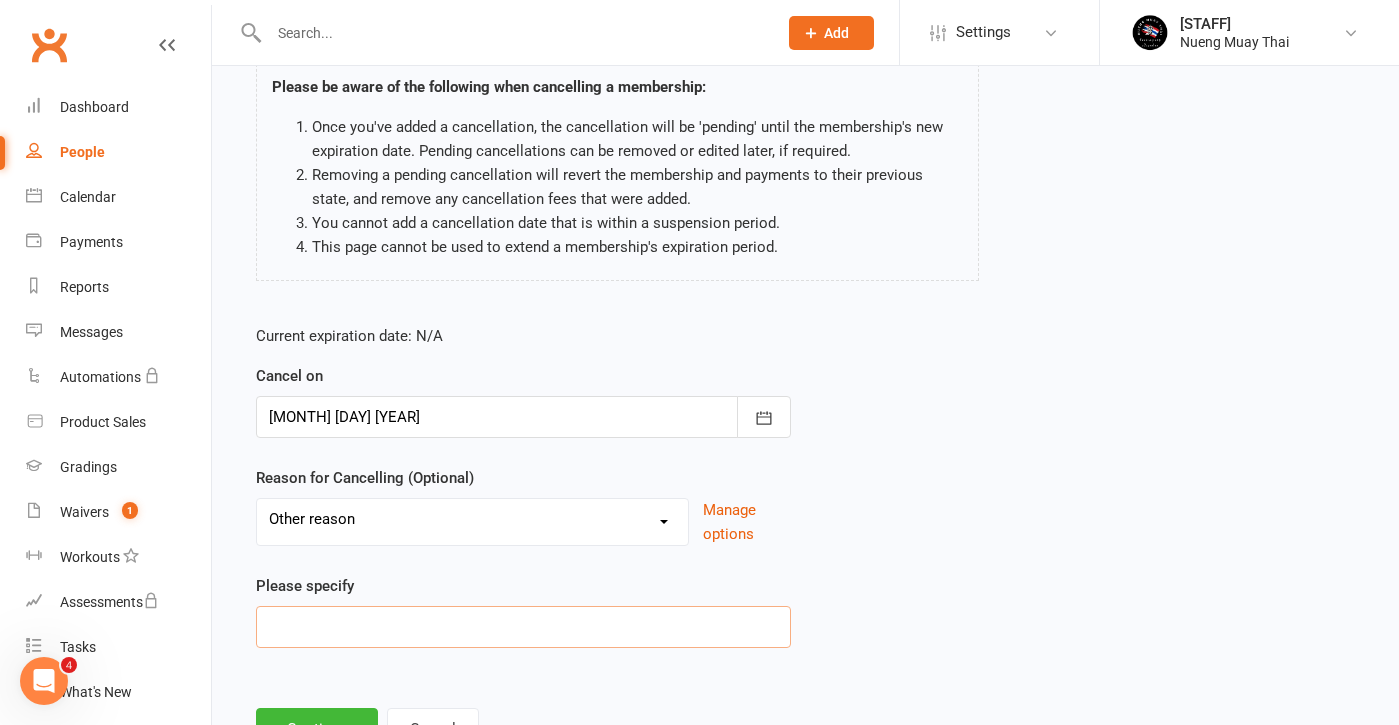click at bounding box center (523, 627) 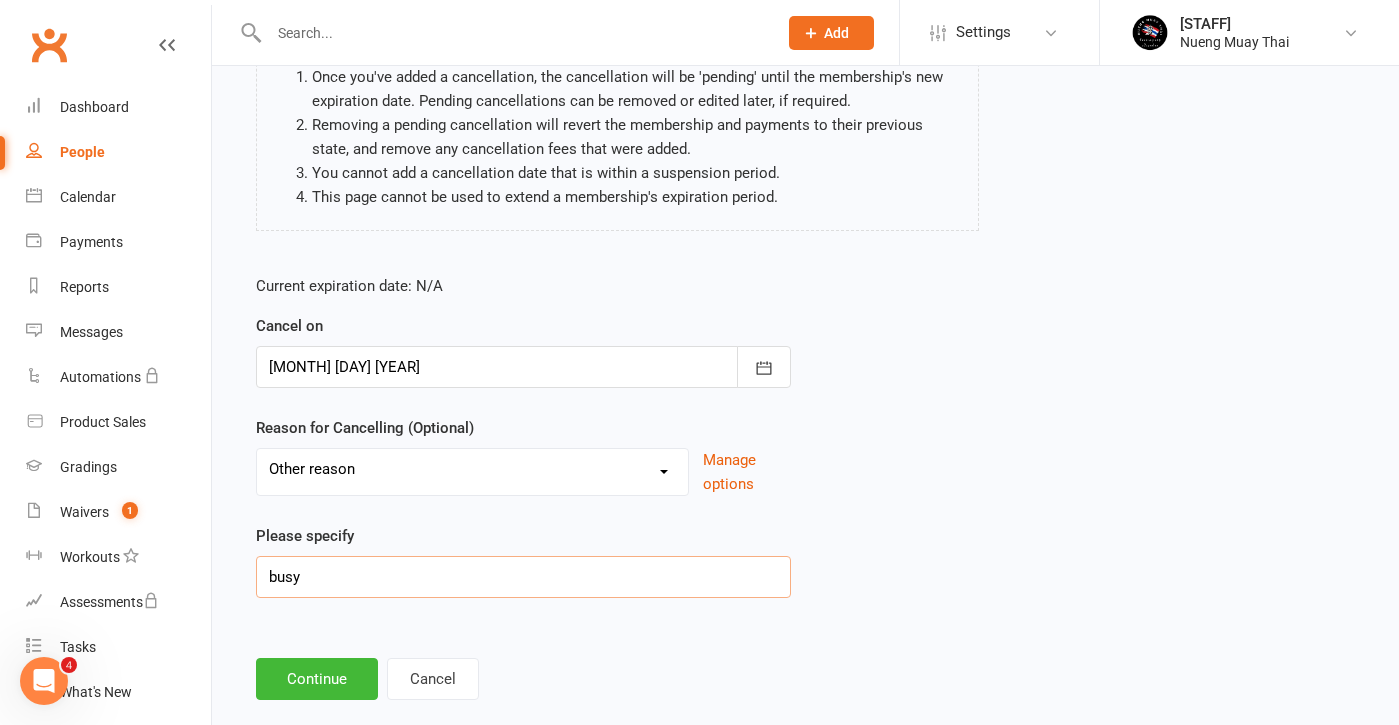 scroll, scrollTop: 210, scrollLeft: 0, axis: vertical 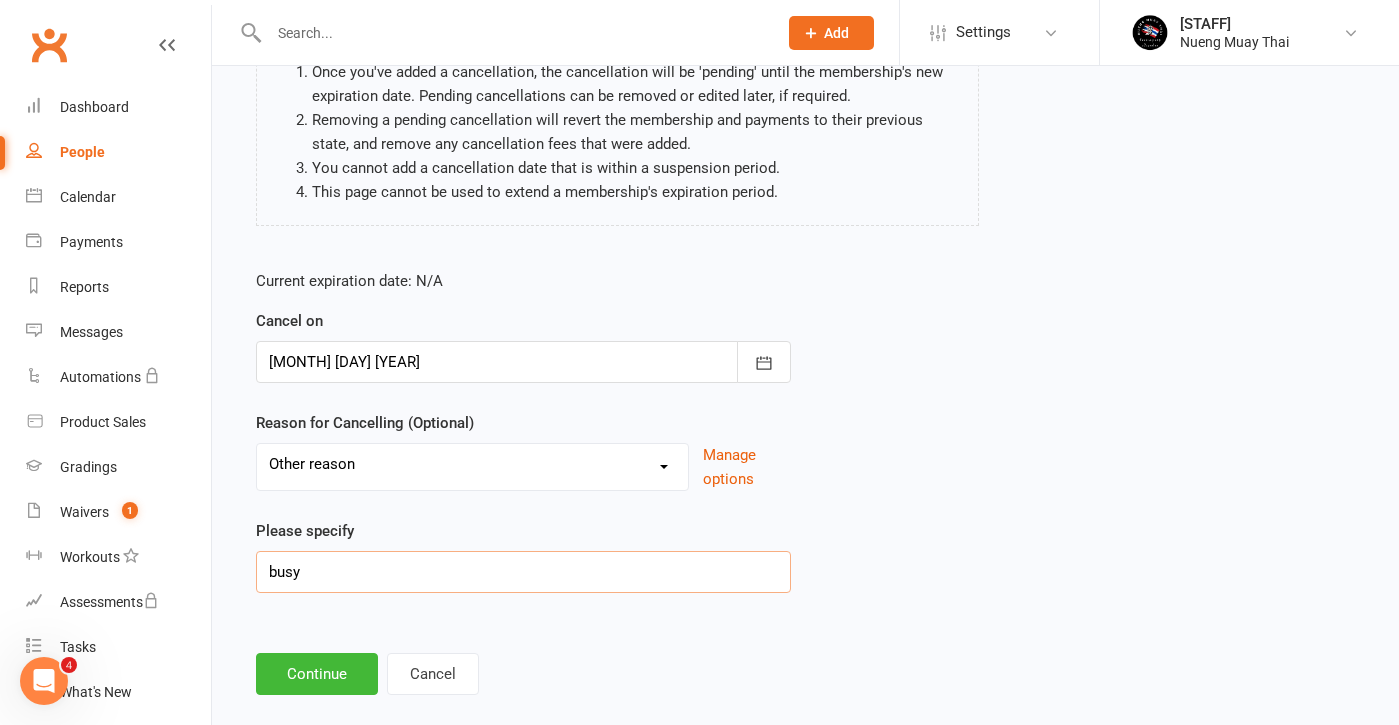 click on "busy" at bounding box center [523, 572] 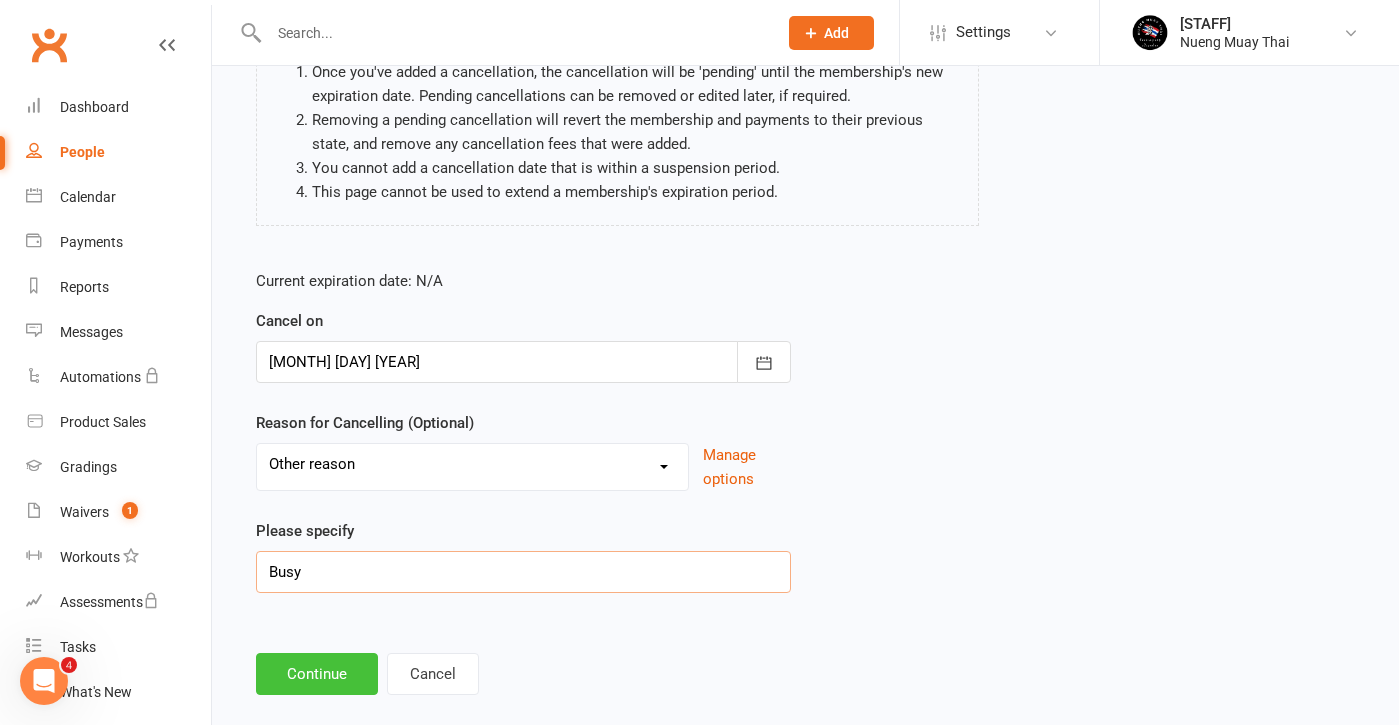 type on "Busy" 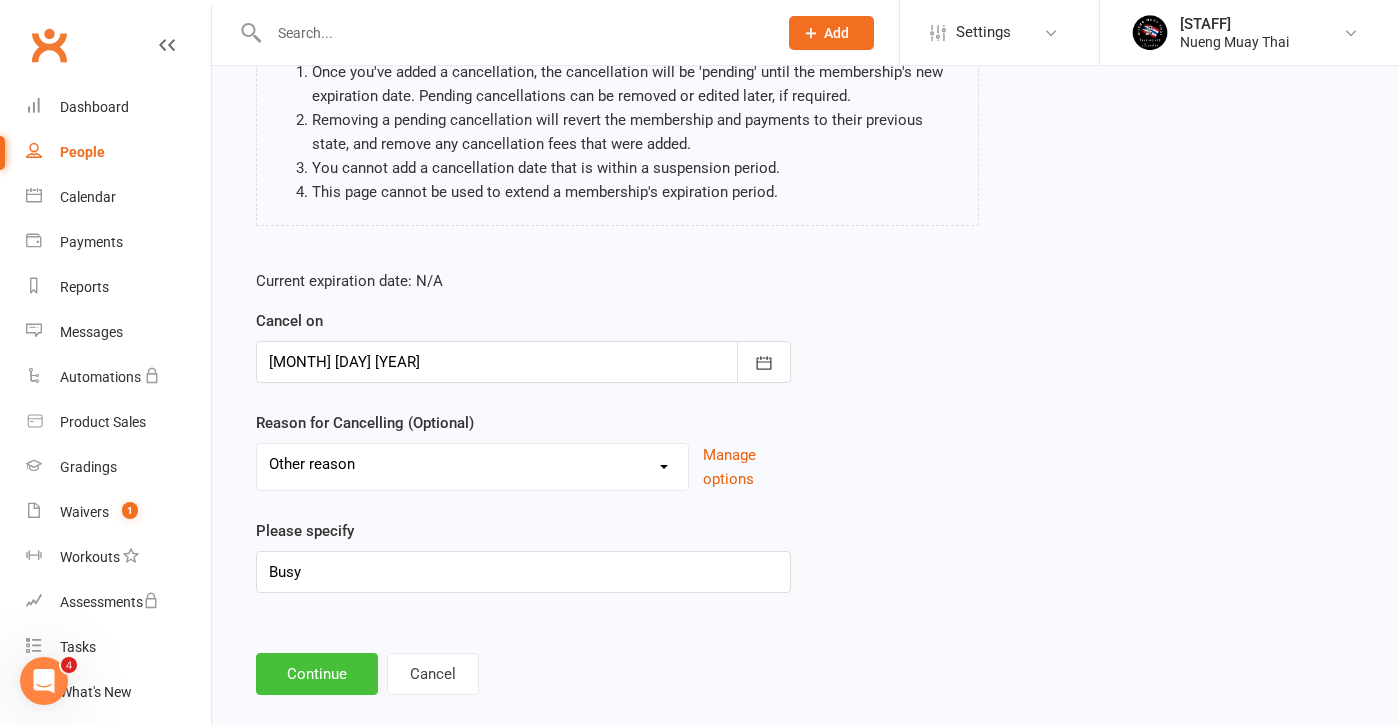 click on "Continue" at bounding box center [317, 674] 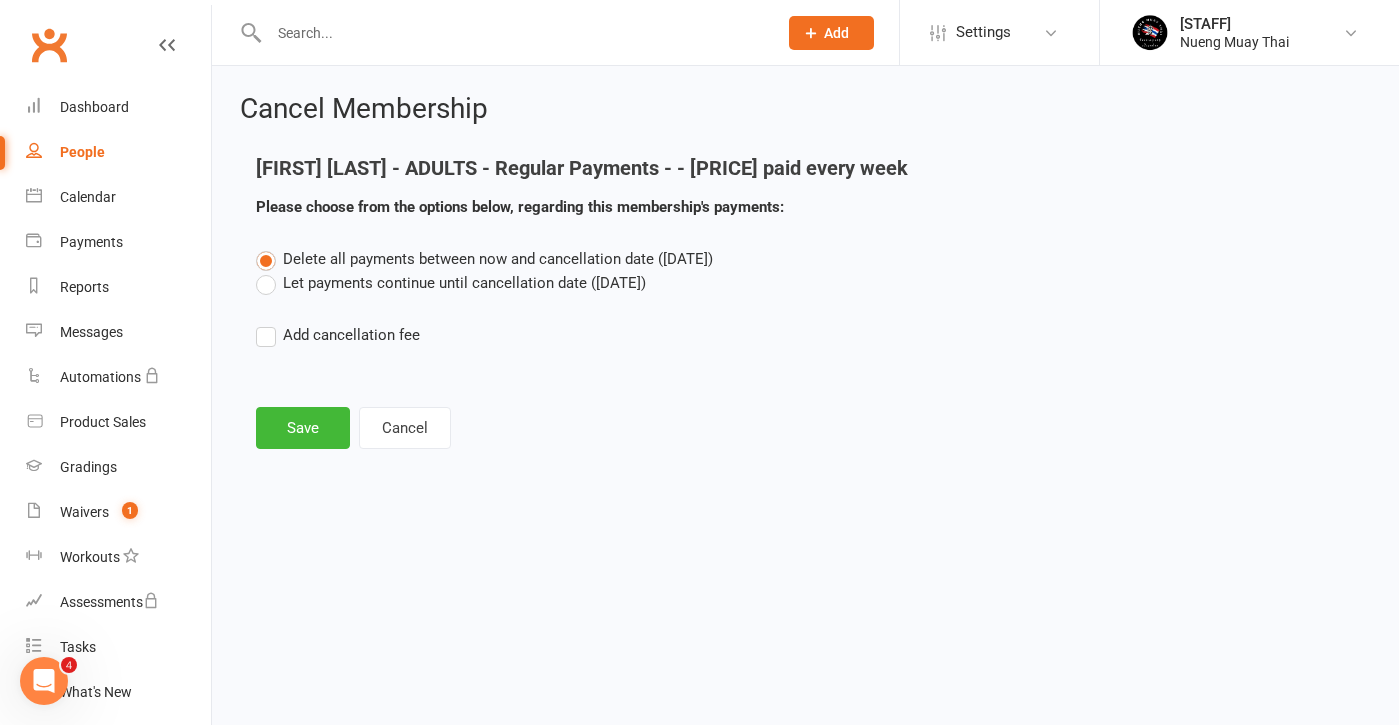 click on "Let payments continue until cancellation date ([DATE])" at bounding box center (451, 283) 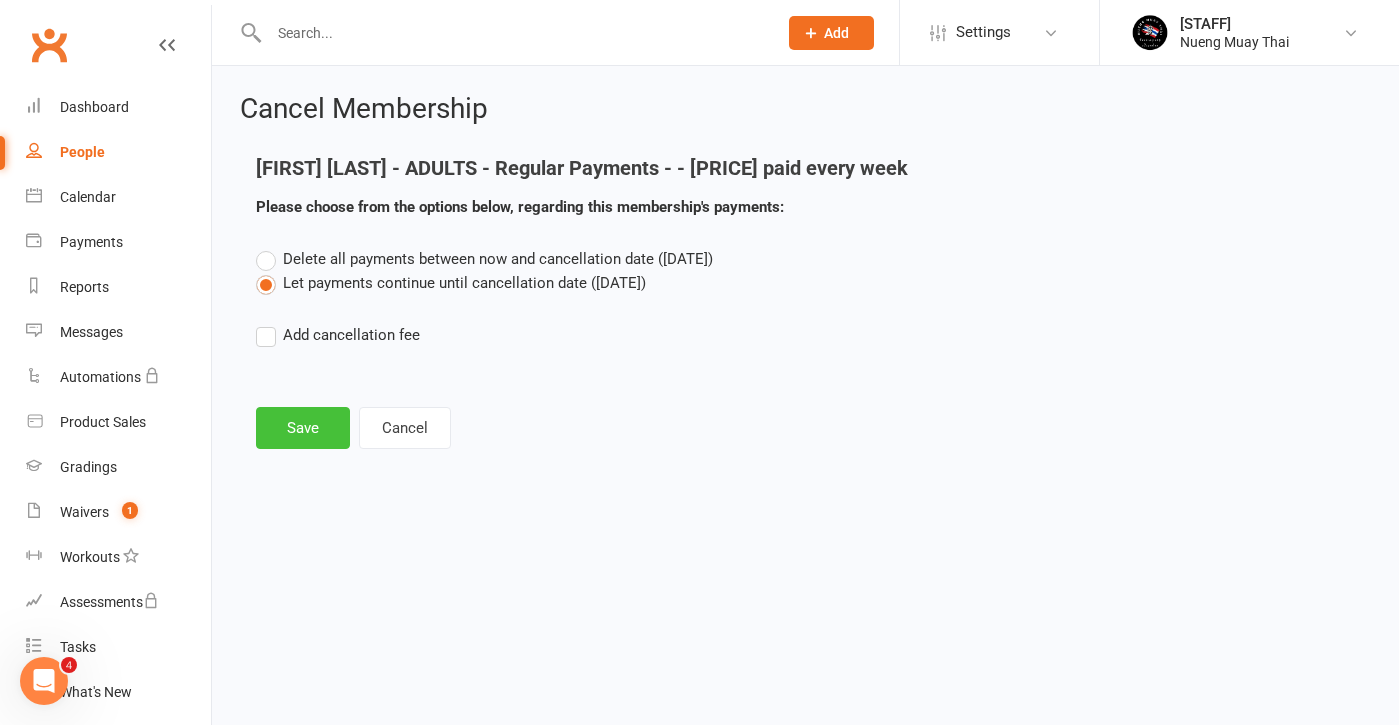 click on "Save" at bounding box center [303, 428] 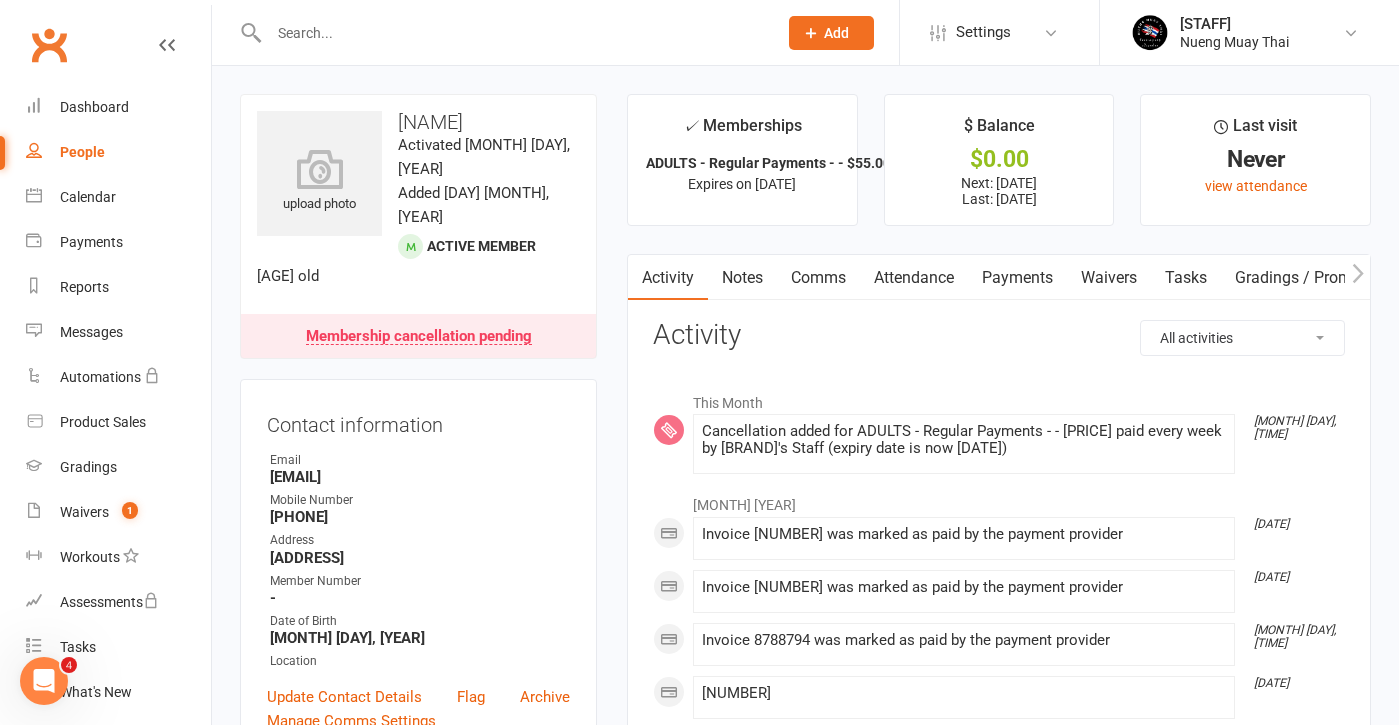 click on "Payments" at bounding box center [1017, 278] 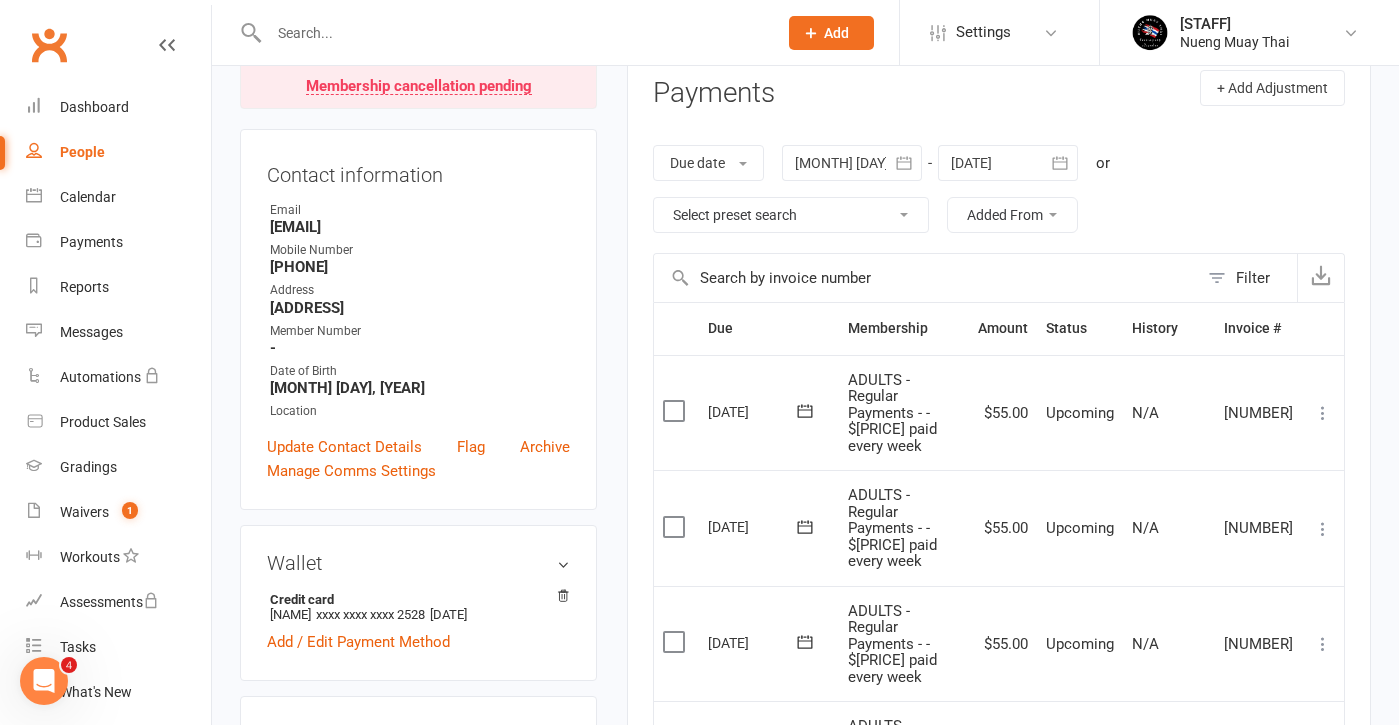 scroll, scrollTop: 249, scrollLeft: 0, axis: vertical 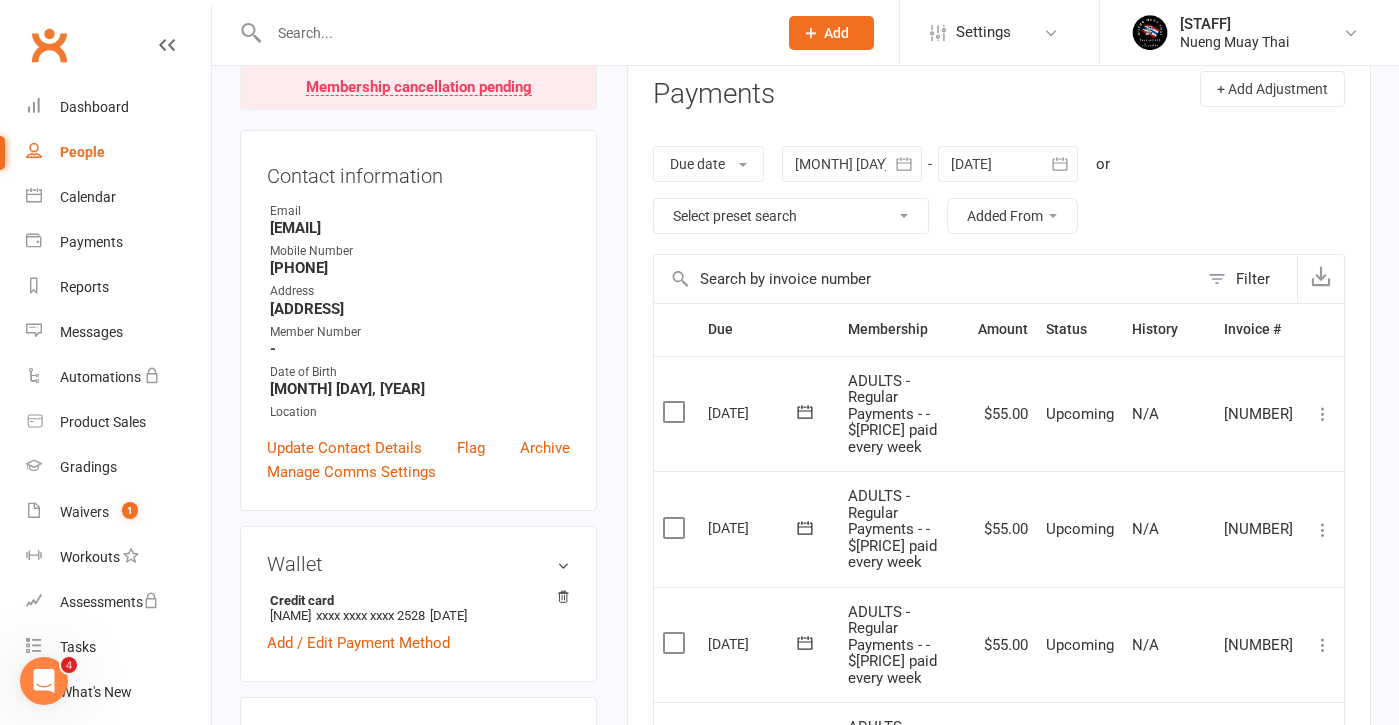 click 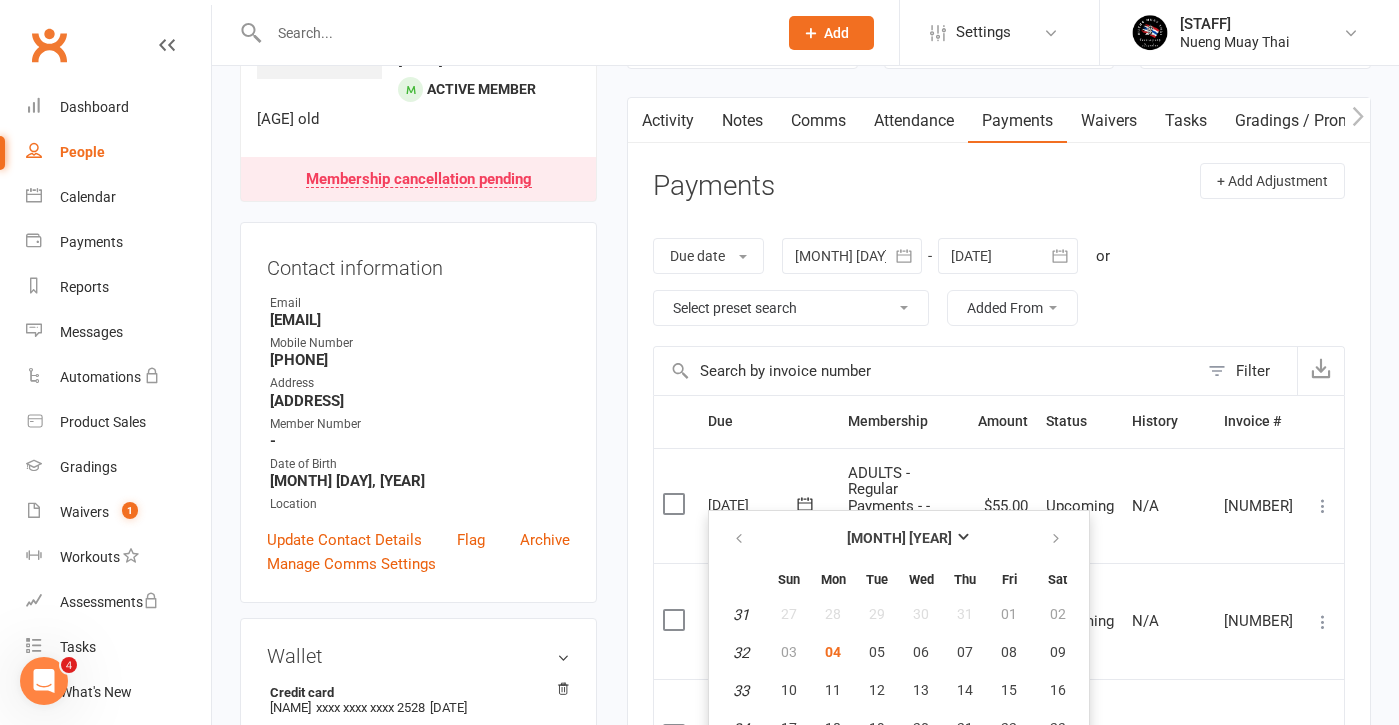 scroll, scrollTop: 159, scrollLeft: 0, axis: vertical 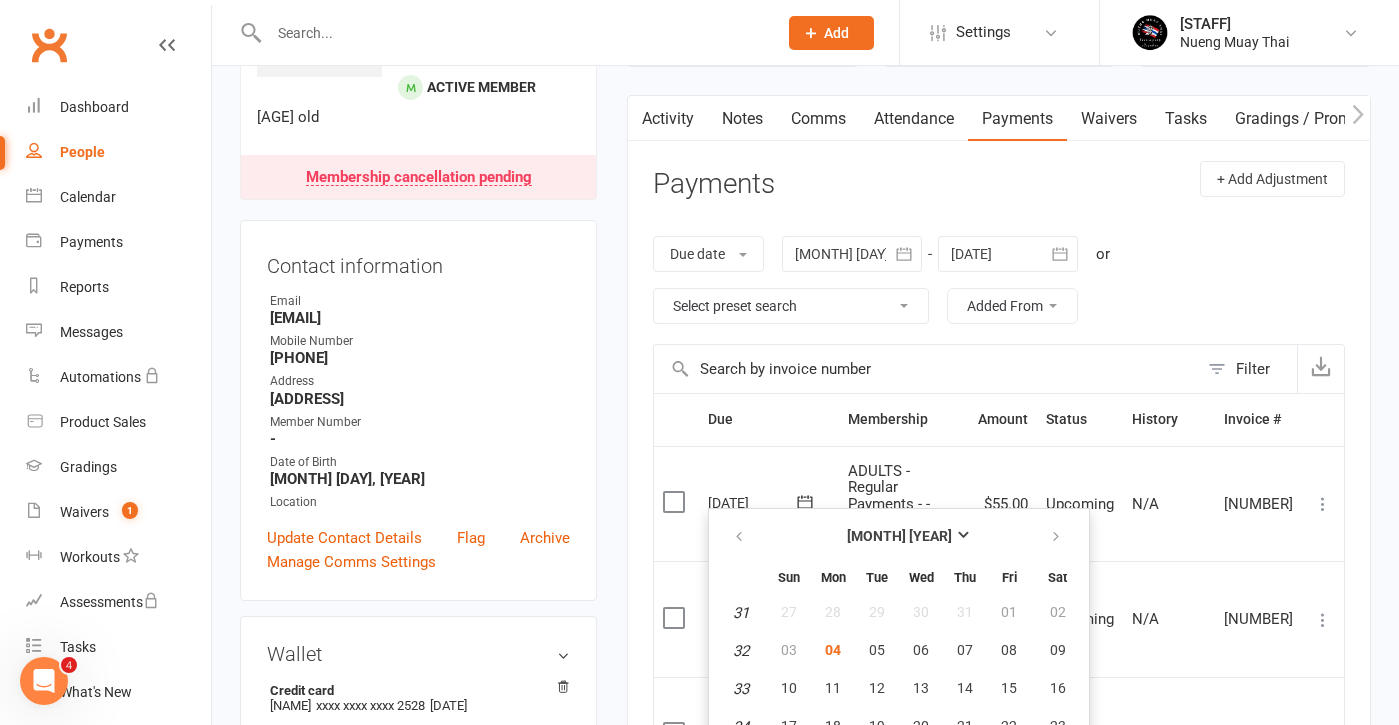 click on "Due date  Due date Date paid Date failed Date settled [DAY] [MONTH] [YEAR]
[MONTH] [YEAR]
Sun Mon Tue Wed Thu Fri Sat
27
29
30
01
02
03
04
05
28
06
07
08
09
10
11
12
29
13
14
15
16
17
18
19
30
20
21
22
23
24
25
26
31
27
28
29
30
31
01 02 32" at bounding box center [999, 280] 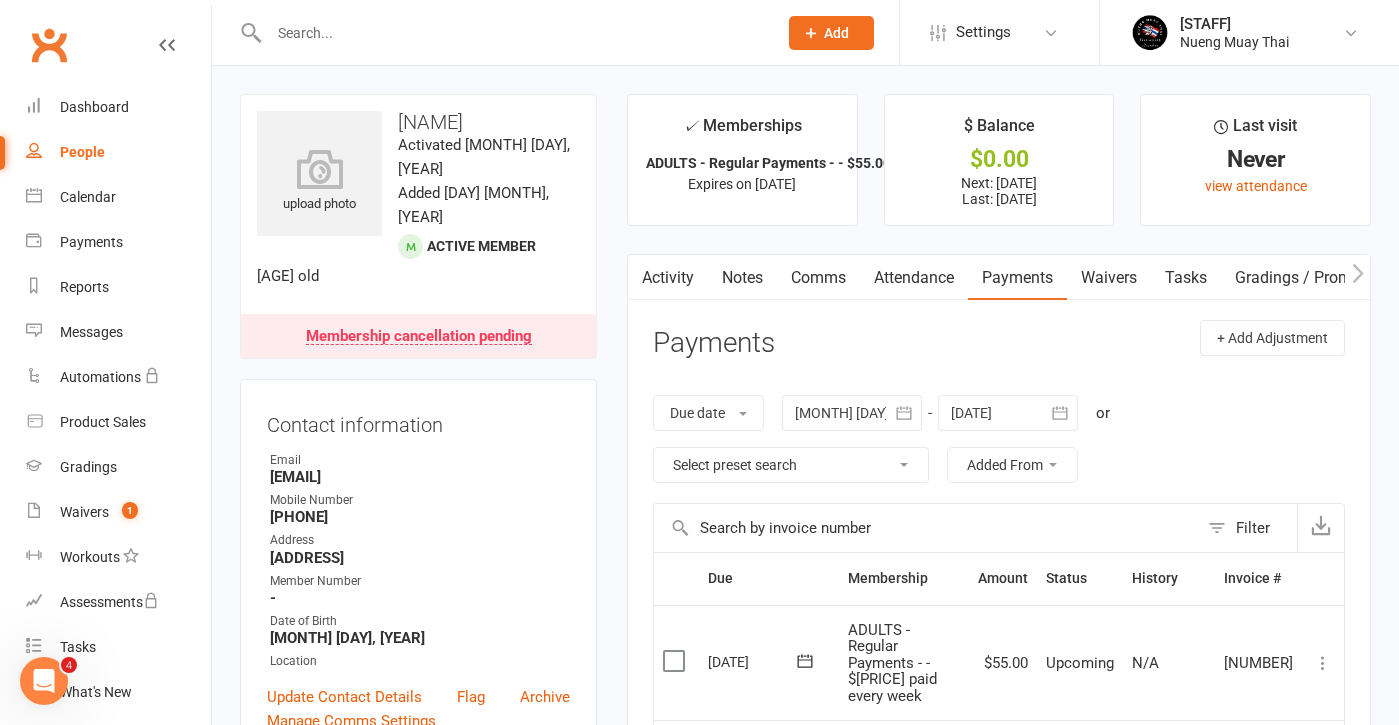 scroll, scrollTop: -1, scrollLeft: 0, axis: vertical 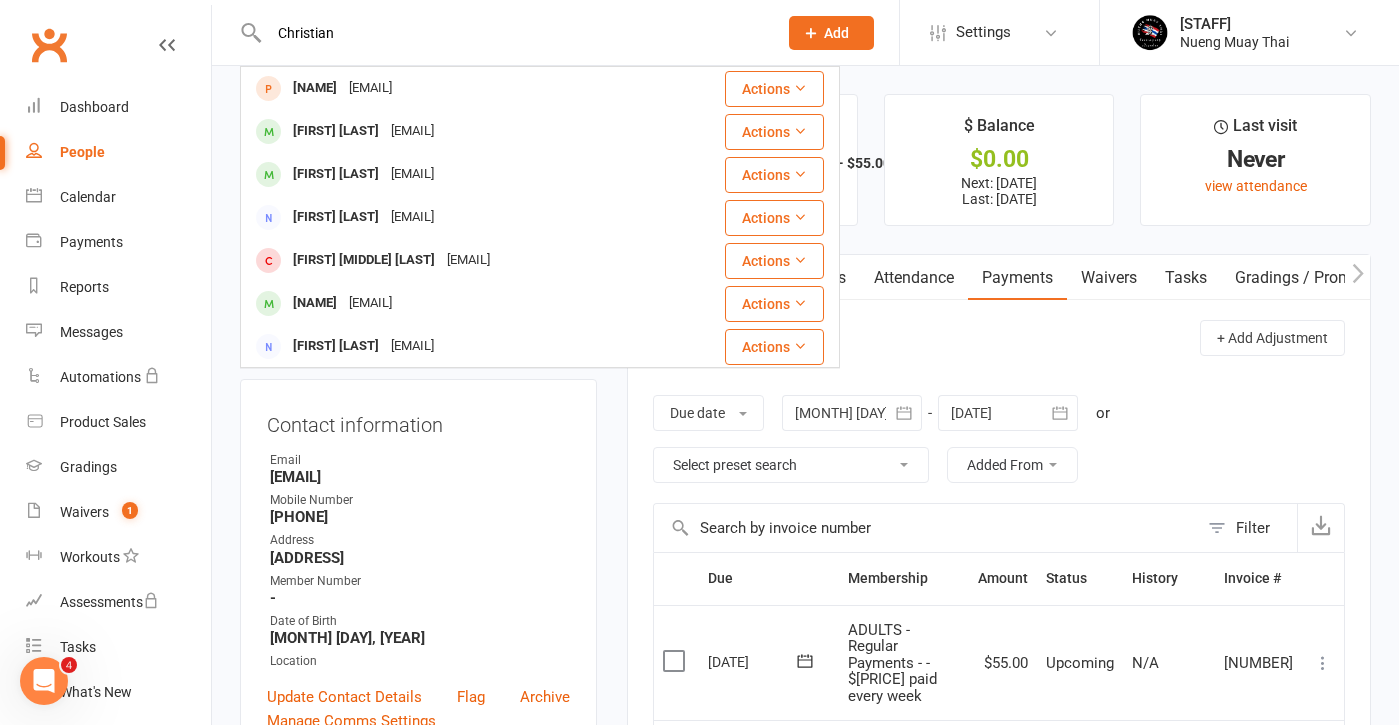 type on "Christian" 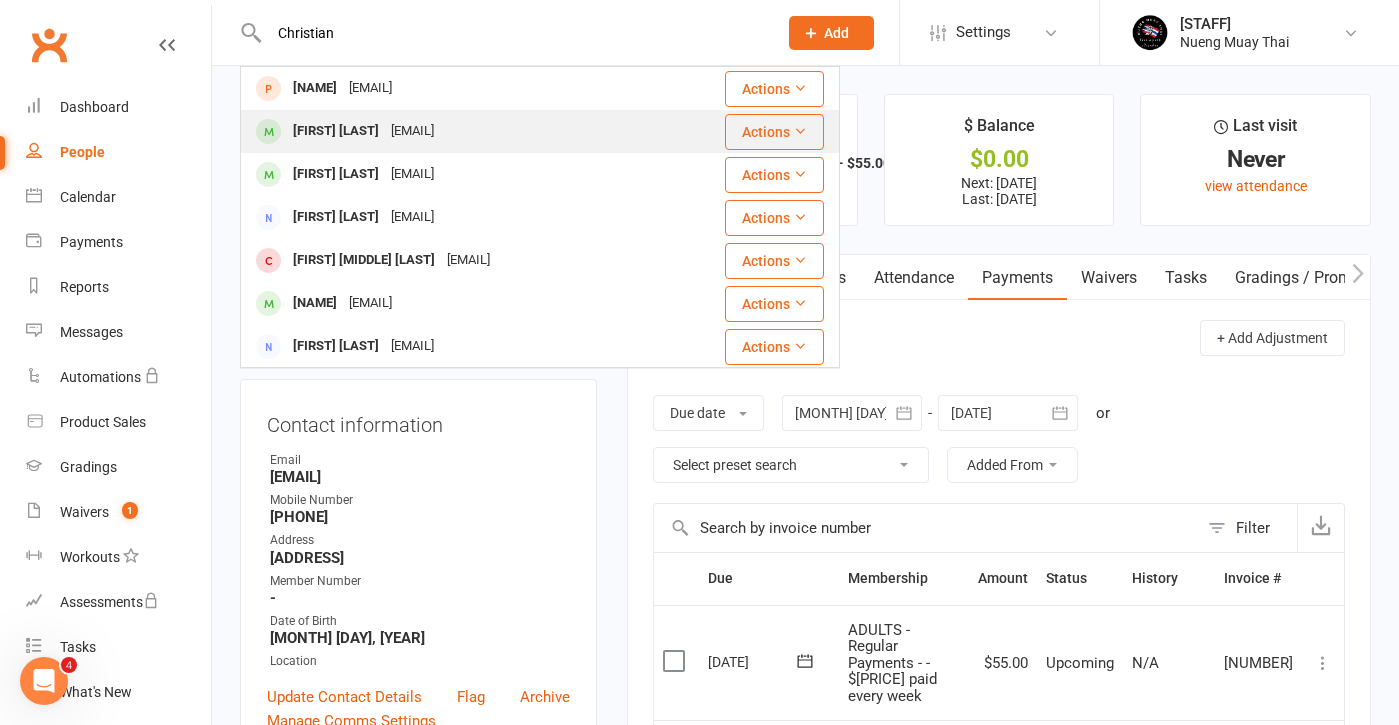 drag, startPoint x: 565, startPoint y: 33, endPoint x: 487, endPoint y: 137, distance: 130 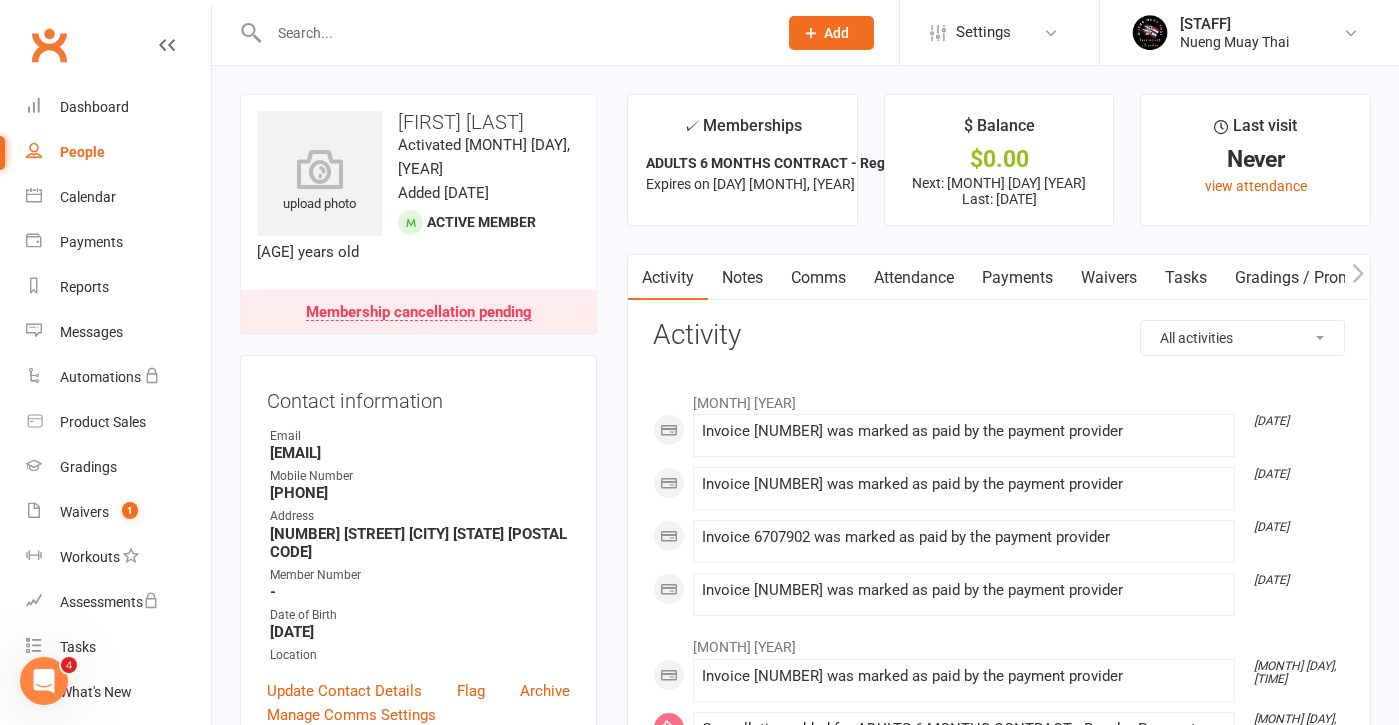 click on "Payments" at bounding box center (1017, 278) 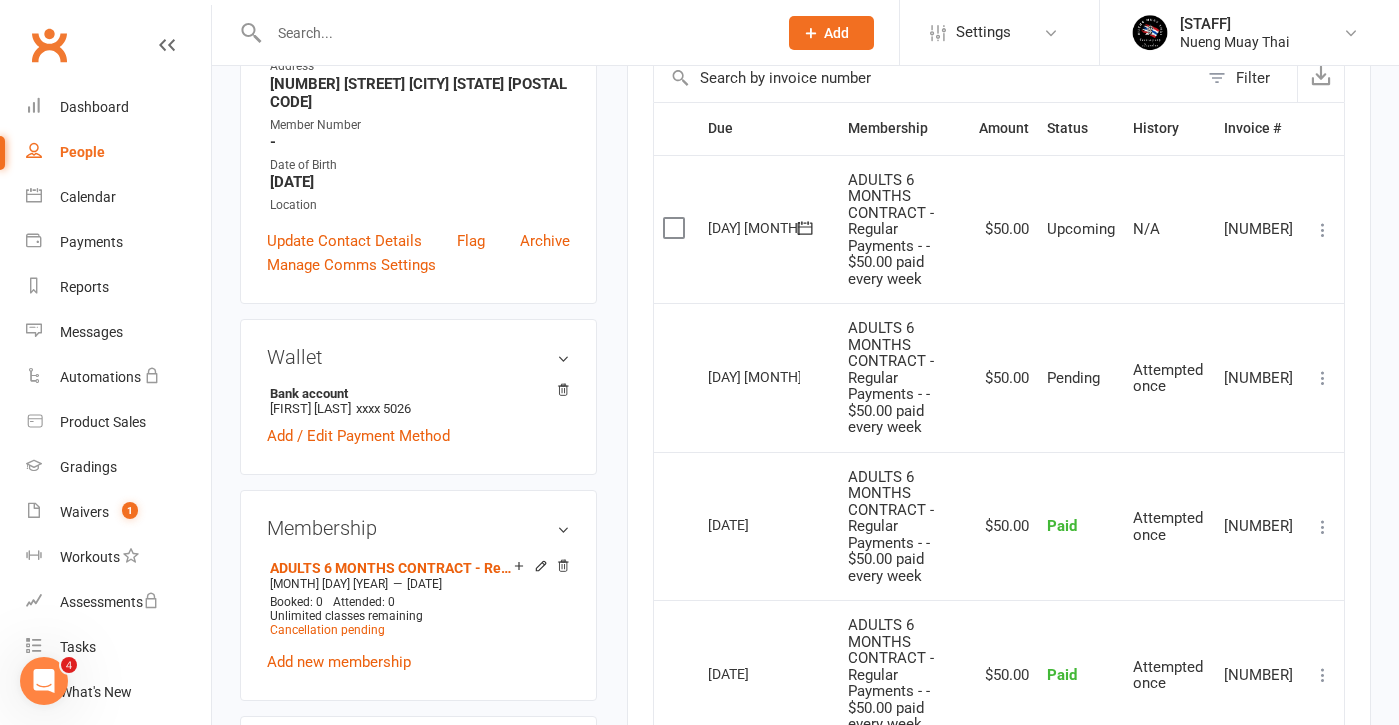 scroll, scrollTop: 451, scrollLeft: 0, axis: vertical 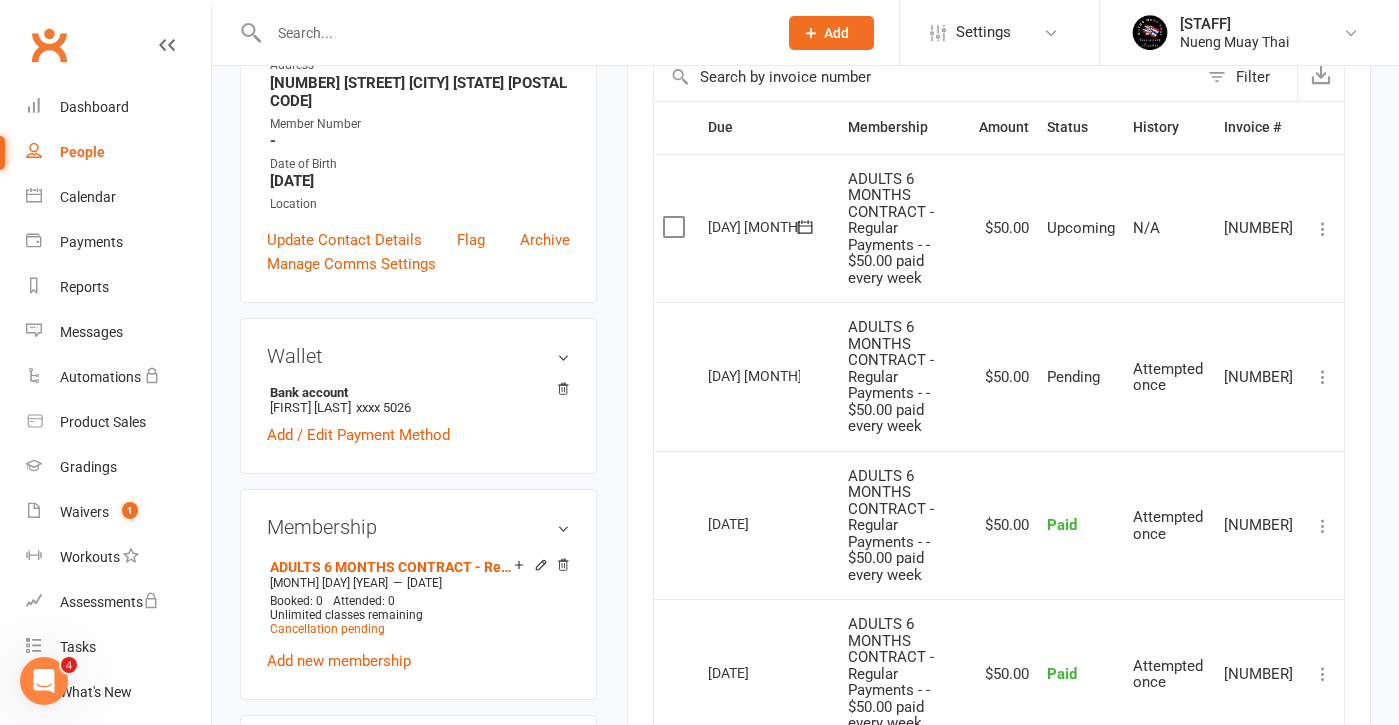 click at bounding box center (513, 33) 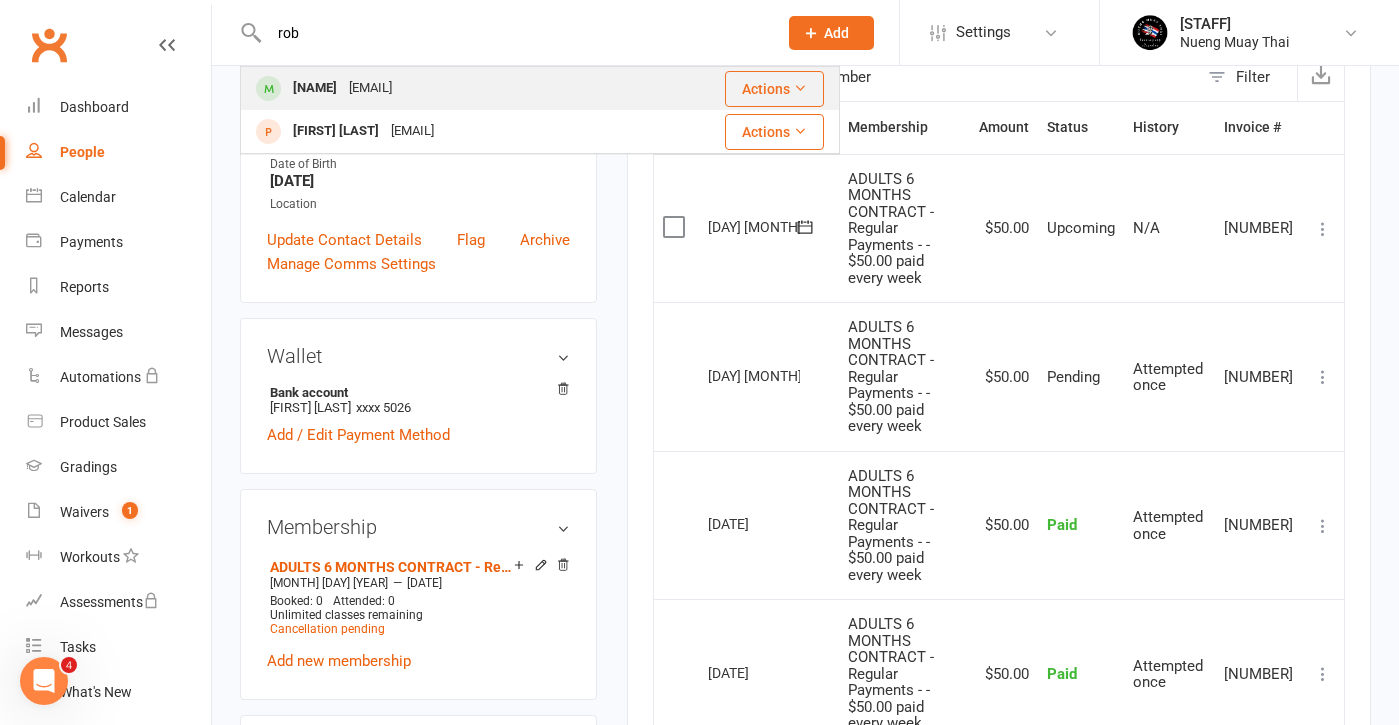type on "rob" 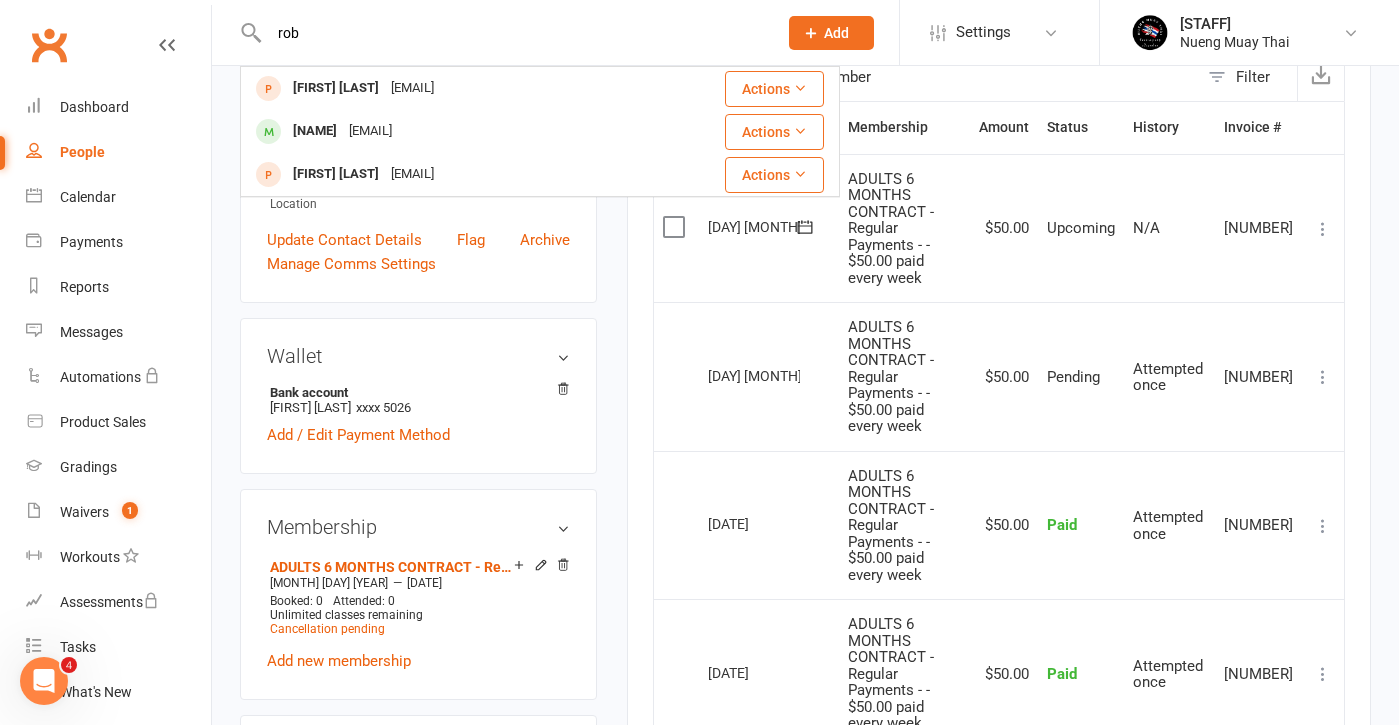 click on "[EMAIL]" at bounding box center [412, 88] 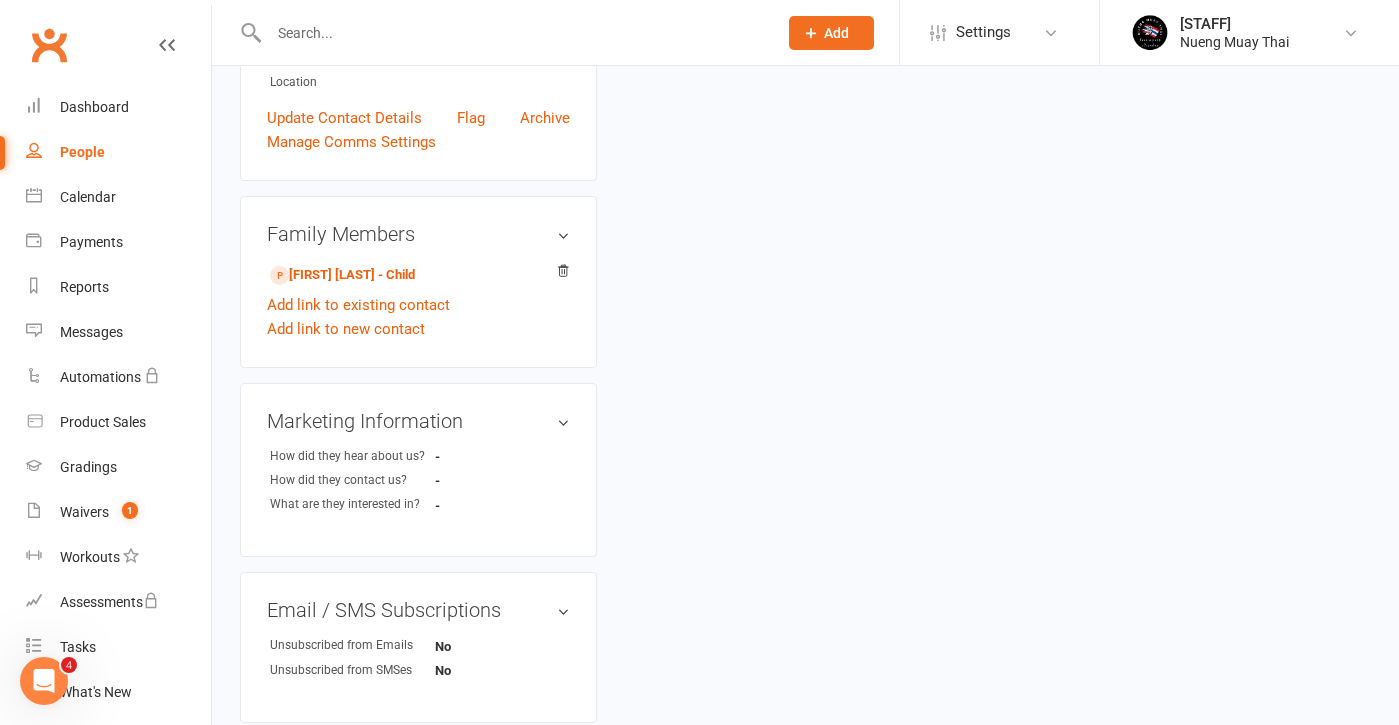 scroll, scrollTop: 0, scrollLeft: 0, axis: both 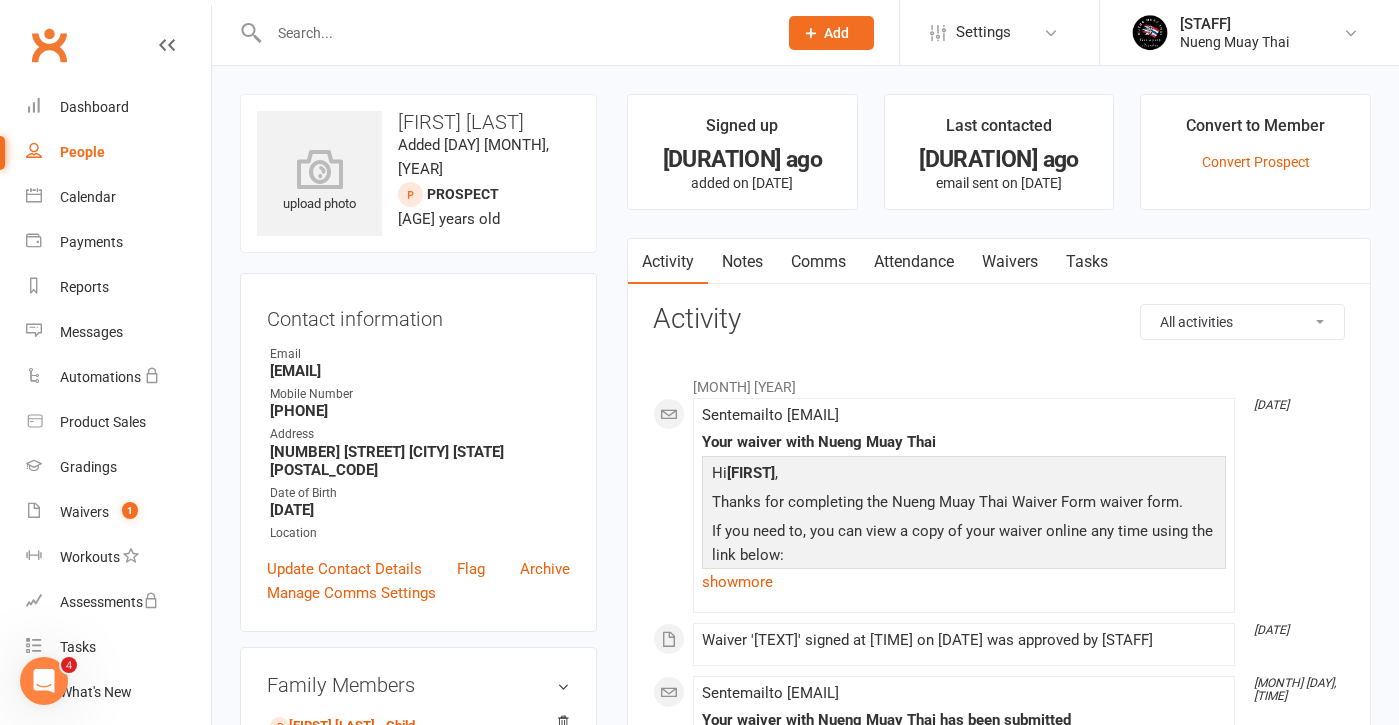 click at bounding box center (513, 33) 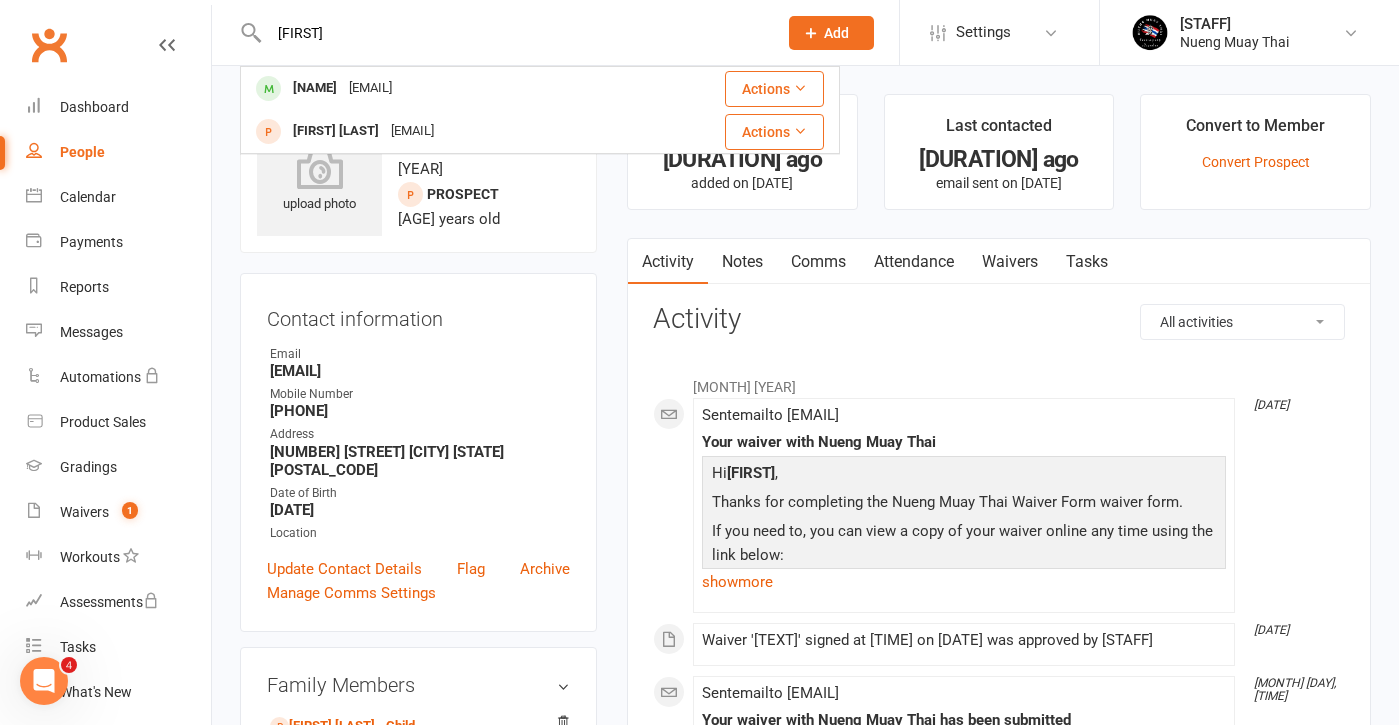type on "[FIRST]" 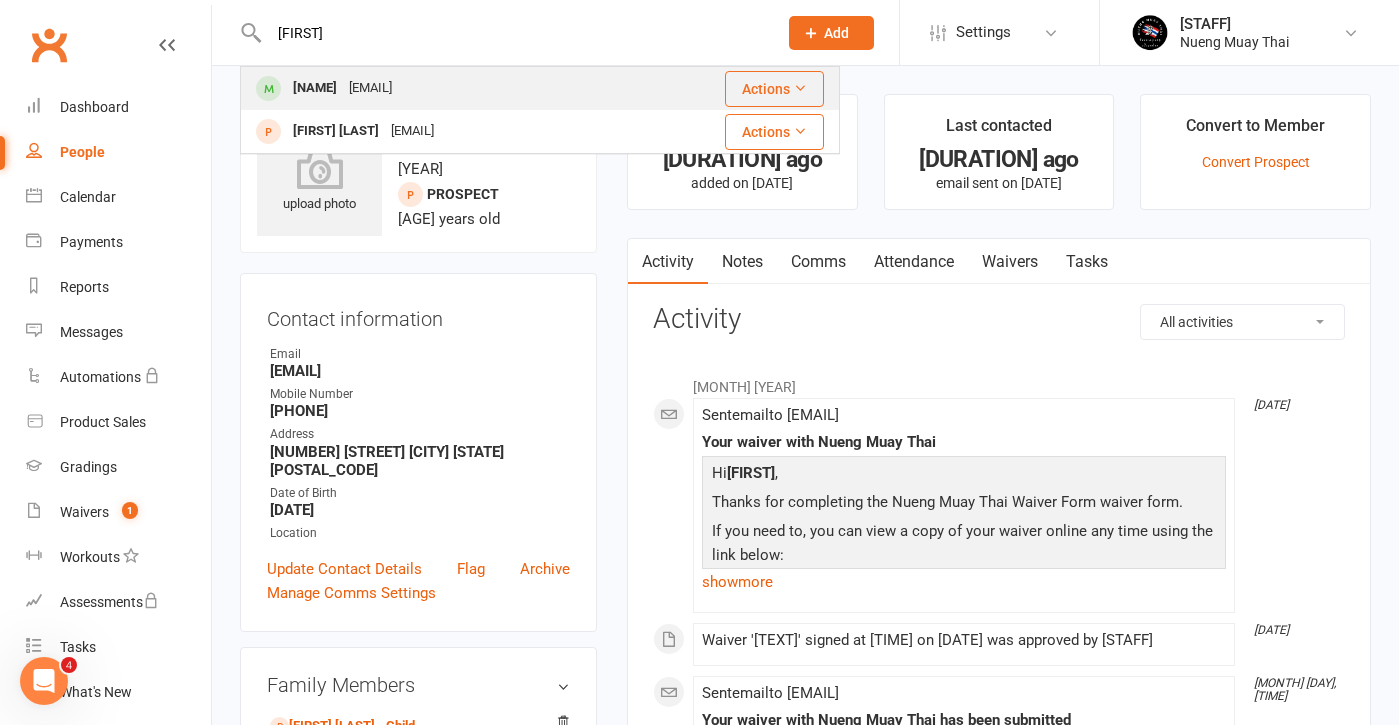 drag, startPoint x: 437, startPoint y: 31, endPoint x: 353, endPoint y: 88, distance: 101.51354 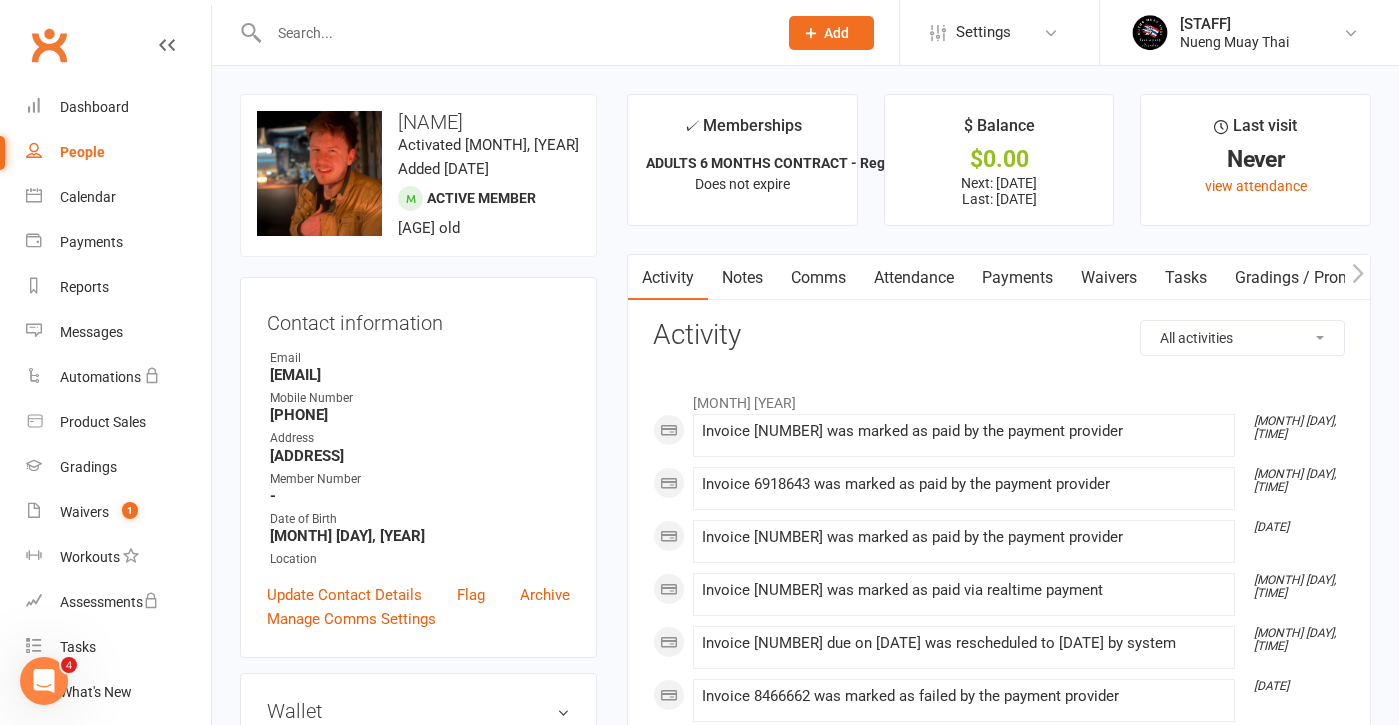 click on "Payments" at bounding box center (1017, 278) 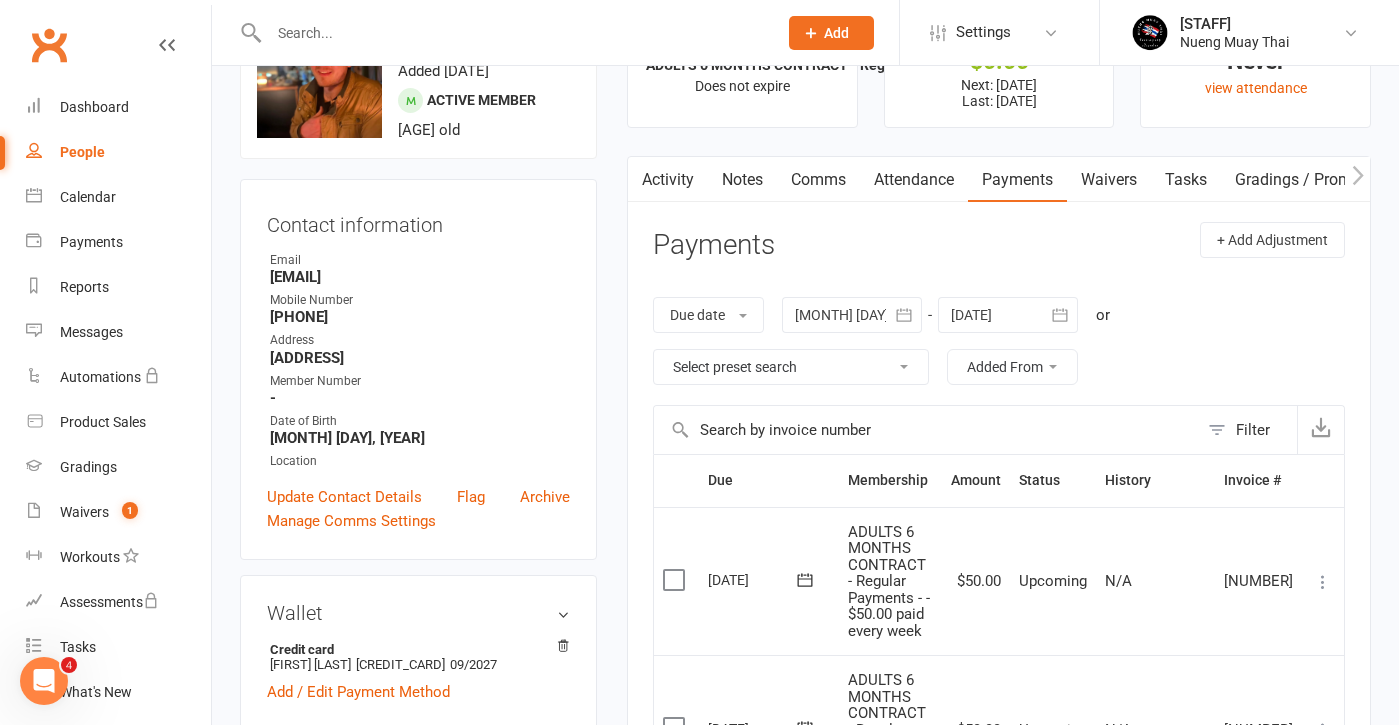 scroll, scrollTop: 47, scrollLeft: 0, axis: vertical 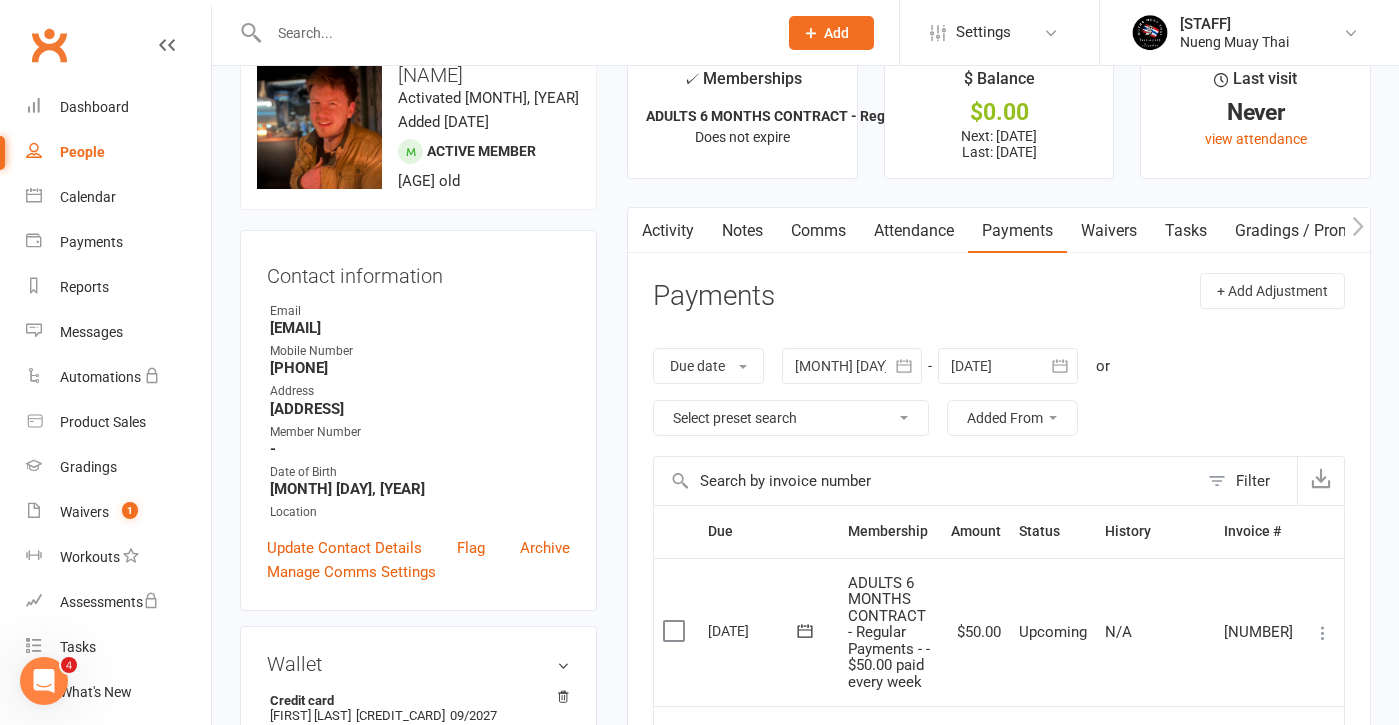 click at bounding box center (852, 366) 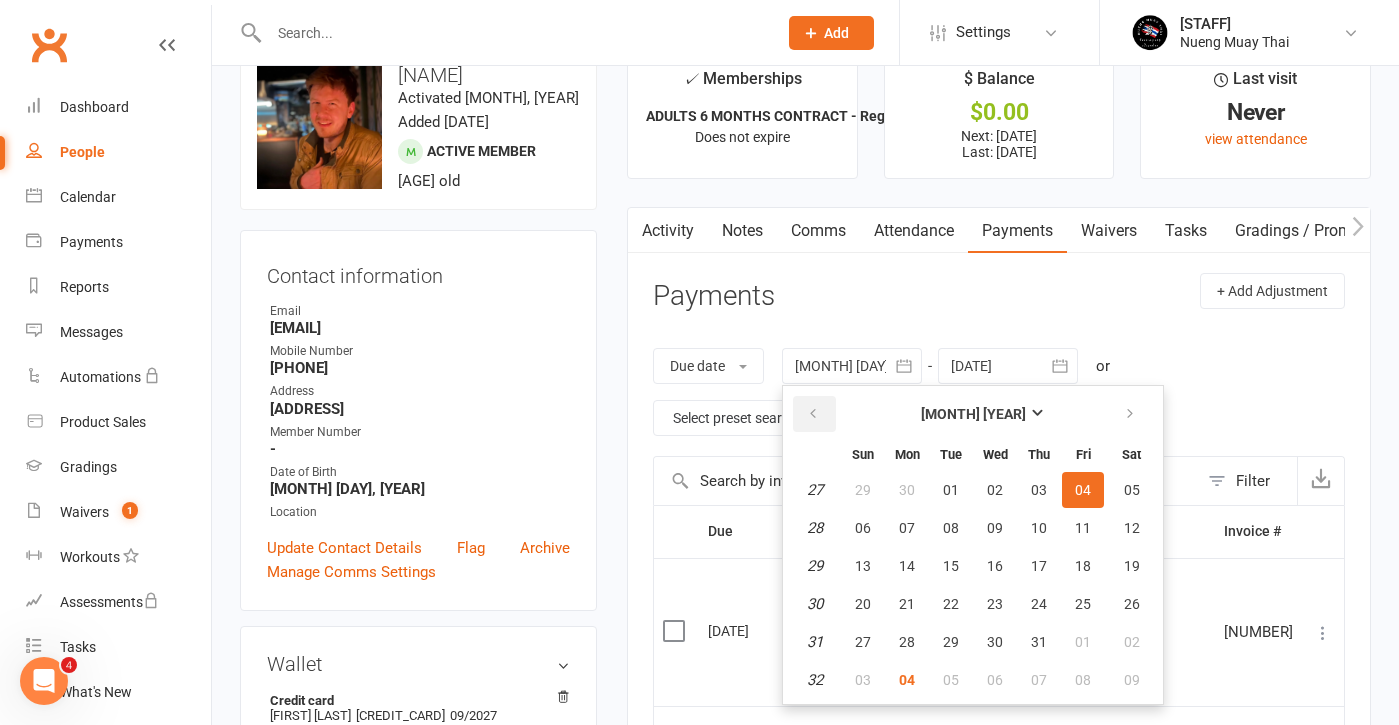 click at bounding box center [813, 414] 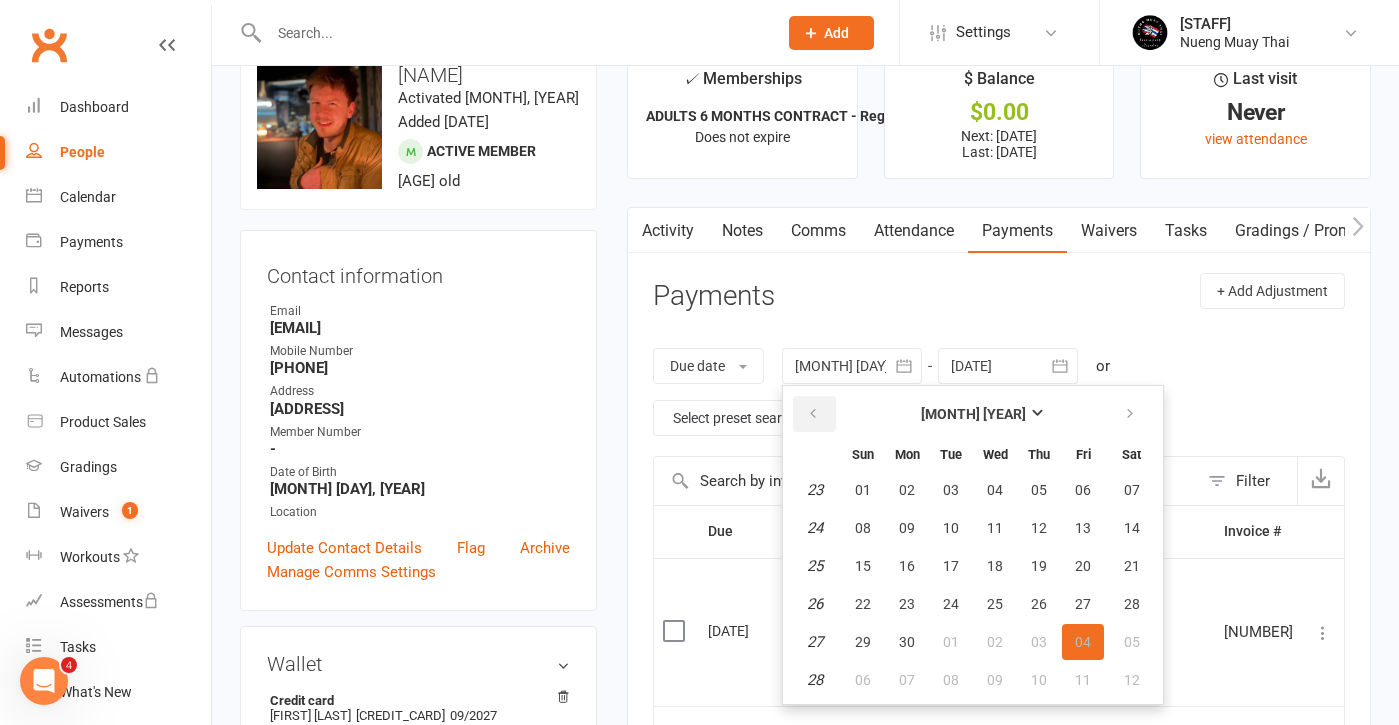 click at bounding box center [813, 414] 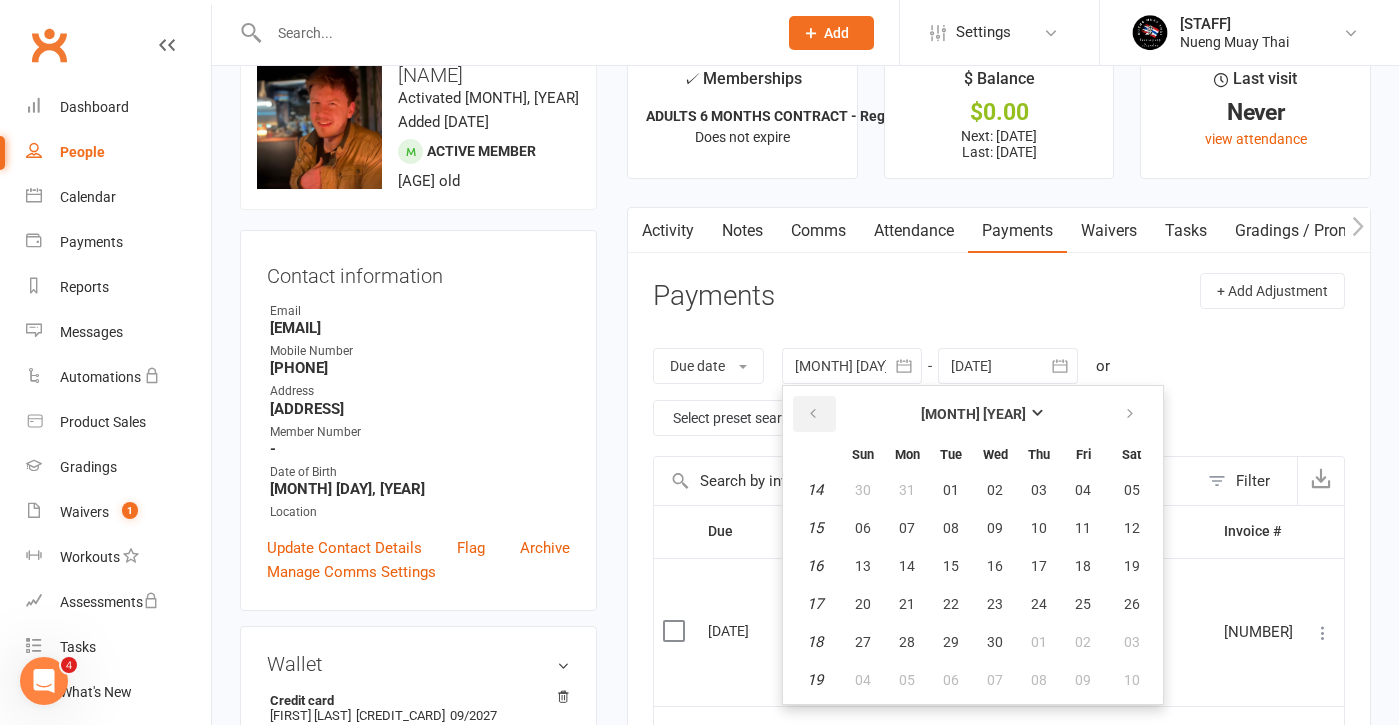 click at bounding box center [813, 414] 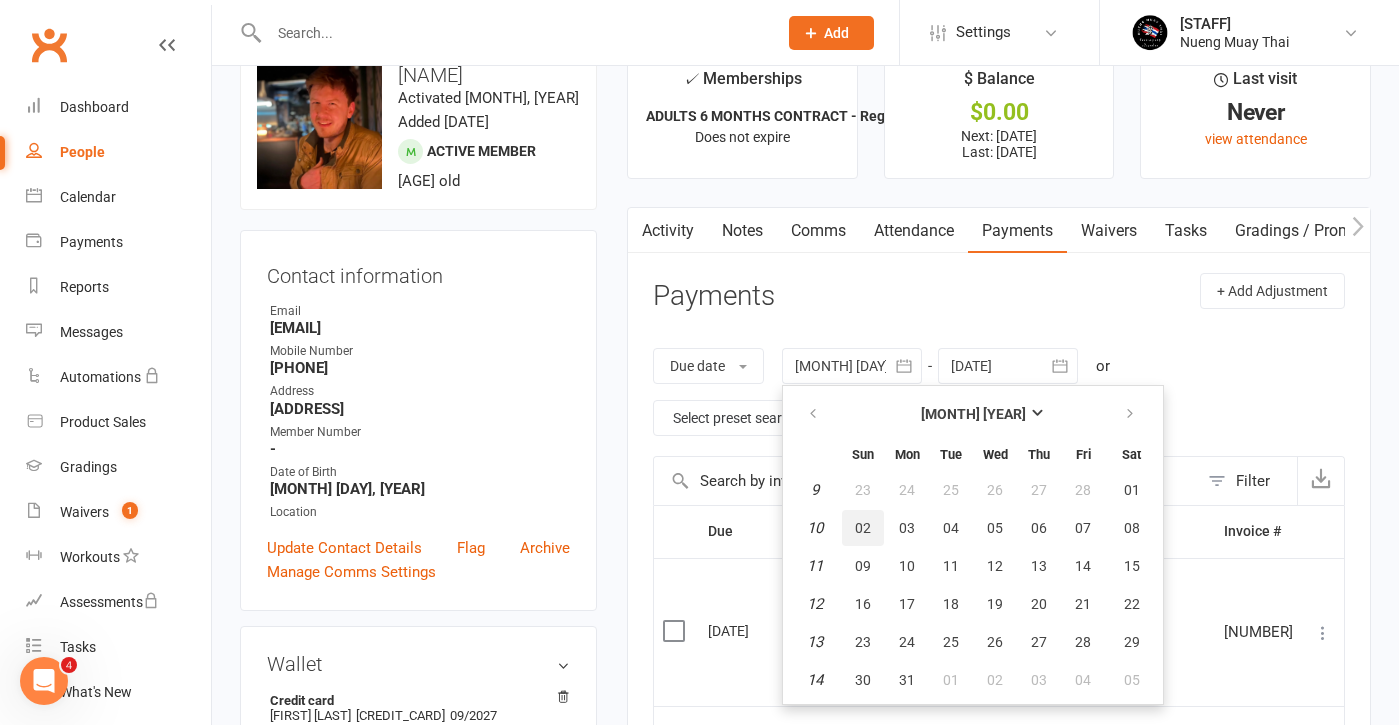 click on "02" at bounding box center (863, 528) 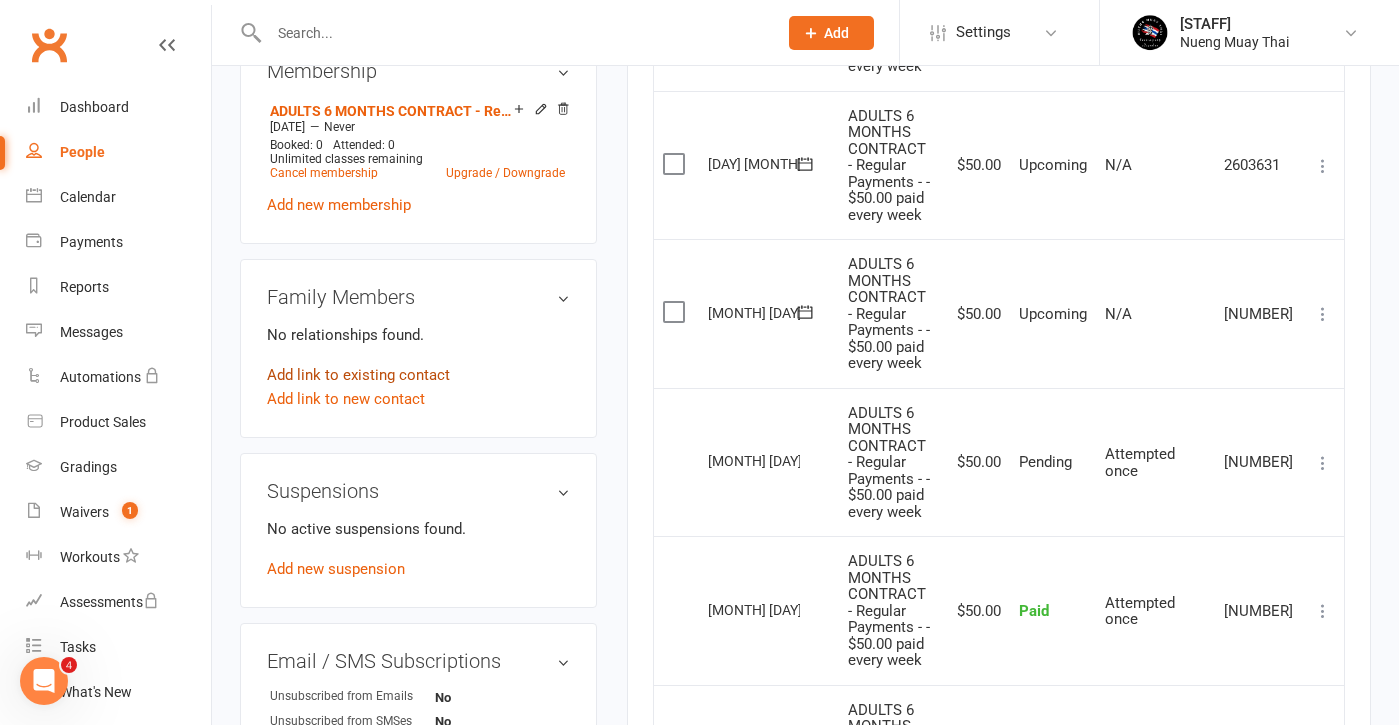 scroll, scrollTop: 813, scrollLeft: 0, axis: vertical 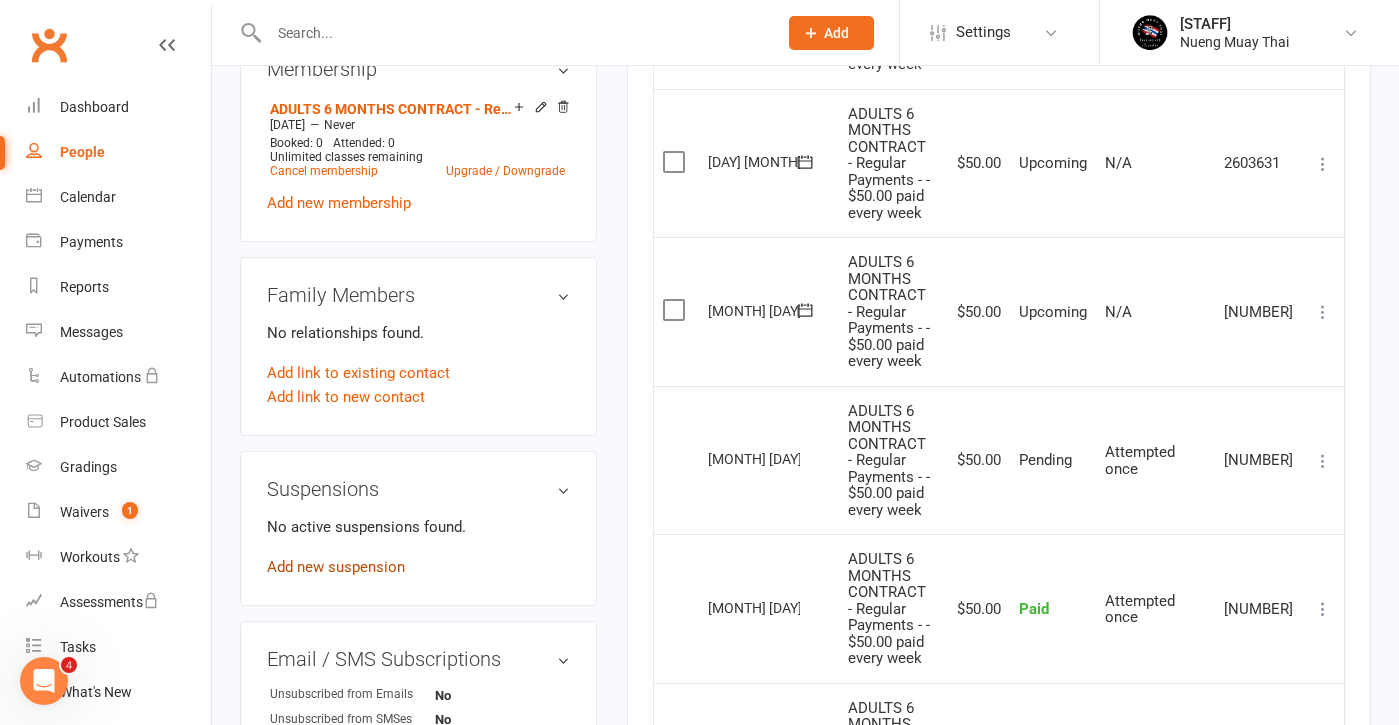 click on "Add new suspension" at bounding box center (336, 567) 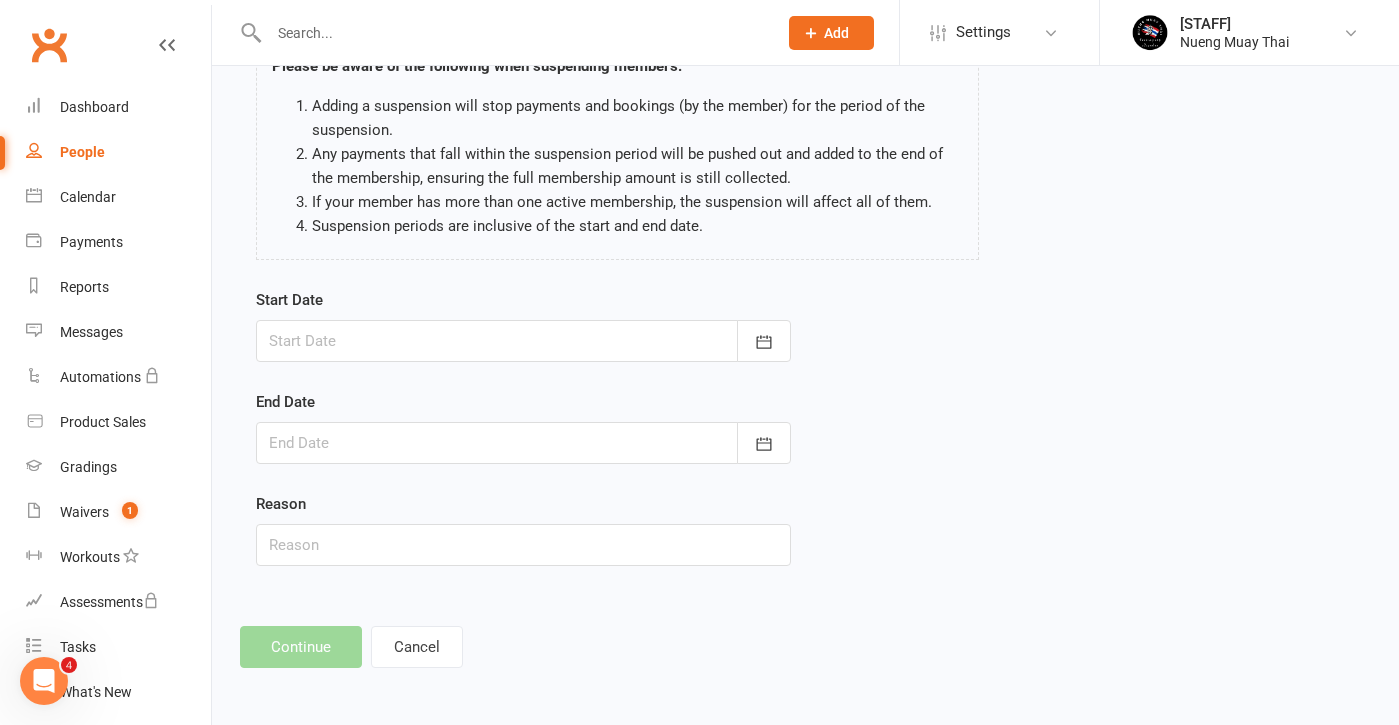 scroll, scrollTop: 0, scrollLeft: 0, axis: both 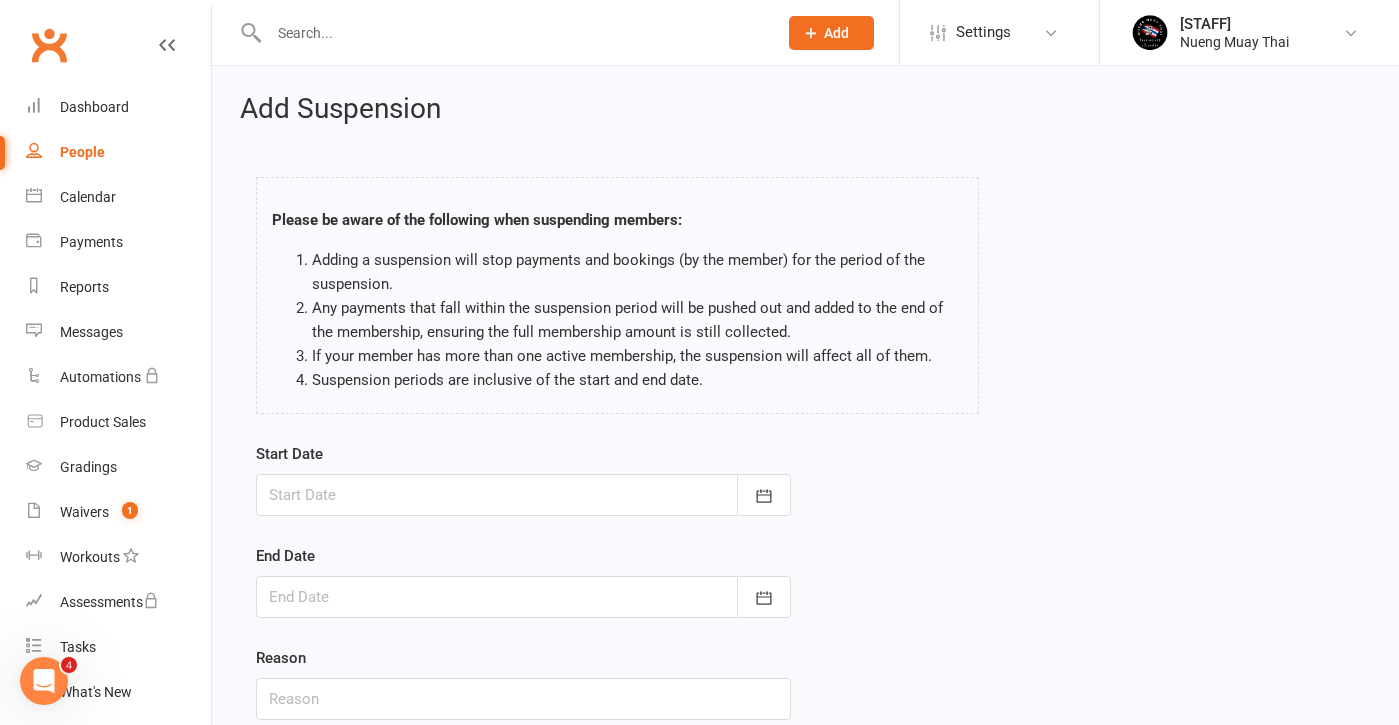 click at bounding box center (523, 495) 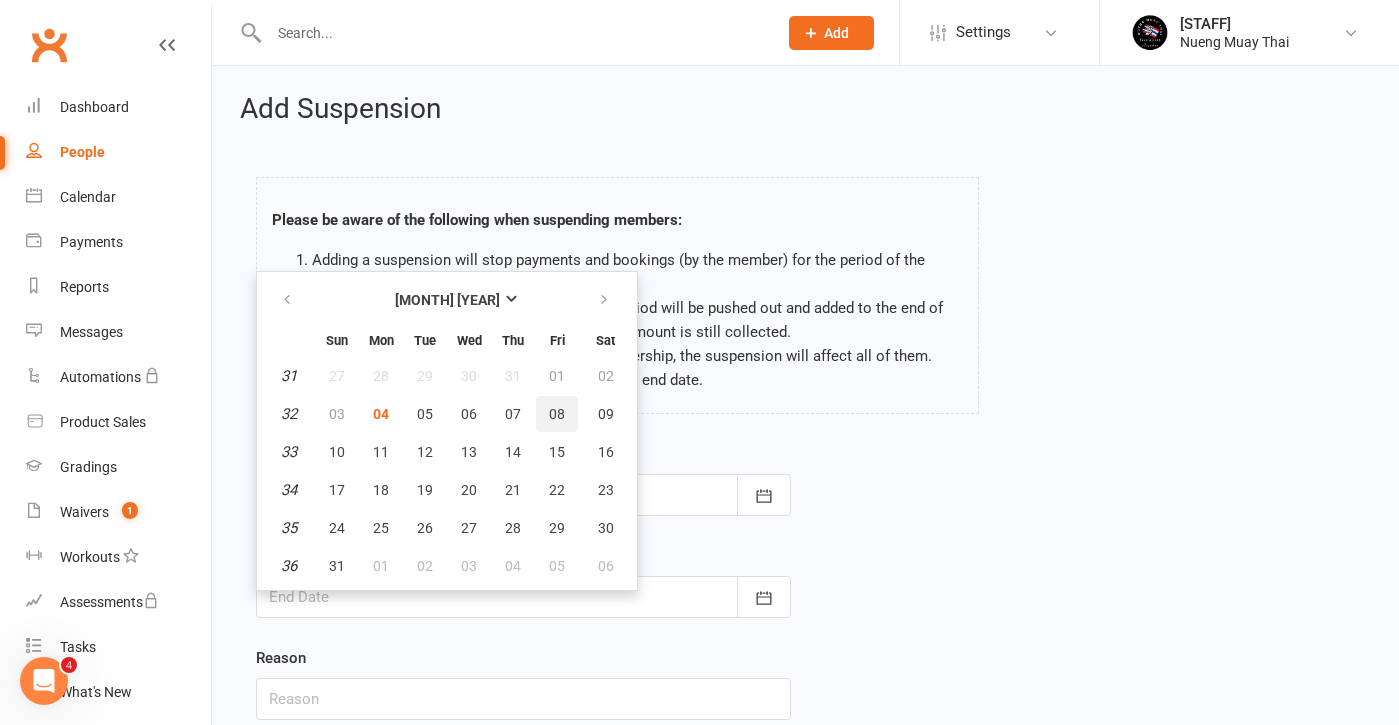 click on "08" at bounding box center [557, 414] 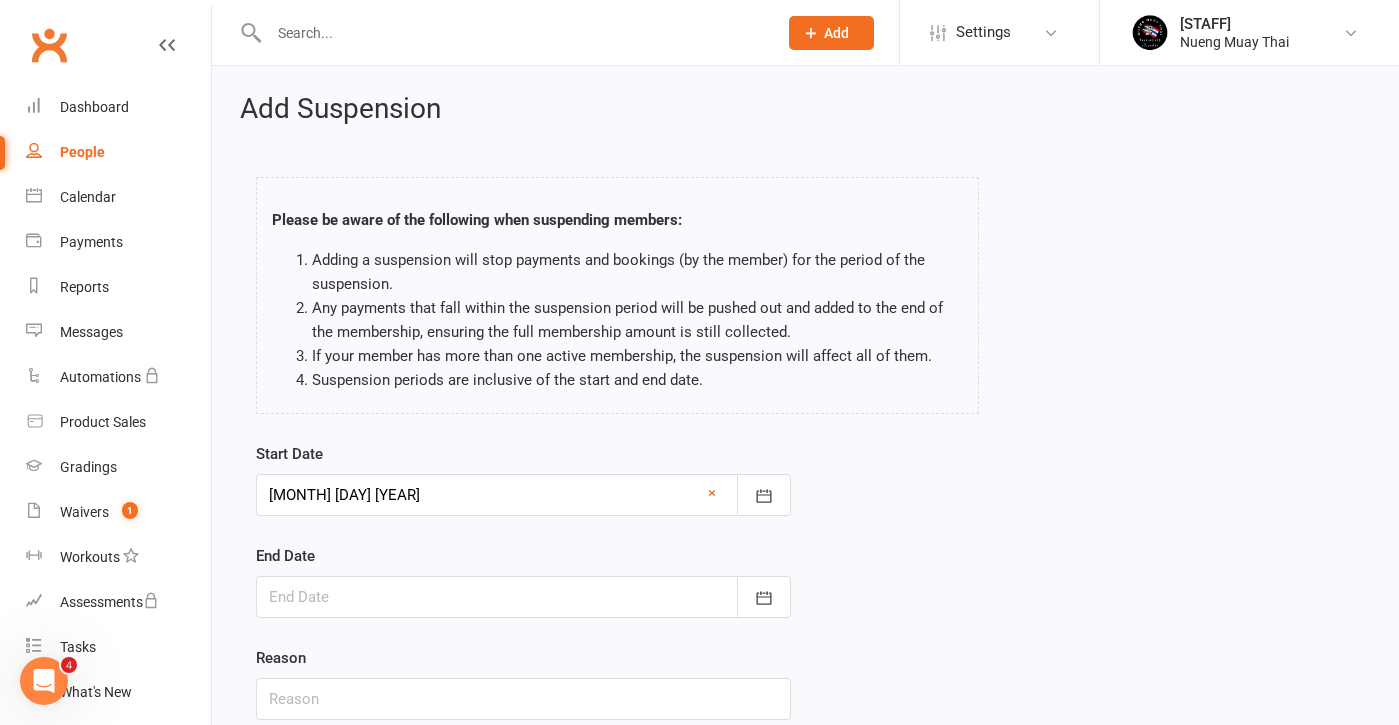 scroll, scrollTop: 0, scrollLeft: 0, axis: both 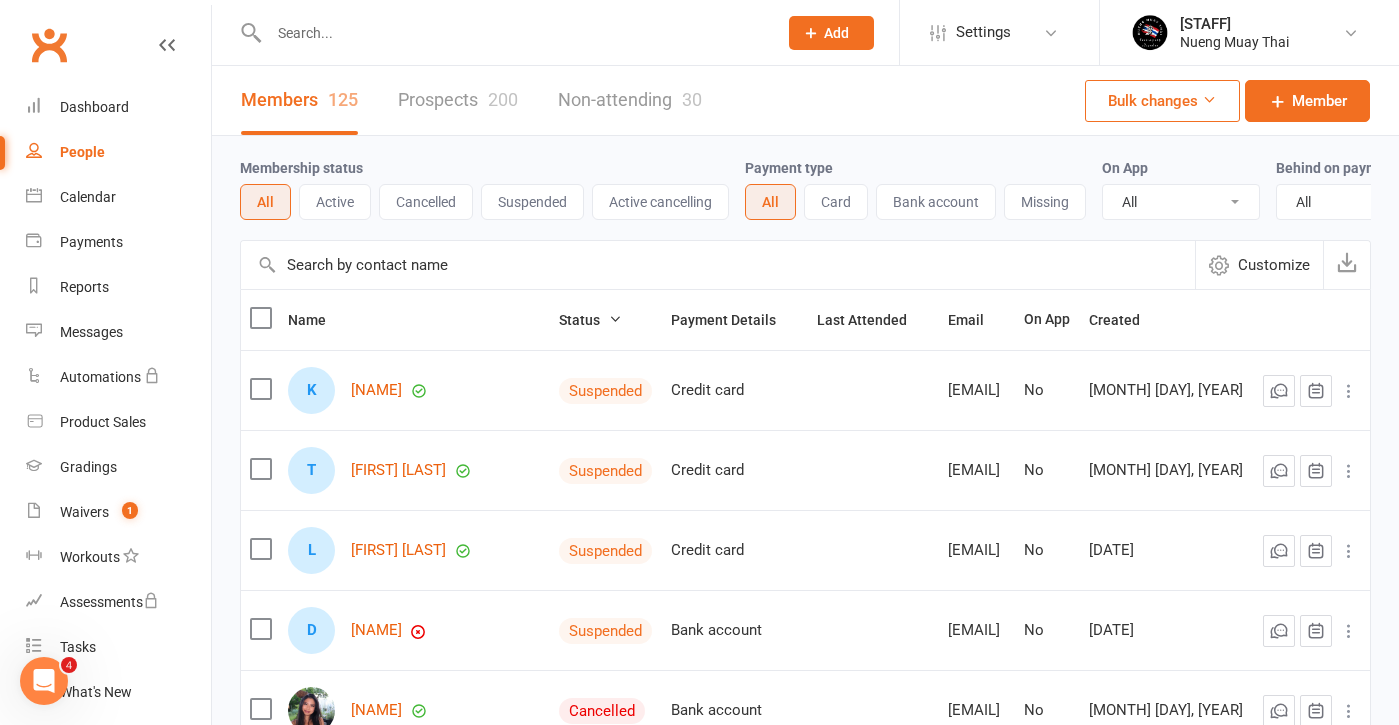 click at bounding box center [501, 32] 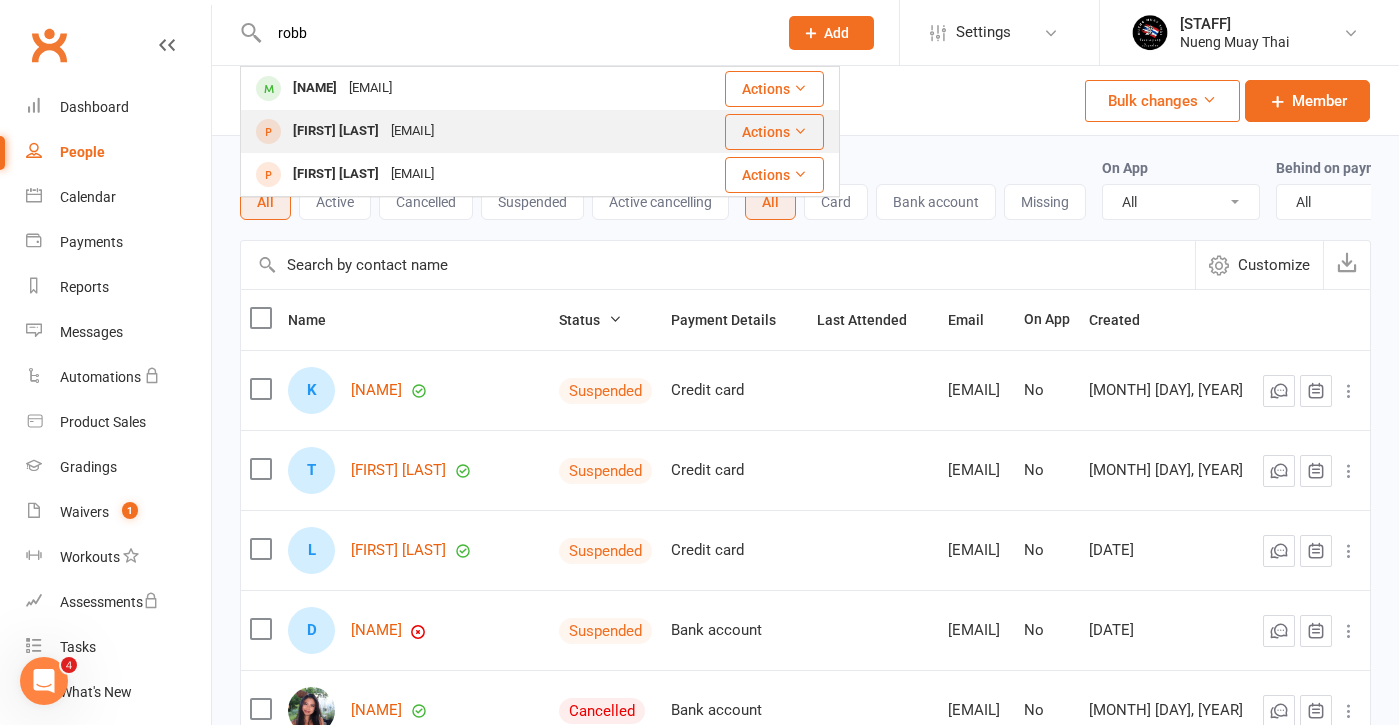 type on "robb" 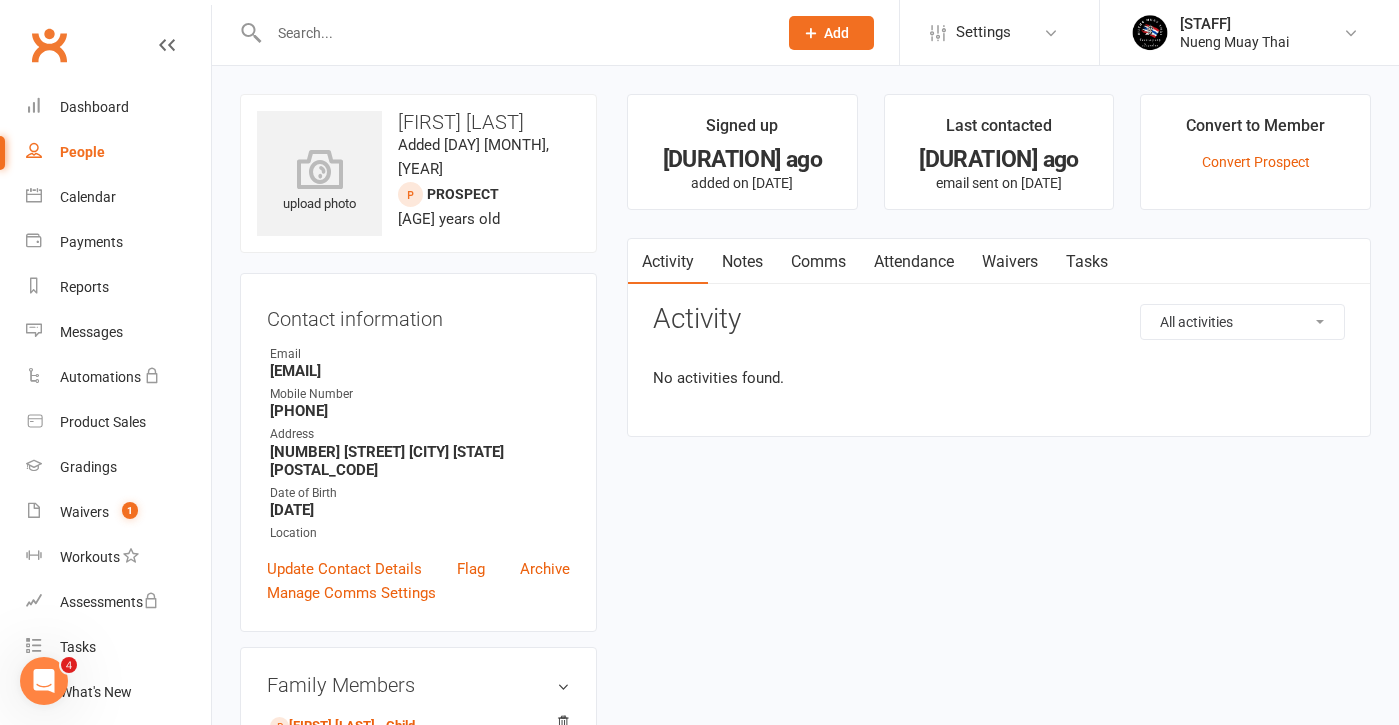 click at bounding box center [513, 33] 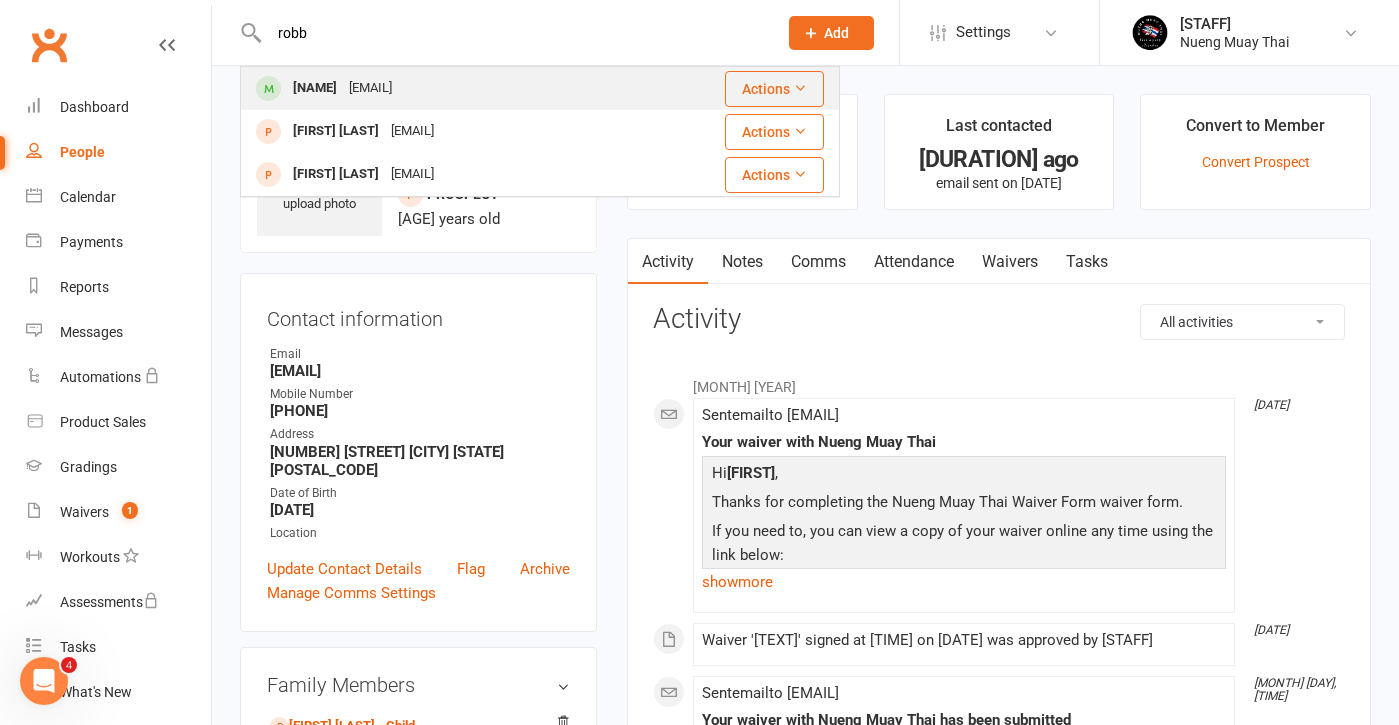 type on "robb" 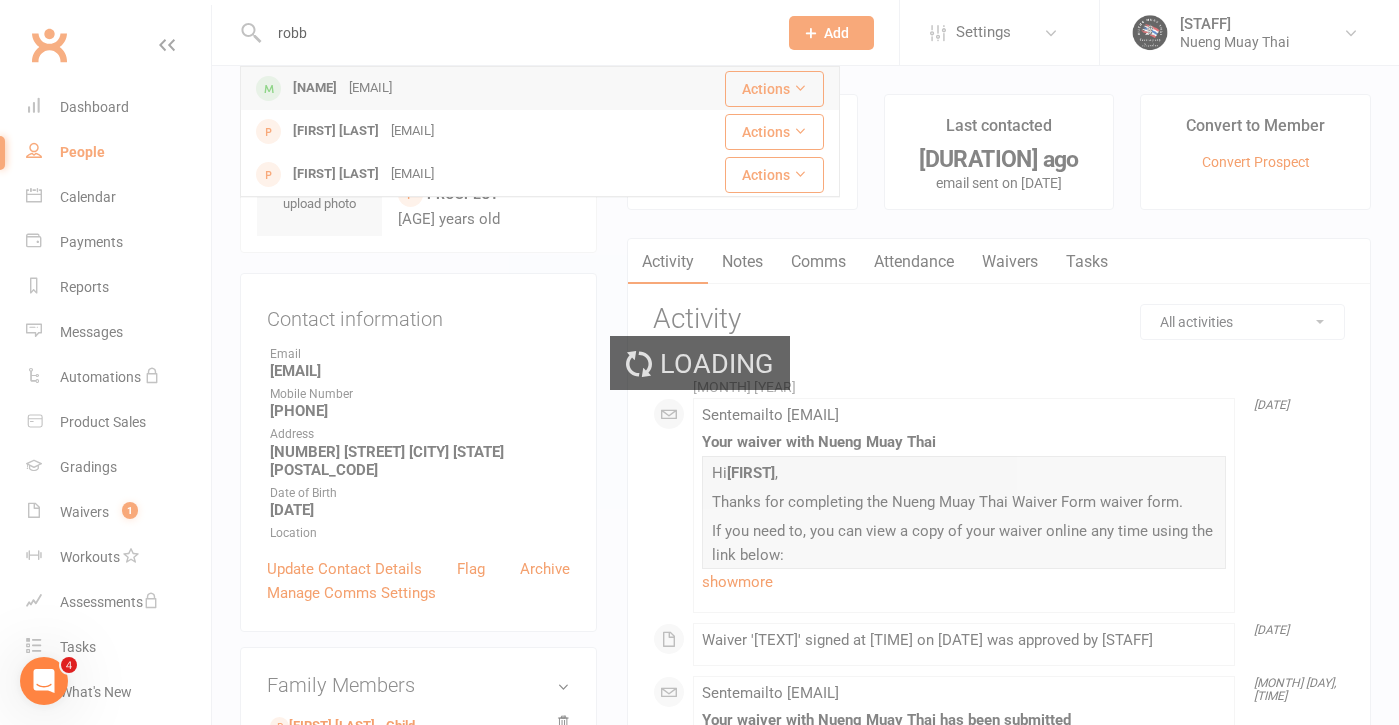 type 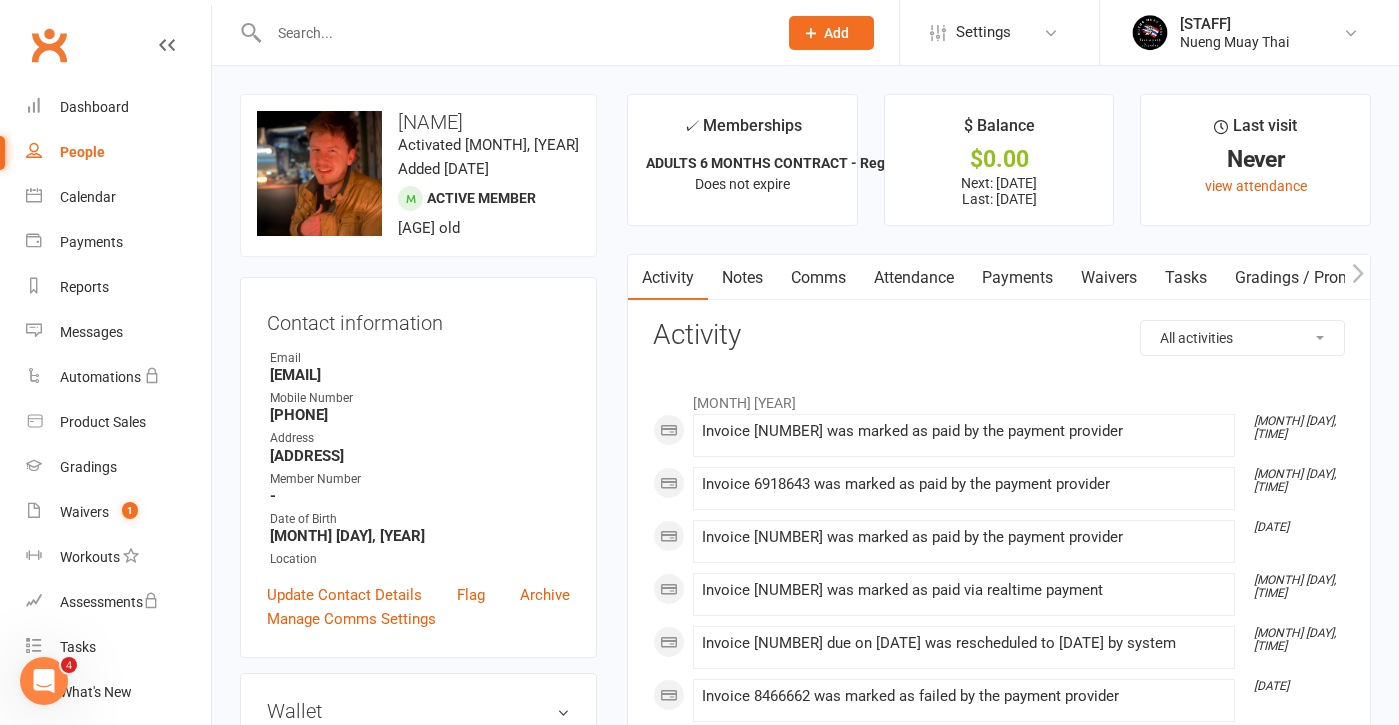 click on "Payments" at bounding box center [1017, 278] 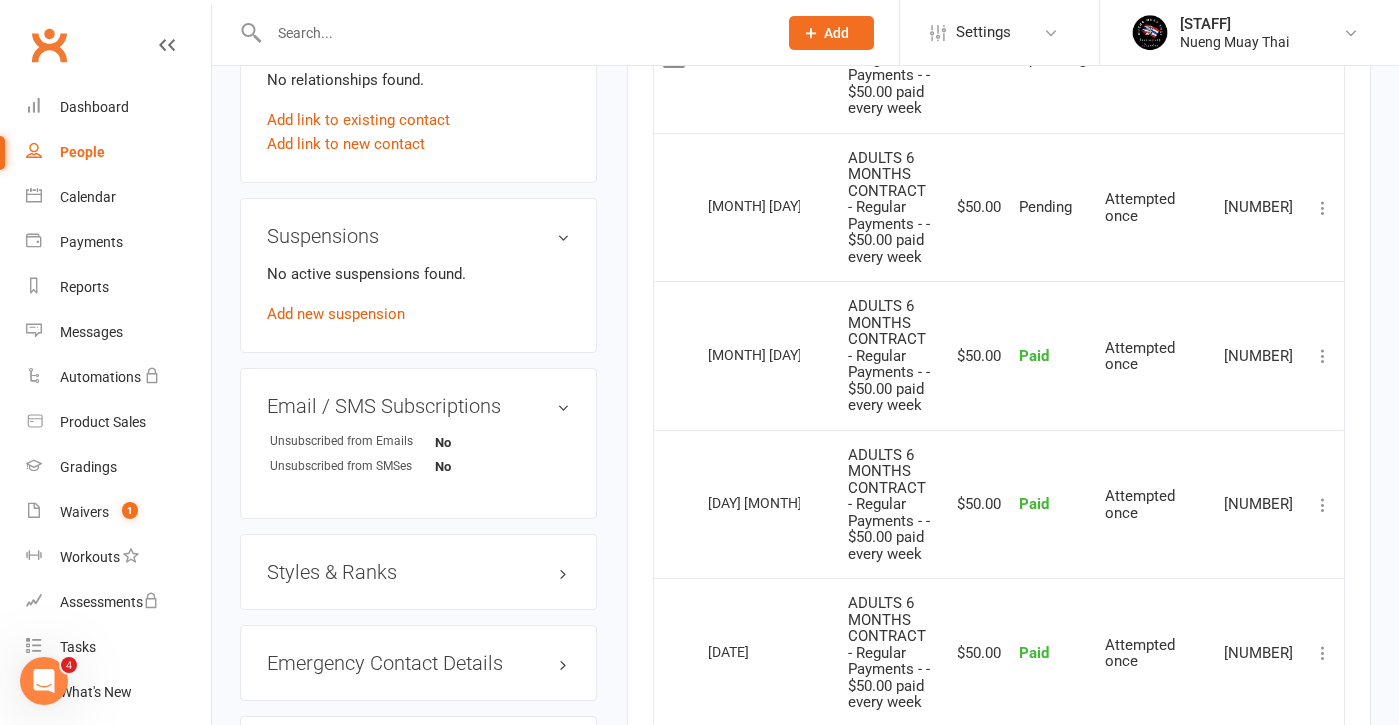 scroll, scrollTop: 1069, scrollLeft: 0, axis: vertical 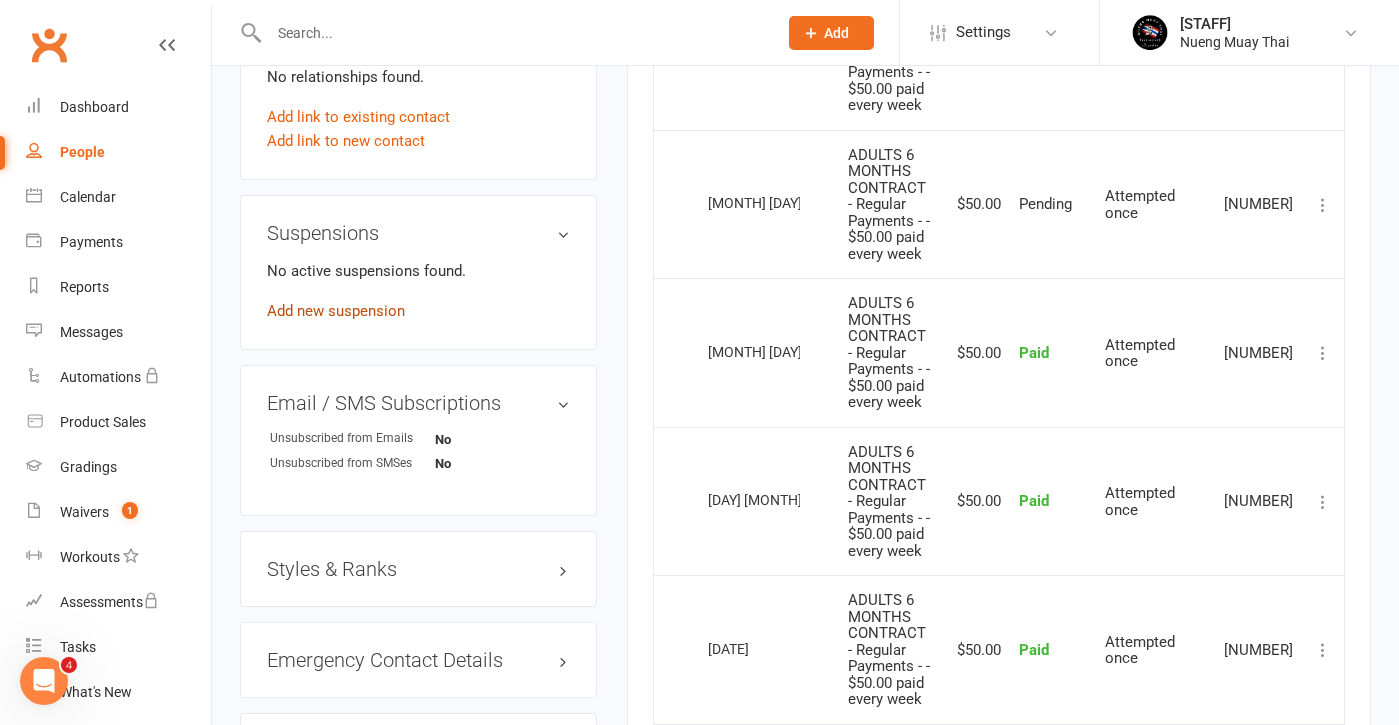 click on "Add new suspension" at bounding box center [336, 311] 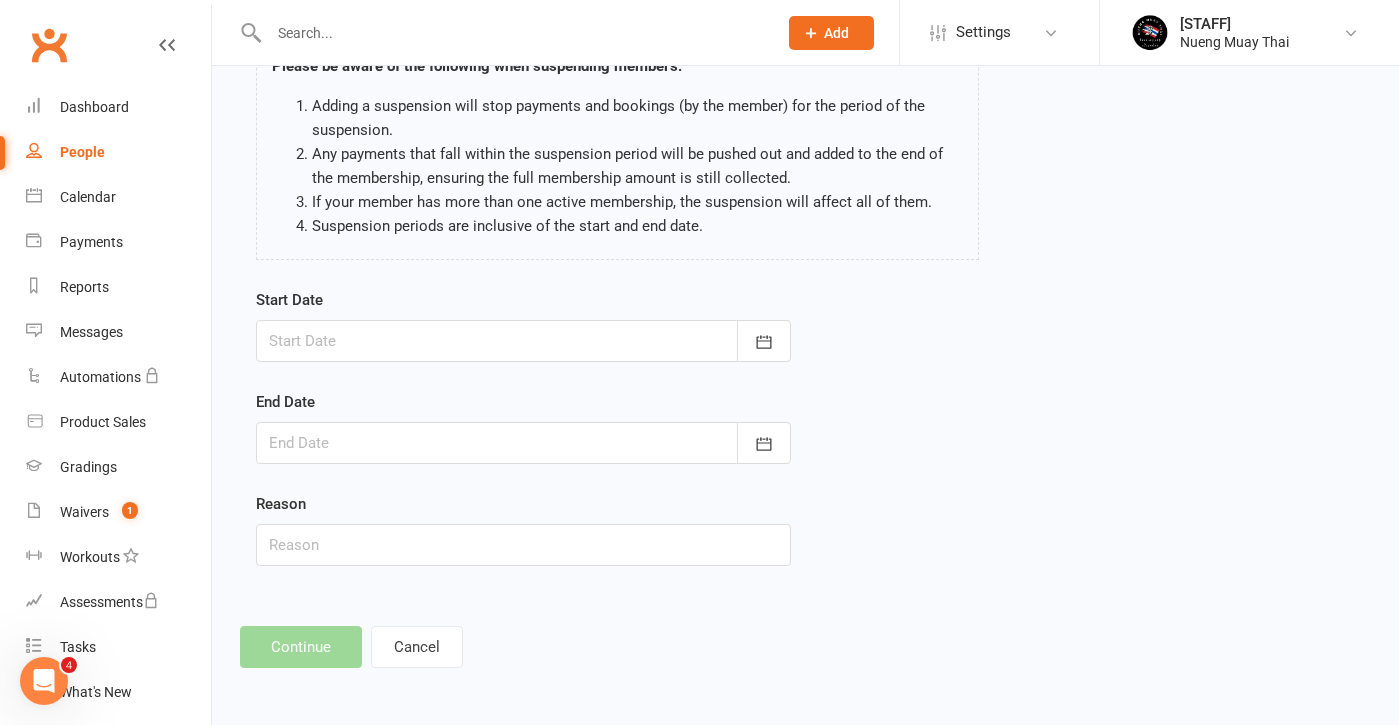 scroll, scrollTop: 0, scrollLeft: 0, axis: both 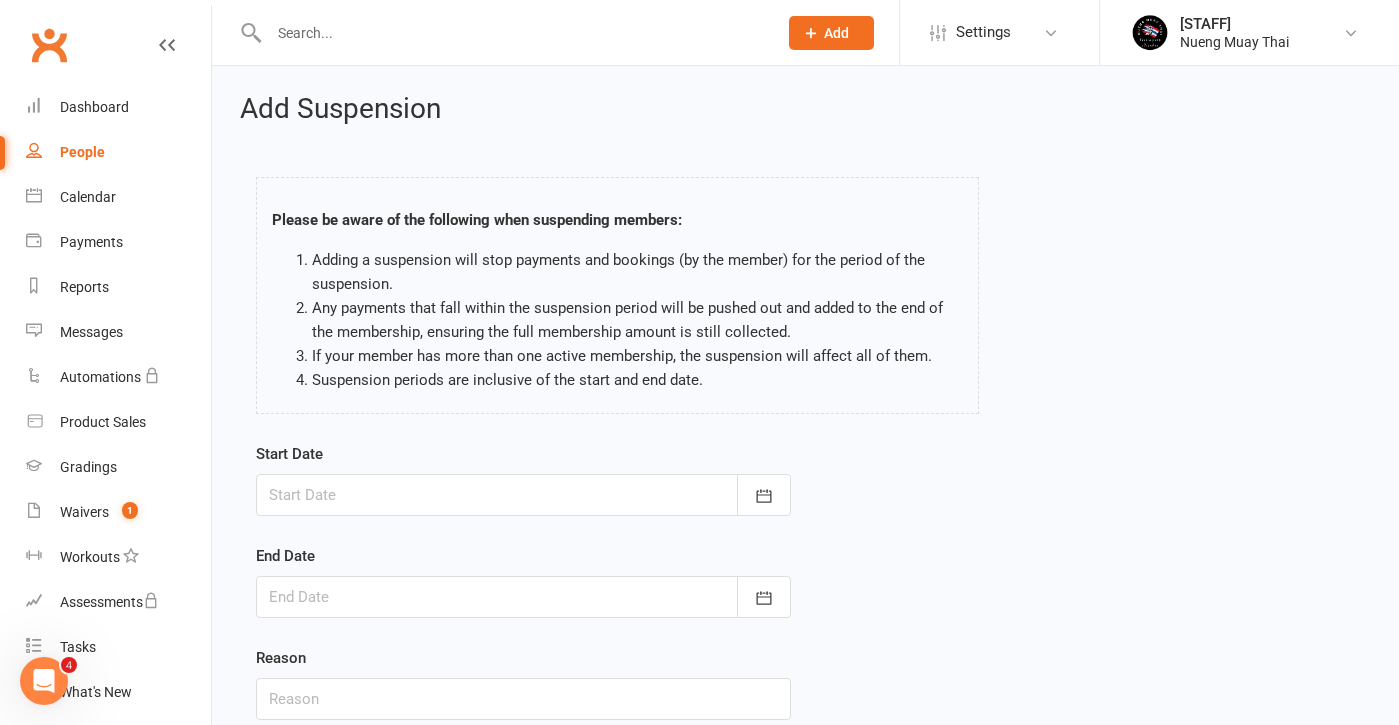 click at bounding box center [523, 495] 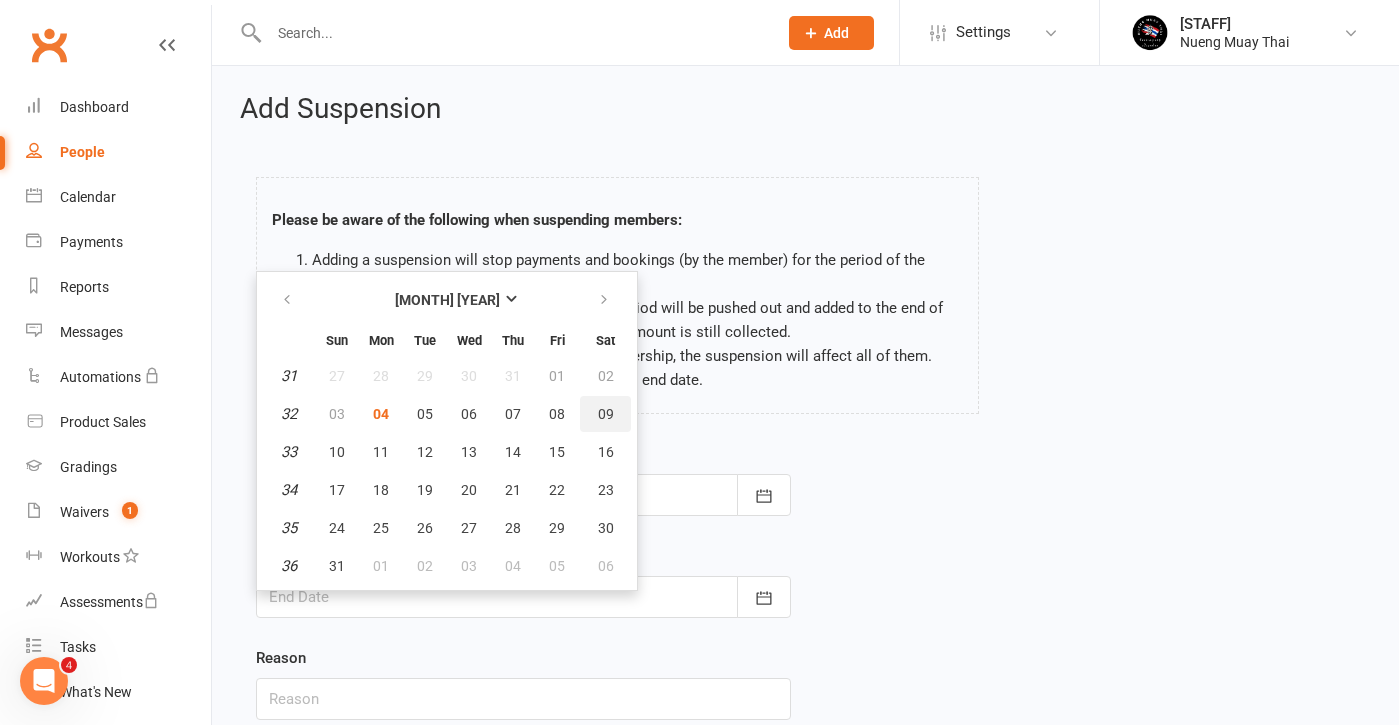click on "09" at bounding box center [606, 414] 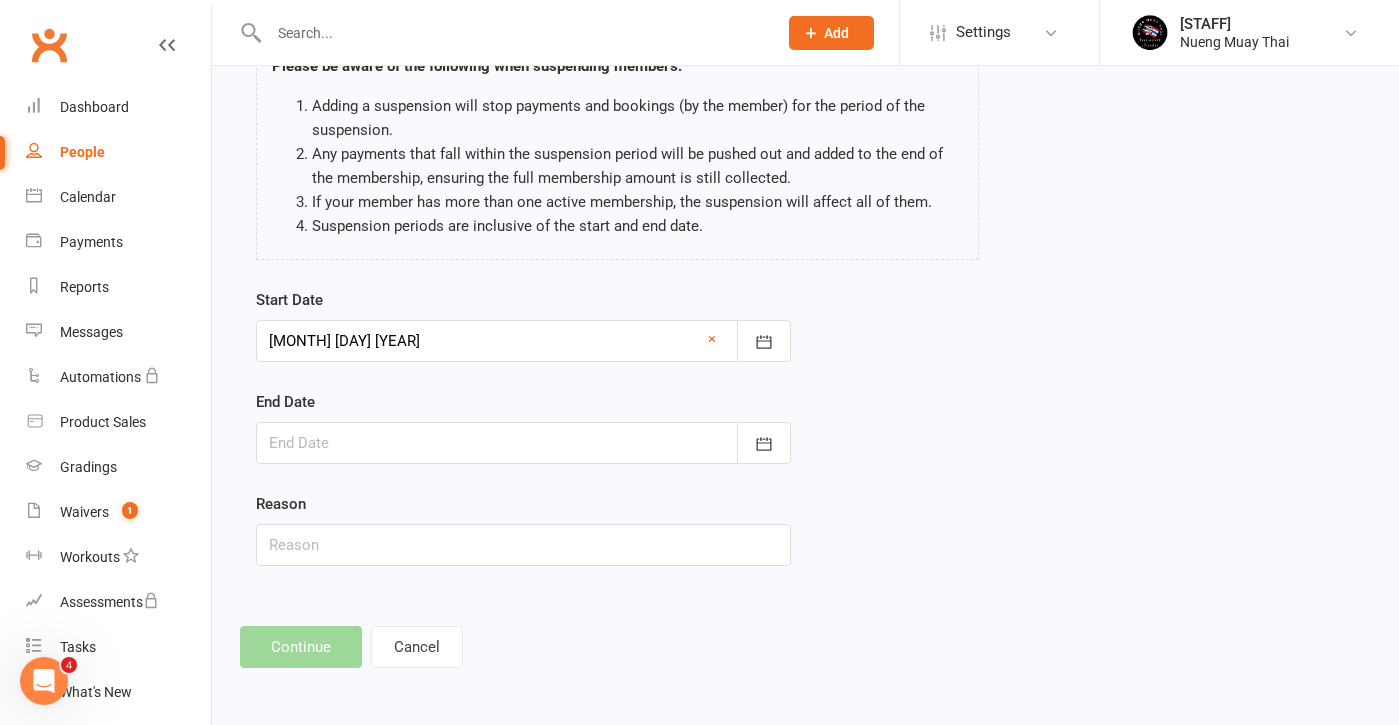 scroll, scrollTop: 170, scrollLeft: 0, axis: vertical 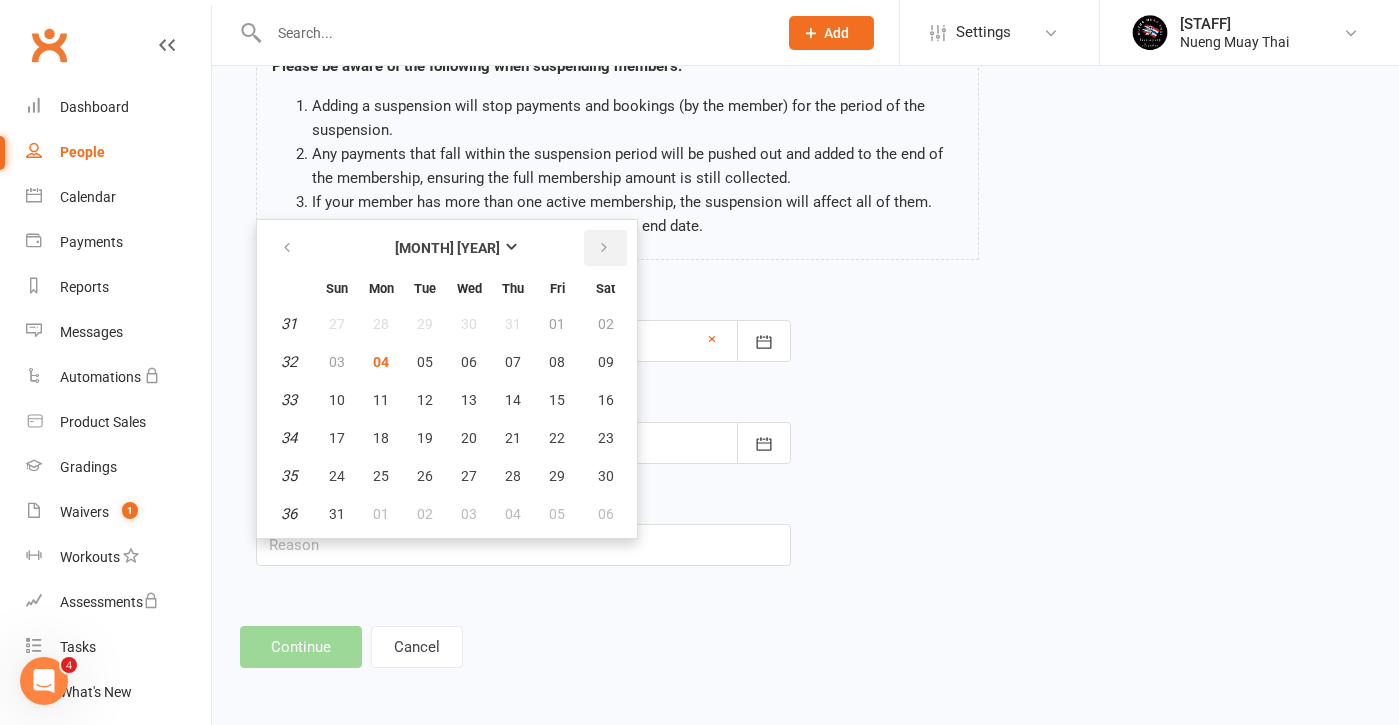 click at bounding box center [604, 248] 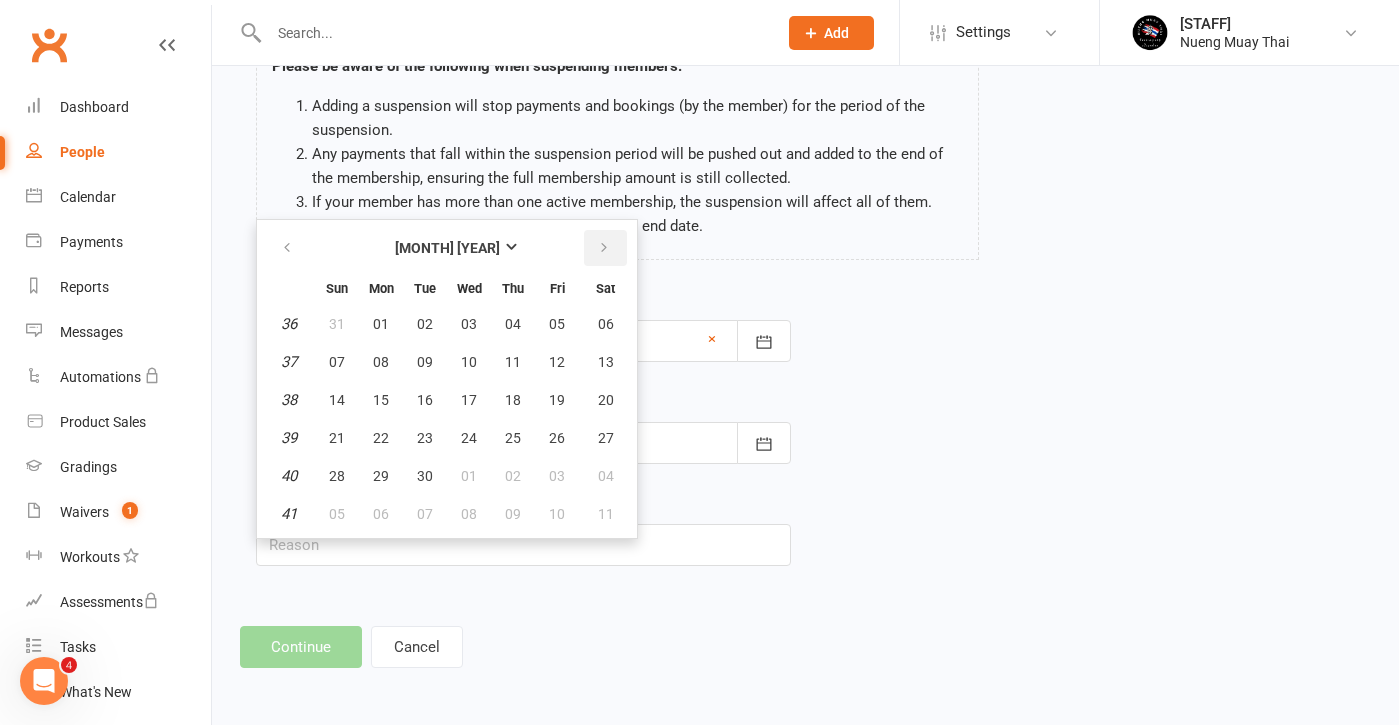 click at bounding box center (604, 248) 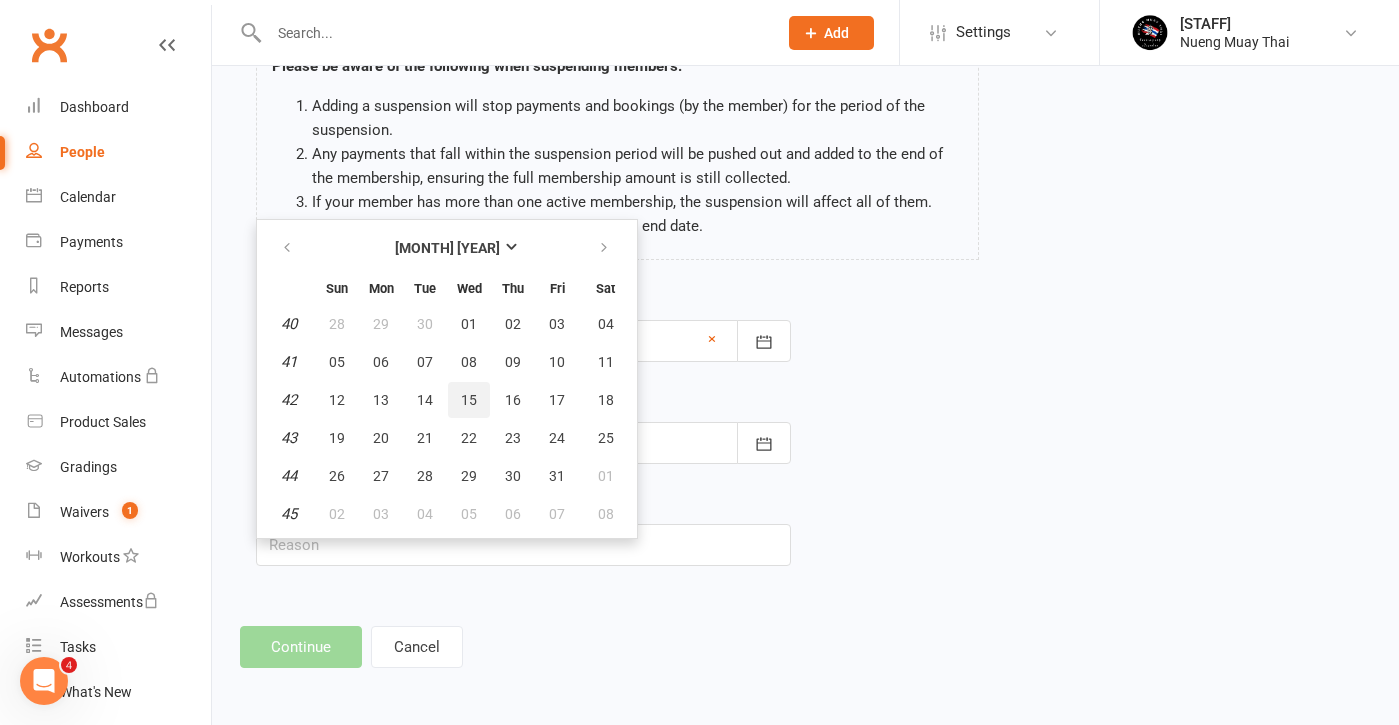 click on "15" at bounding box center [469, 400] 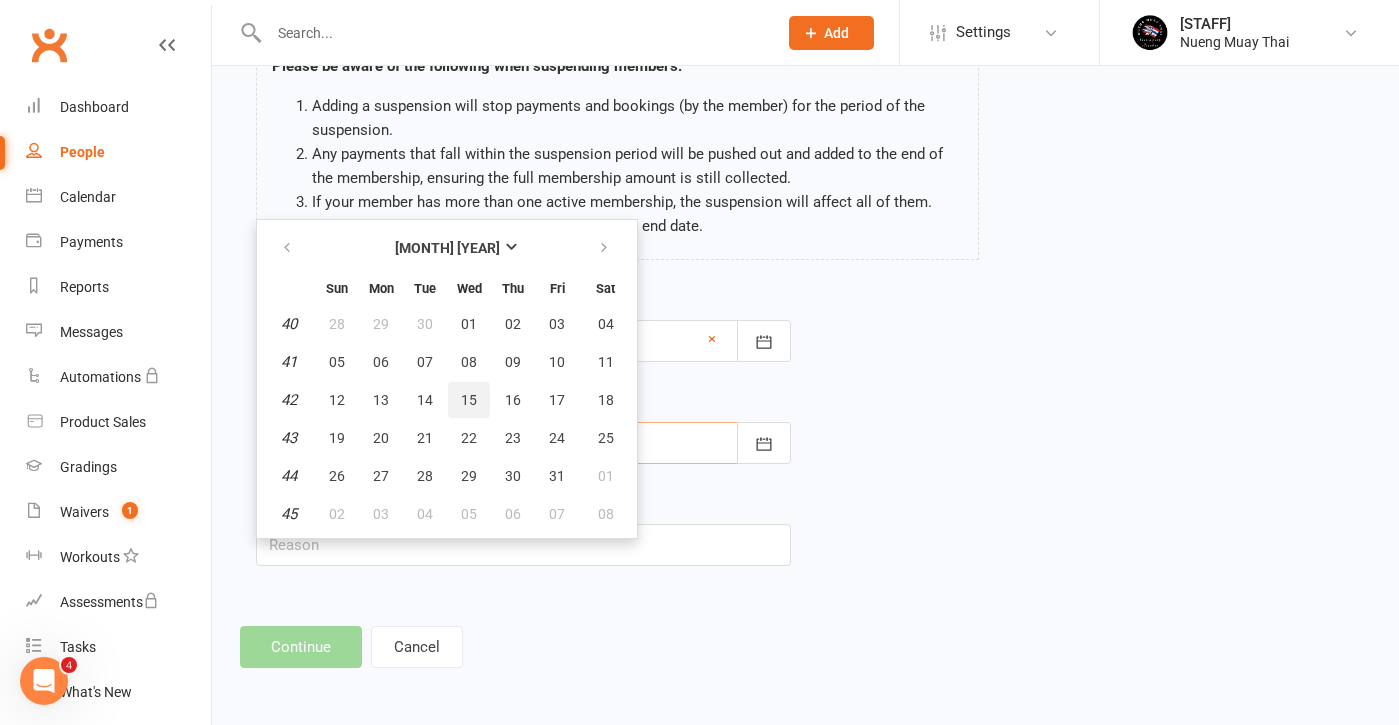 type on "[DATE]" 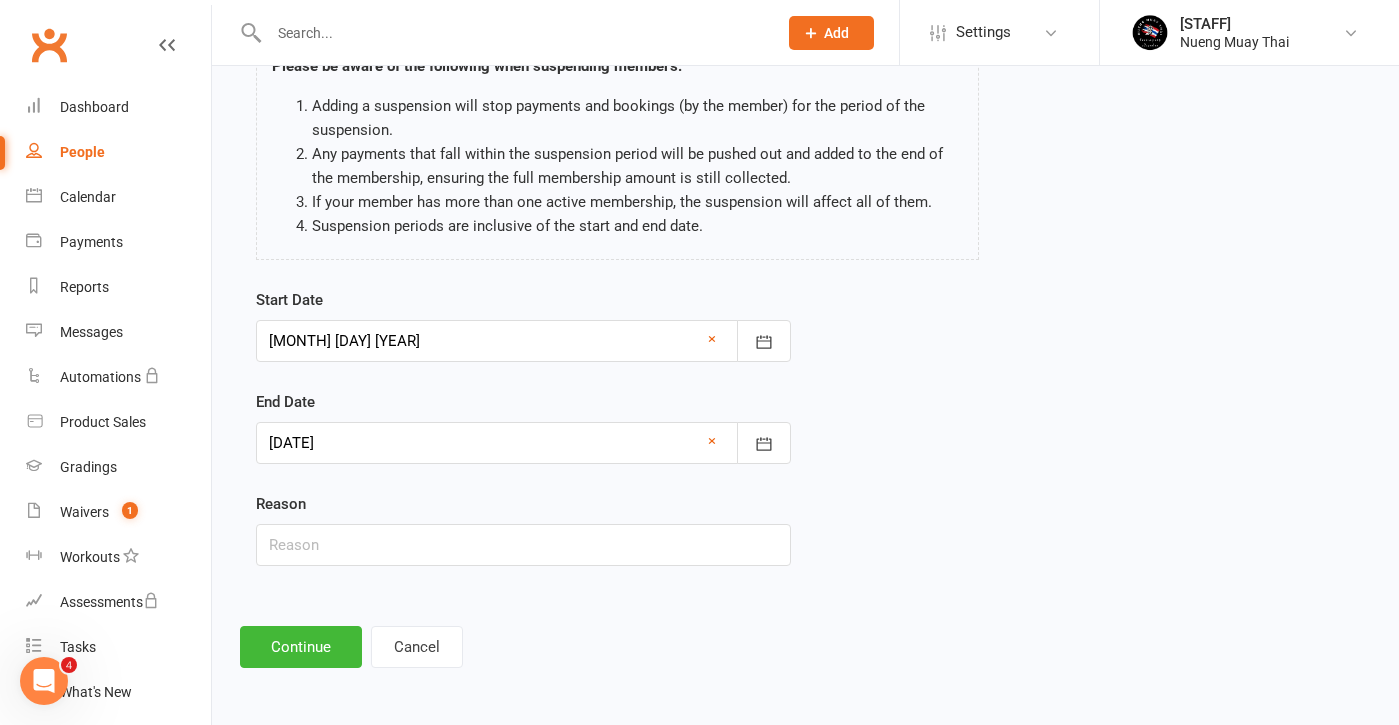 scroll, scrollTop: 170, scrollLeft: 0, axis: vertical 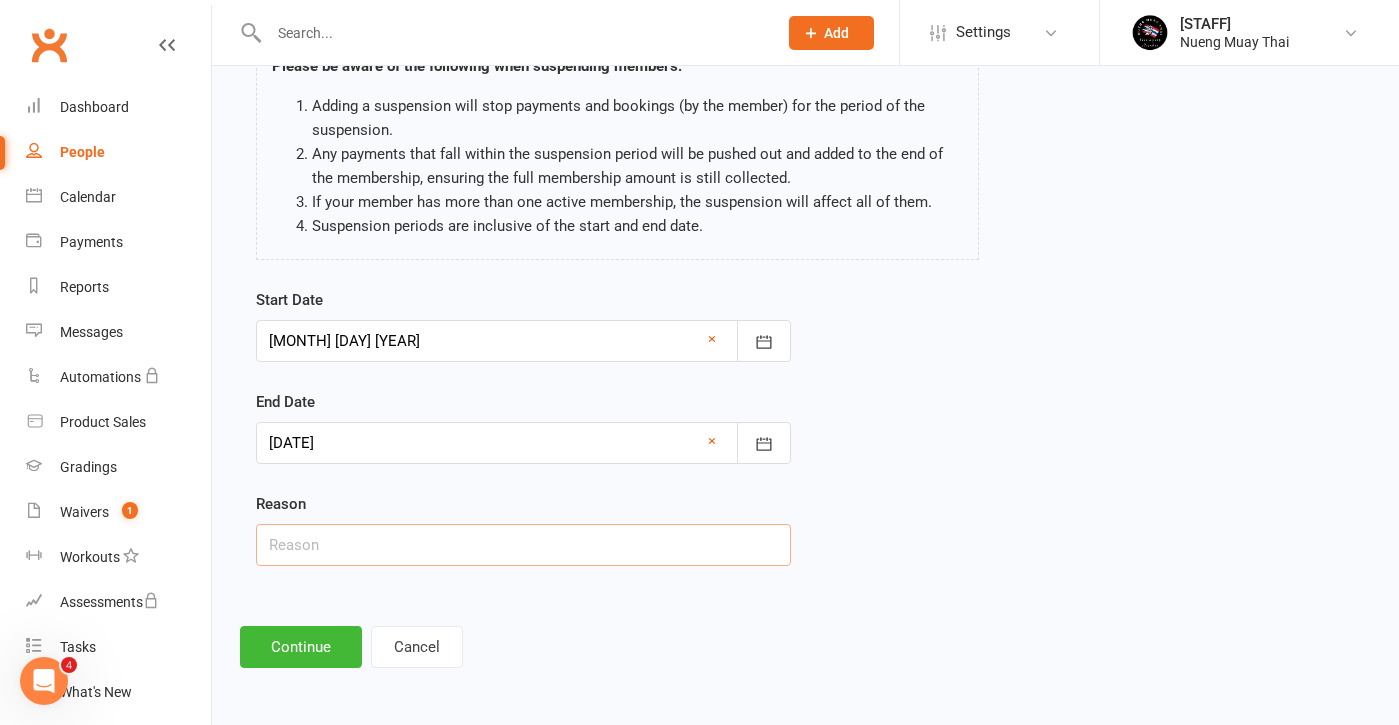 click at bounding box center (523, 545) 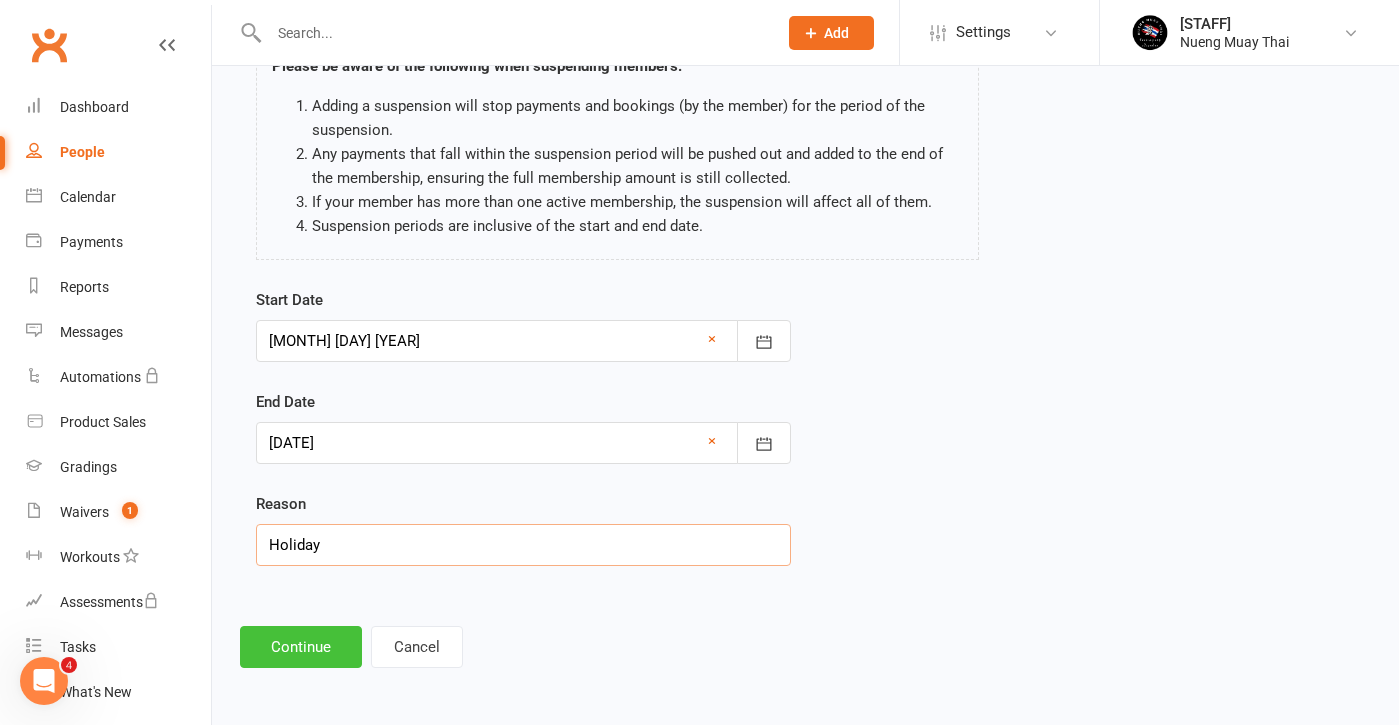 type on "Holiday" 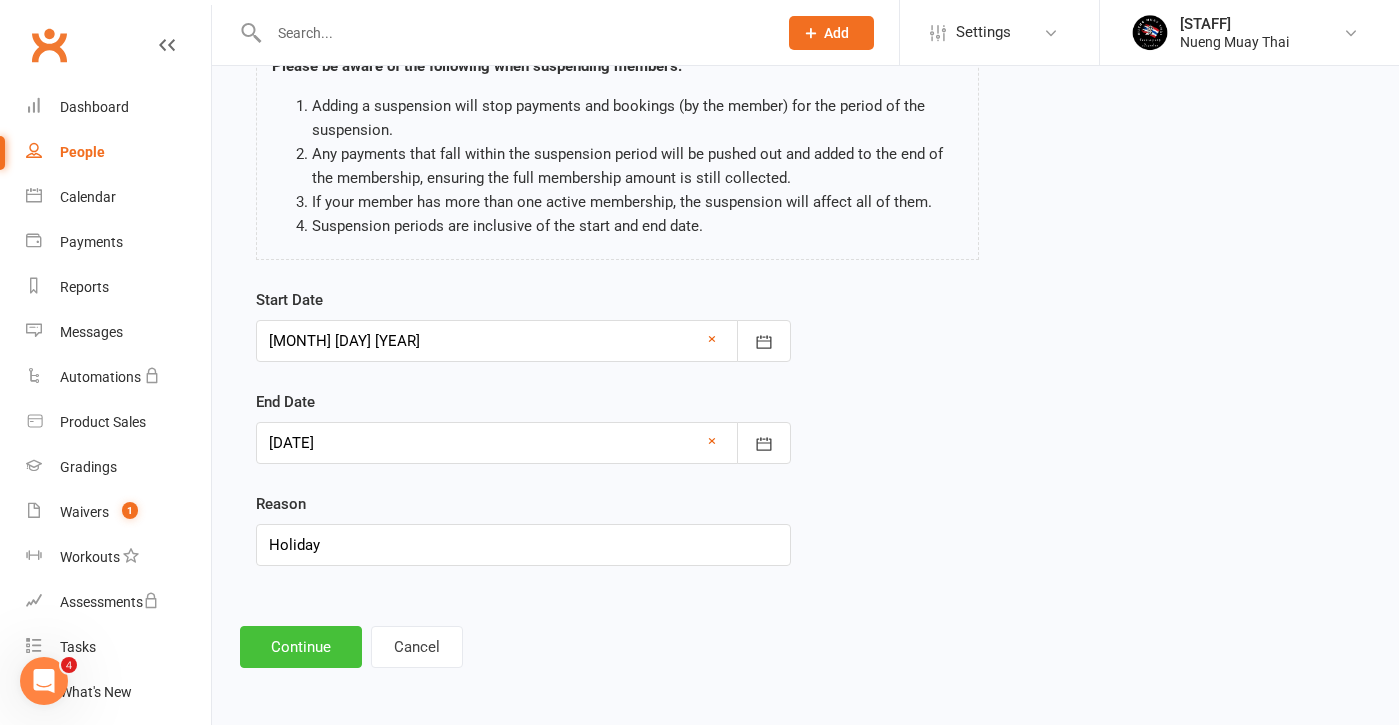 click on "Continue" at bounding box center [301, 647] 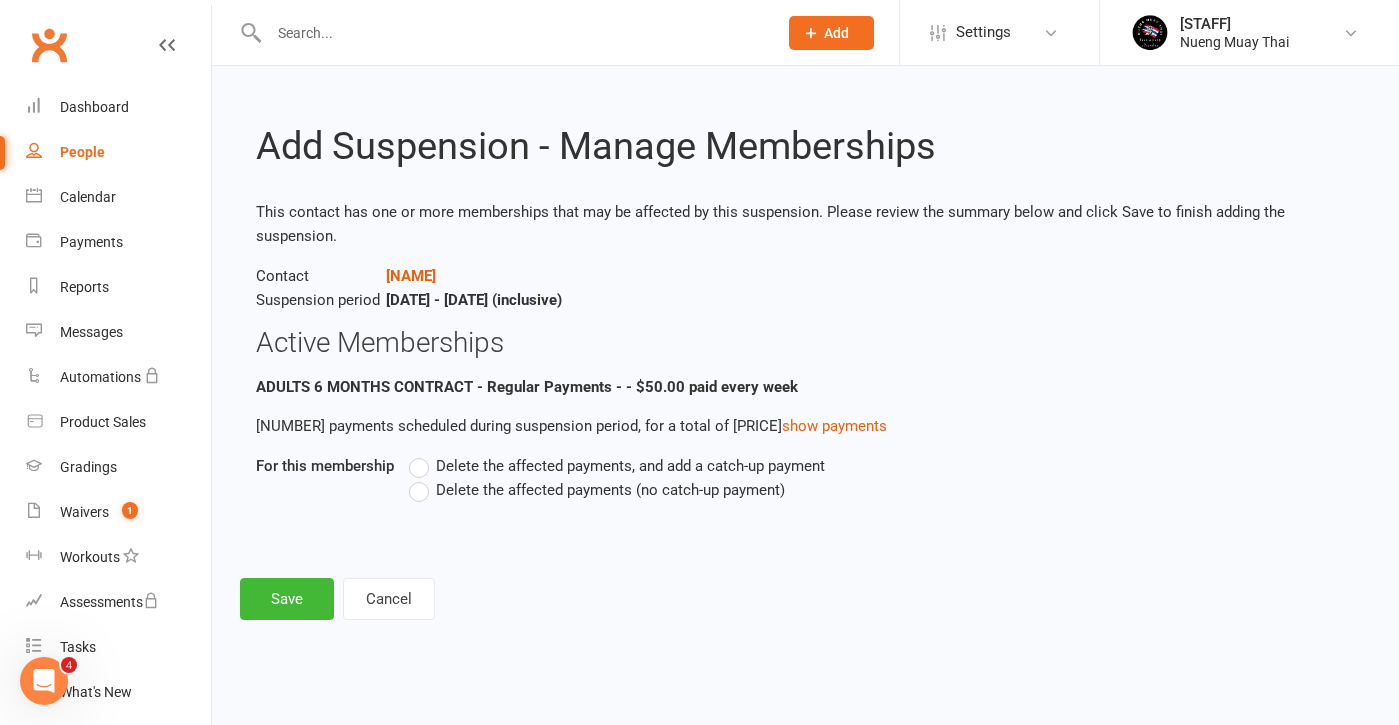 scroll, scrollTop: 0, scrollLeft: 0, axis: both 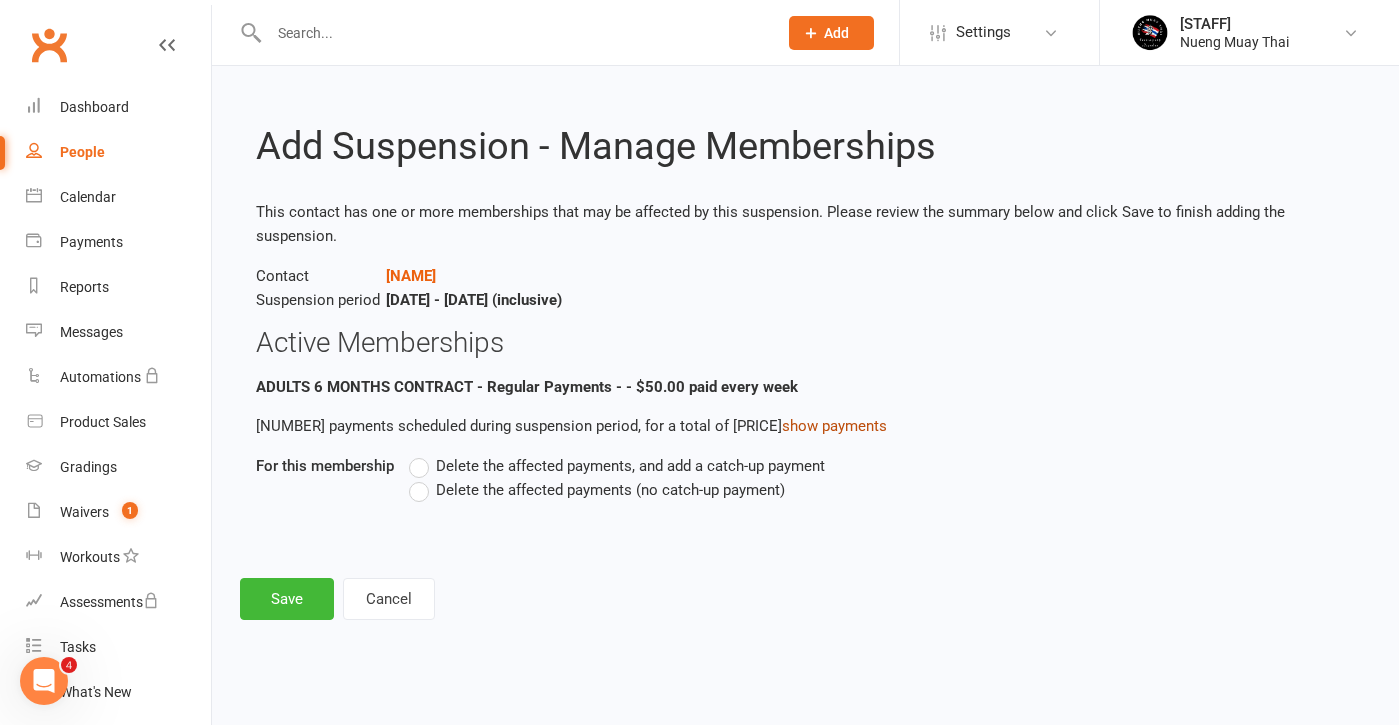 click on "show payments" at bounding box center [834, 426] 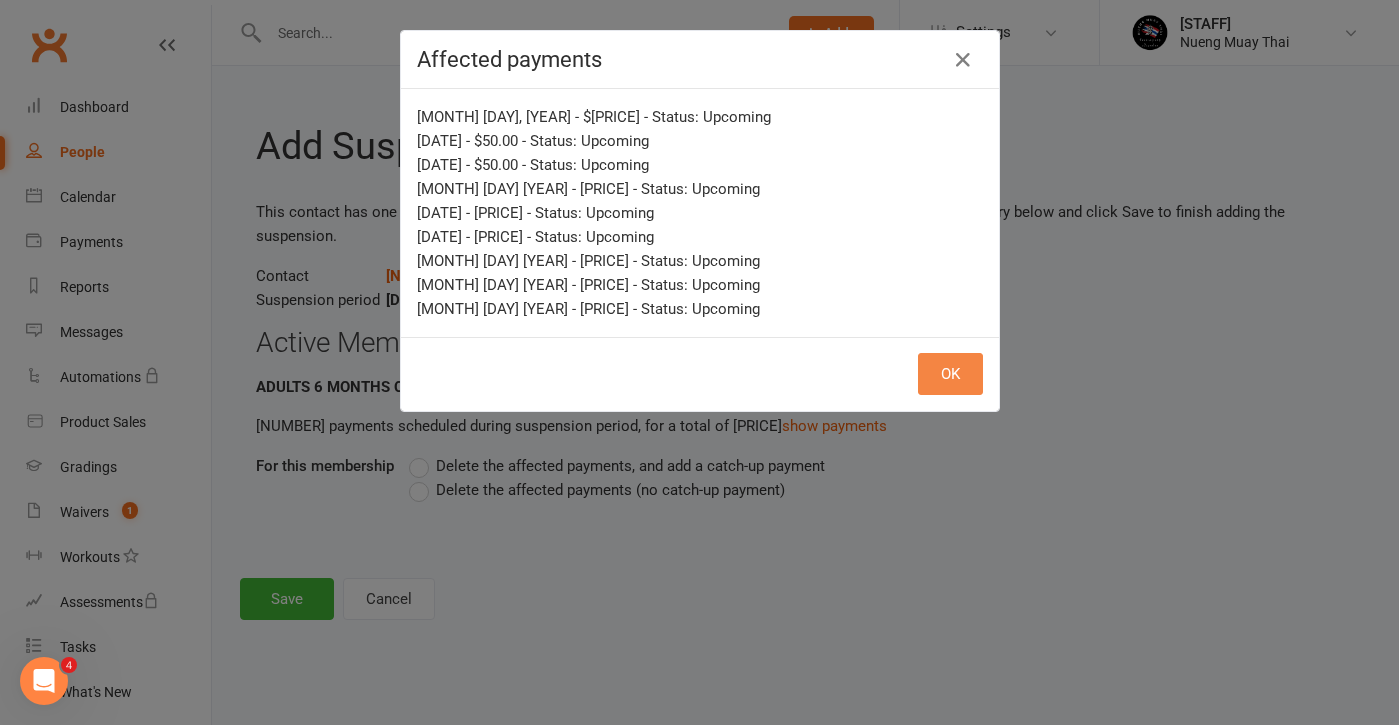 click on "OK" at bounding box center (950, 374) 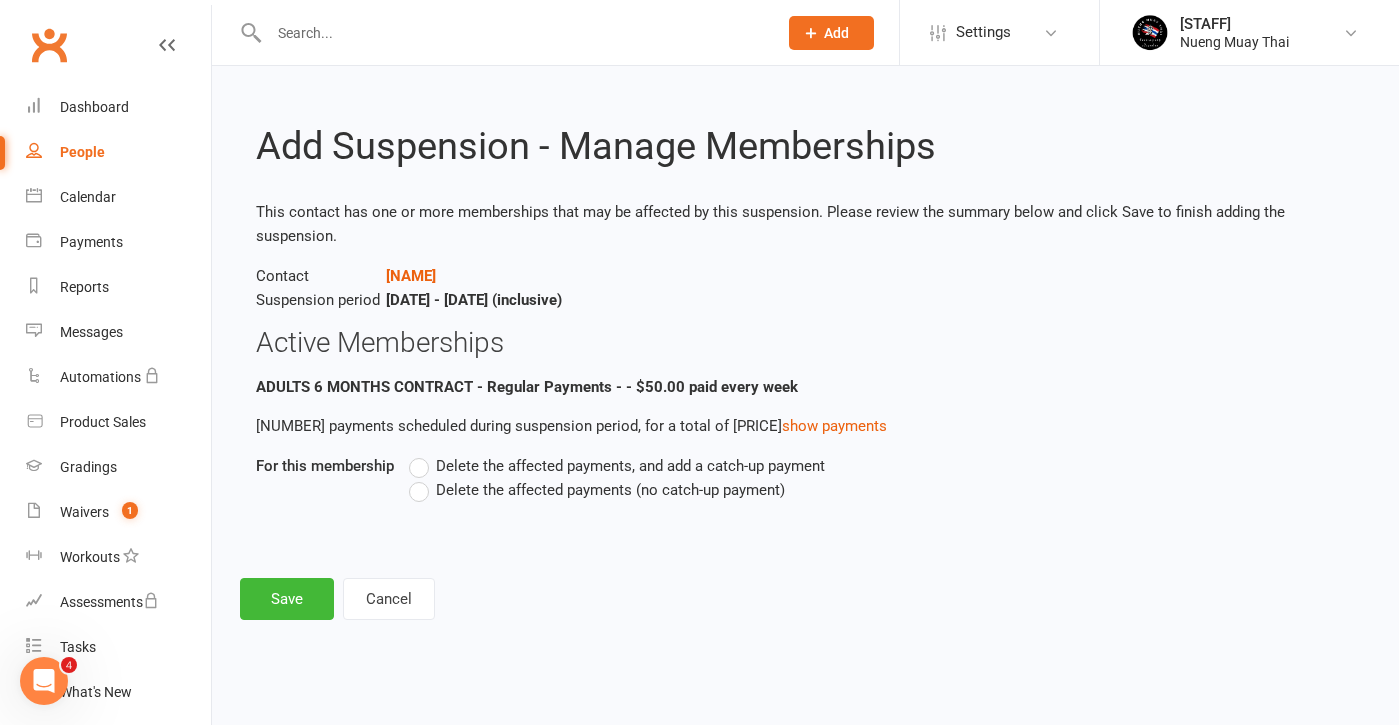 click on "Delete the affected payments, and add a catch-up payment" at bounding box center (630, 464) 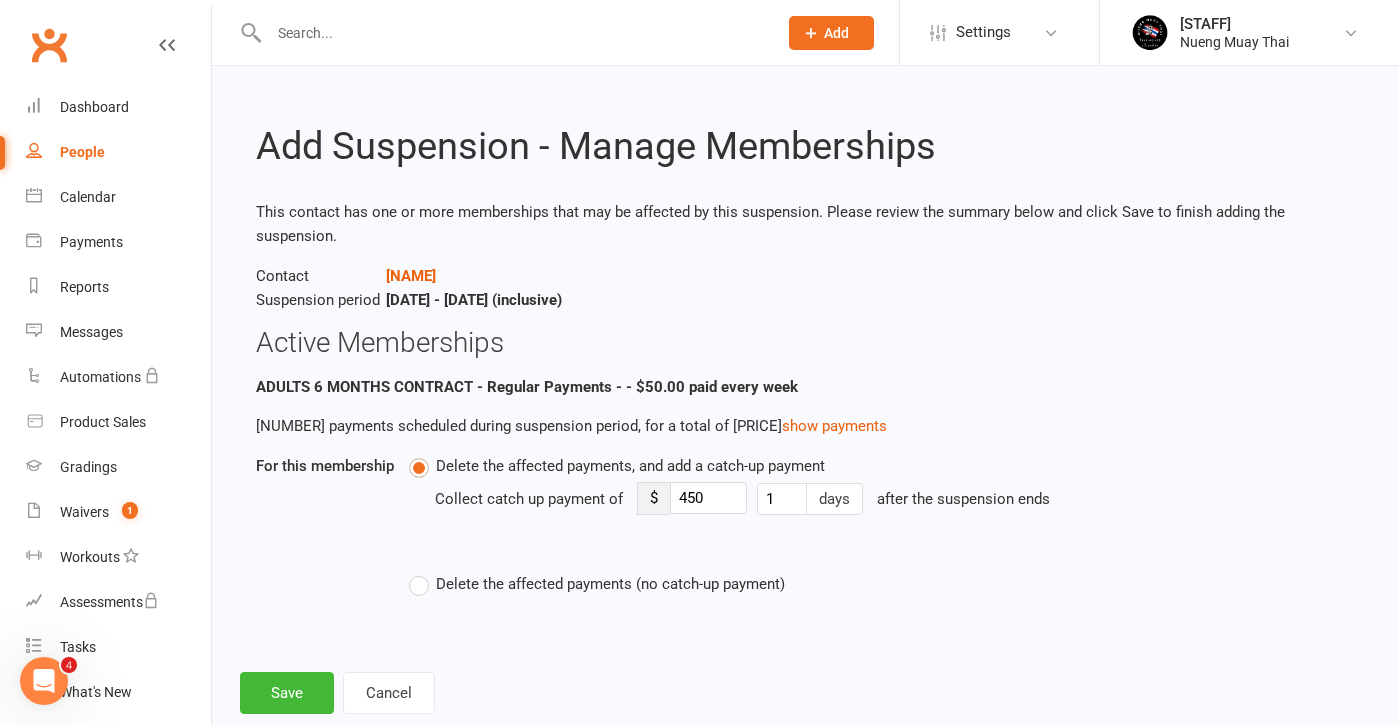 click on "Delete the affected payments, and add a catch-up payment Collect catch up payment of   $ 450 1 days  after the suspension ends Delete the affected payments (no catch-up payment)" at bounding box center (760, 539) 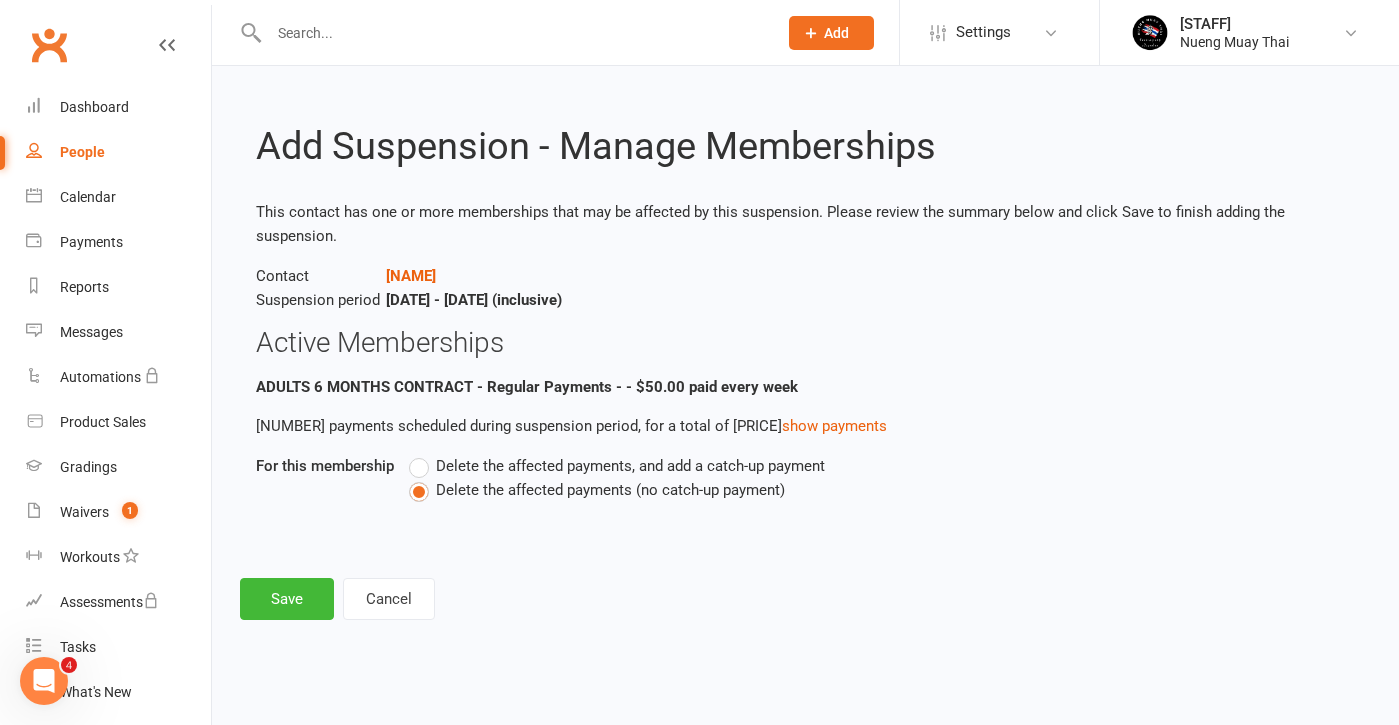 click on "Delete the affected payments, and add a catch-up payment" at bounding box center (630, 464) 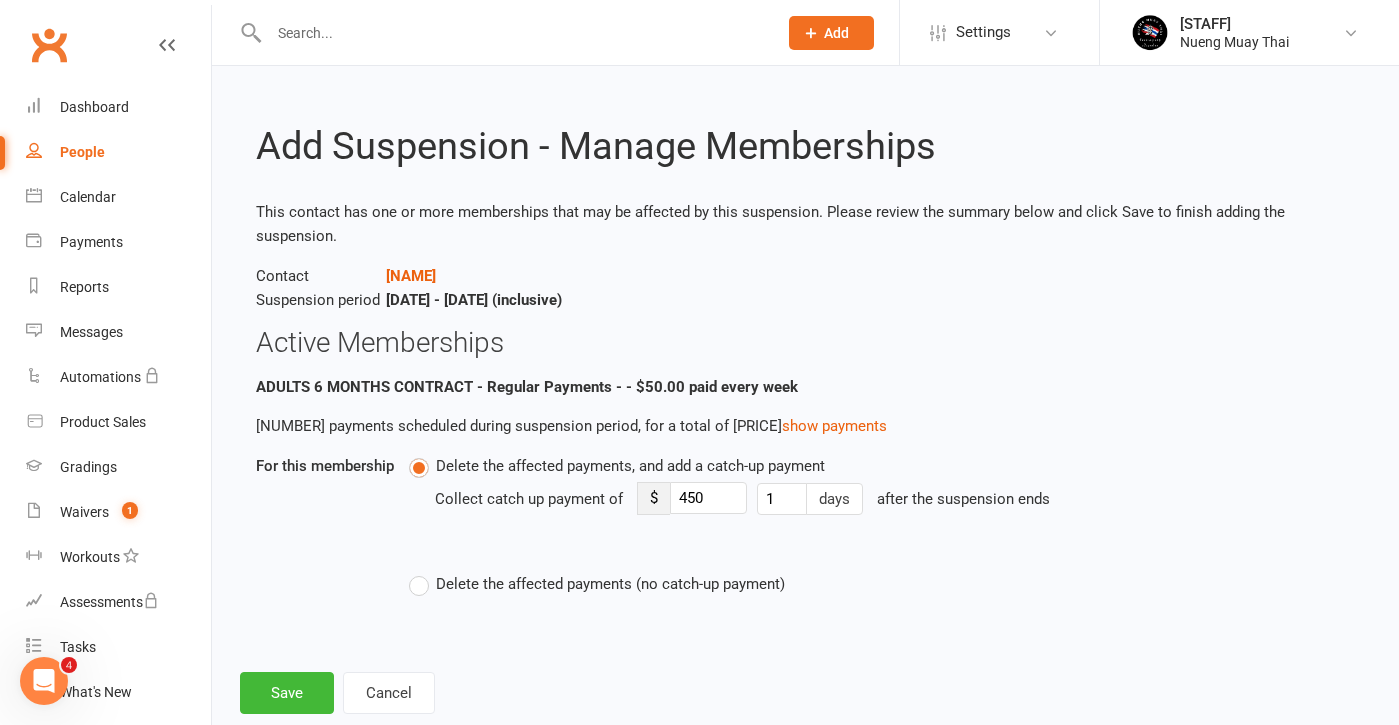 click on "Delete the affected payments (no catch-up payment)" at bounding box center [610, 582] 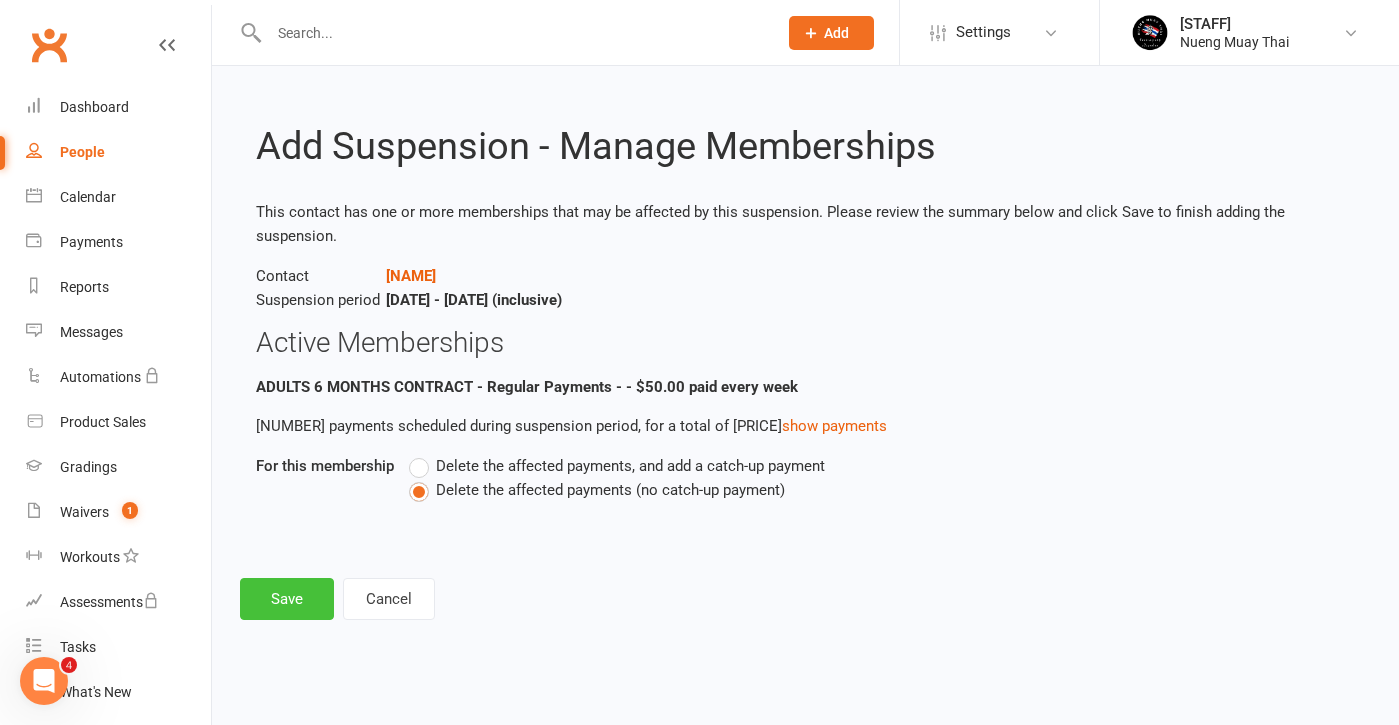 click on "Save" at bounding box center (287, 599) 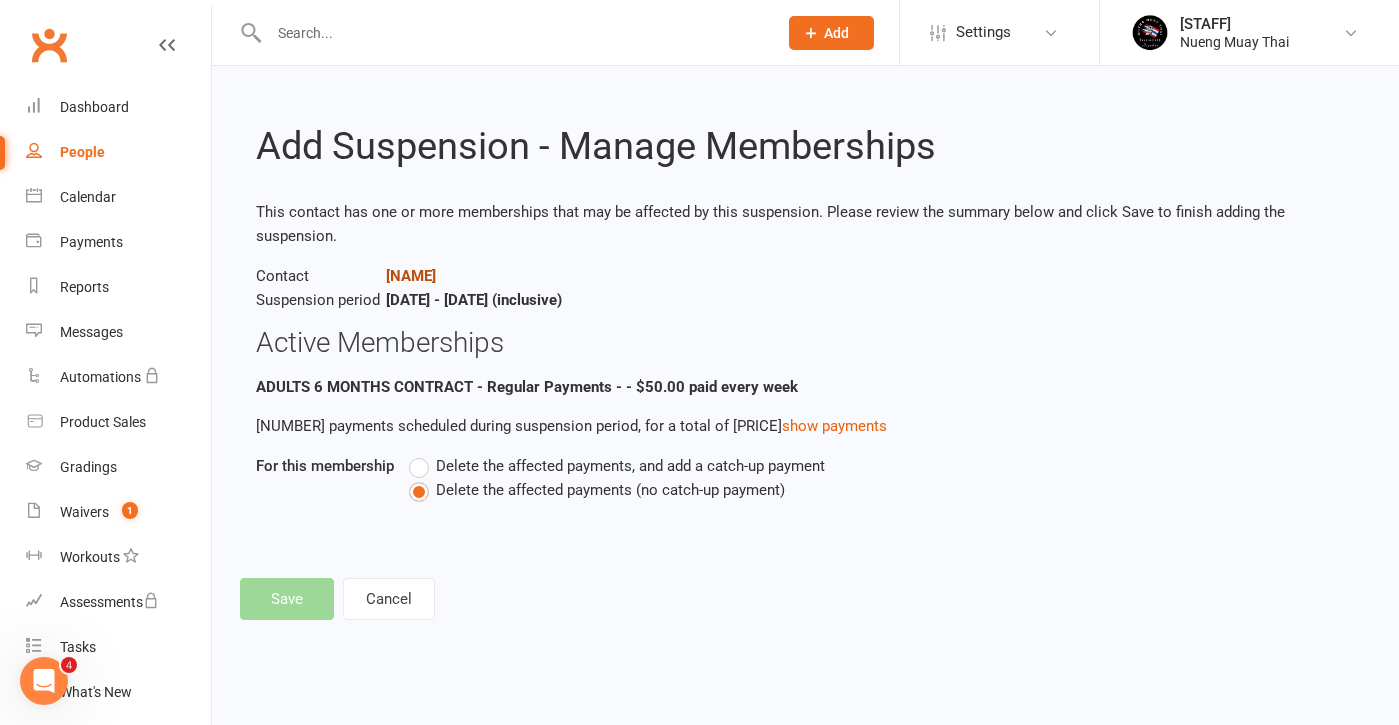 scroll, scrollTop: 0, scrollLeft: 0, axis: both 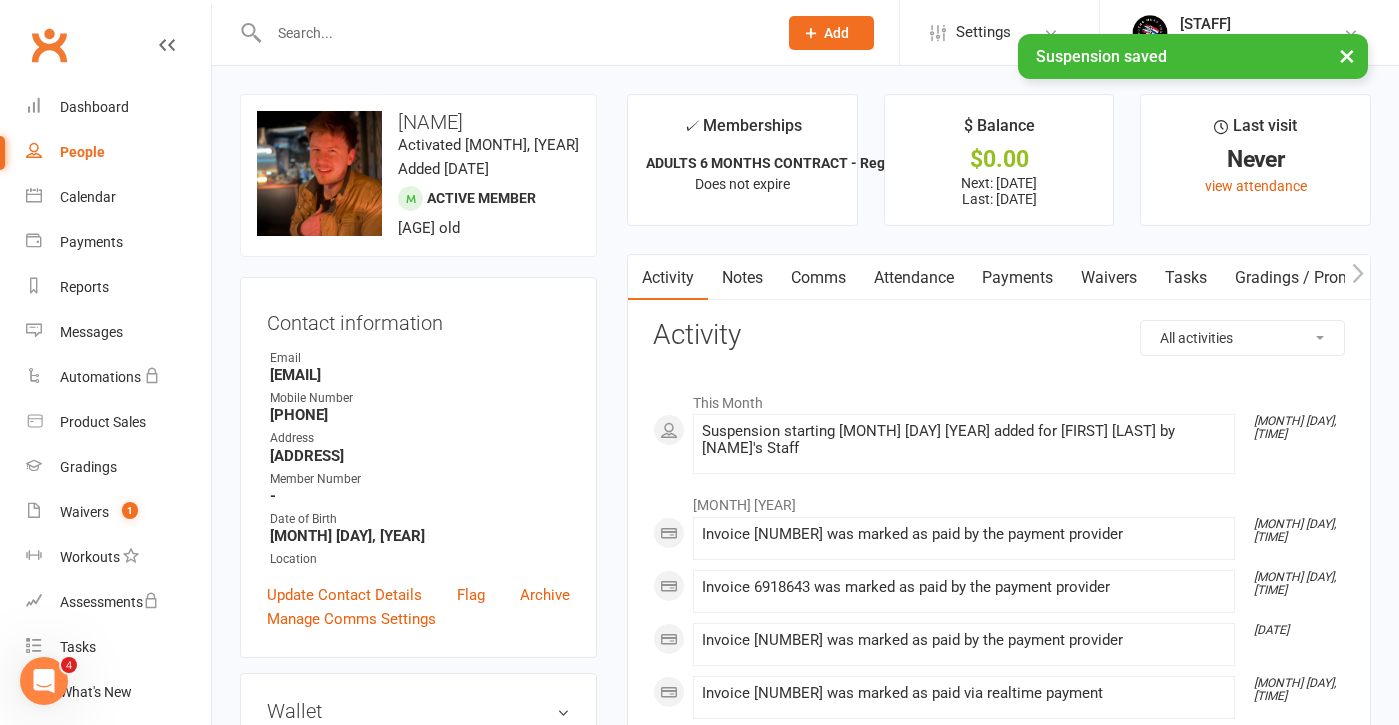 click on "Payments" at bounding box center [1017, 278] 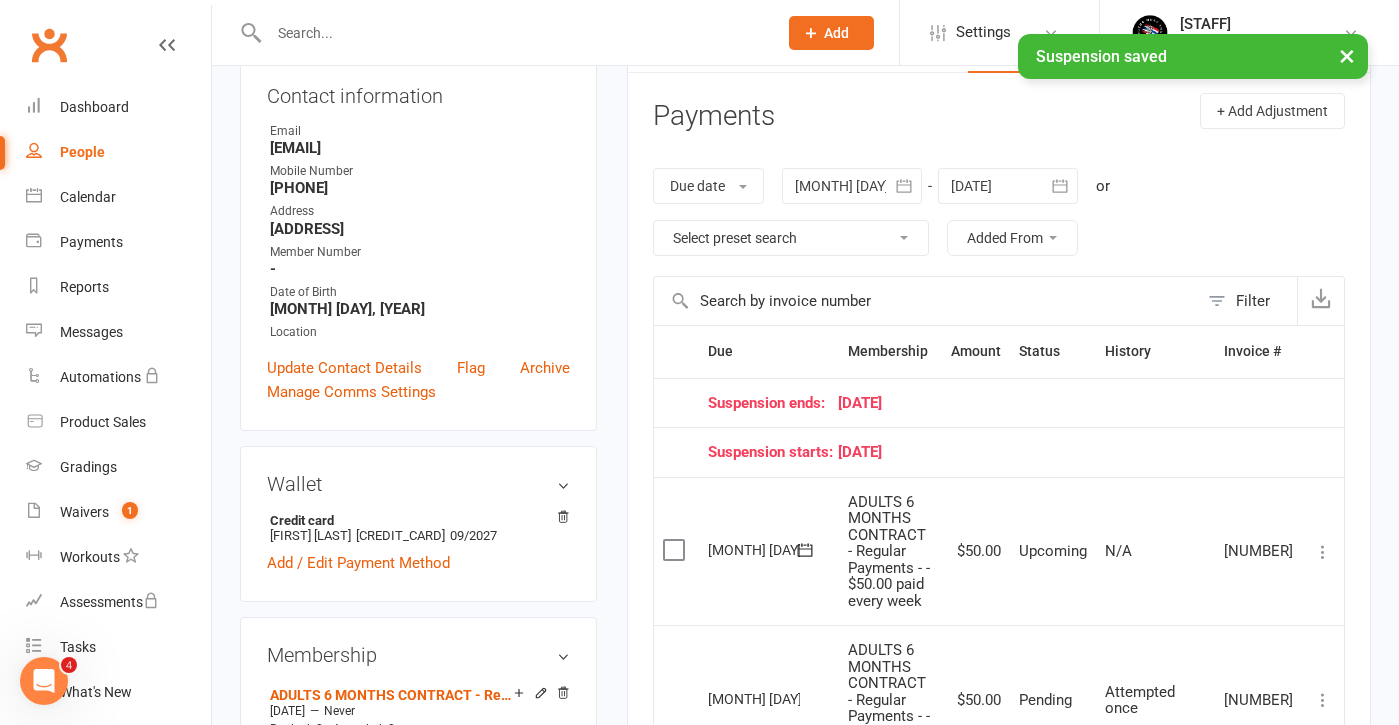 scroll, scrollTop: 234, scrollLeft: 0, axis: vertical 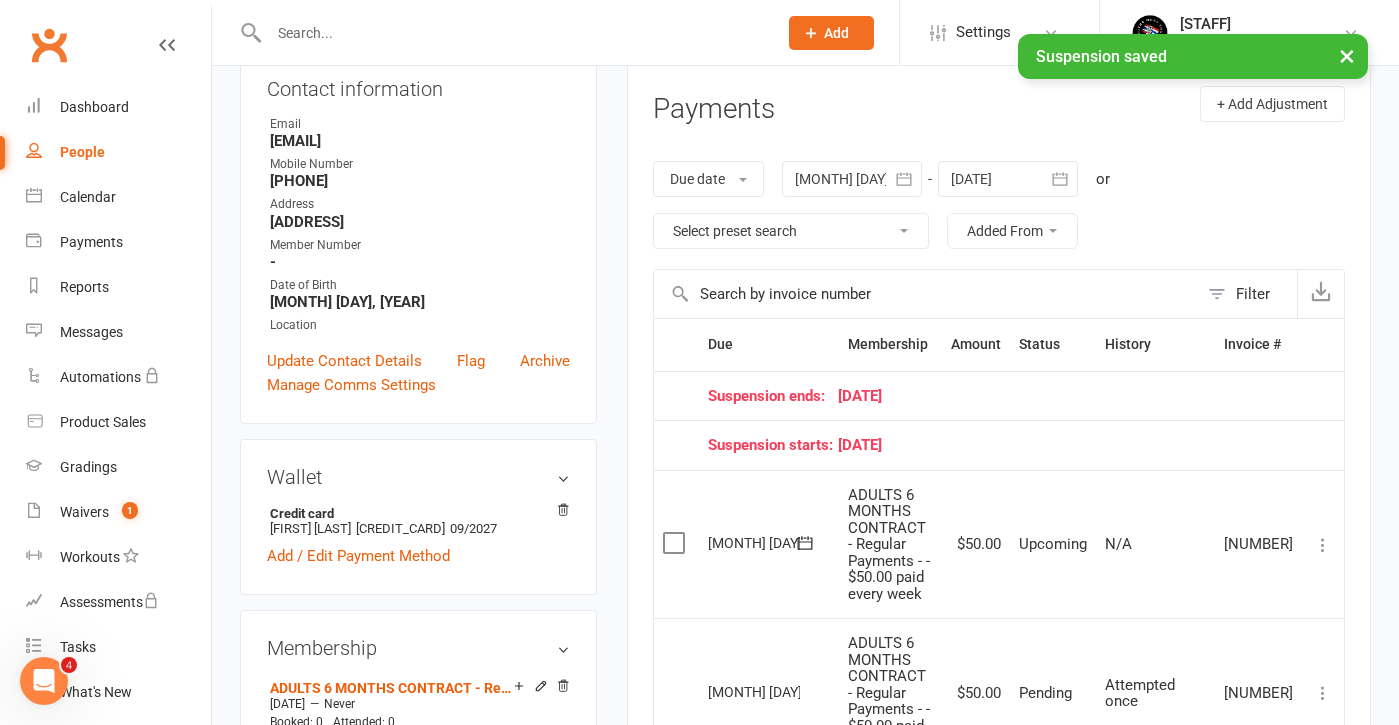 click on "Due date  Due date Date paid Date failed Date settled [DAY] [MONTH] [YEAR]
[MONTH] [YEAR]
Sun Mon Tue Wed Thu Fri Sat
27
29
30
01
02
03
04
05
28
06
07
08
09
10
11
12
29
13
14
15
16
17
18
19
30
20
21
22
23
24
25
26
31
27
28
29
30
31
01 02 32" at bounding box center [999, 205] 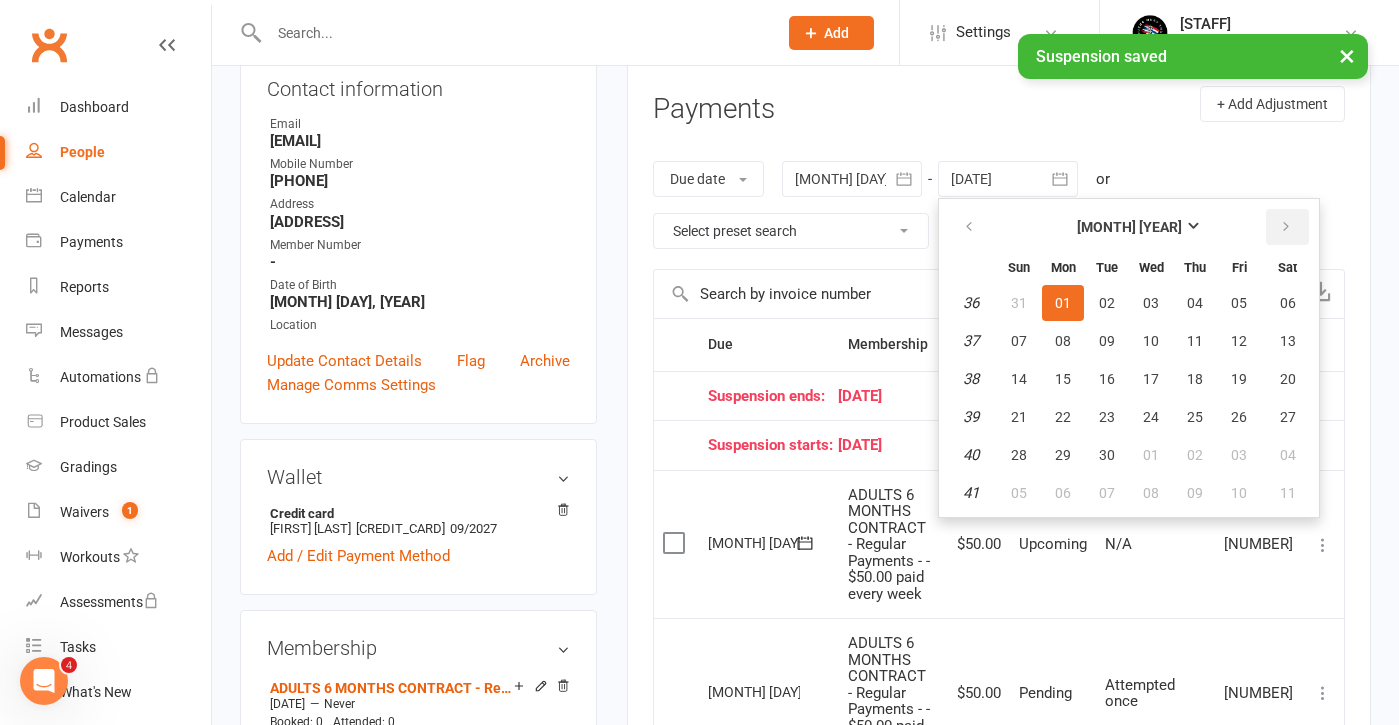 click at bounding box center (1286, 227) 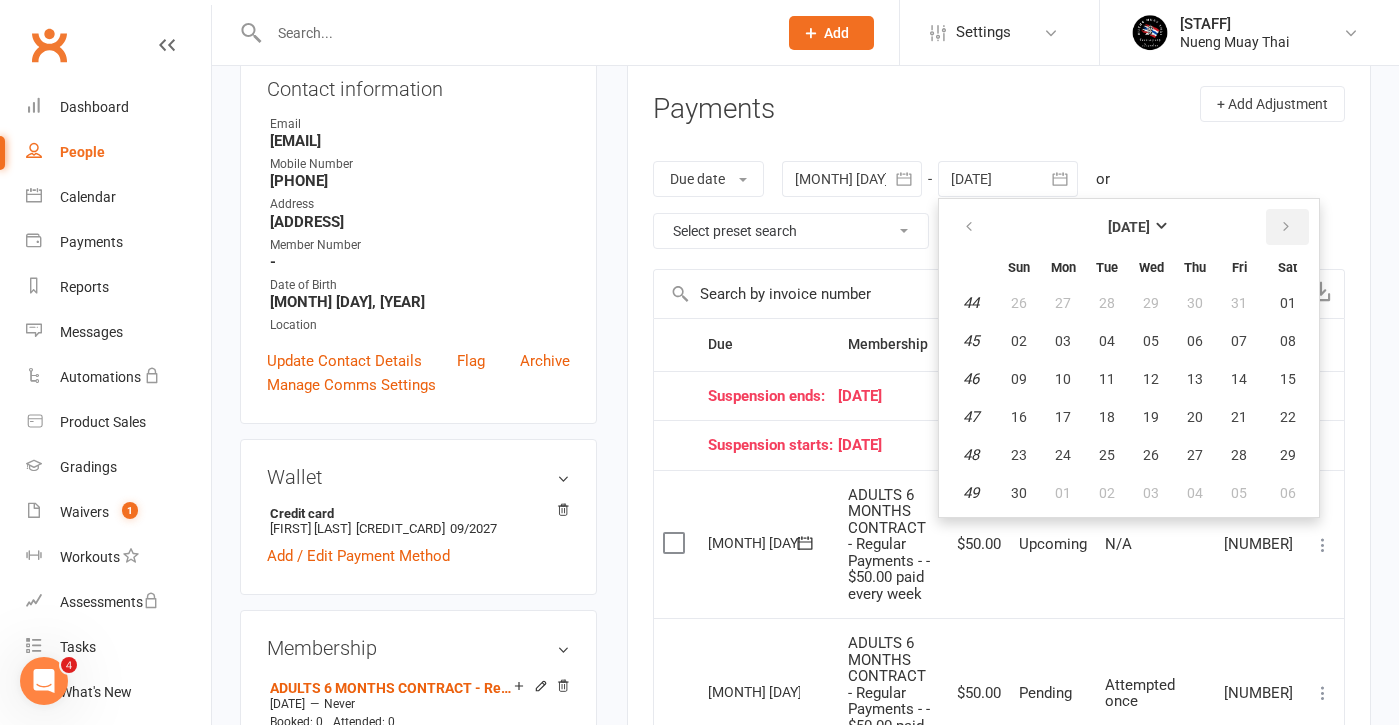 click at bounding box center (1286, 227) 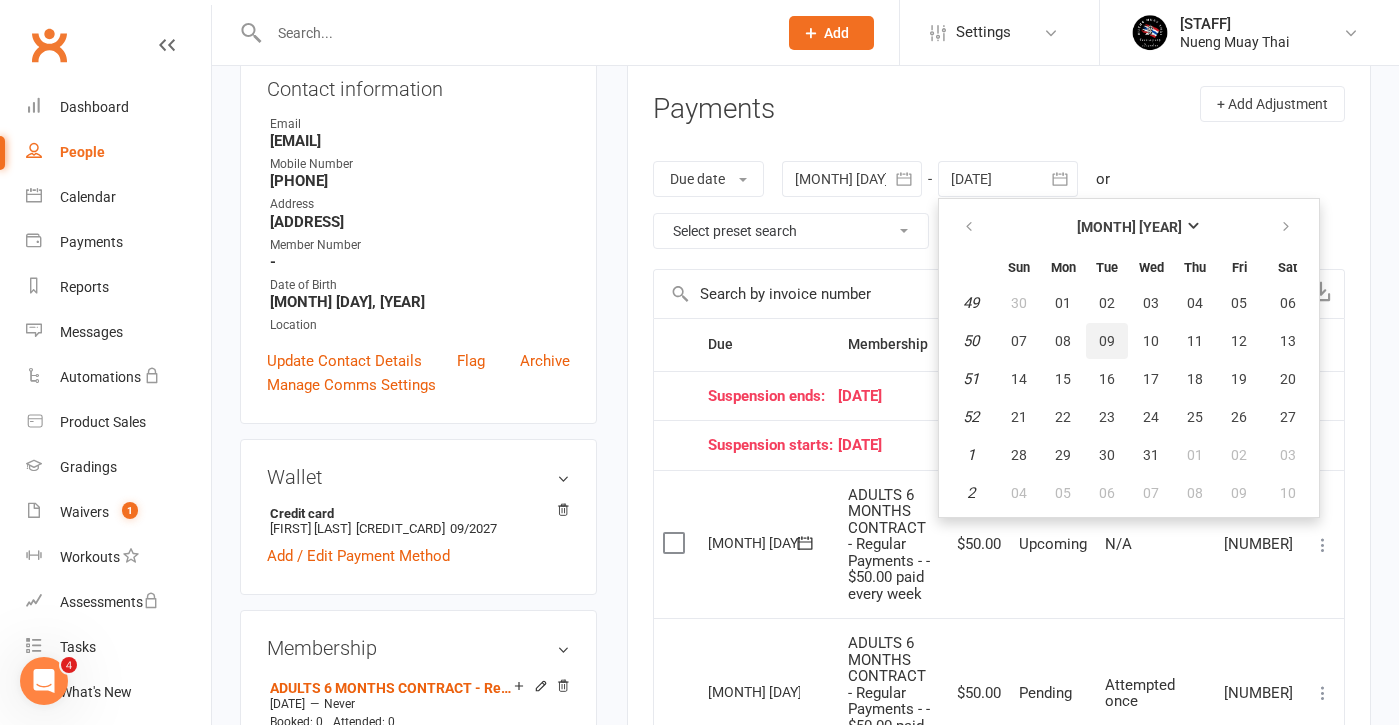 click on "09" at bounding box center (1107, 341) 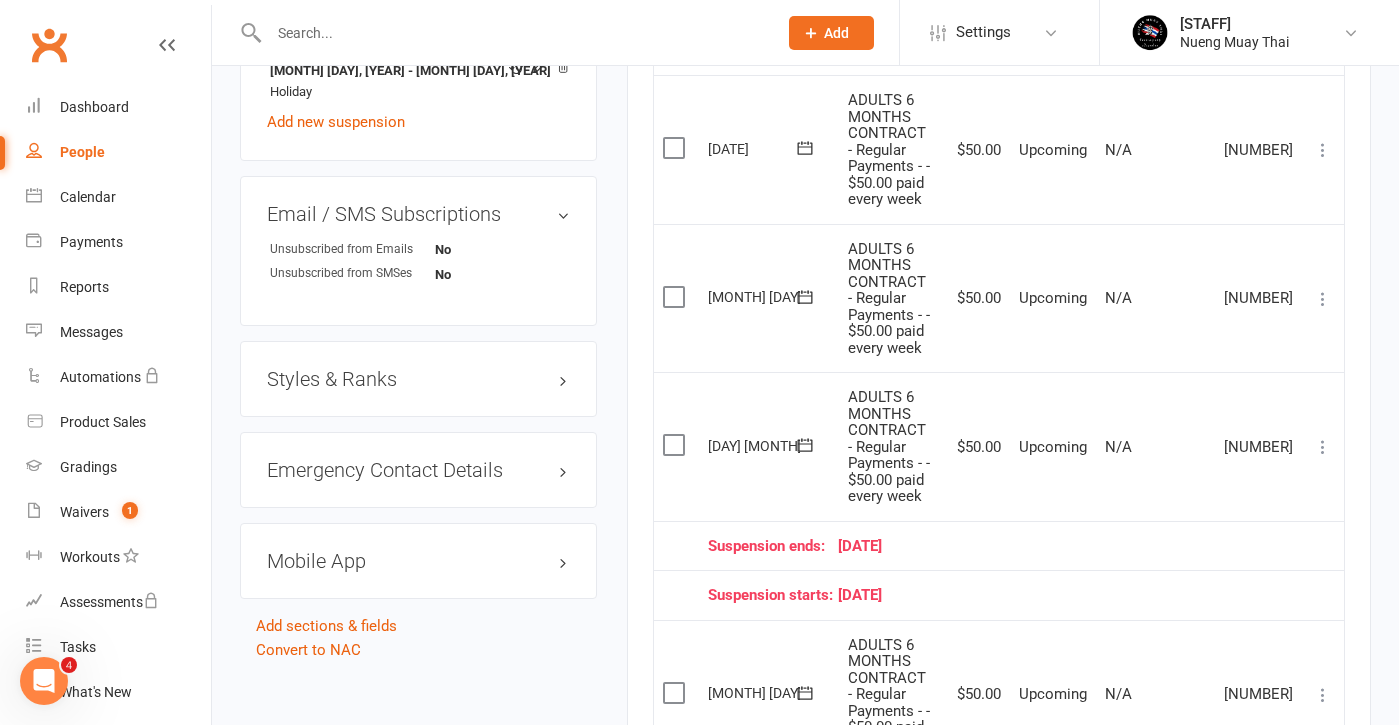 scroll, scrollTop: 1274, scrollLeft: 0, axis: vertical 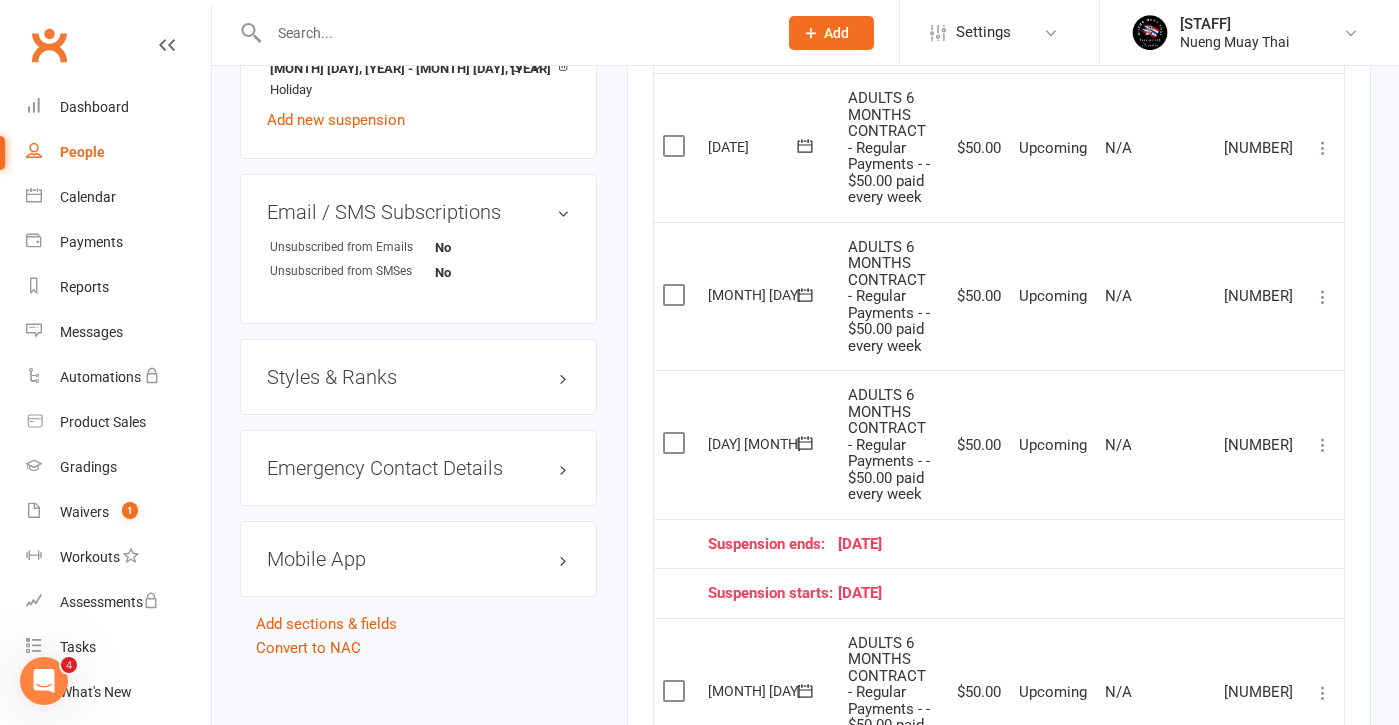 click at bounding box center (513, 33) 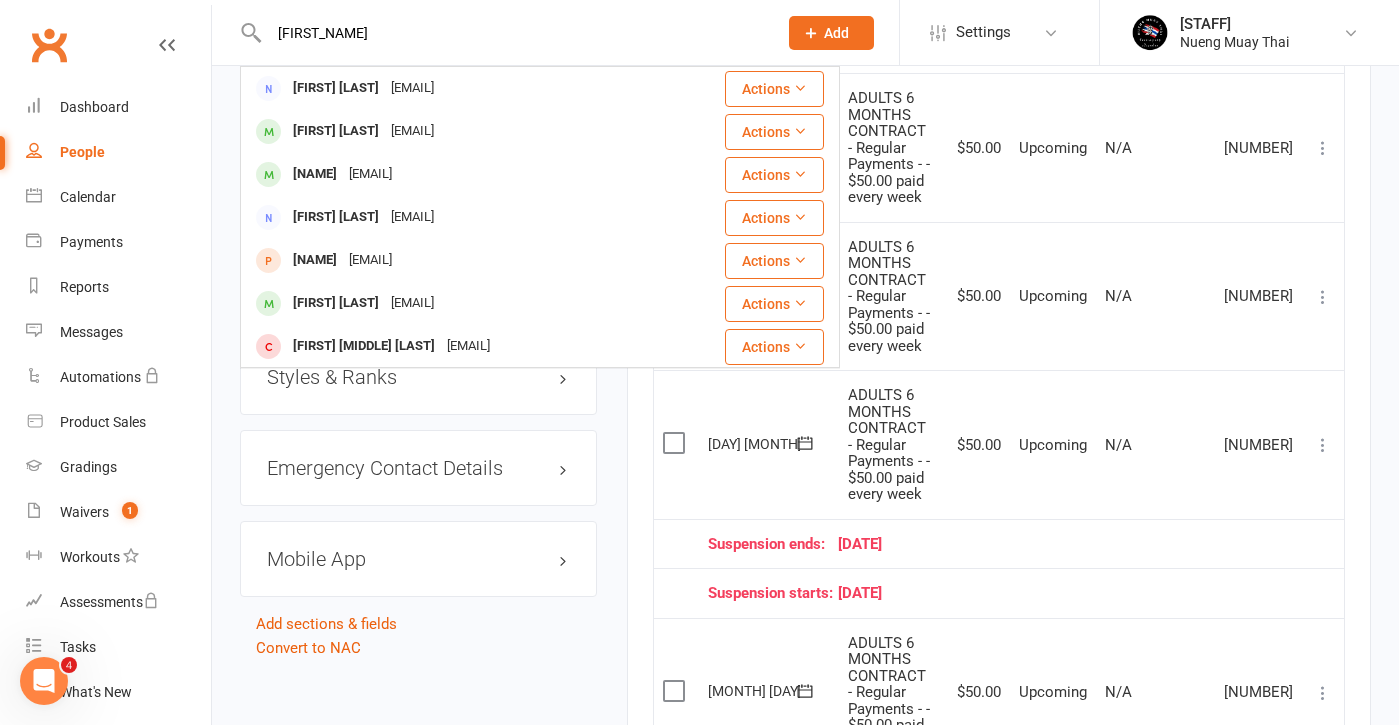 type on "[FIRST_NAME]" 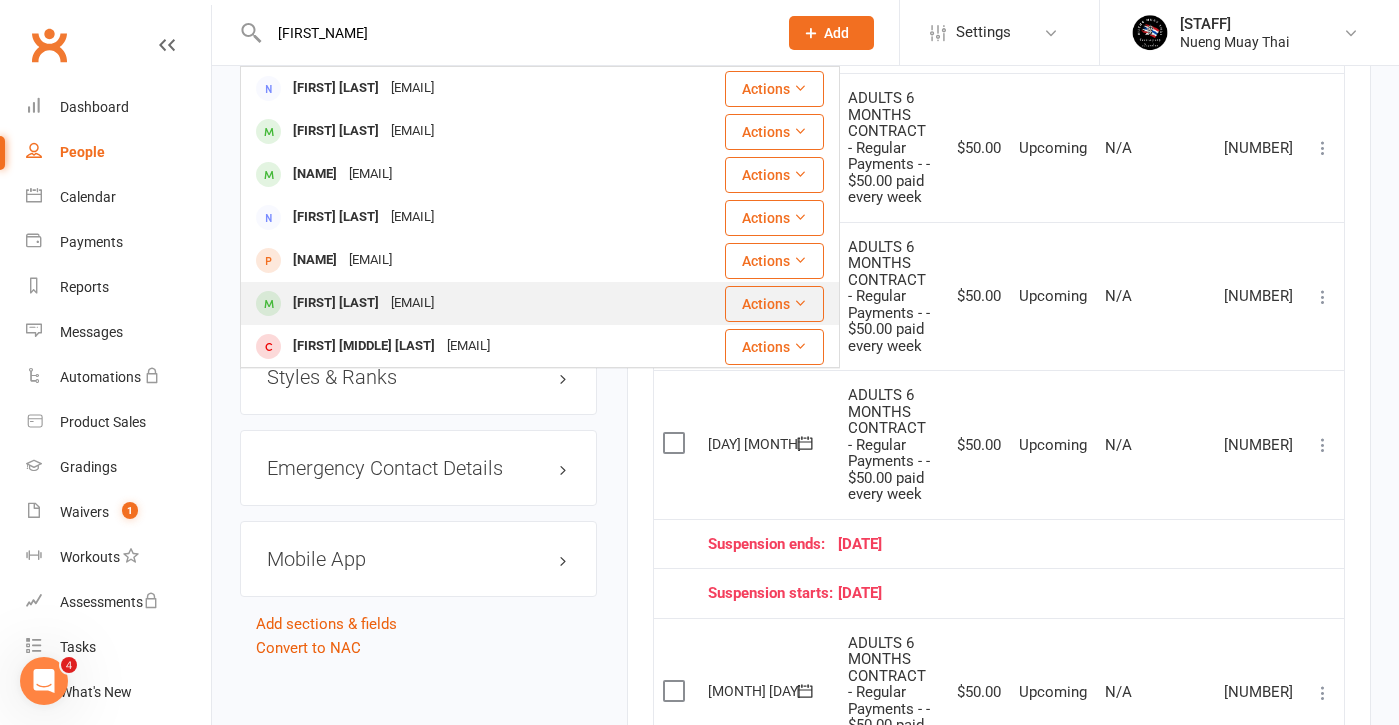 drag, startPoint x: 624, startPoint y: 20, endPoint x: 408, endPoint y: 297, distance: 351.26202 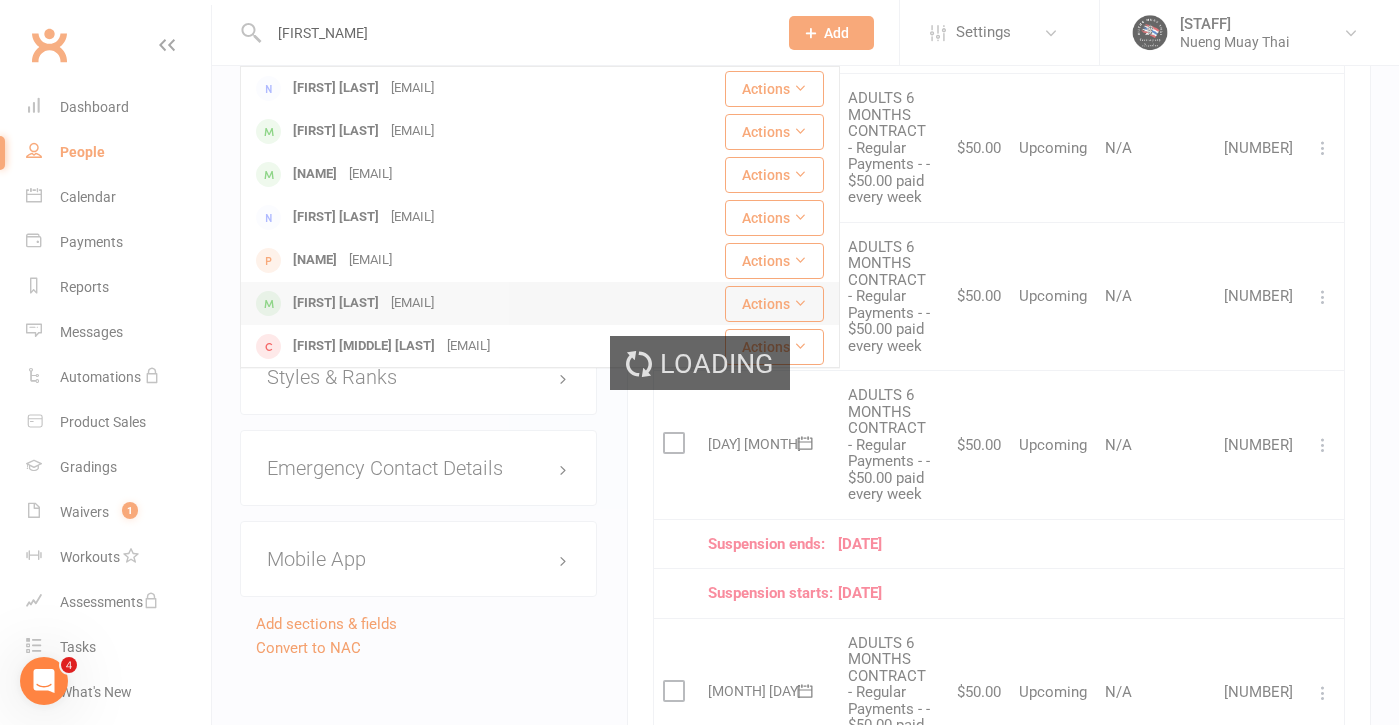 type 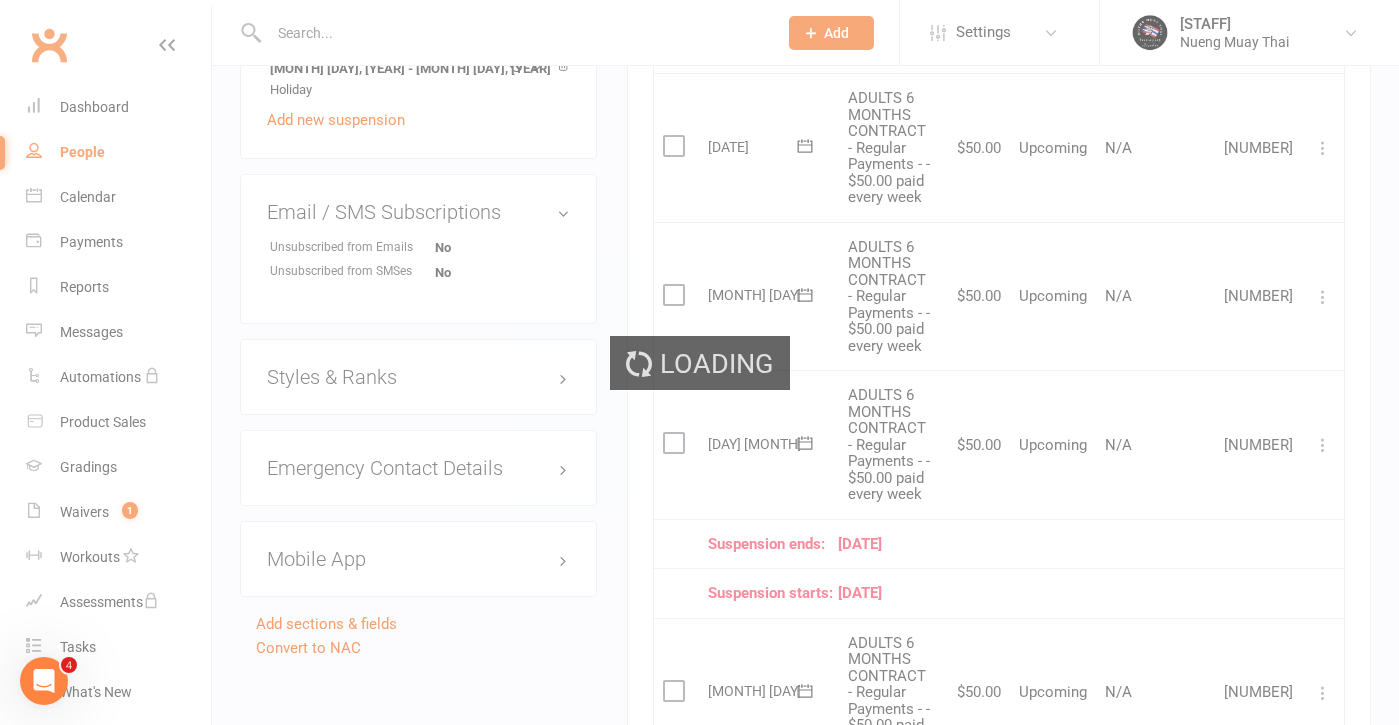 scroll, scrollTop: 0, scrollLeft: 0, axis: both 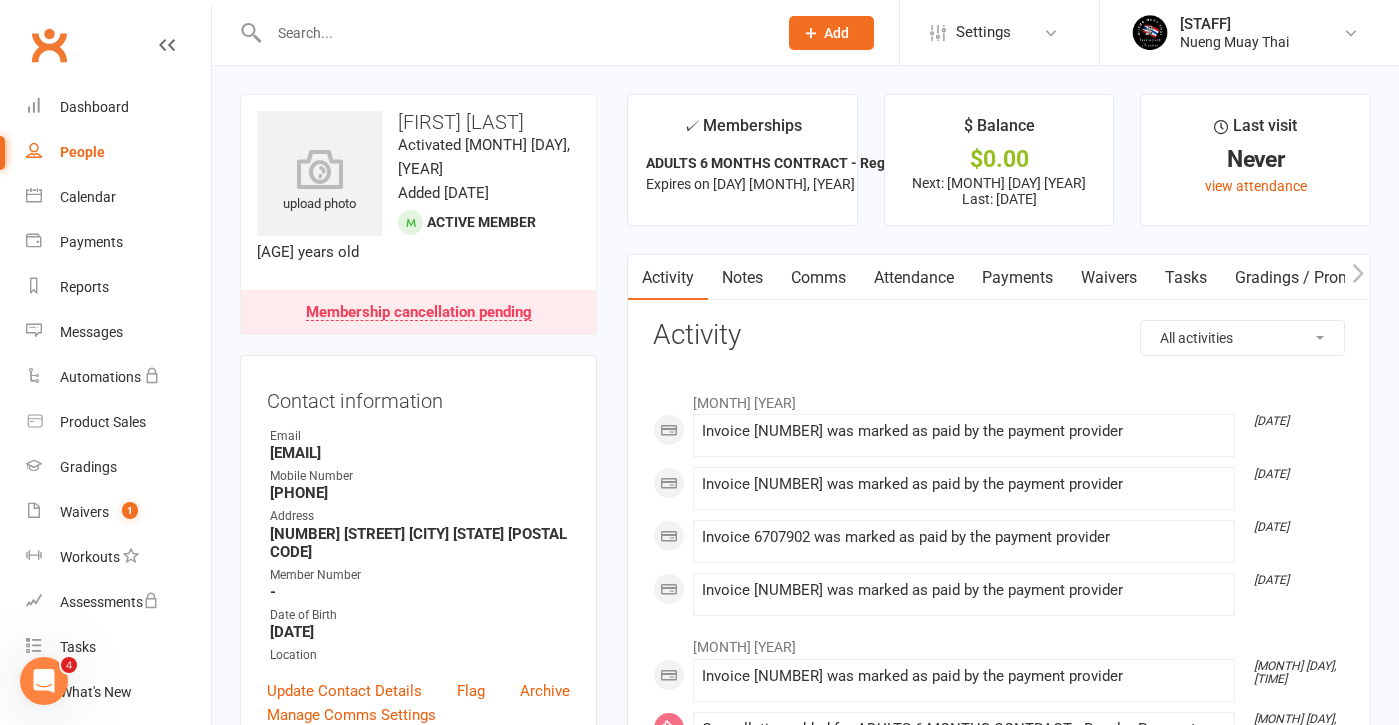 click on "Payments" at bounding box center [1017, 278] 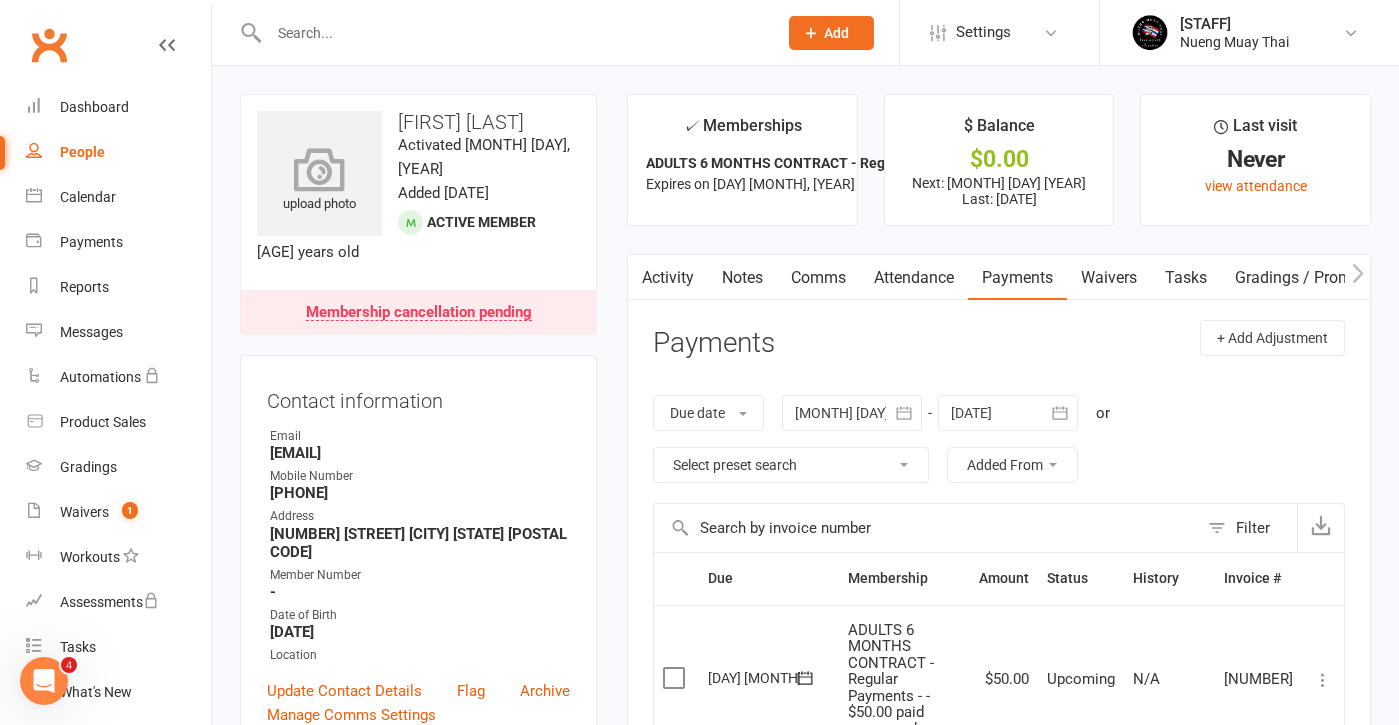 scroll, scrollTop: 0, scrollLeft: 0, axis: both 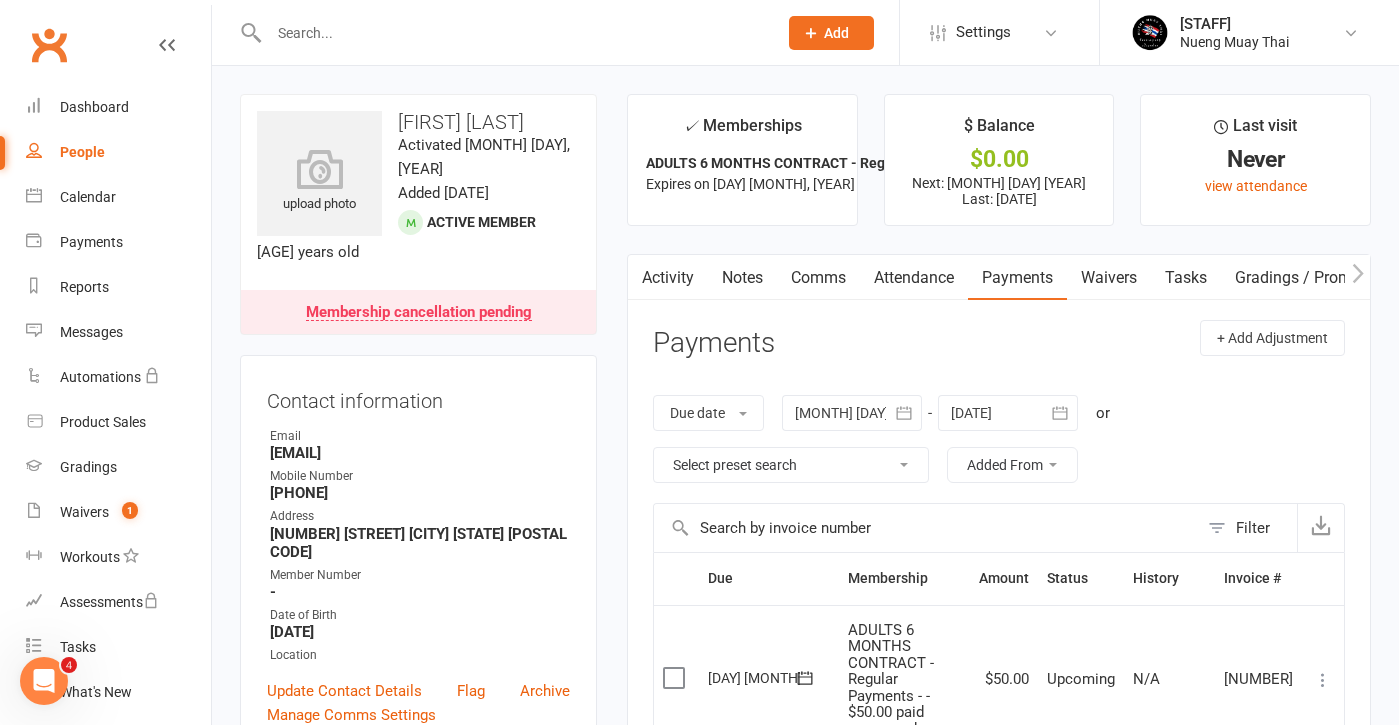 click on "[FIRST] [LAST]" at bounding box center (418, 122) 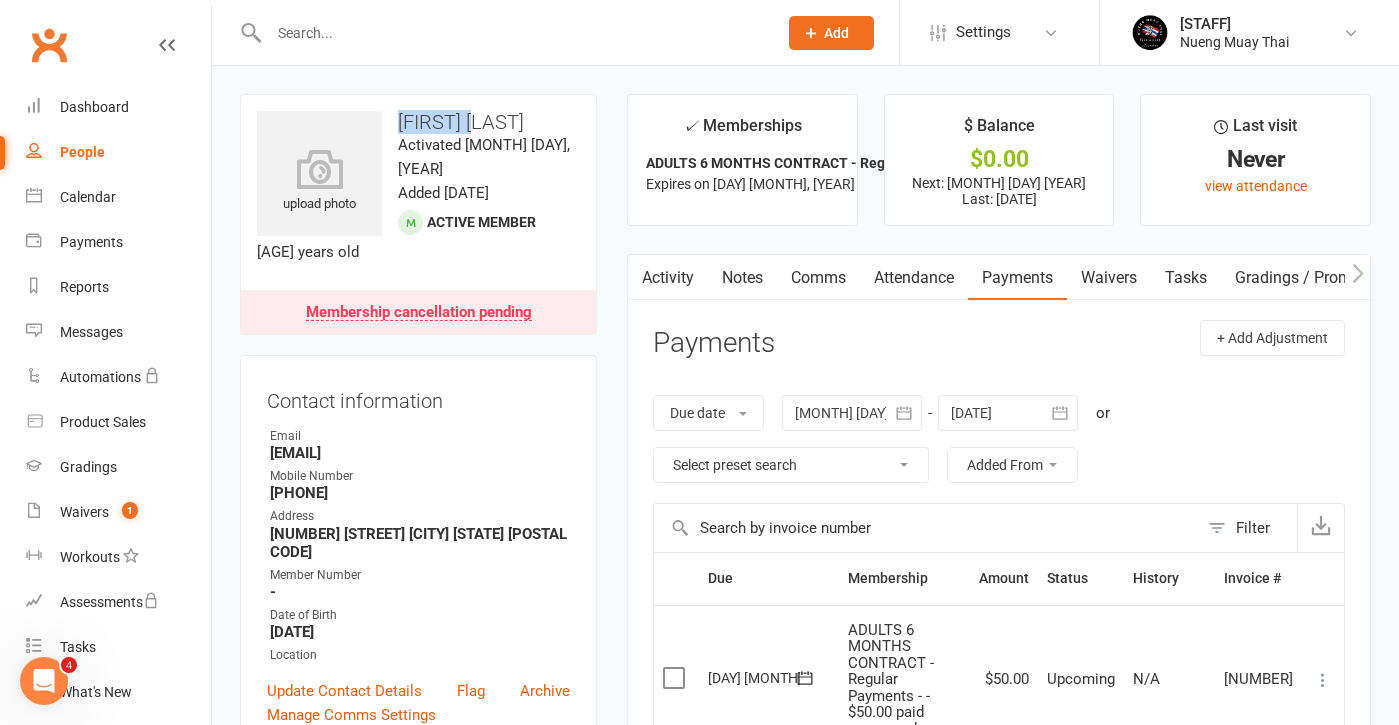 copy on "Christian" 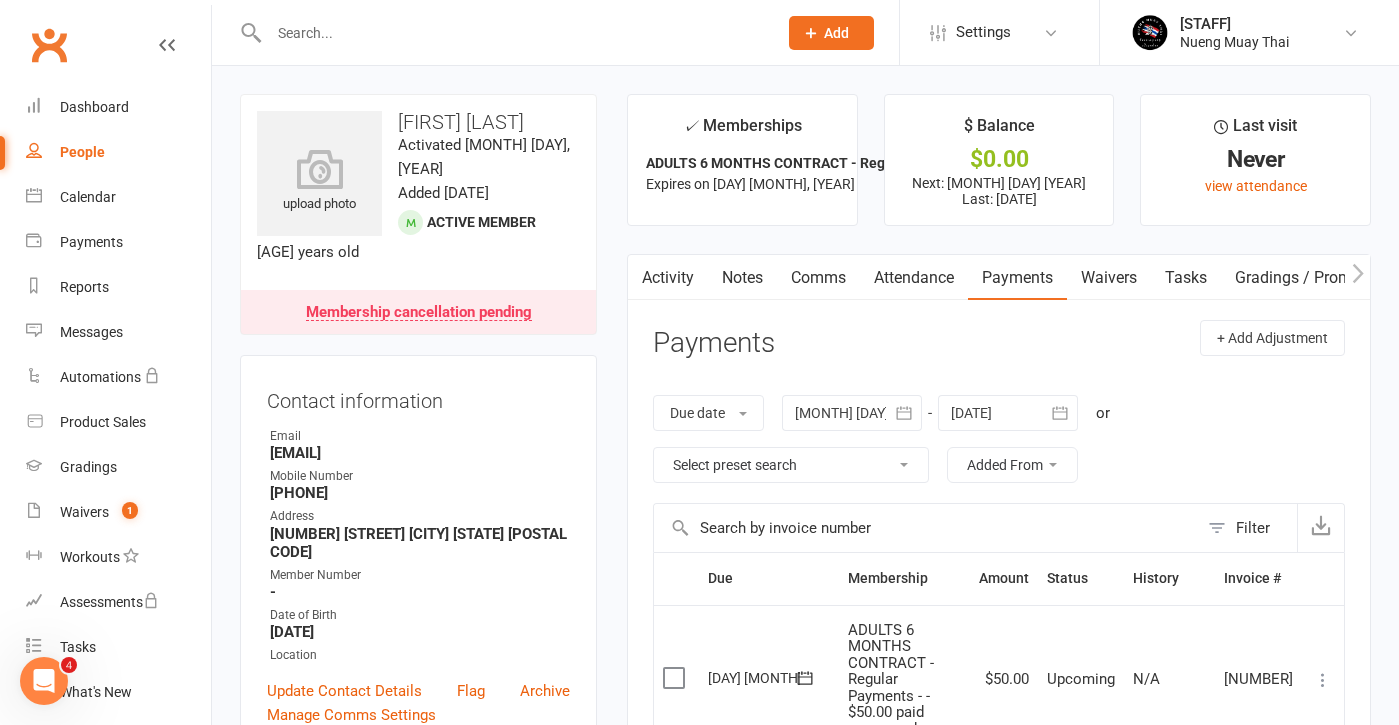 click at bounding box center [852, 413] 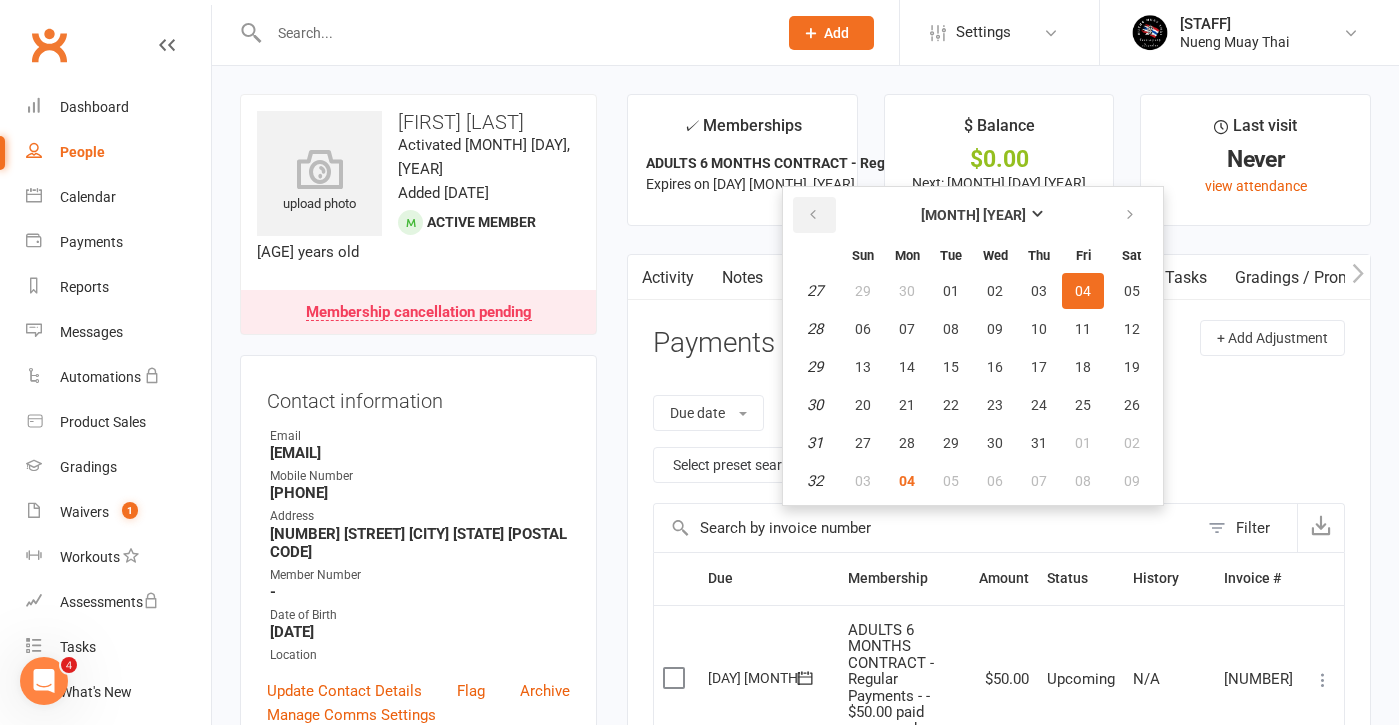click at bounding box center [813, 215] 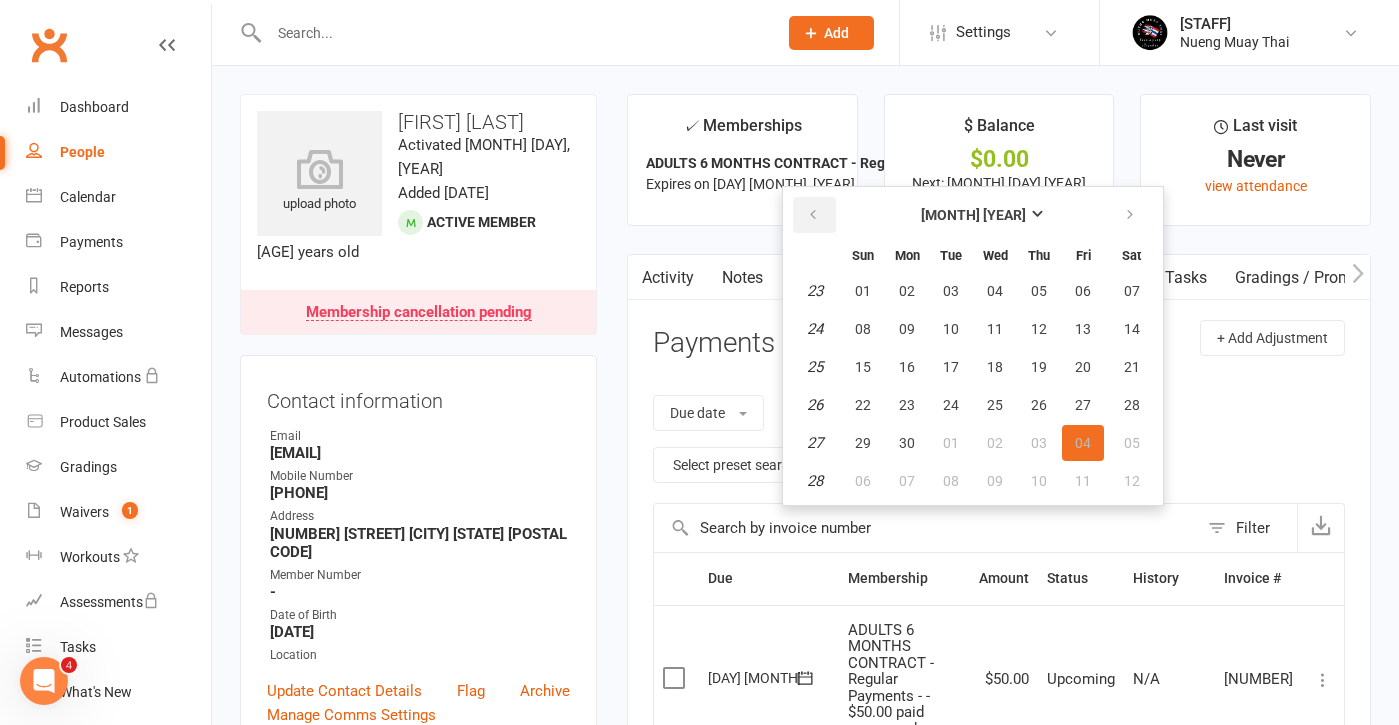click at bounding box center [813, 215] 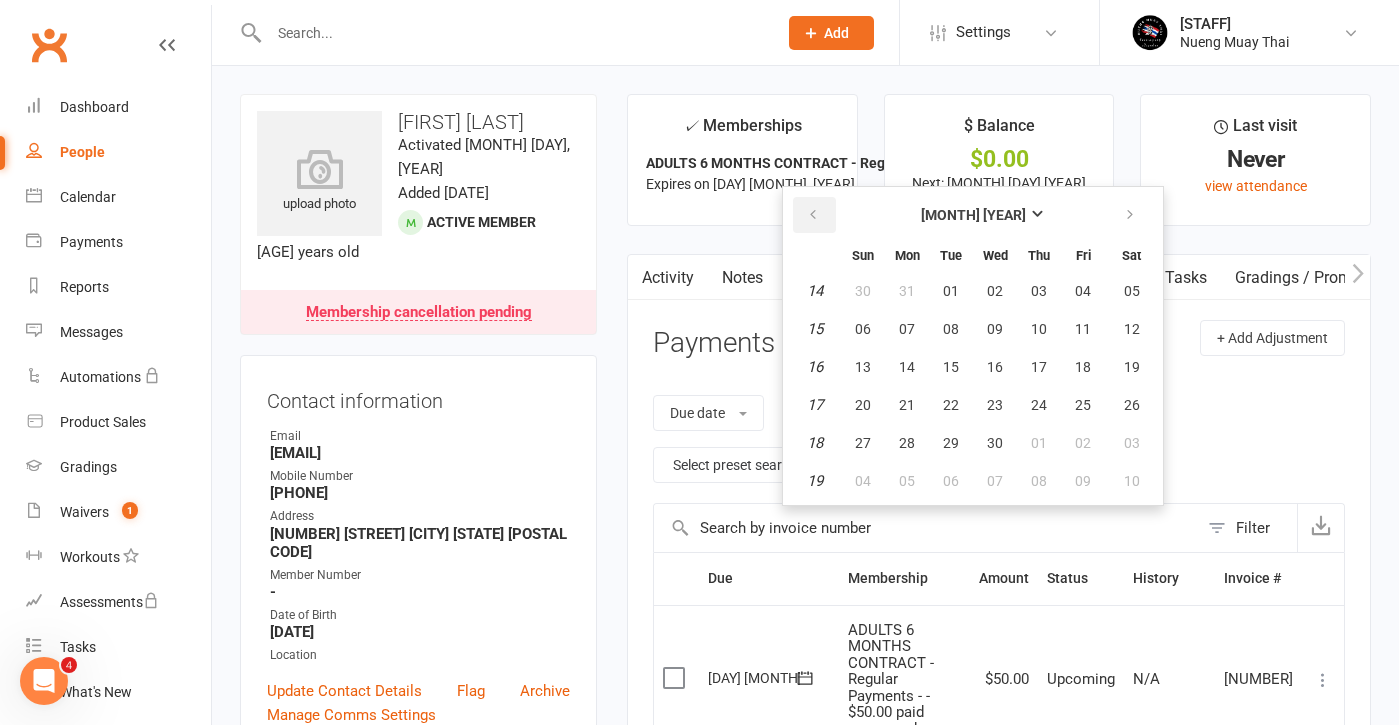 click at bounding box center (813, 215) 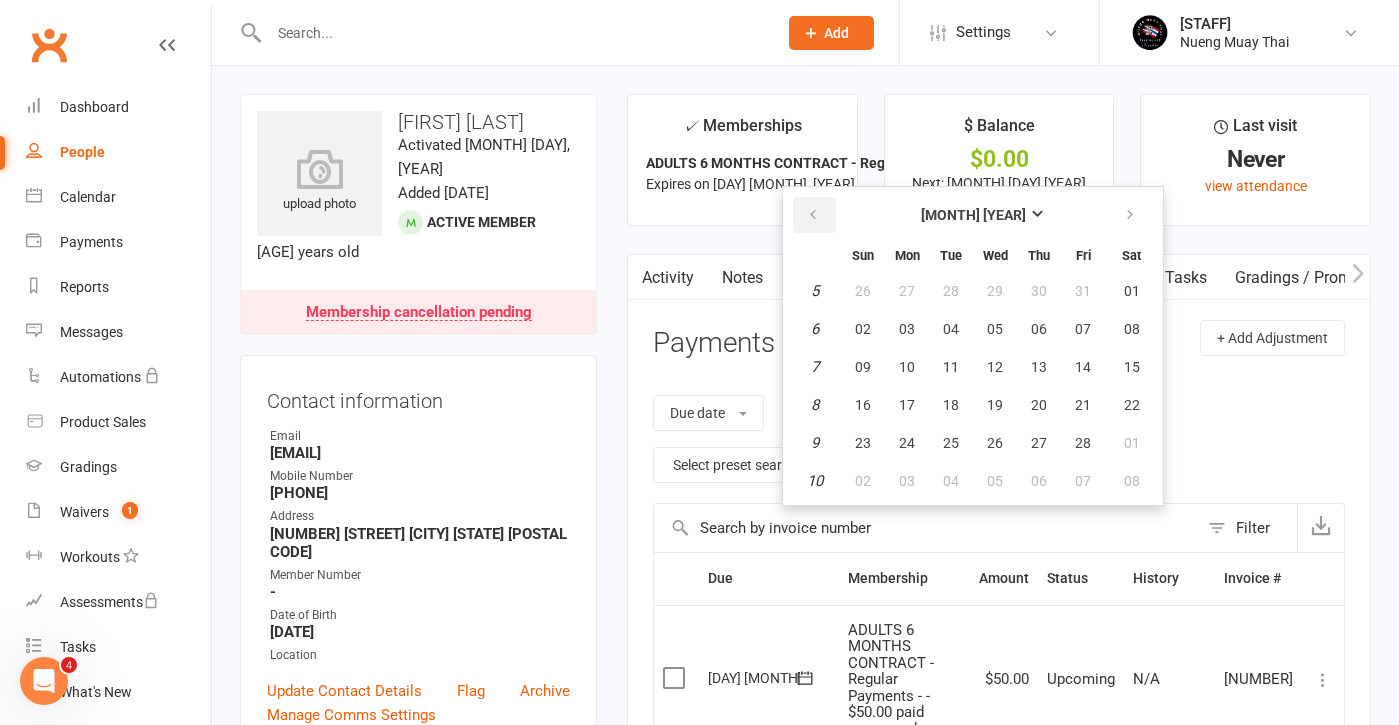 click at bounding box center (813, 215) 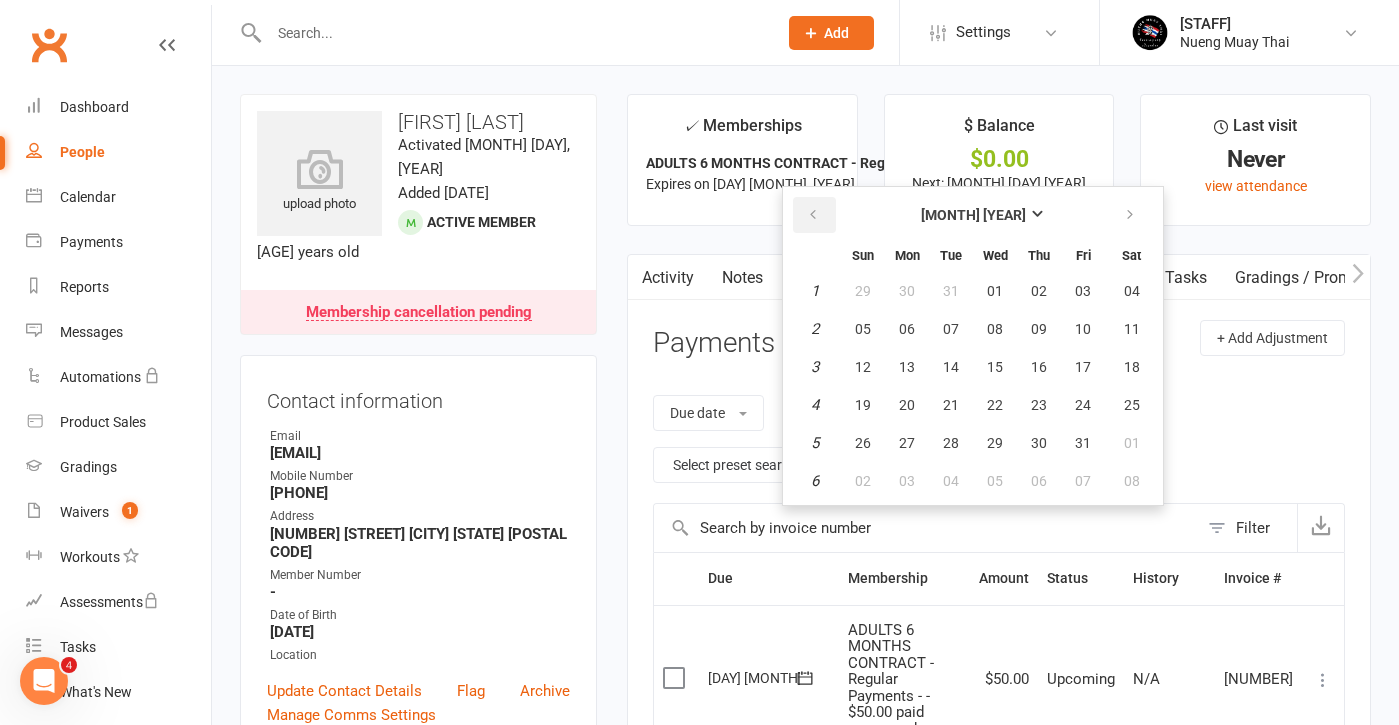 click at bounding box center (813, 215) 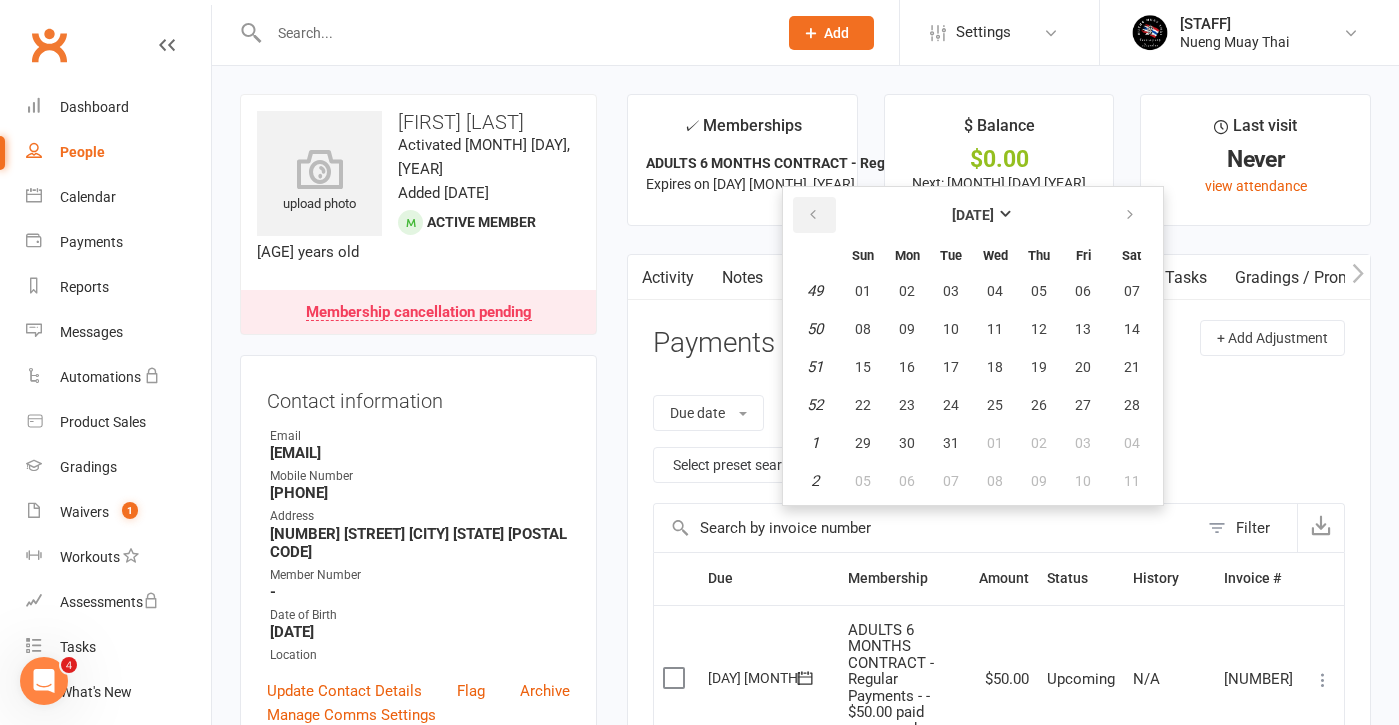 click at bounding box center (813, 215) 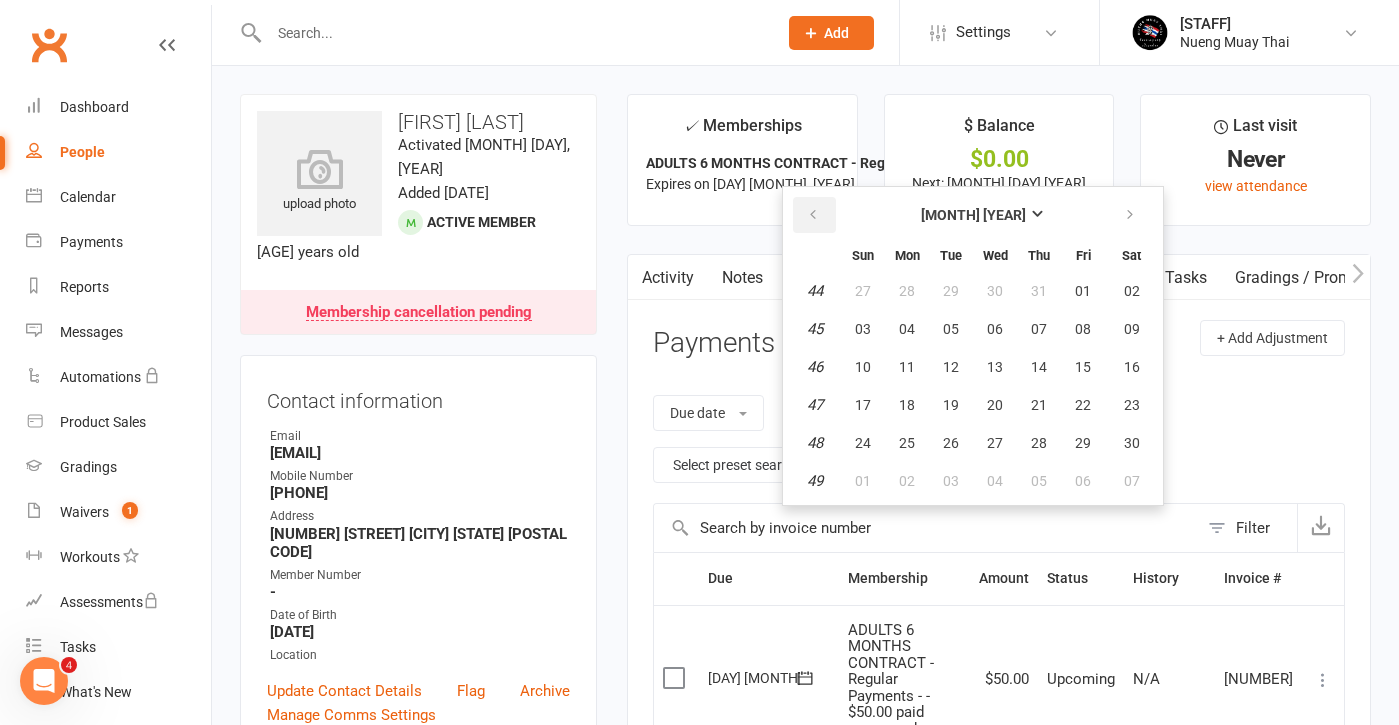 click at bounding box center (813, 215) 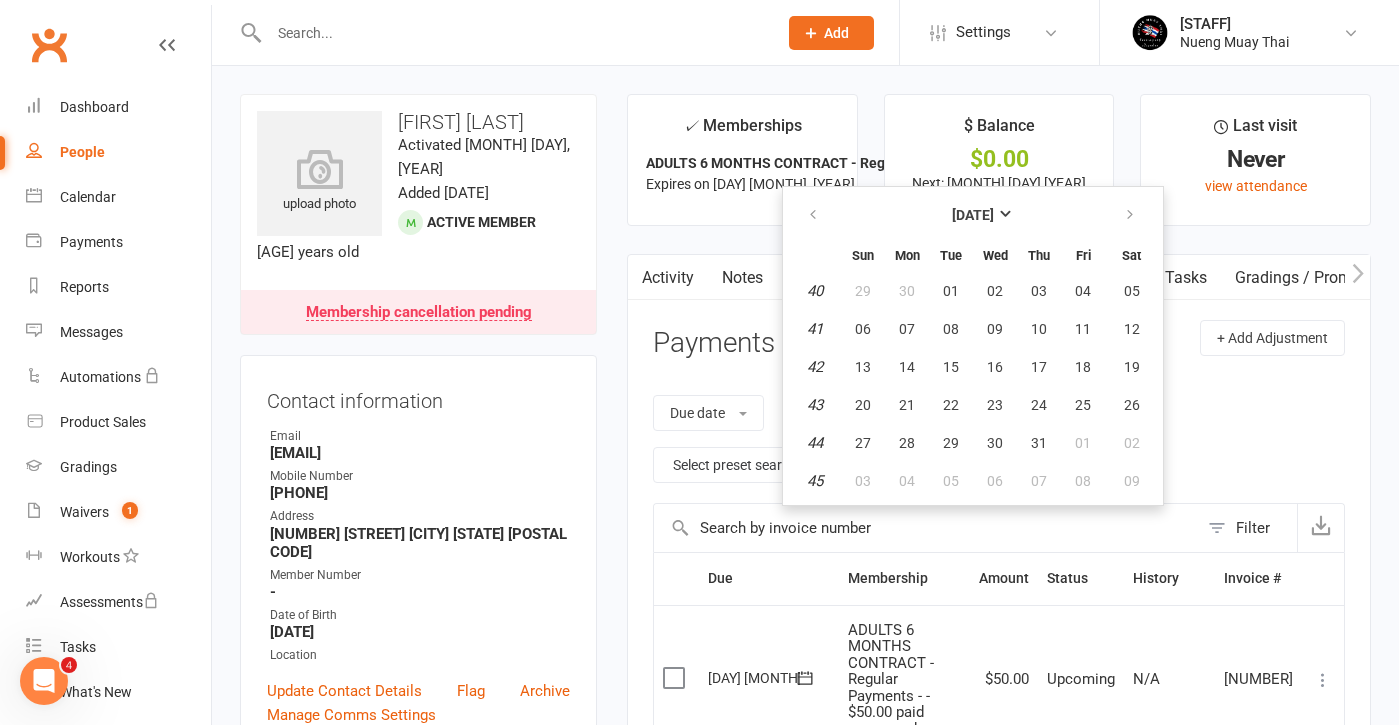 click on "[MONTH] [YEAR]
Sun Mon Tue Wed Thu Fri Sat
40
29
30
01
02
03
04
05
41
06
07
08
09
10
11
12
42
13
14
15
16
17
18
19
43
20
21
22
23
24
25
26
44
27
28
29
30
31
01
02
45
03" at bounding box center (973, 346) 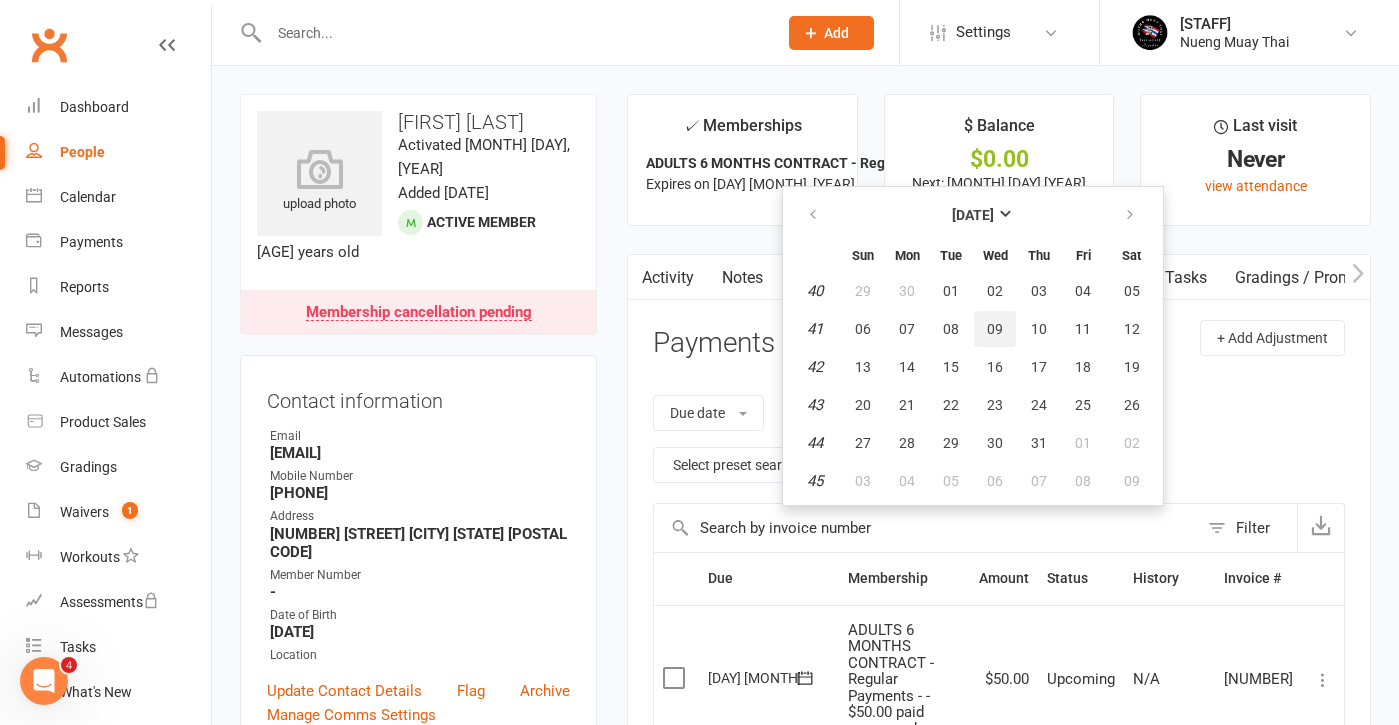 click on "09" at bounding box center [995, 329] 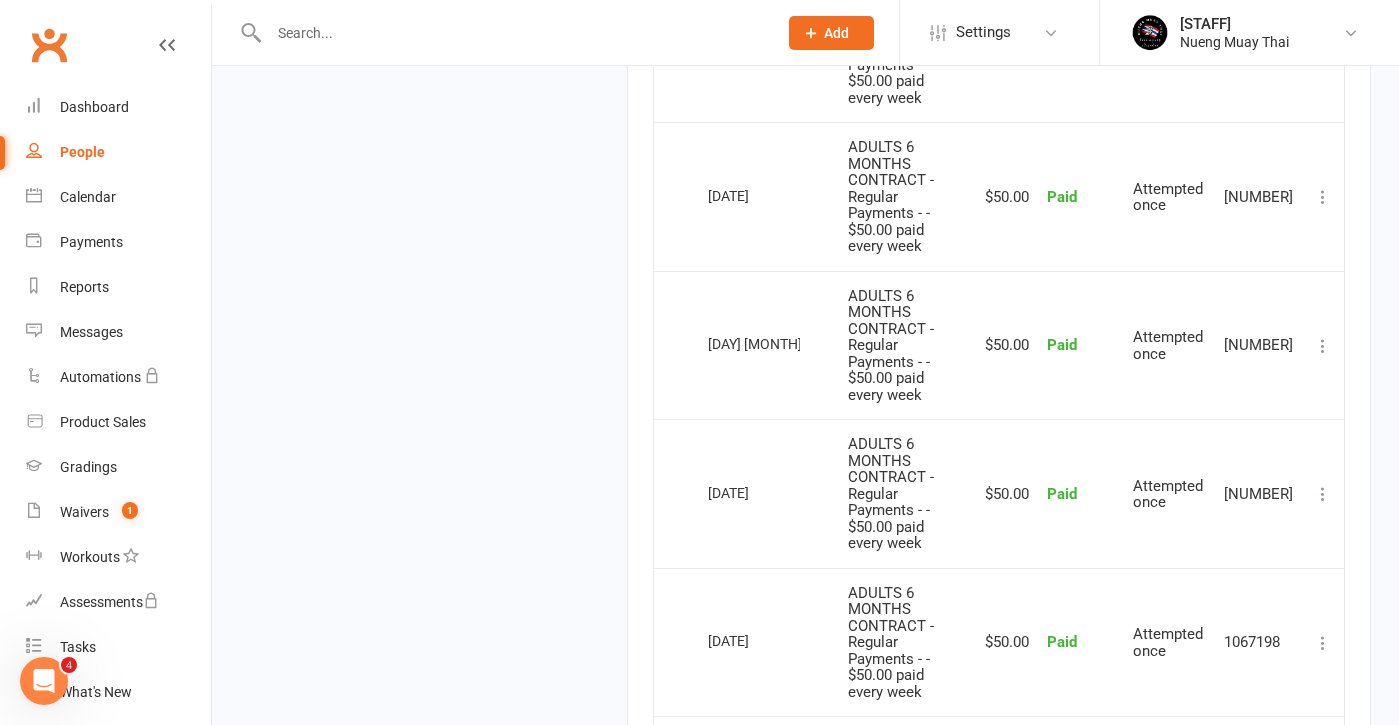 scroll, scrollTop: 3599, scrollLeft: 0, axis: vertical 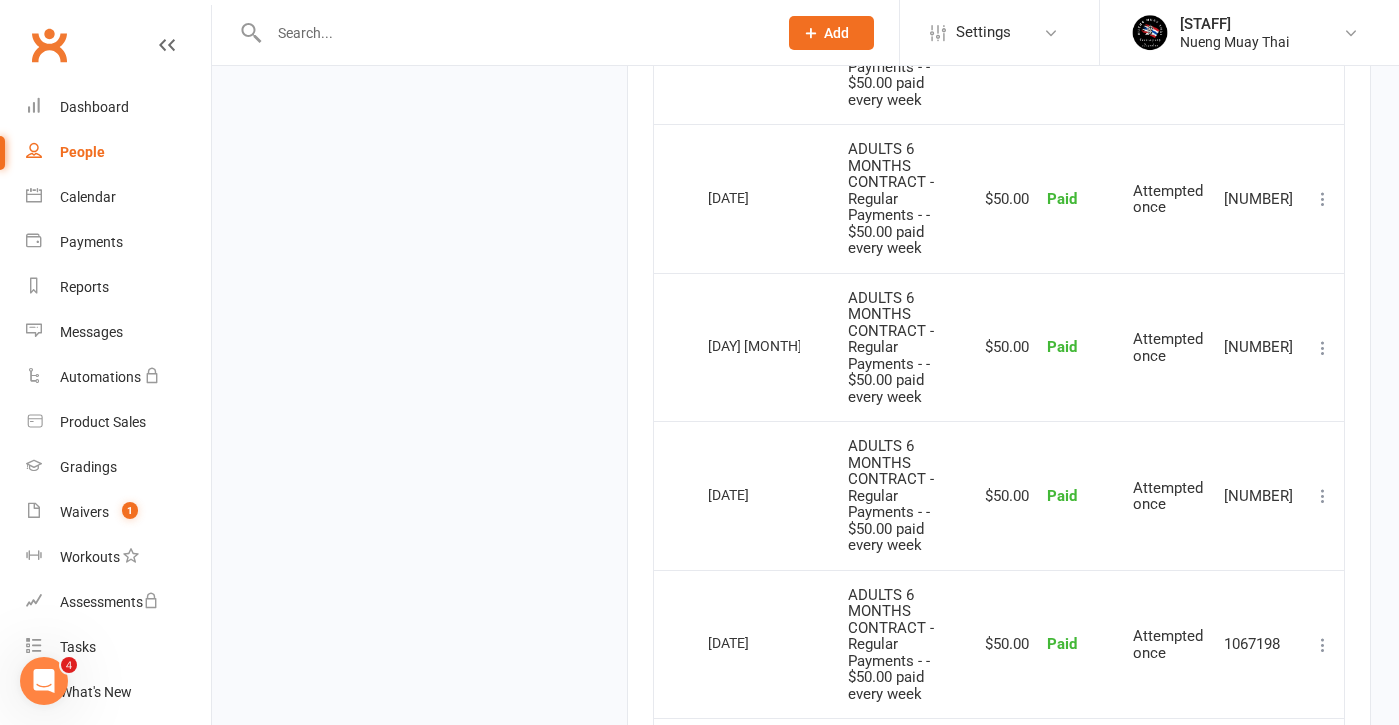 click on "2" at bounding box center [1288, 749] 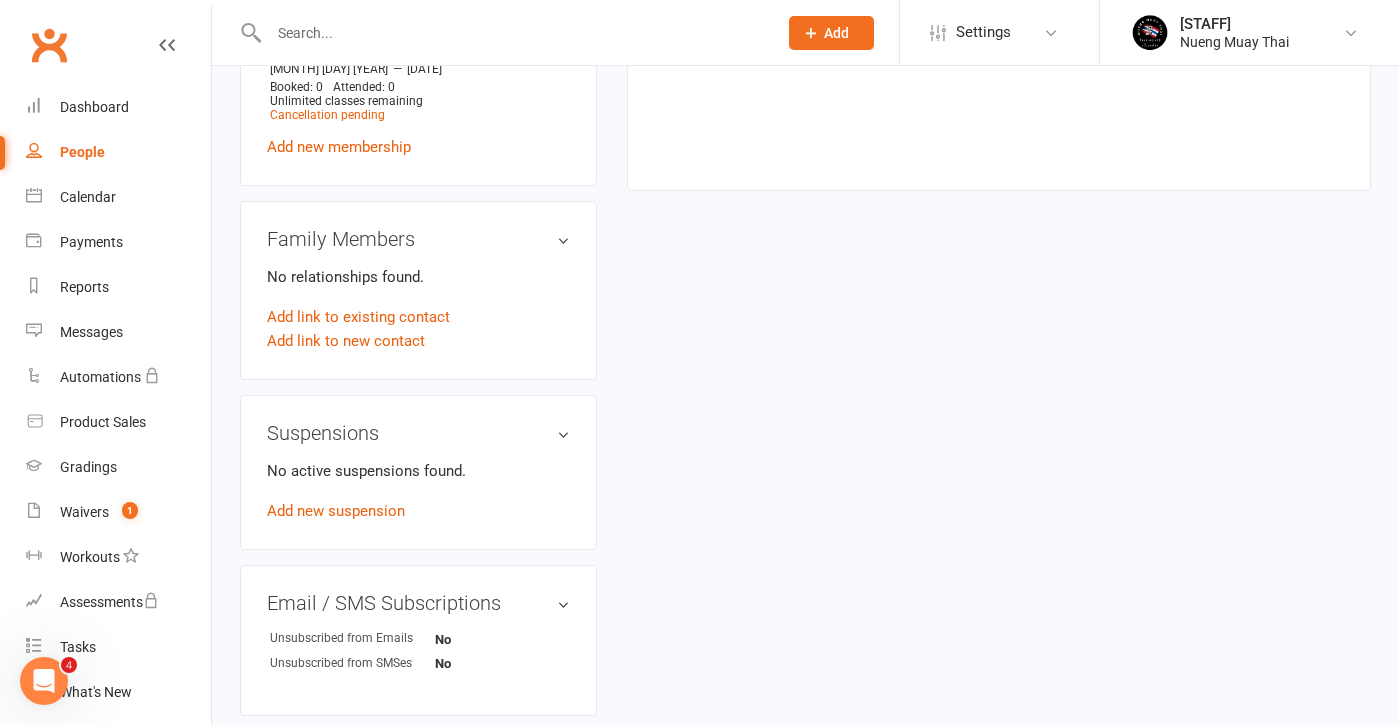 scroll, scrollTop: 363, scrollLeft: 0, axis: vertical 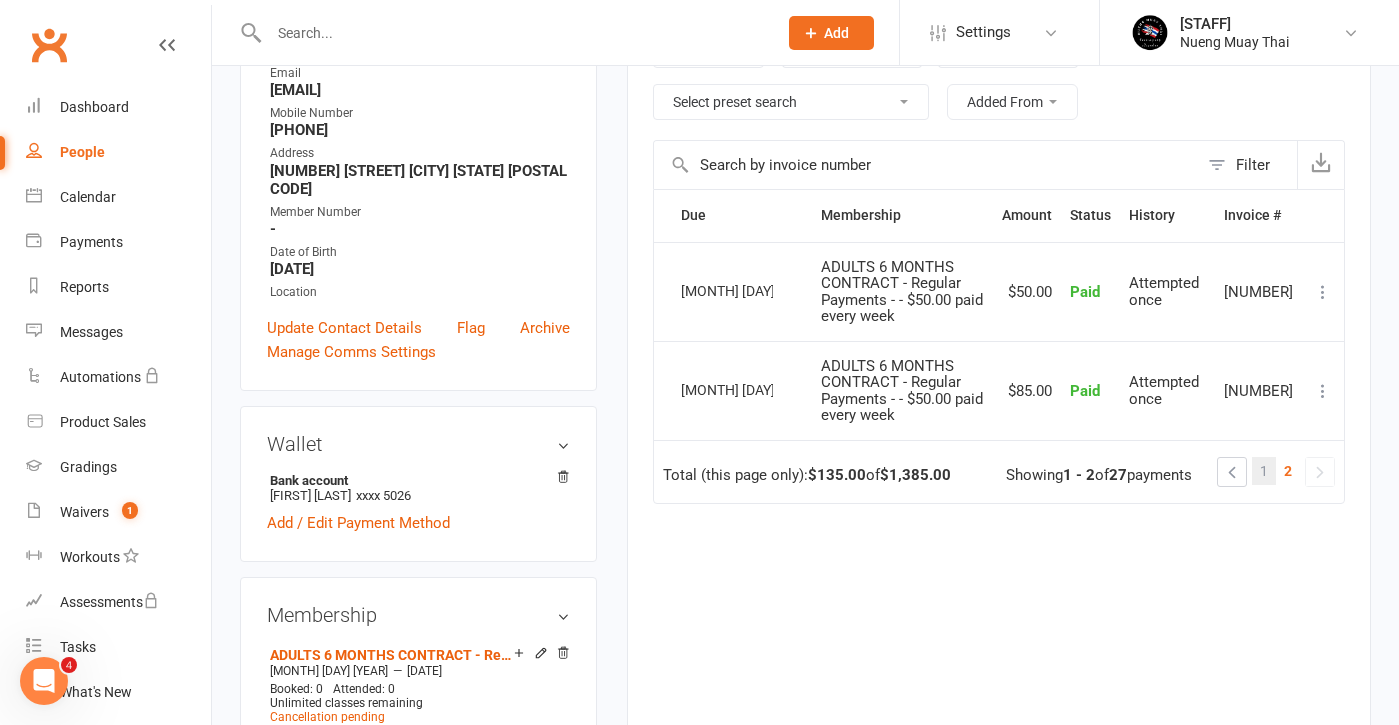 click on "1" at bounding box center [1264, 471] 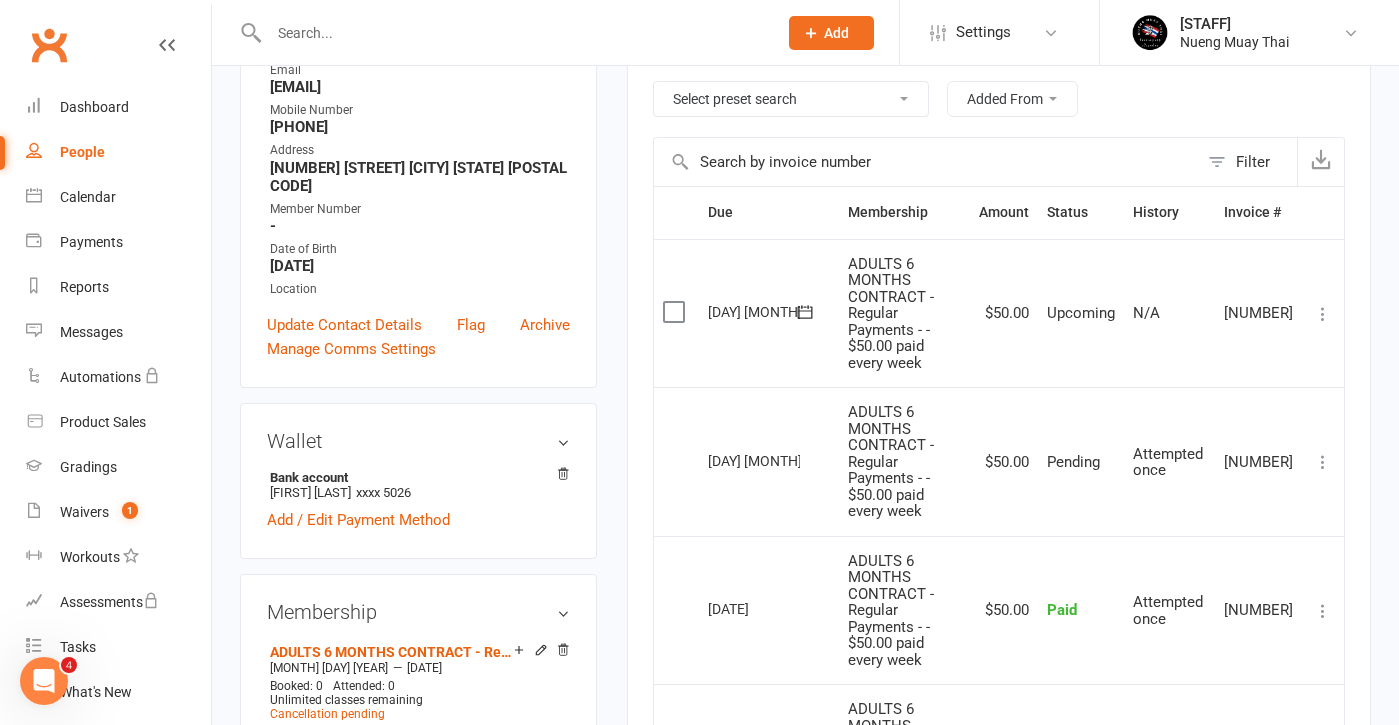 scroll, scrollTop: 365, scrollLeft: 0, axis: vertical 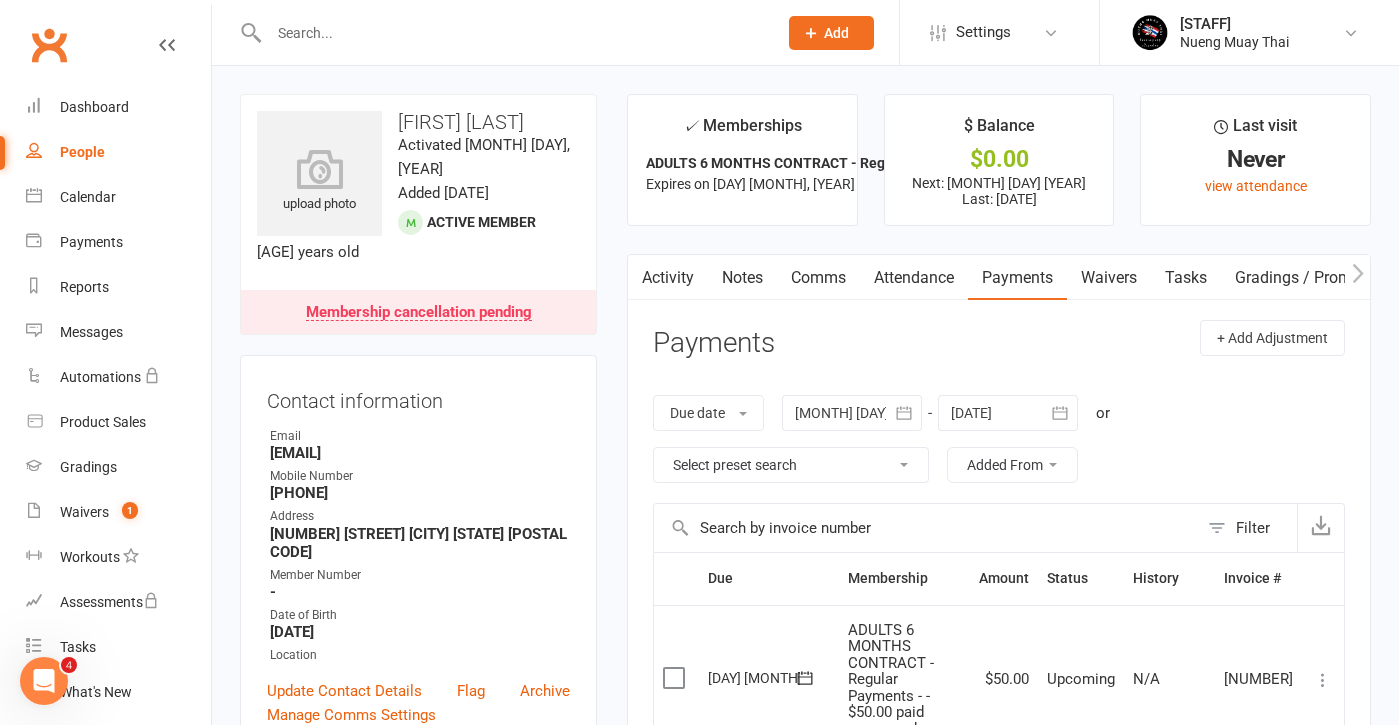 click at bounding box center [513, 33] 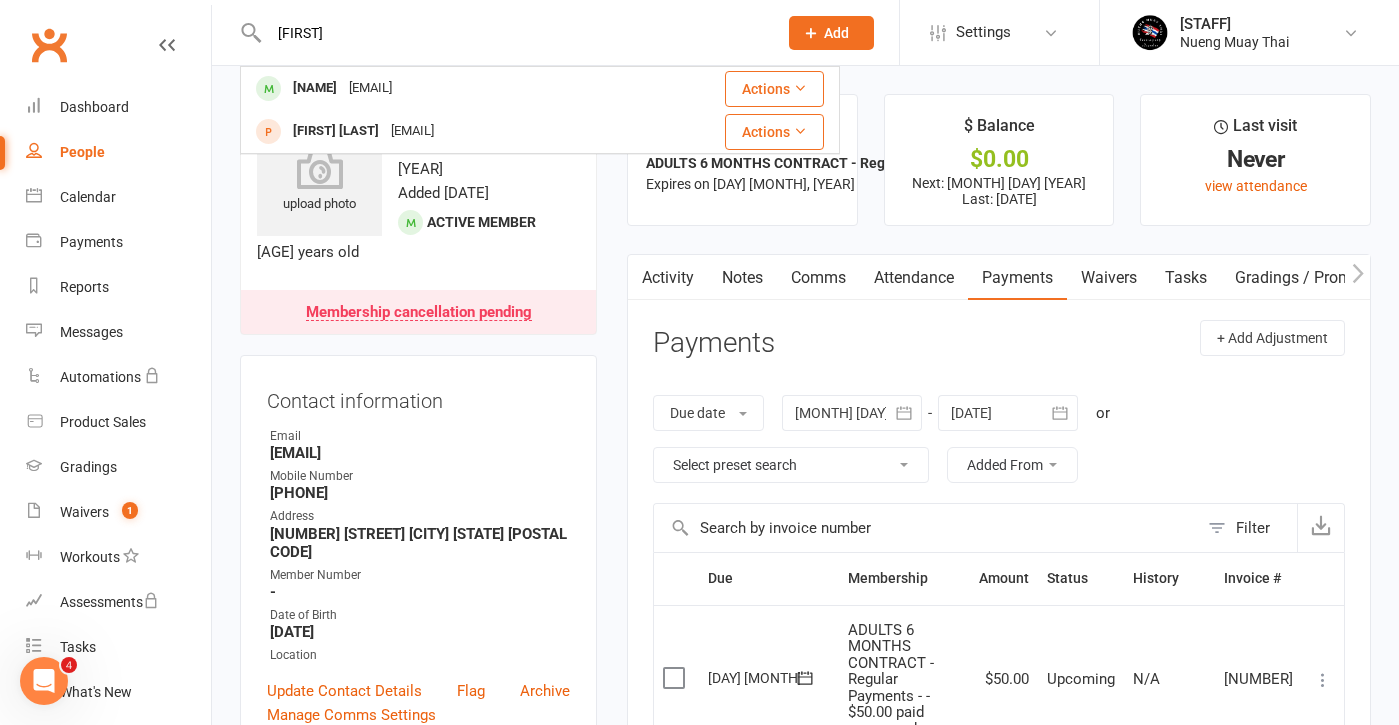 type on "[FIRST]" 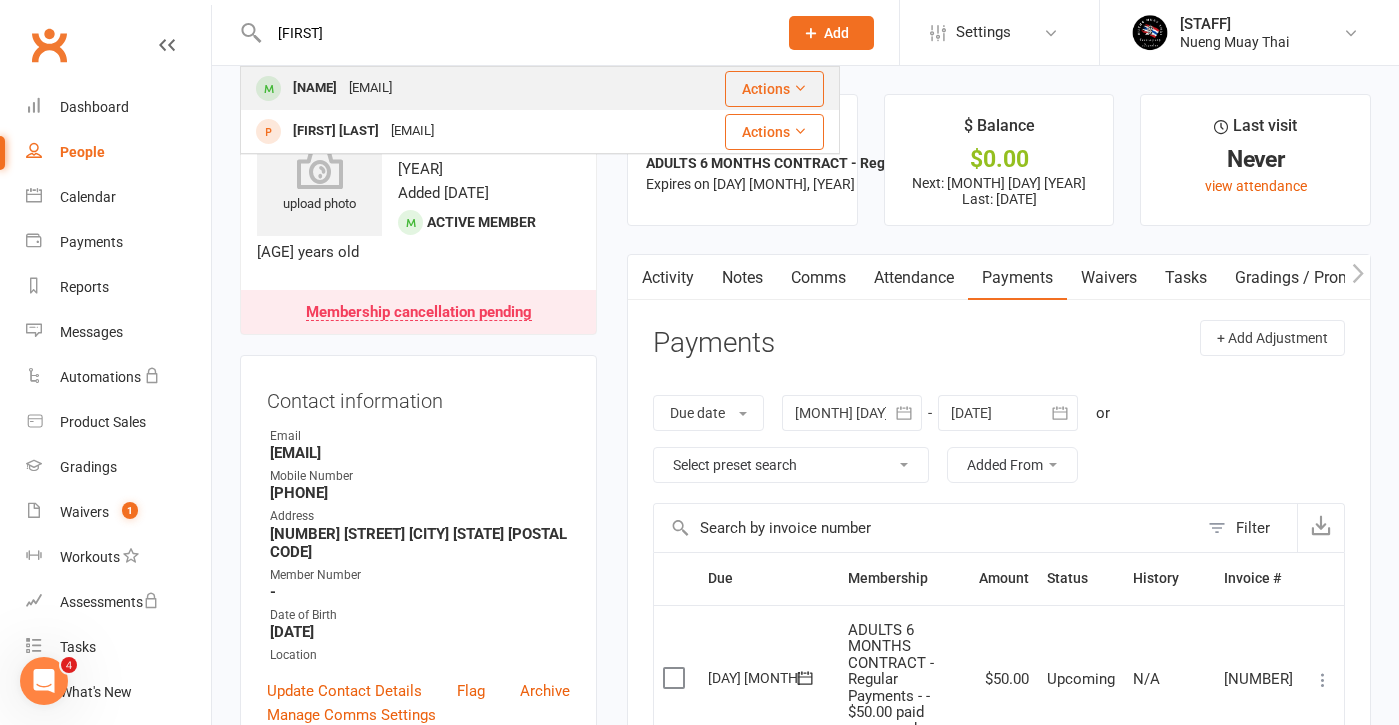 drag, startPoint x: 509, startPoint y: 39, endPoint x: 381, endPoint y: 99, distance: 141.36478 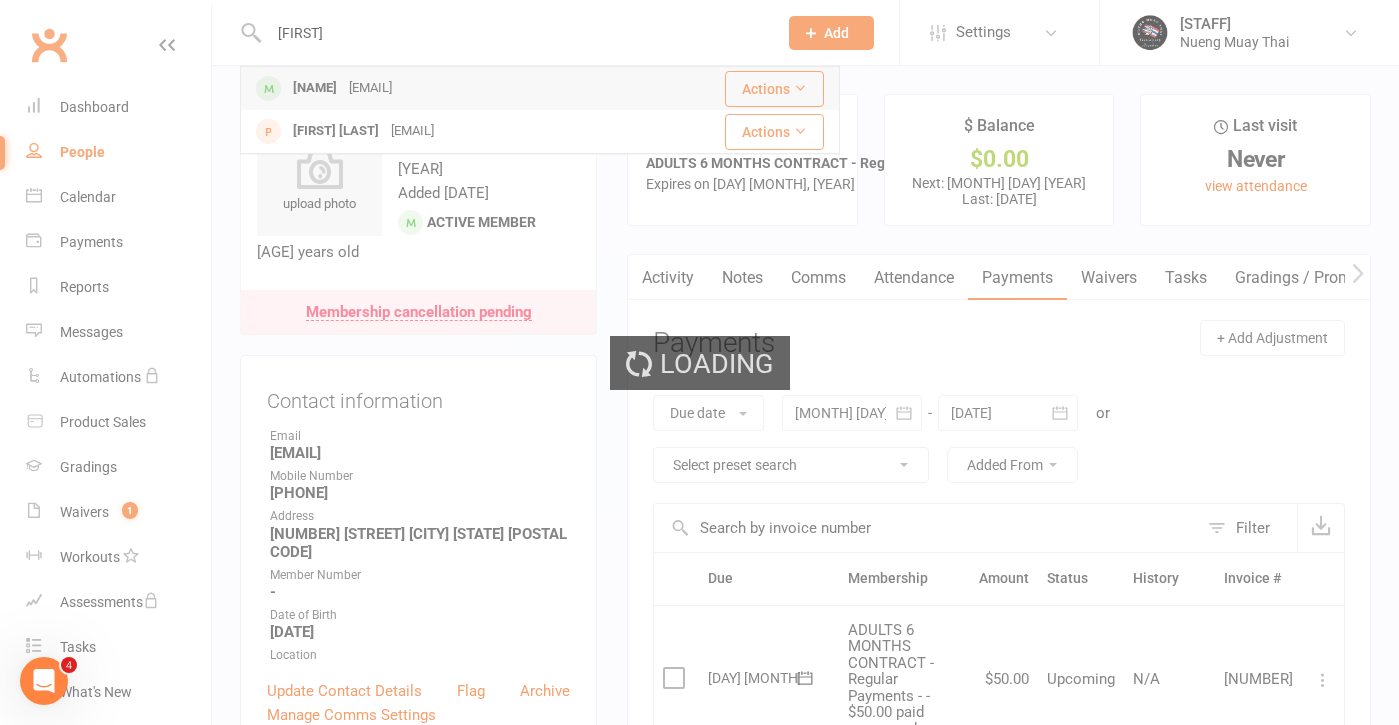 type 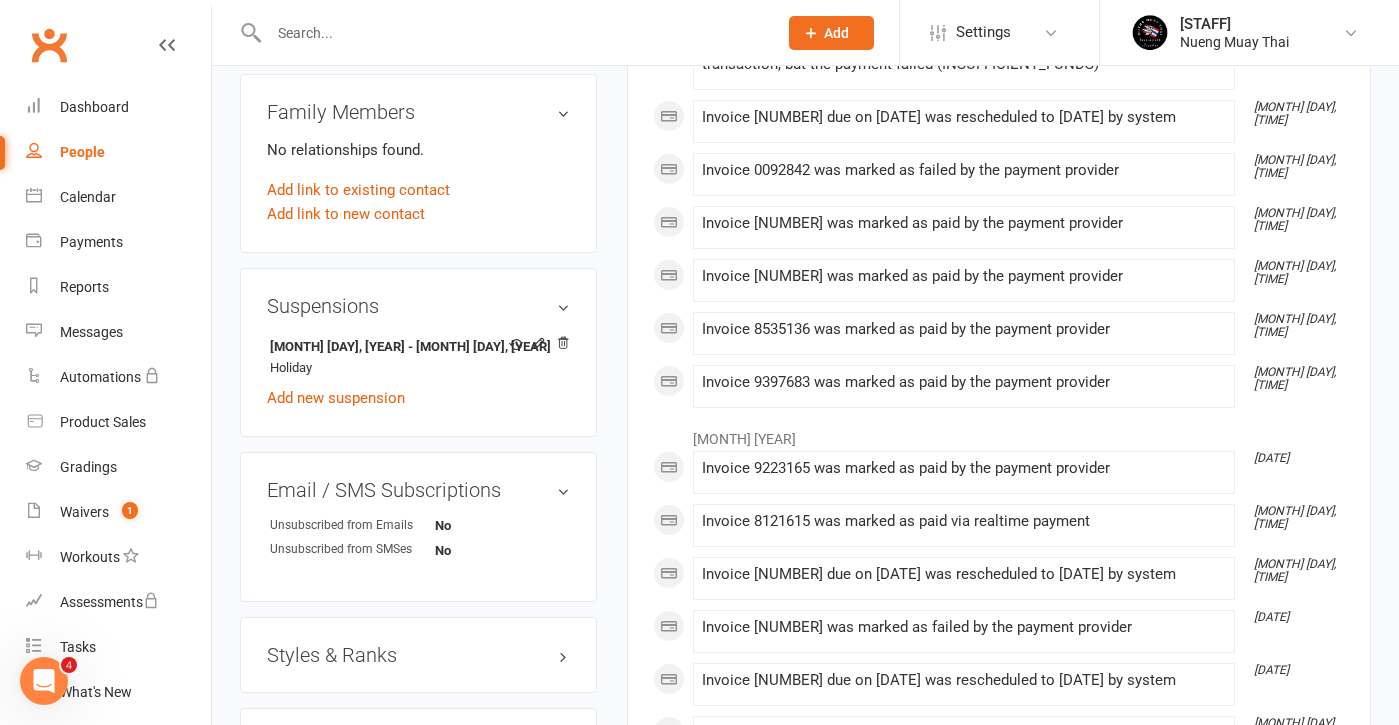 scroll, scrollTop: 1027, scrollLeft: 0, axis: vertical 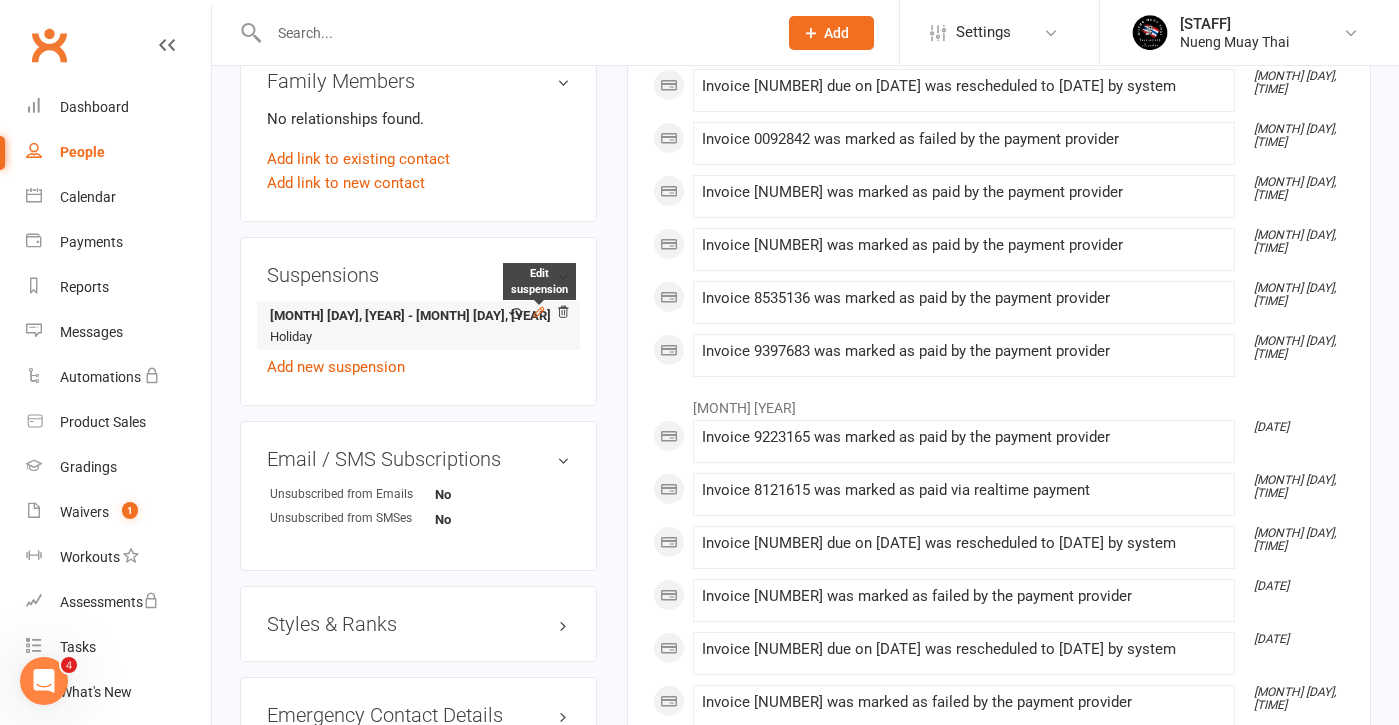 click 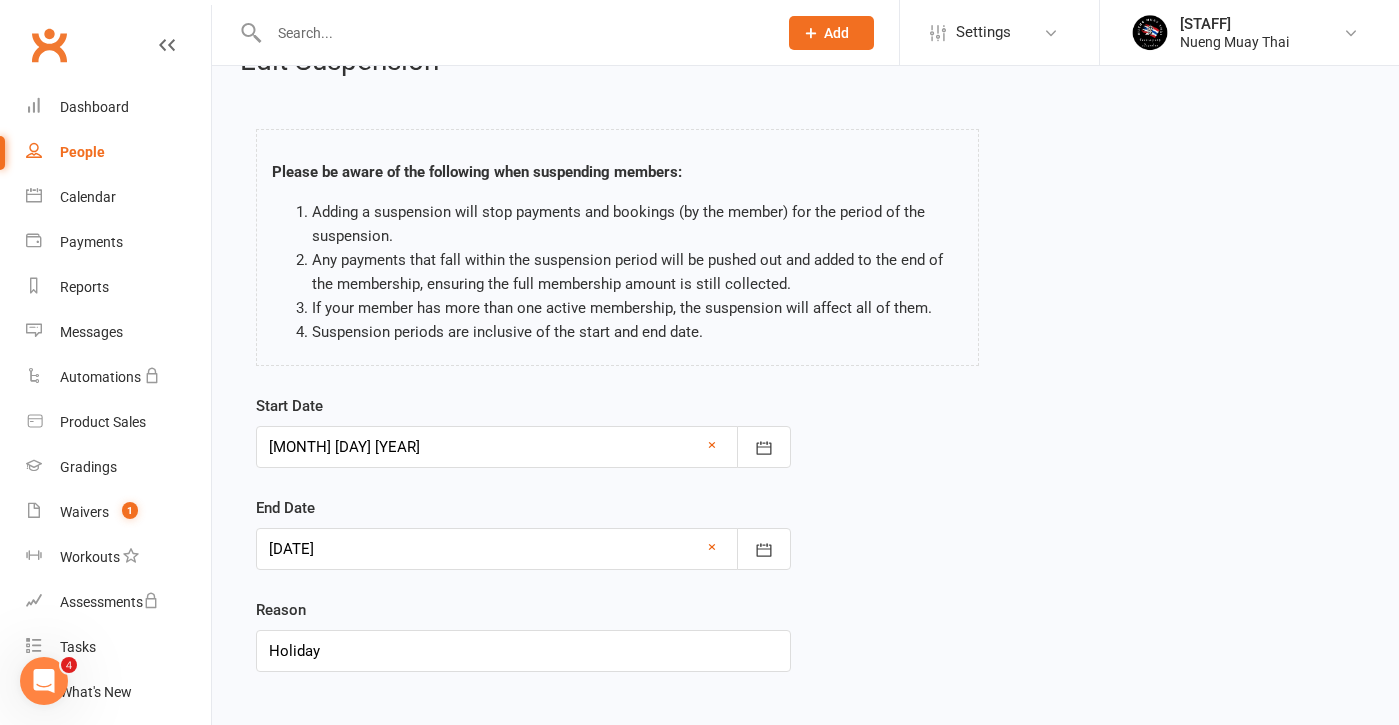scroll, scrollTop: 111, scrollLeft: 0, axis: vertical 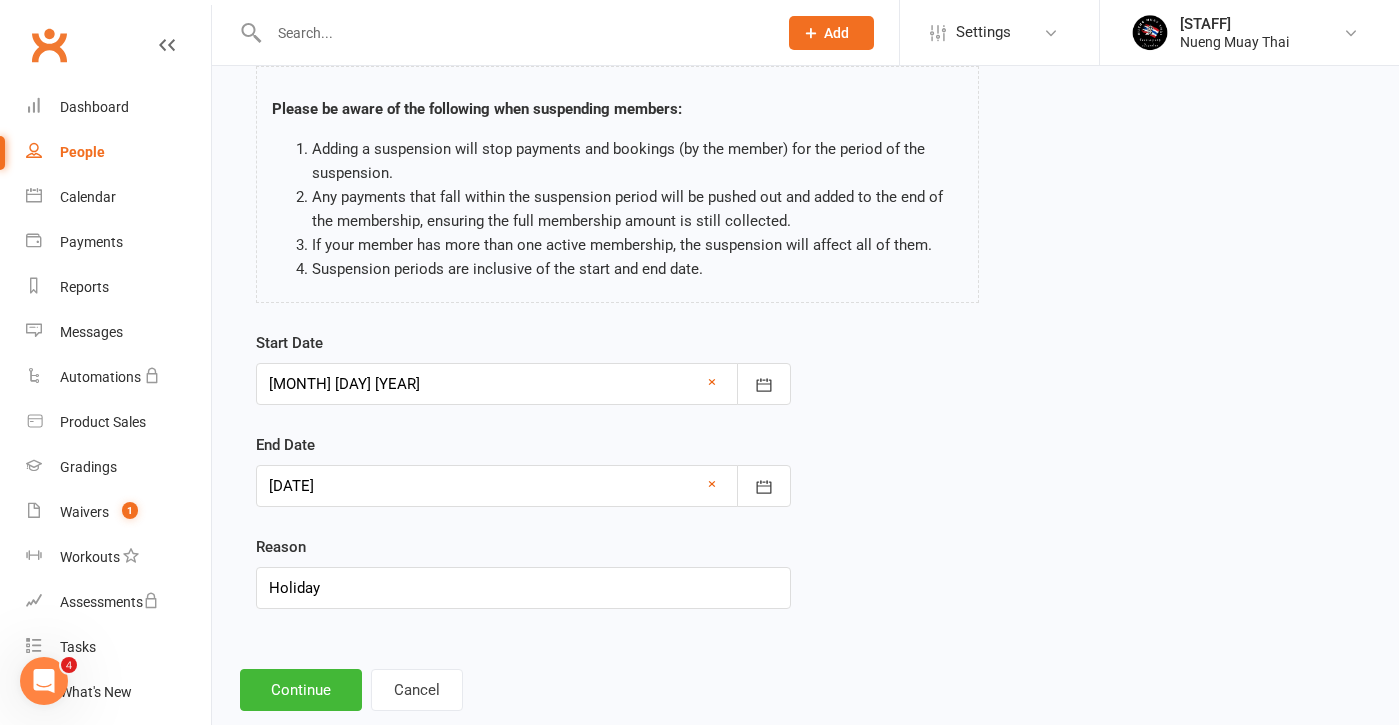 click at bounding box center [523, 384] 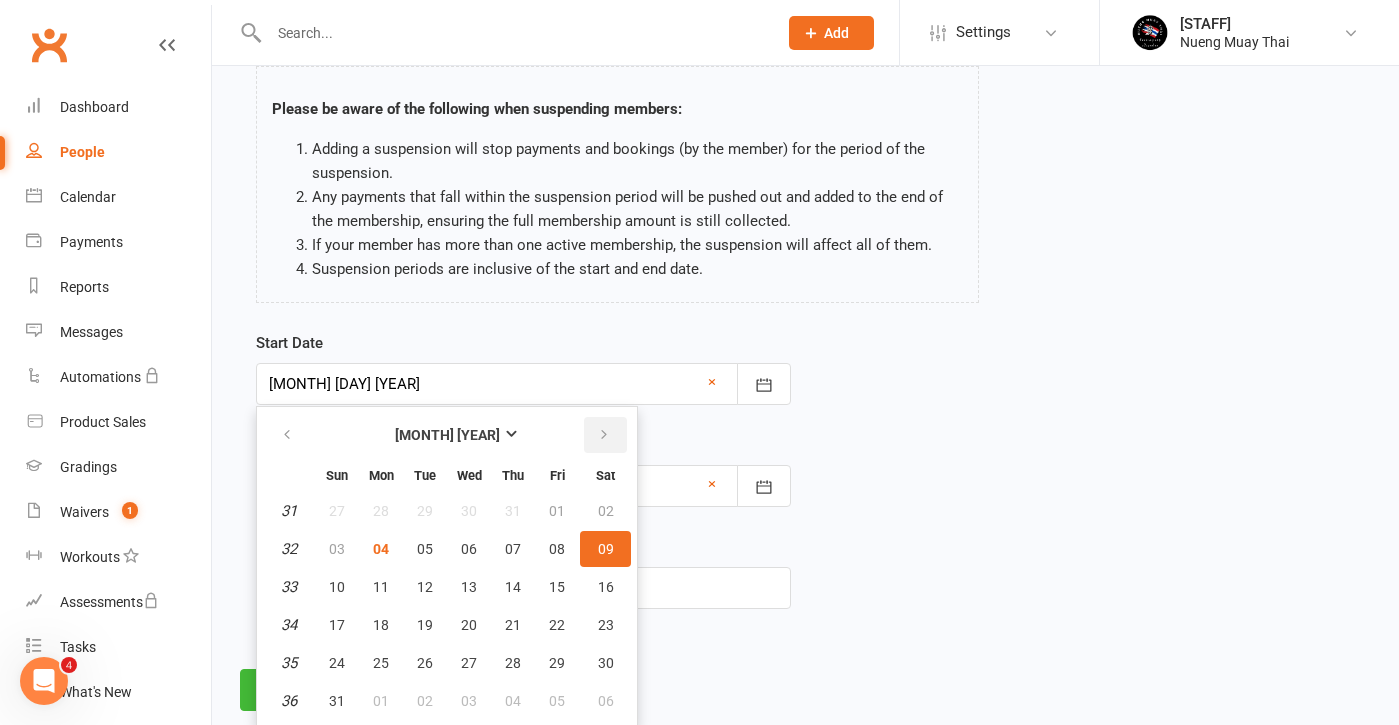 click at bounding box center (604, 435) 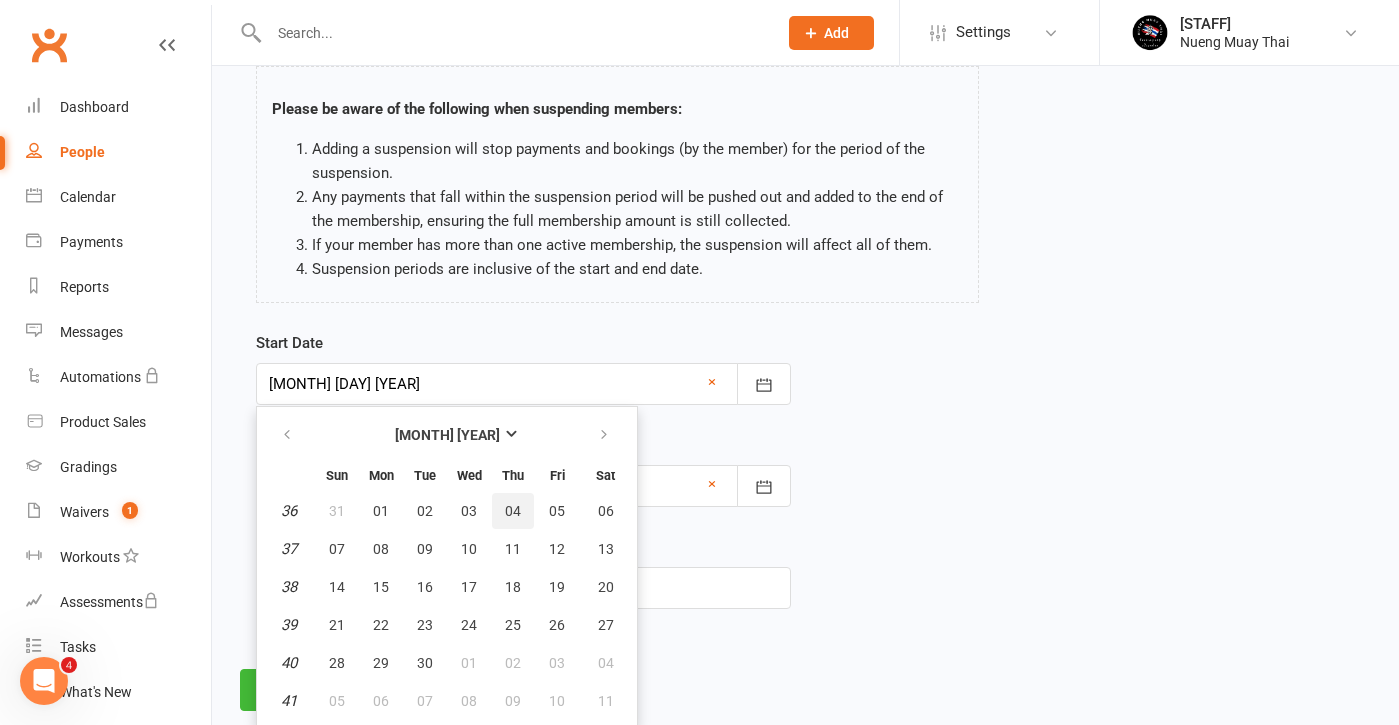 click on "04" at bounding box center [513, 511] 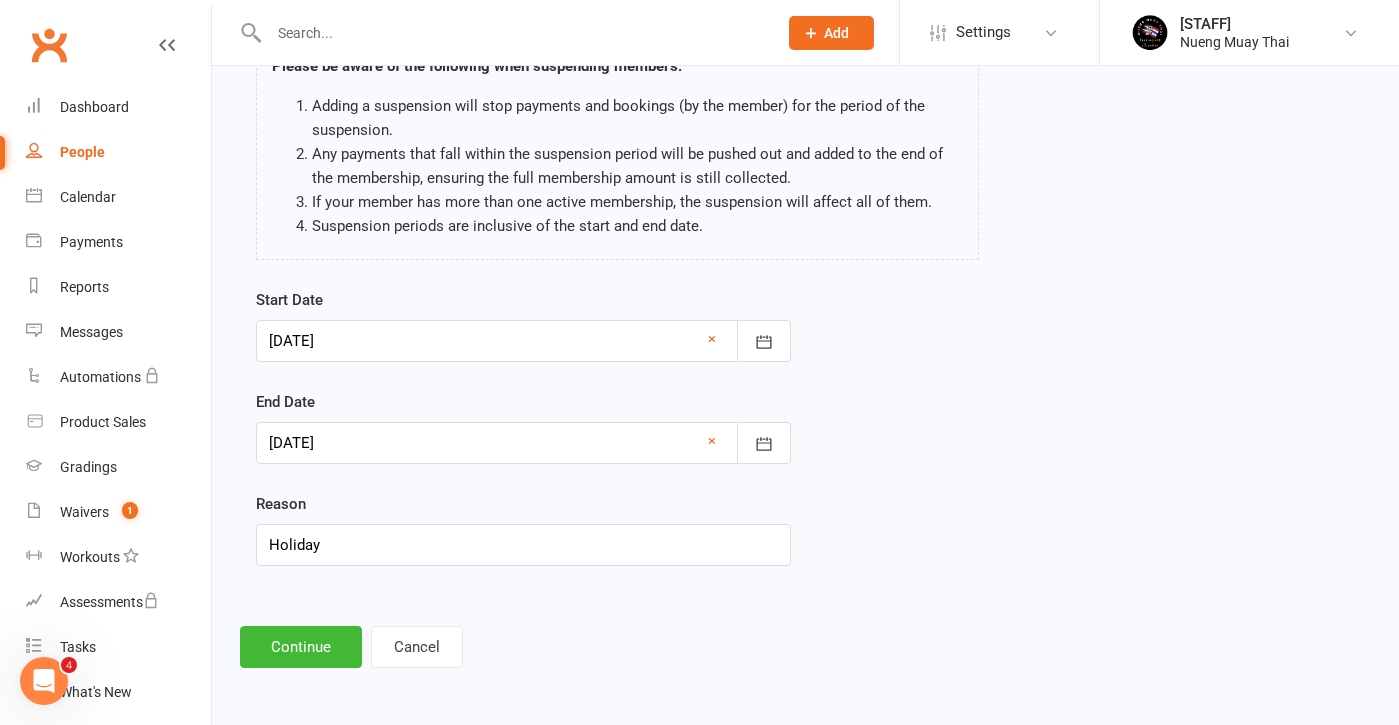 scroll, scrollTop: 170, scrollLeft: 0, axis: vertical 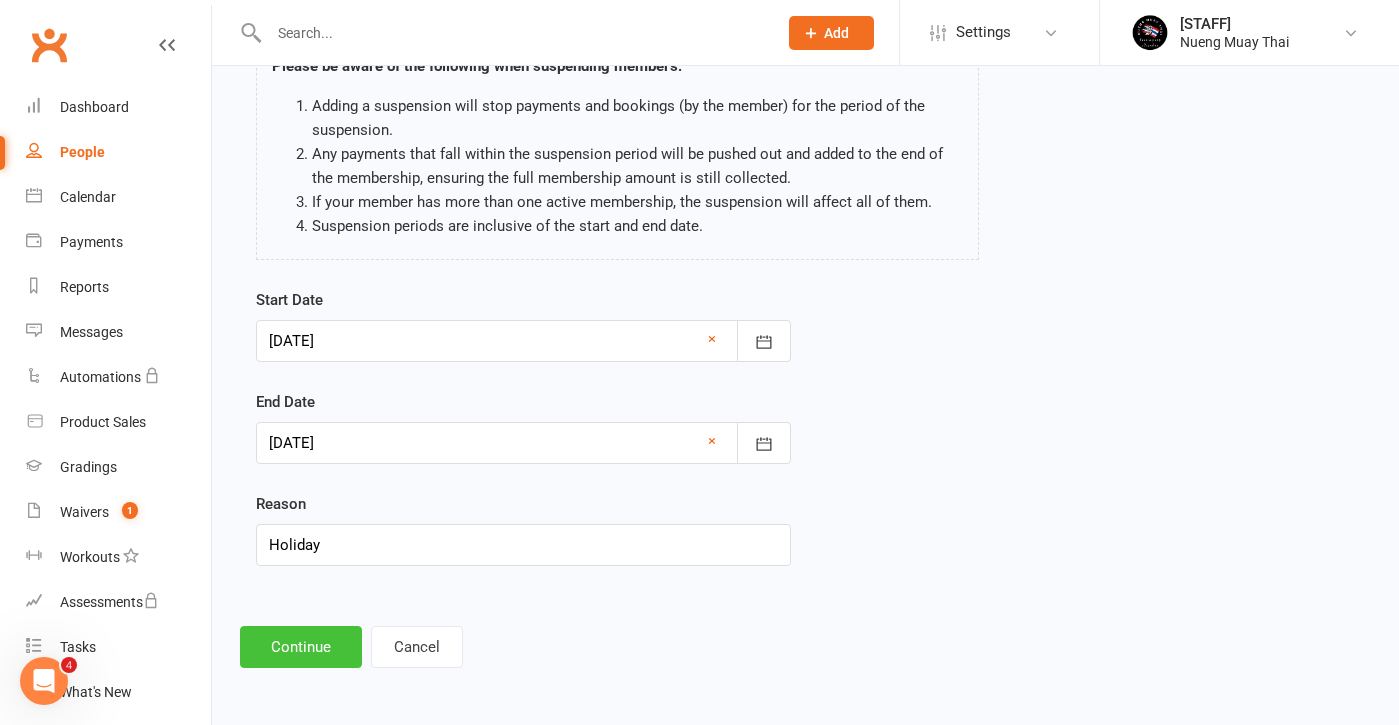 click on "Continue" at bounding box center (301, 647) 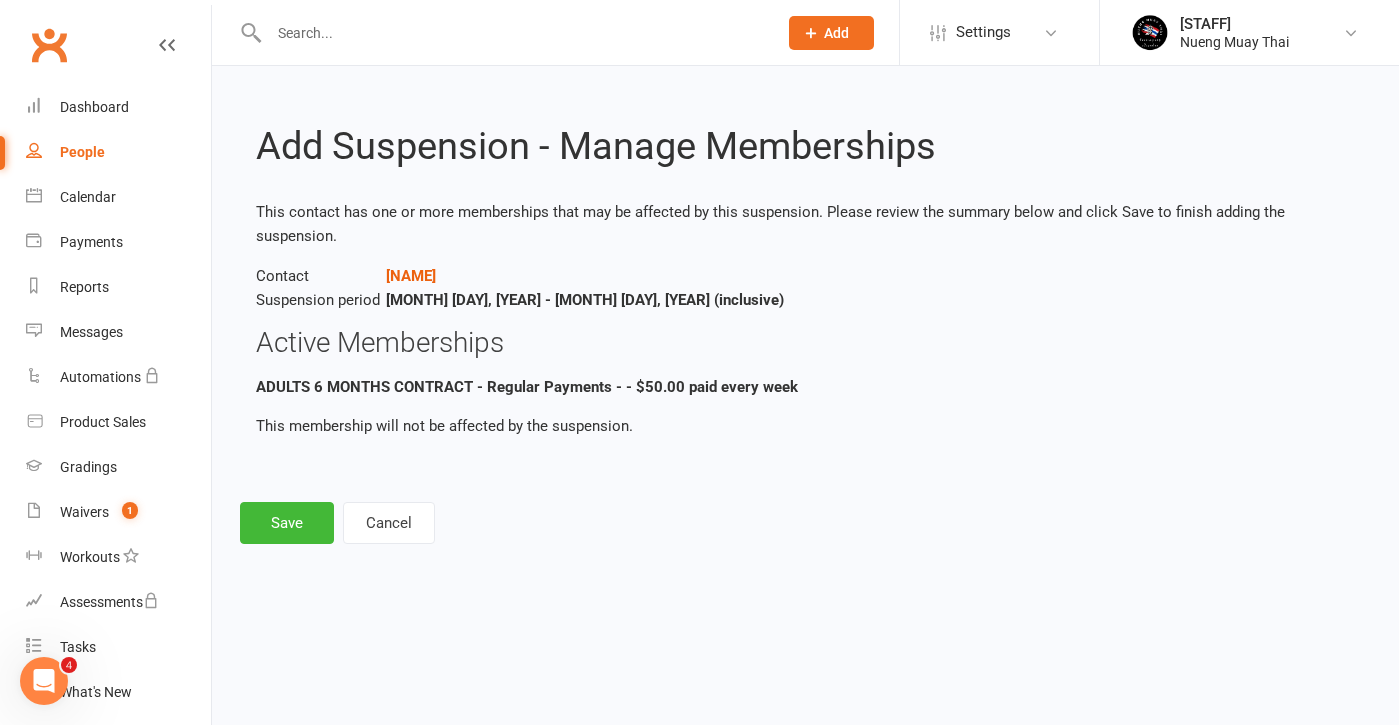 scroll, scrollTop: 0, scrollLeft: 0, axis: both 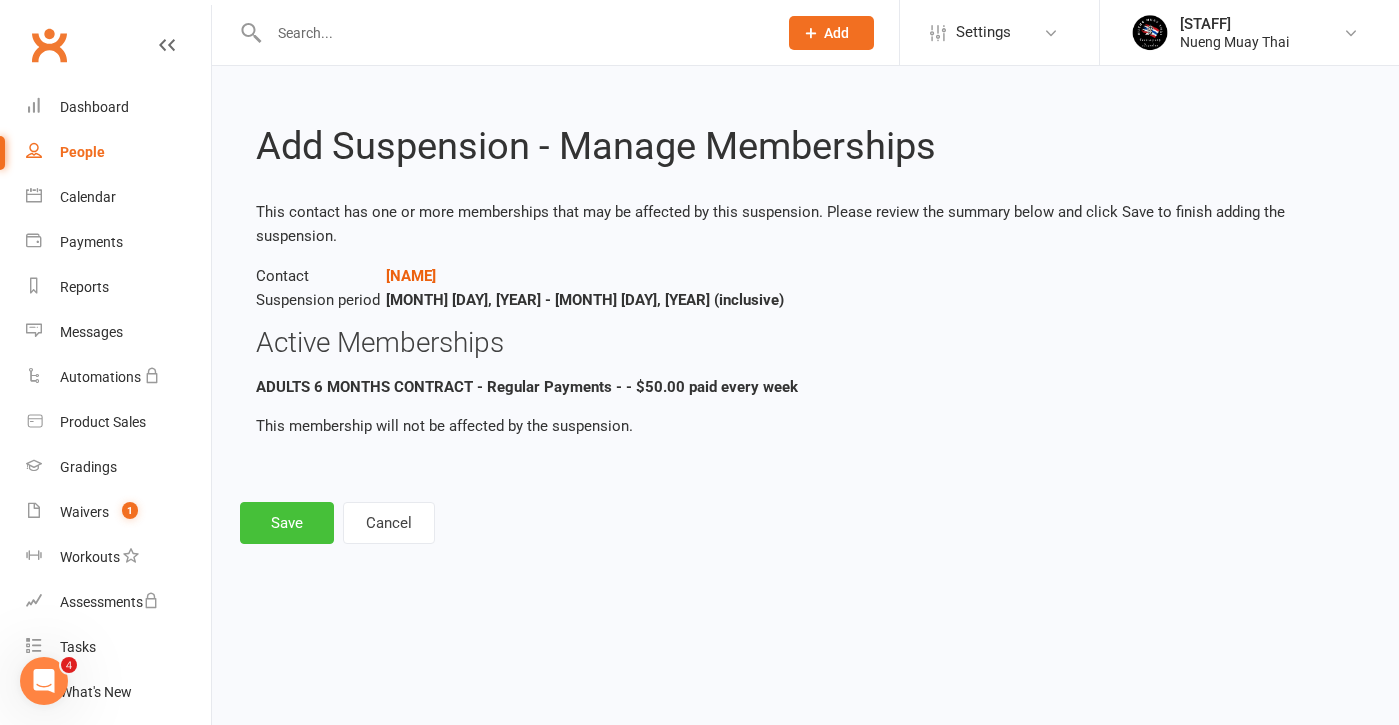 click on "Save" at bounding box center (287, 523) 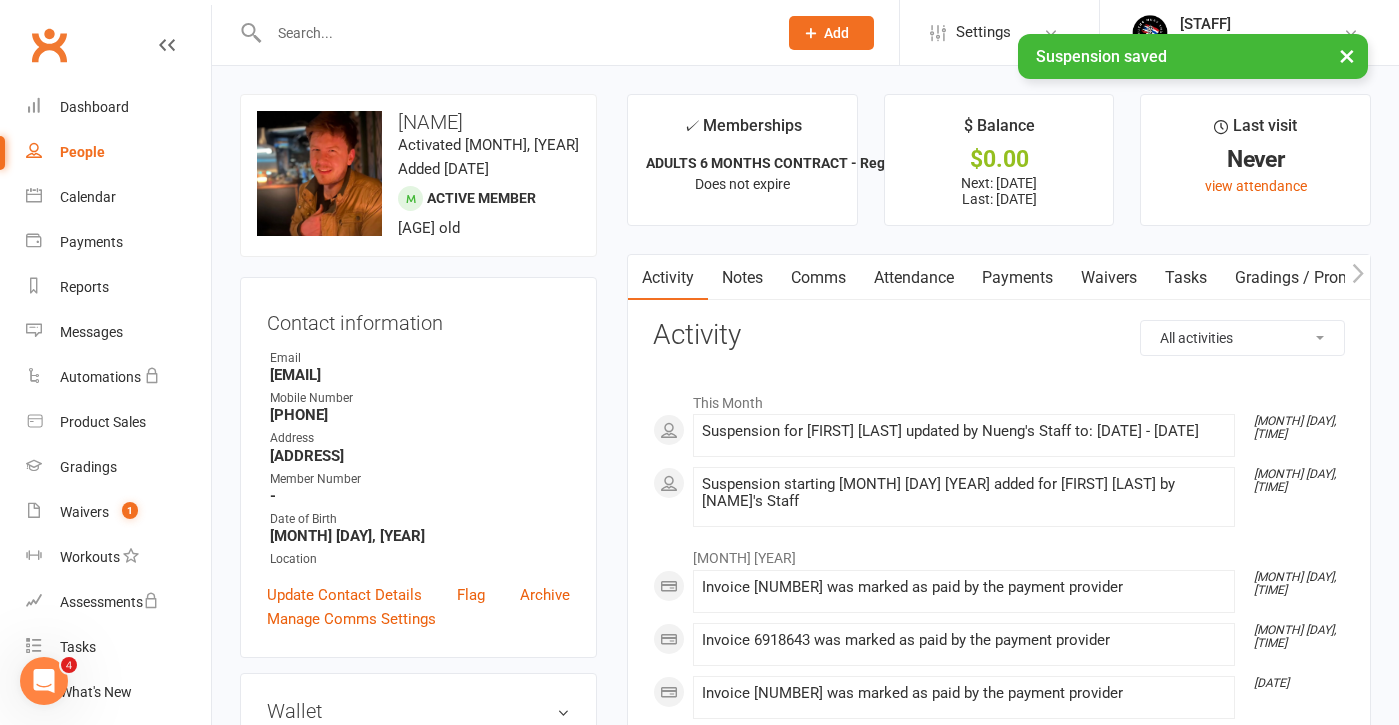 click on "Payments" at bounding box center (1017, 278) 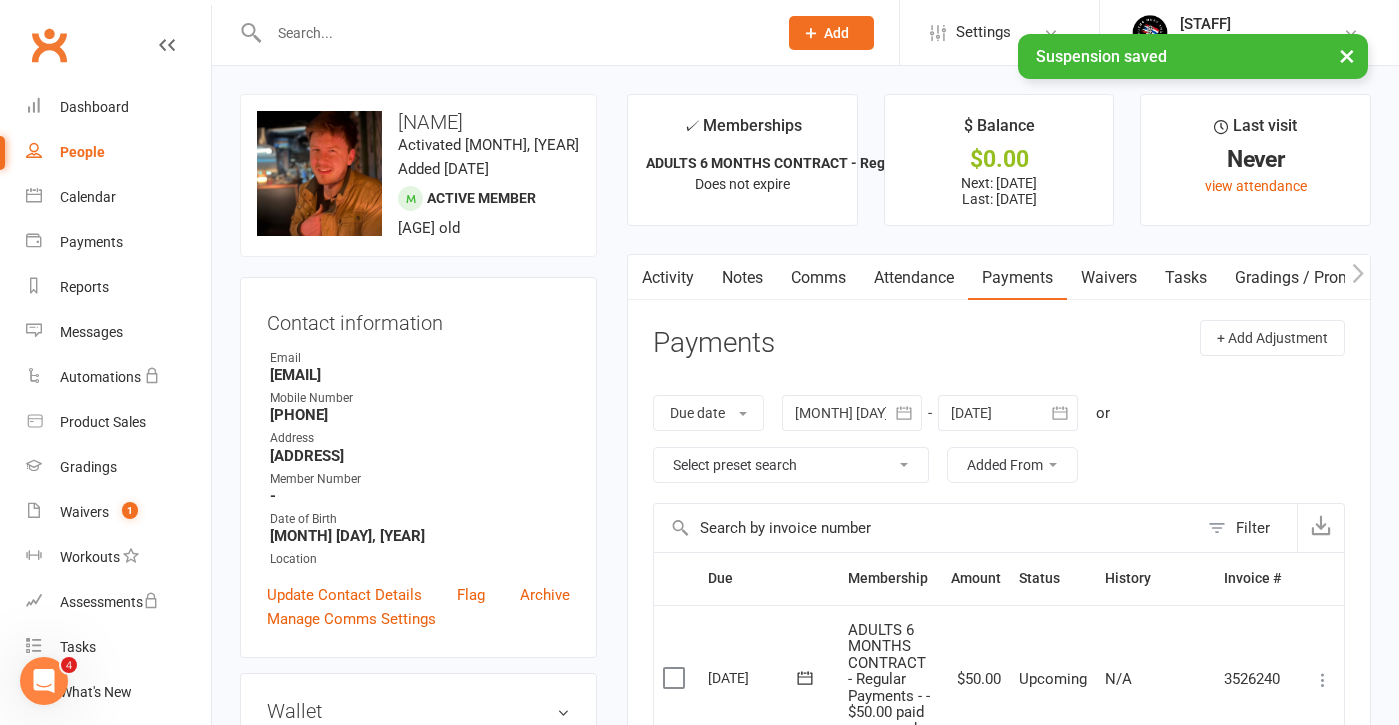 scroll, scrollTop: 25, scrollLeft: 0, axis: vertical 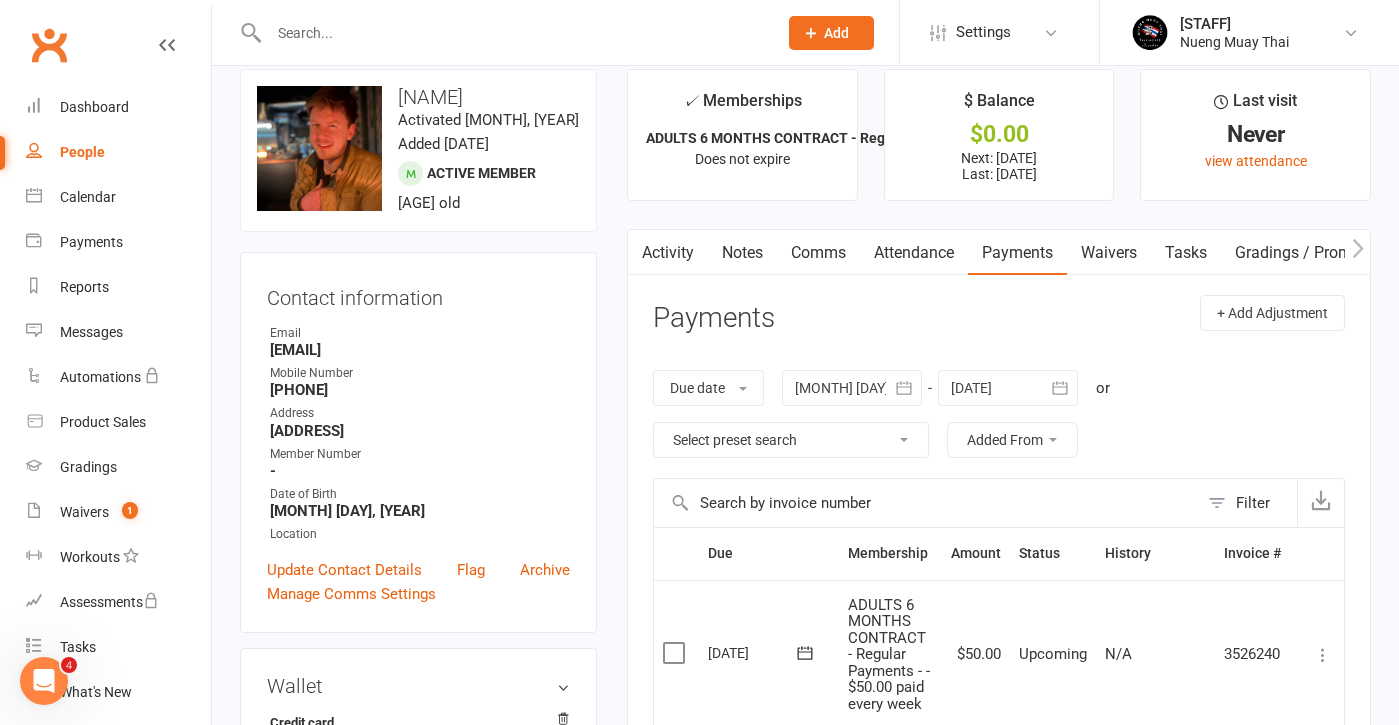 click at bounding box center [1008, 388] 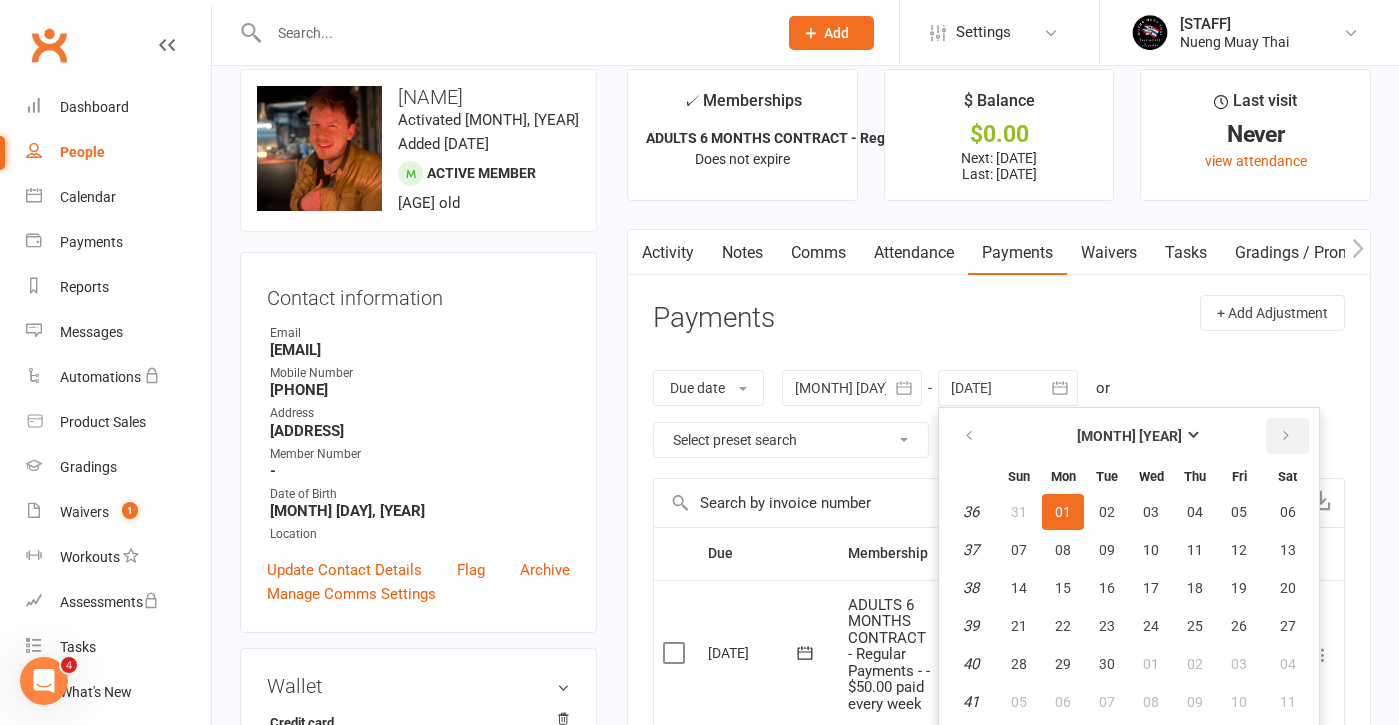 click at bounding box center [1286, 436] 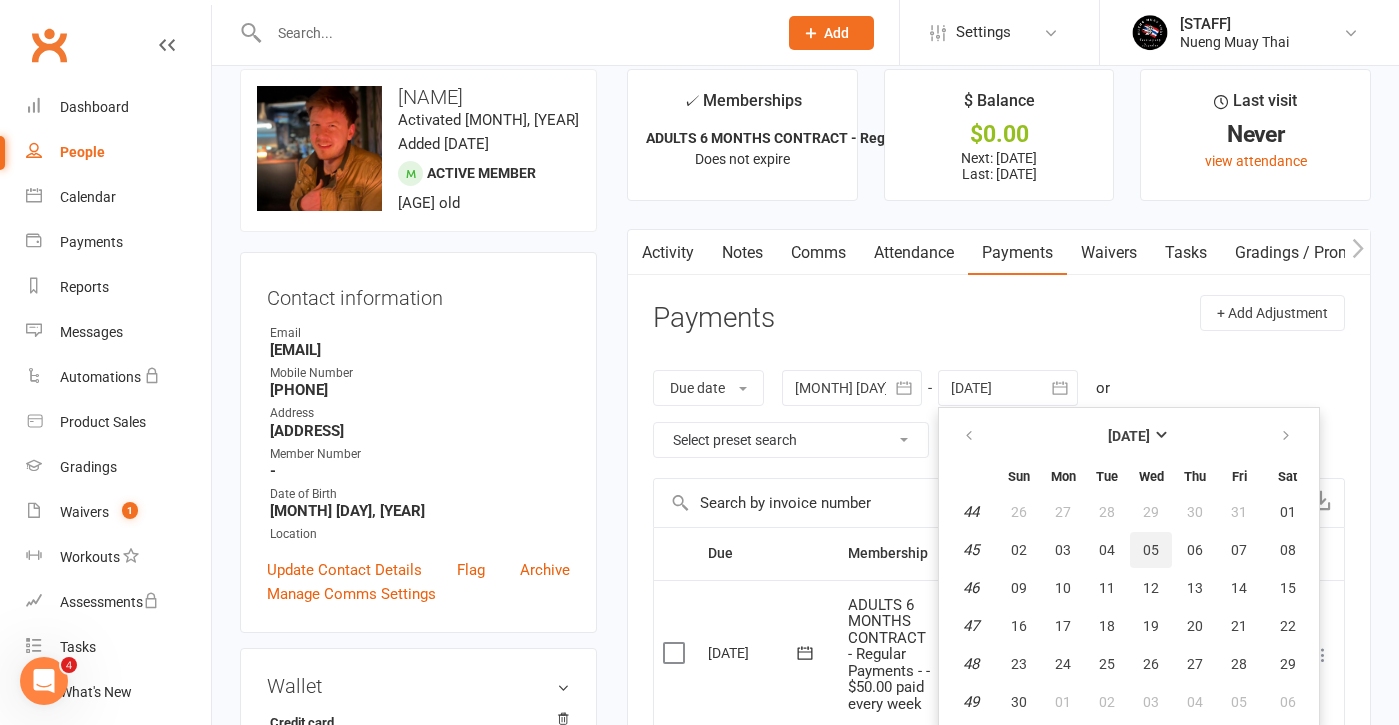 click on "05" at bounding box center (1151, 550) 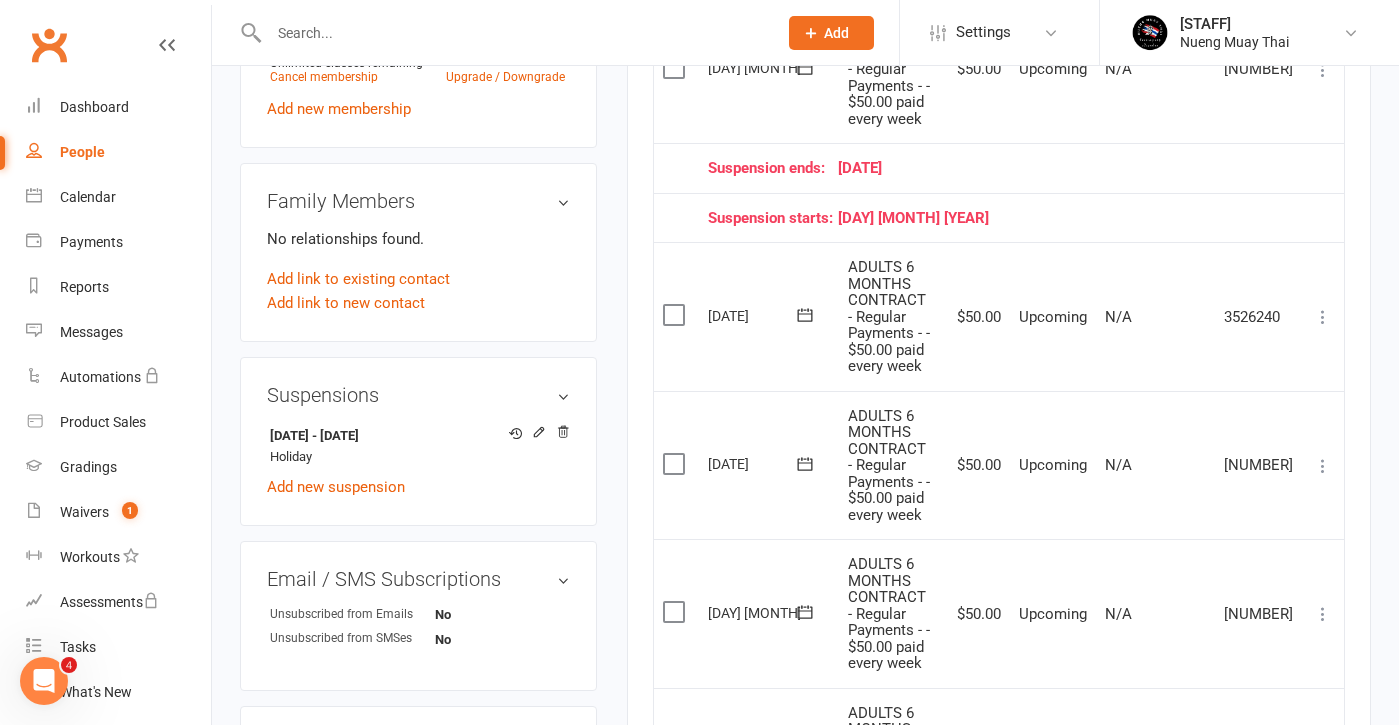 scroll, scrollTop: 711, scrollLeft: 0, axis: vertical 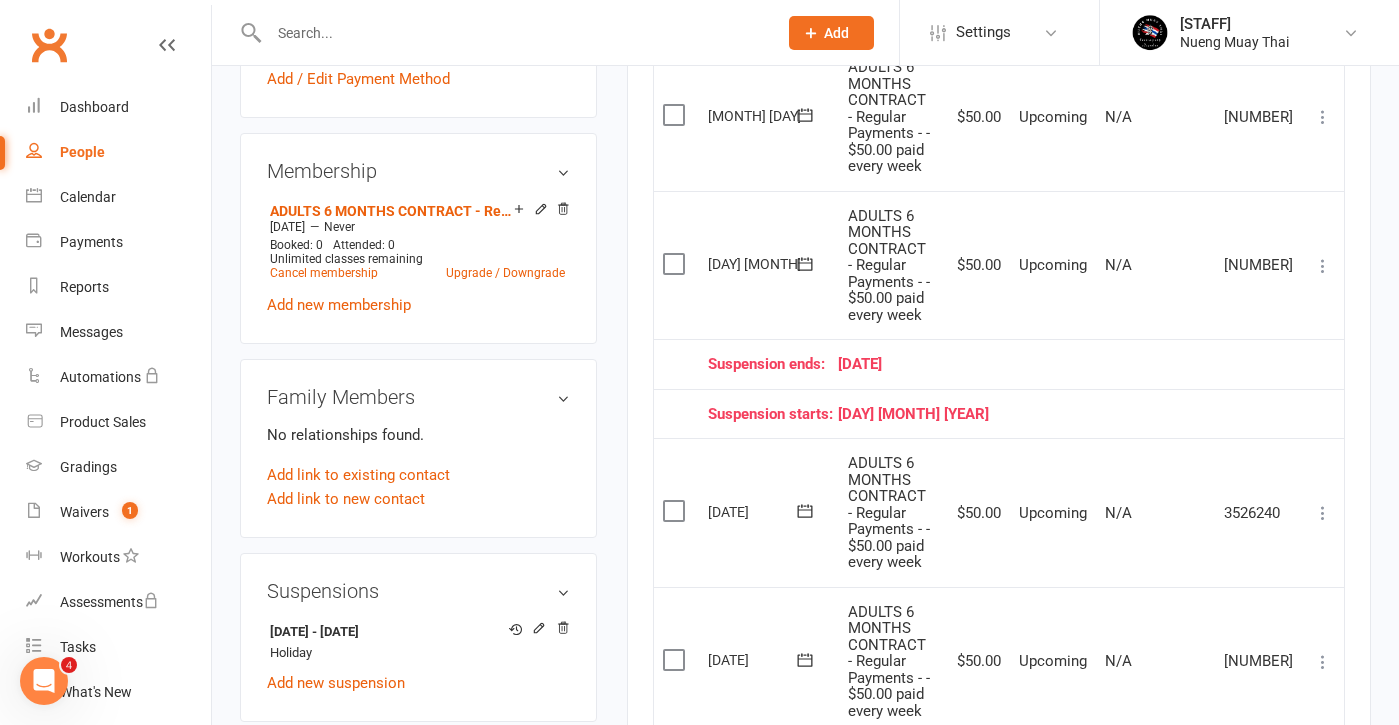 click at bounding box center [501, 32] 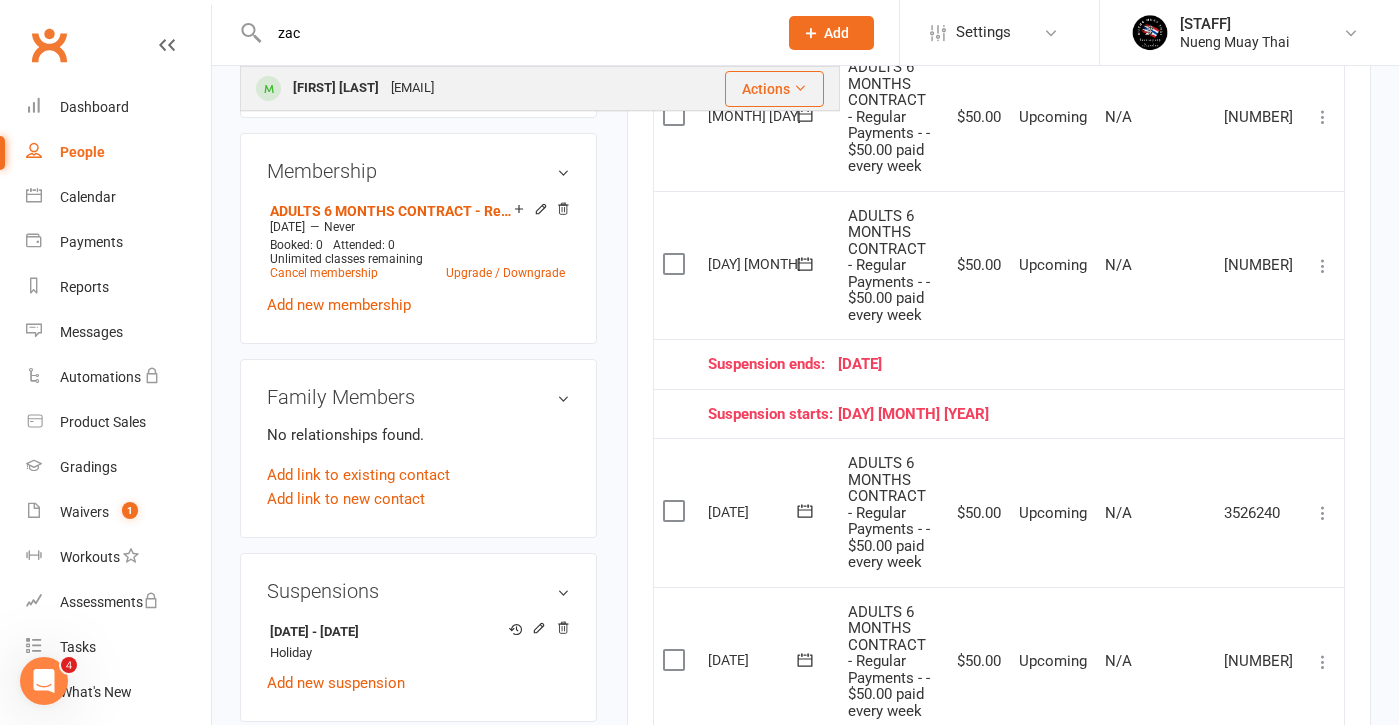 type on "zac" 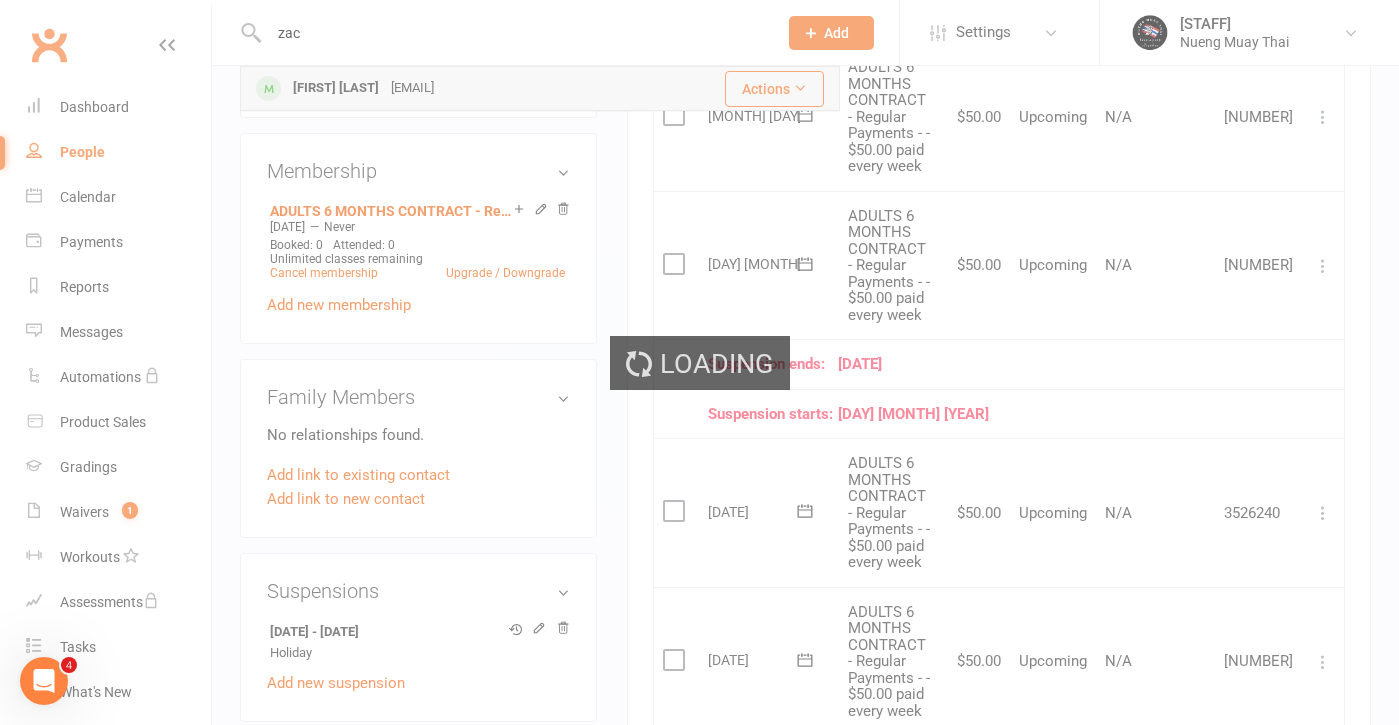 type 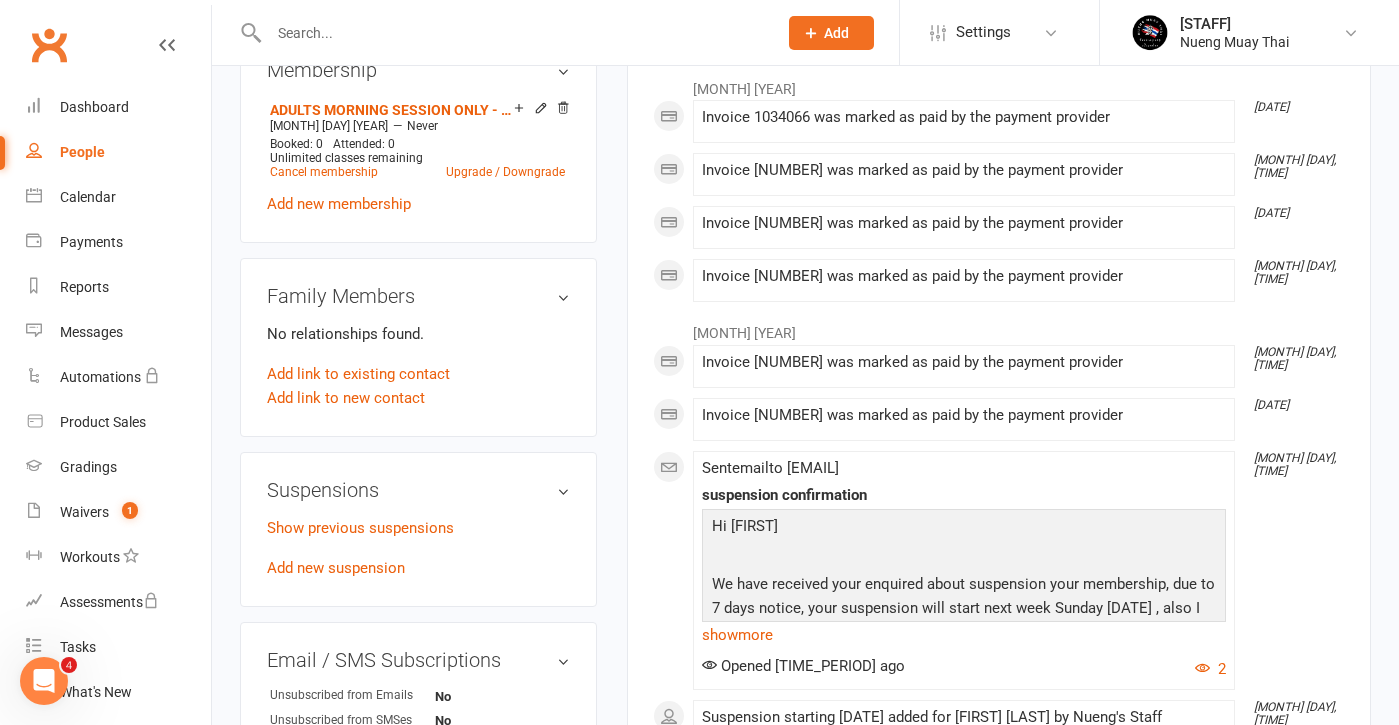 scroll, scrollTop: 1053, scrollLeft: 0, axis: vertical 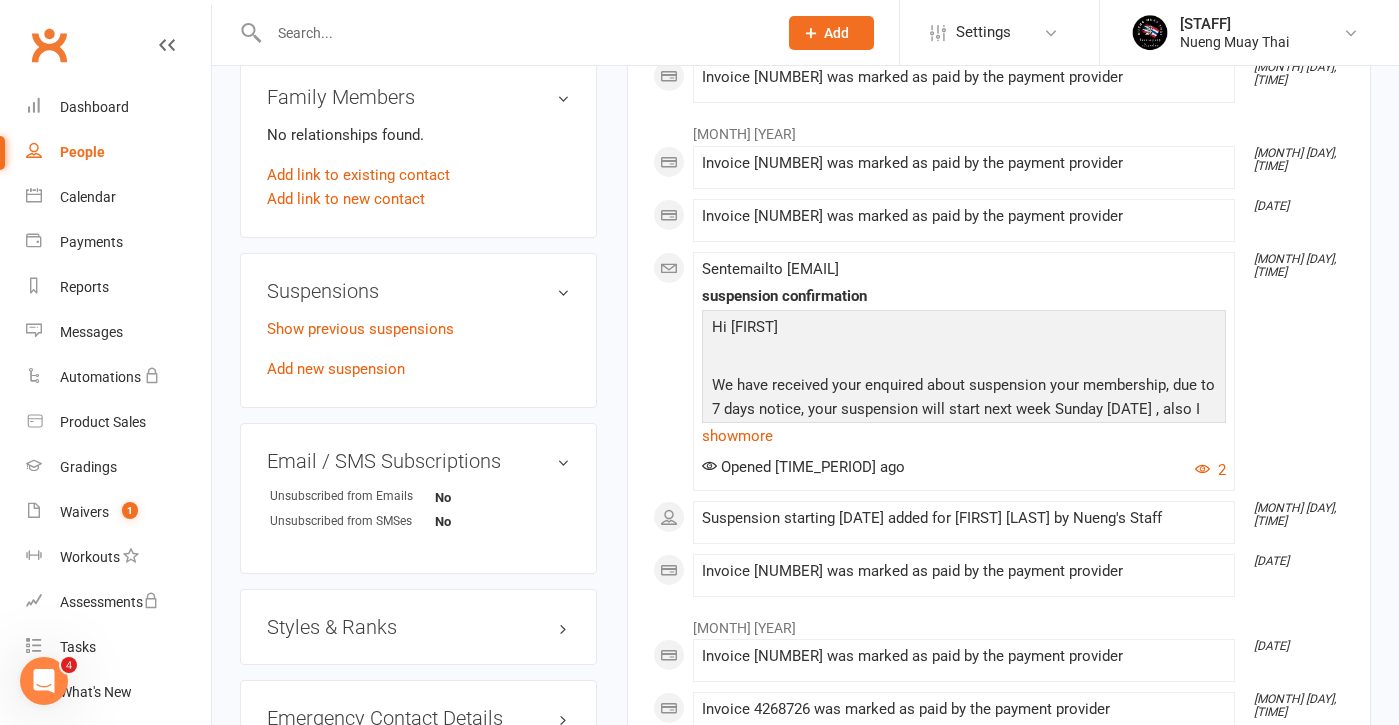 click on "Suspensions  Show previous suspensions Add new suspension" at bounding box center [418, 330] 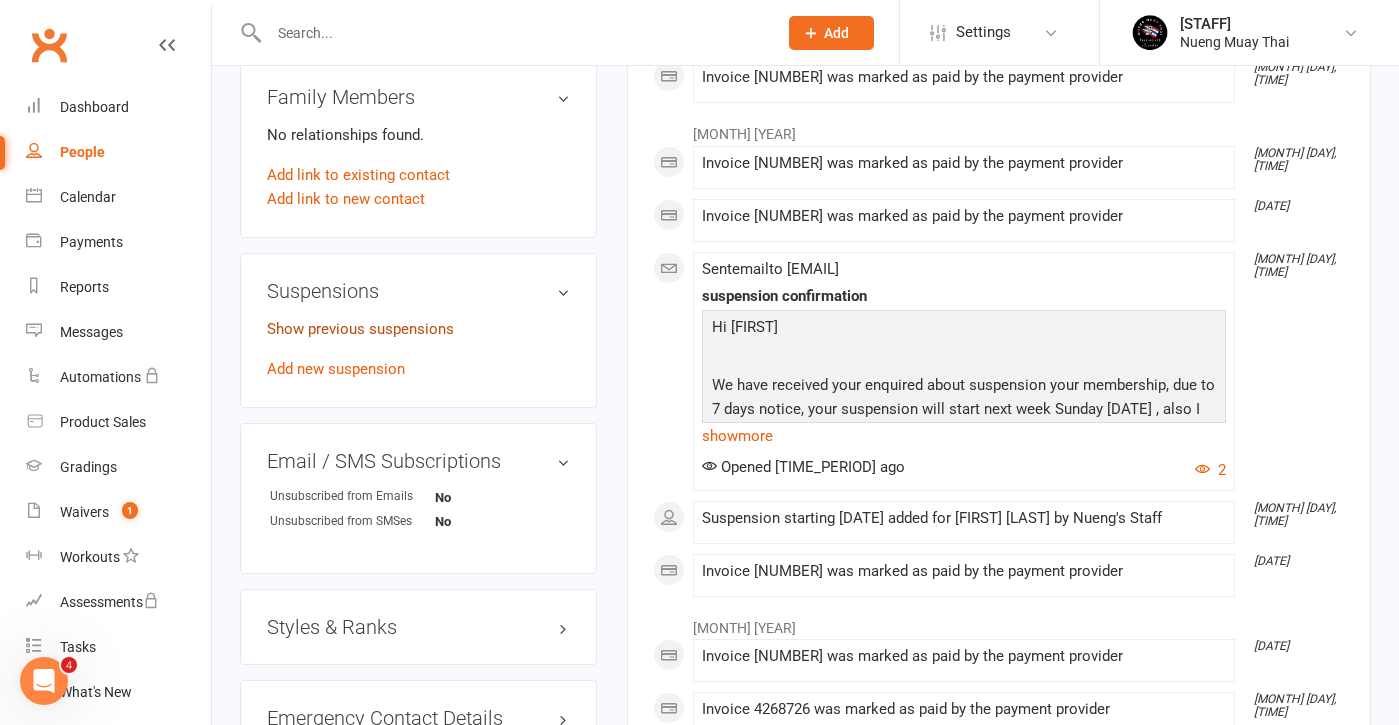 click on "Show previous suspensions" at bounding box center [360, 329] 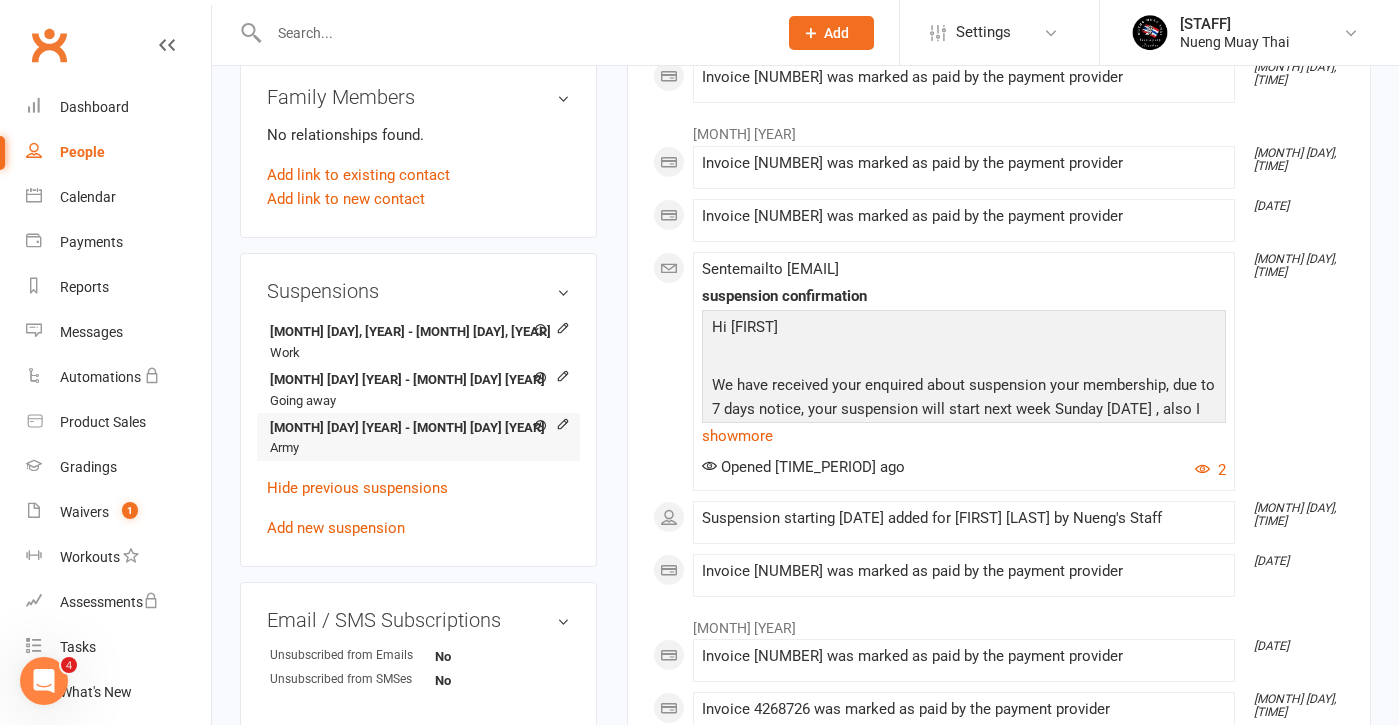 click on "[DATE] - [DATE] [TEXT]" at bounding box center (418, 437) 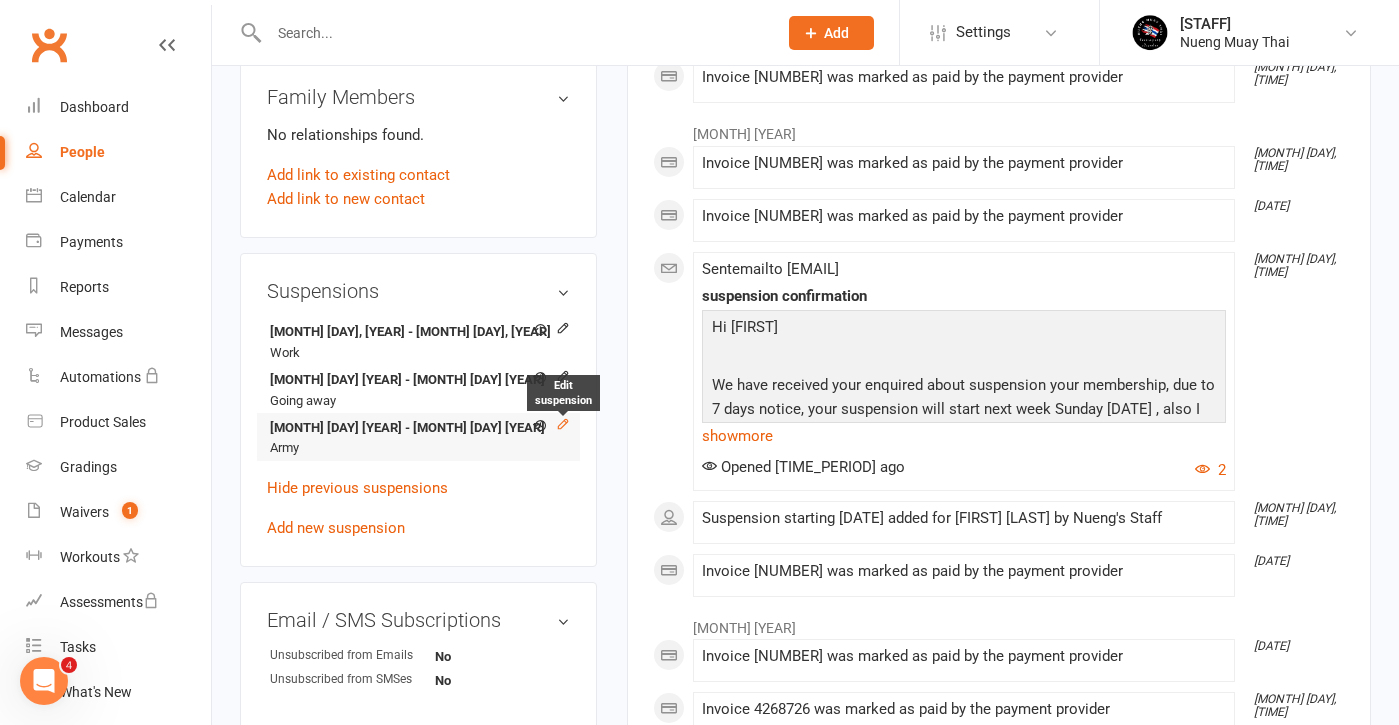 click 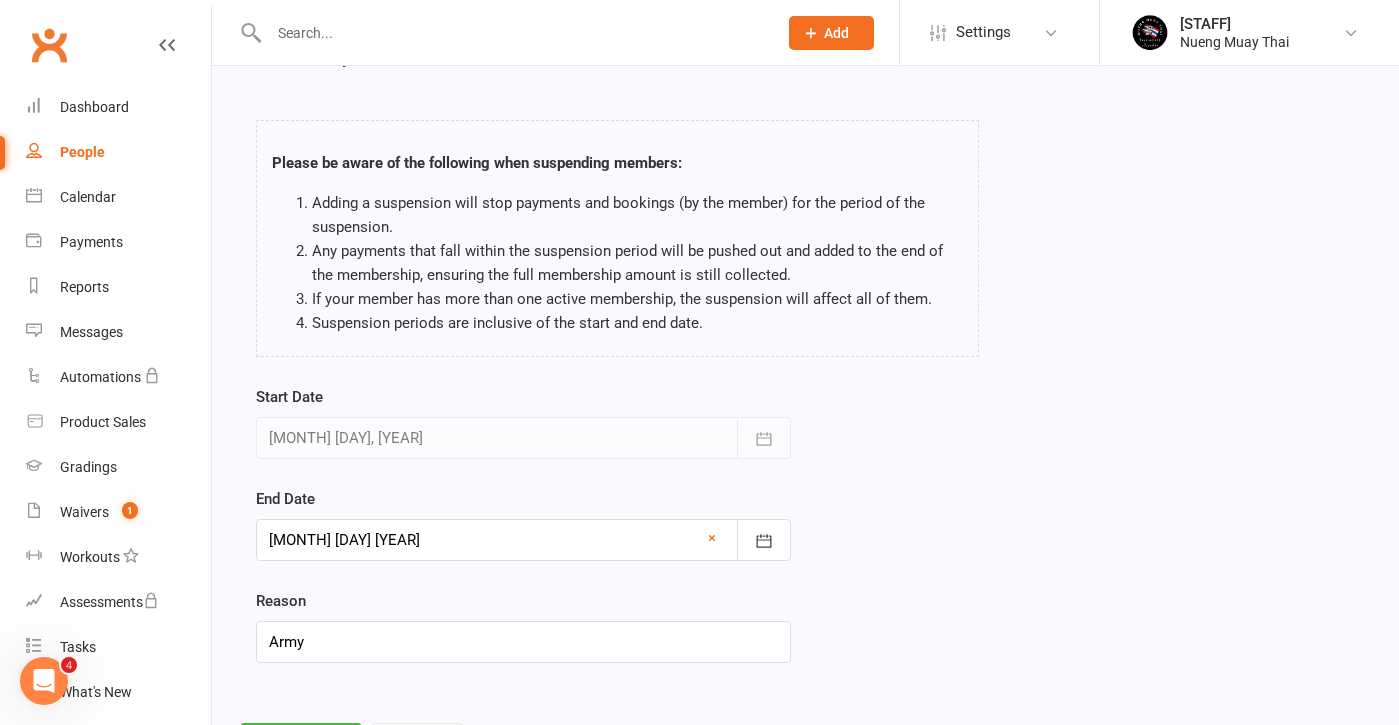 scroll, scrollTop: 44, scrollLeft: 0, axis: vertical 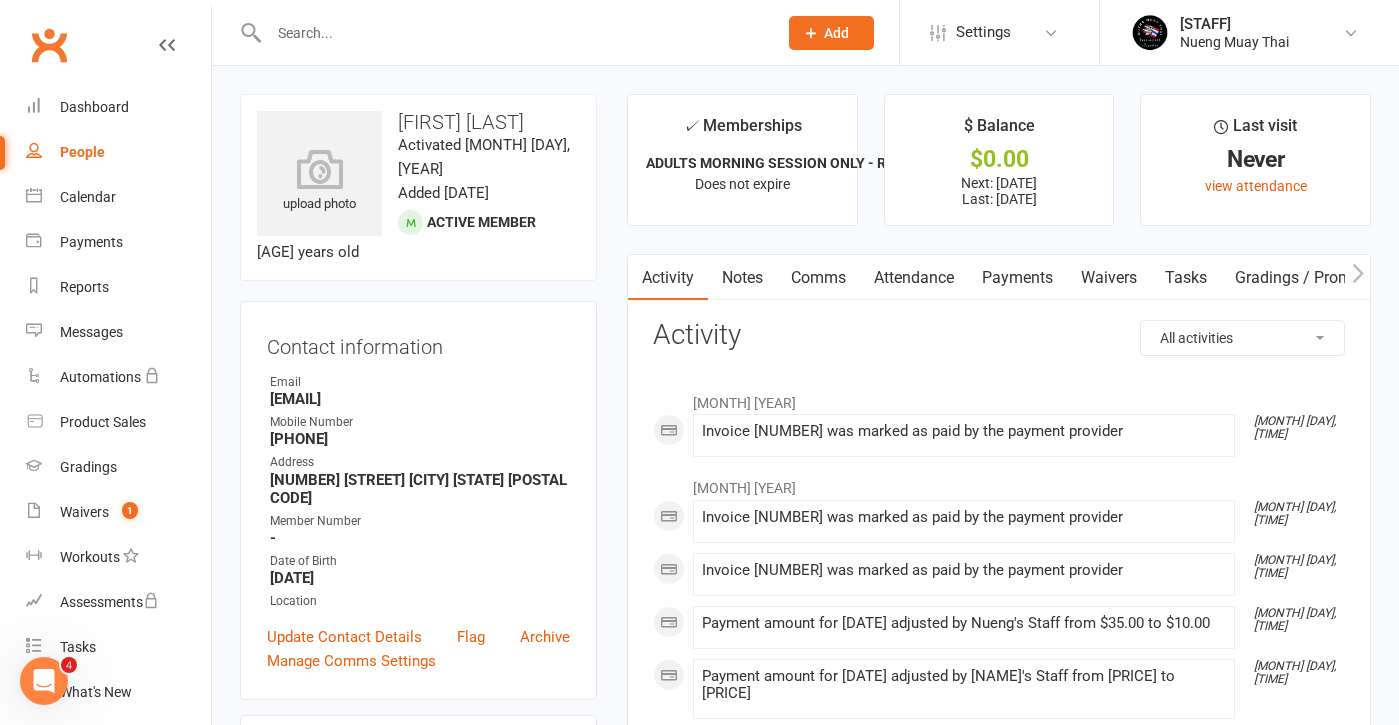 click on "Payments" at bounding box center (1017, 278) 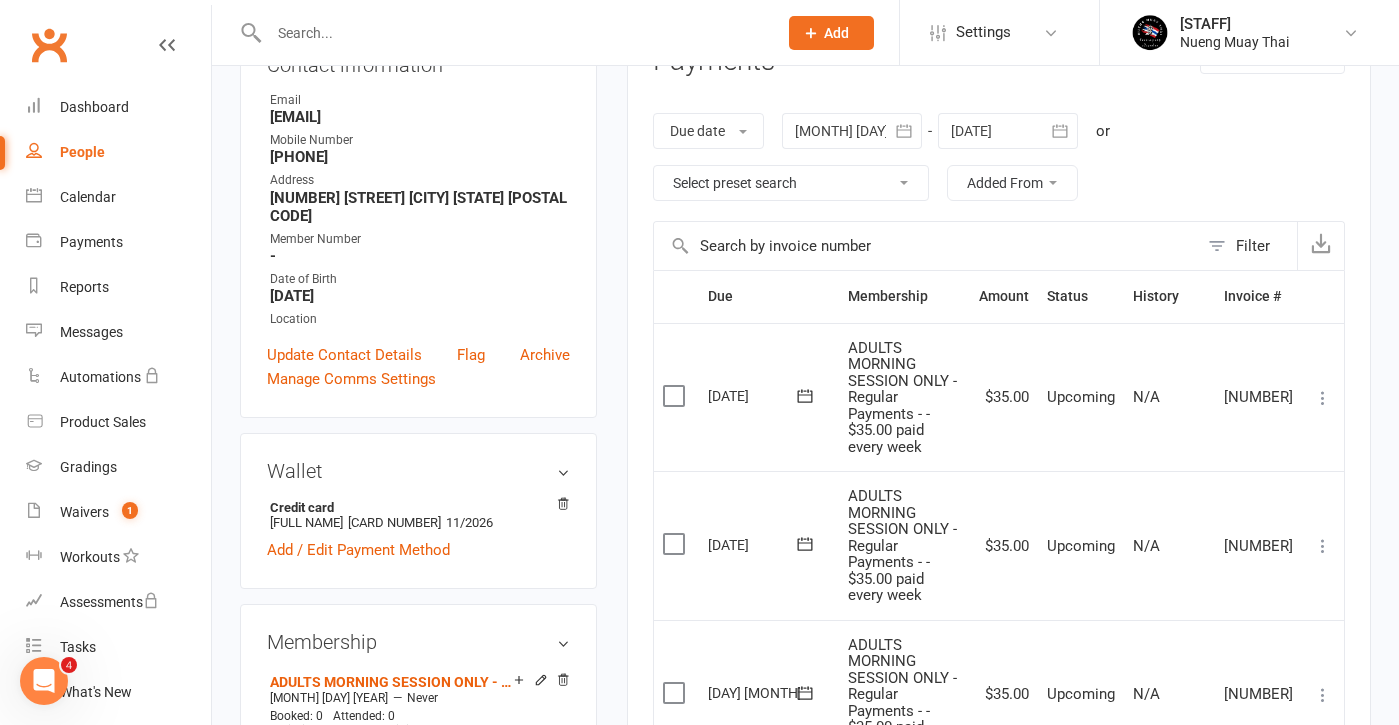 scroll, scrollTop: 464, scrollLeft: 0, axis: vertical 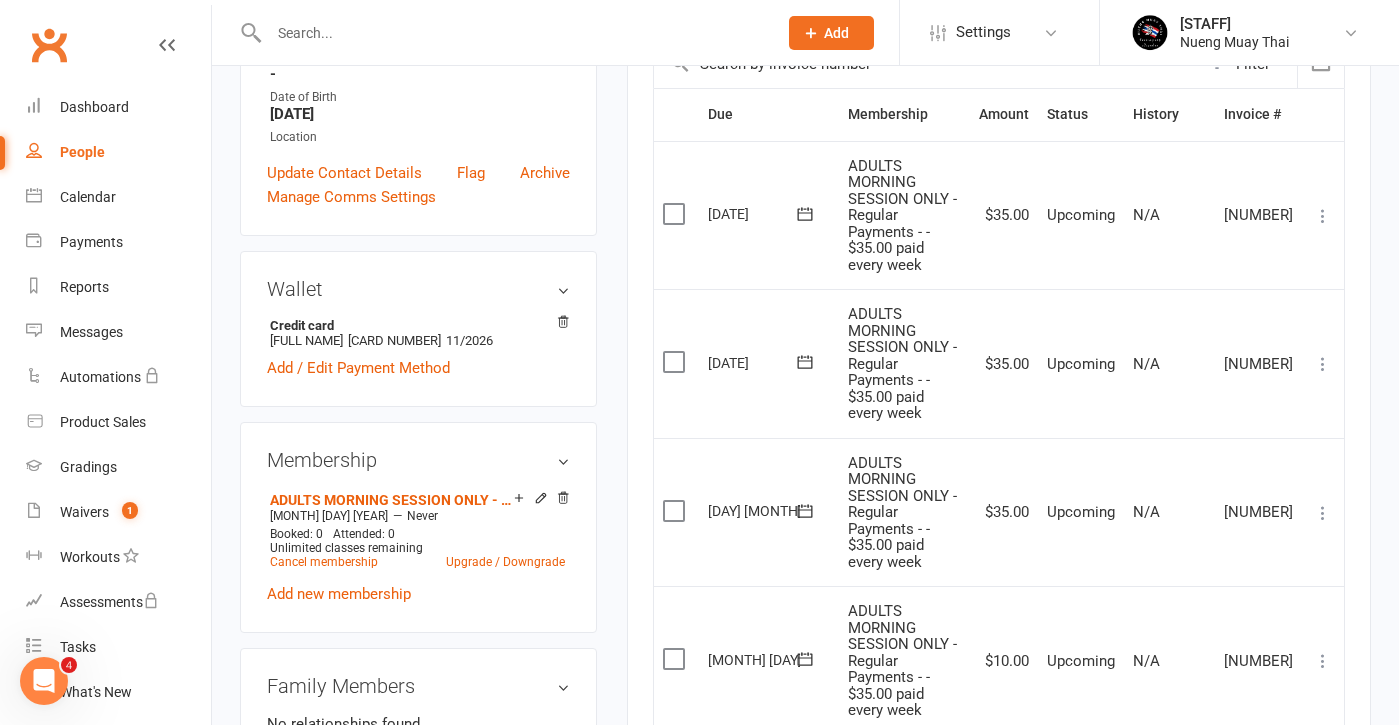 click at bounding box center [1323, 661] 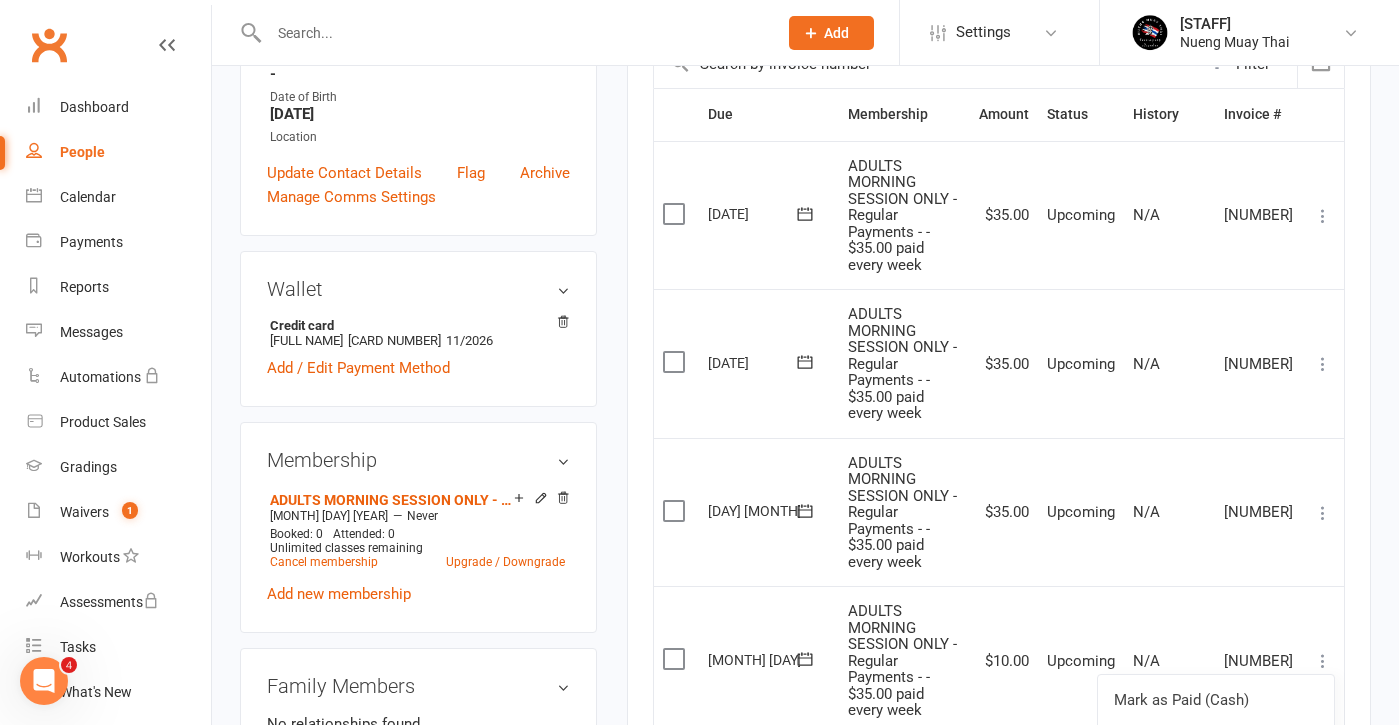 click on "Pending" at bounding box center [1081, 809] 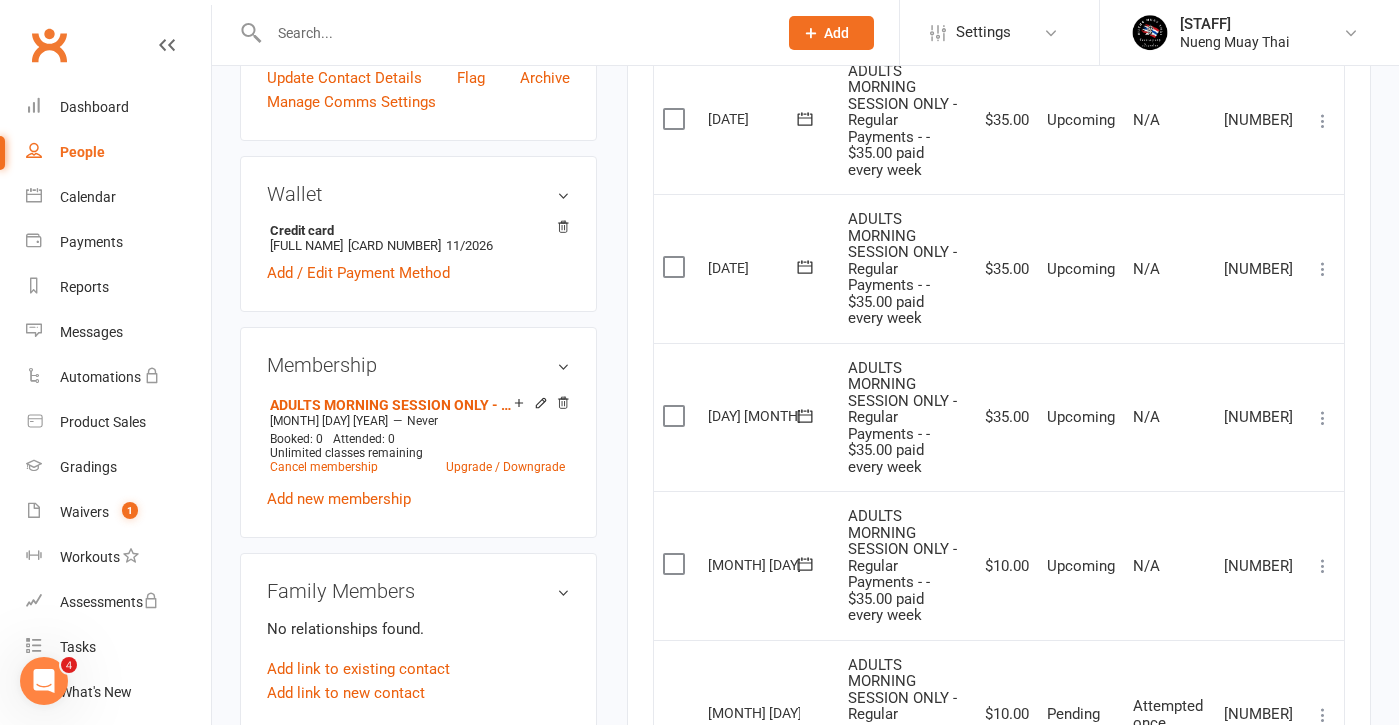 scroll, scrollTop: 542, scrollLeft: 0, axis: vertical 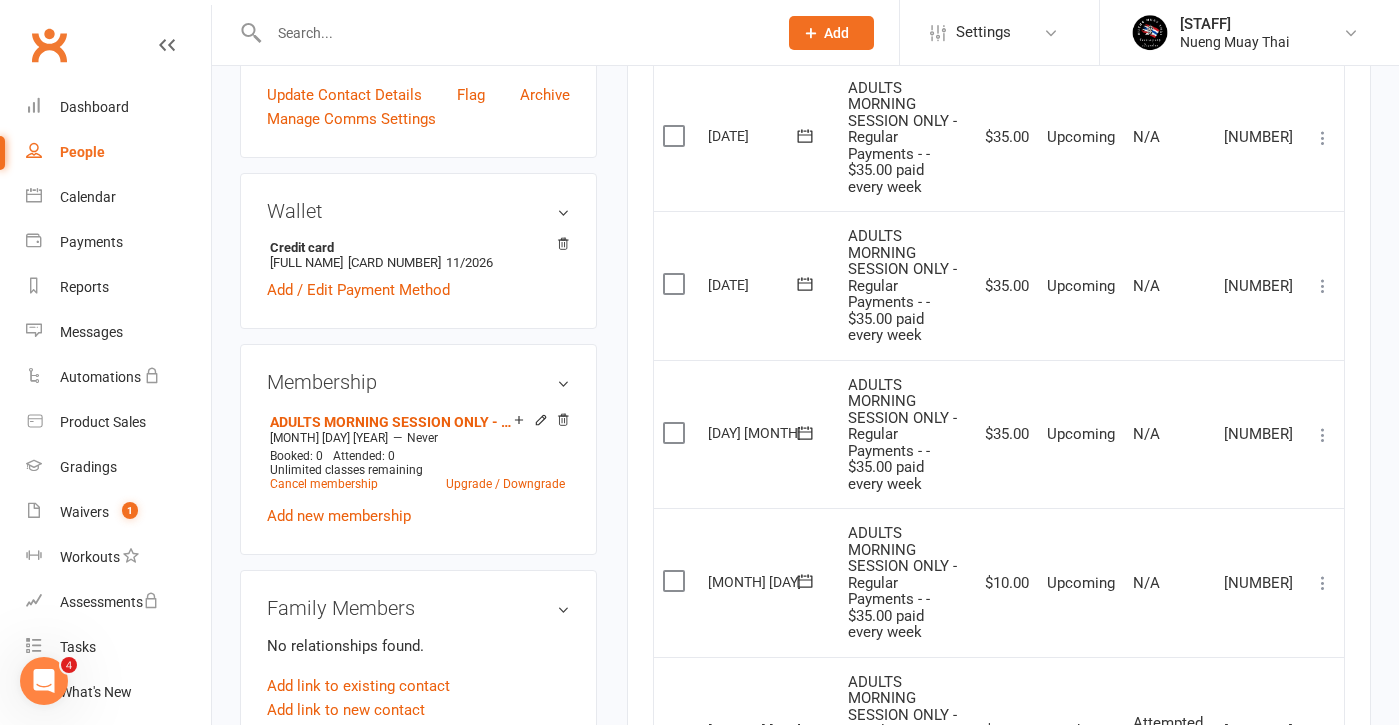 click at bounding box center [1323, 435] 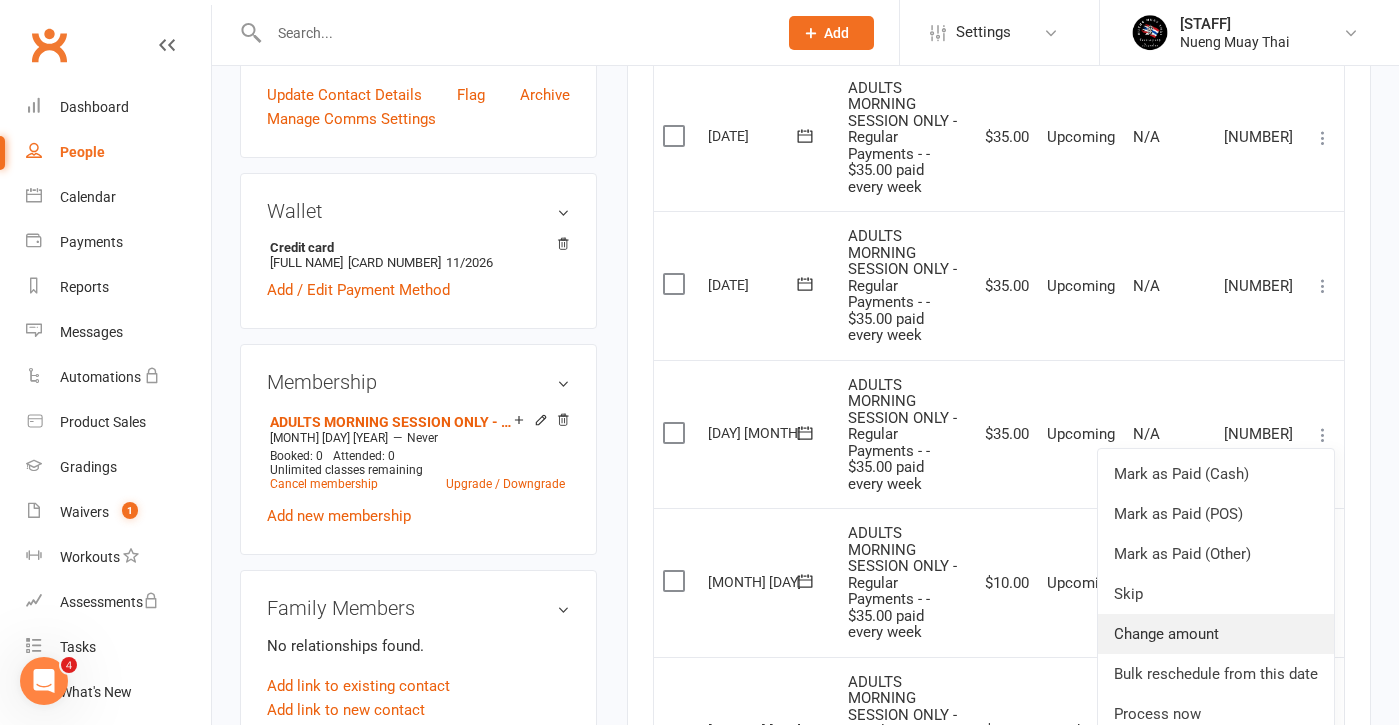 click on "Change amount" at bounding box center (1216, 634) 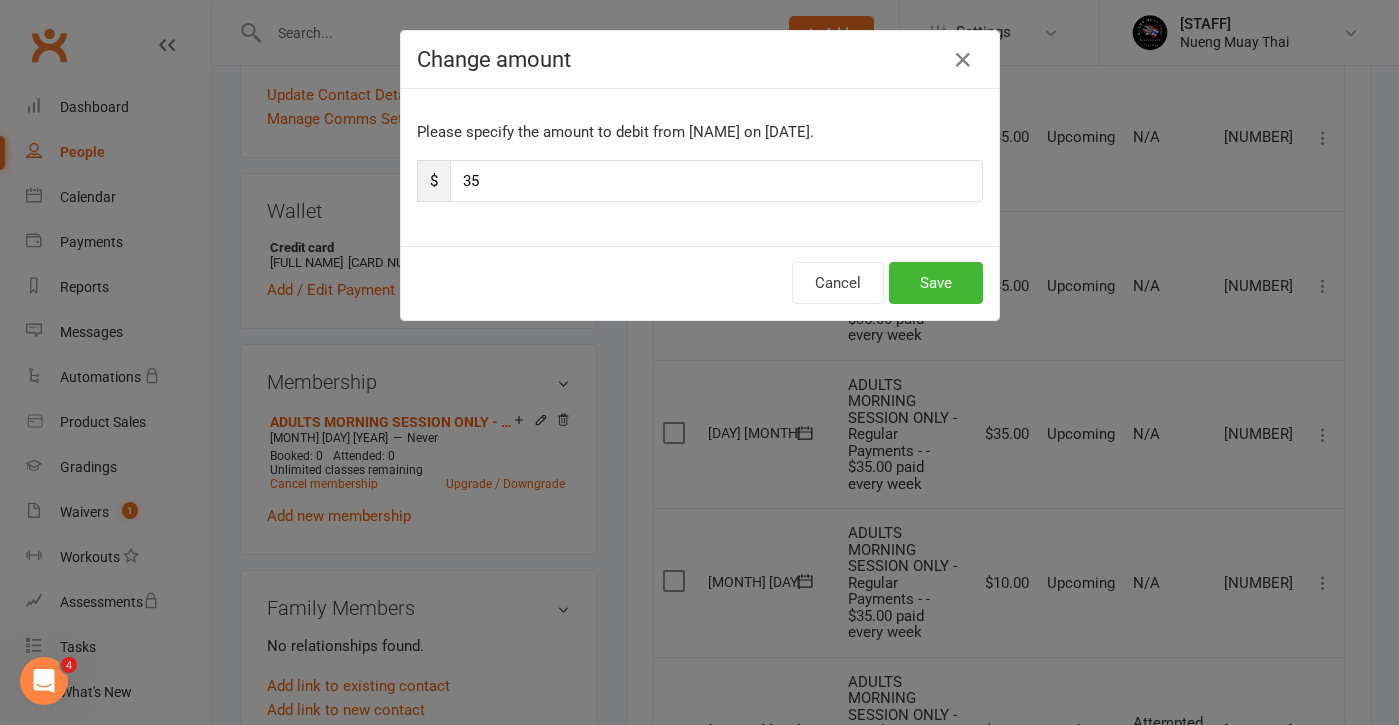 click on "35" at bounding box center (716, 181) 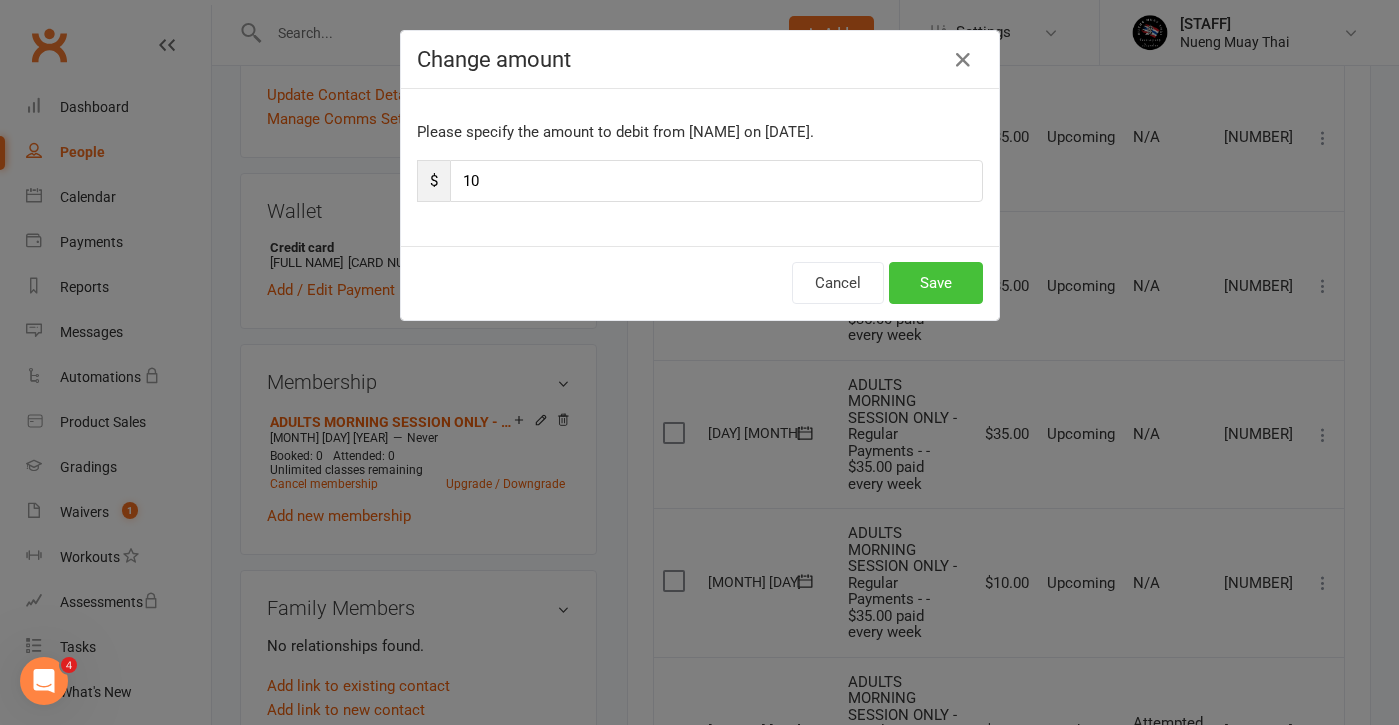type on "10" 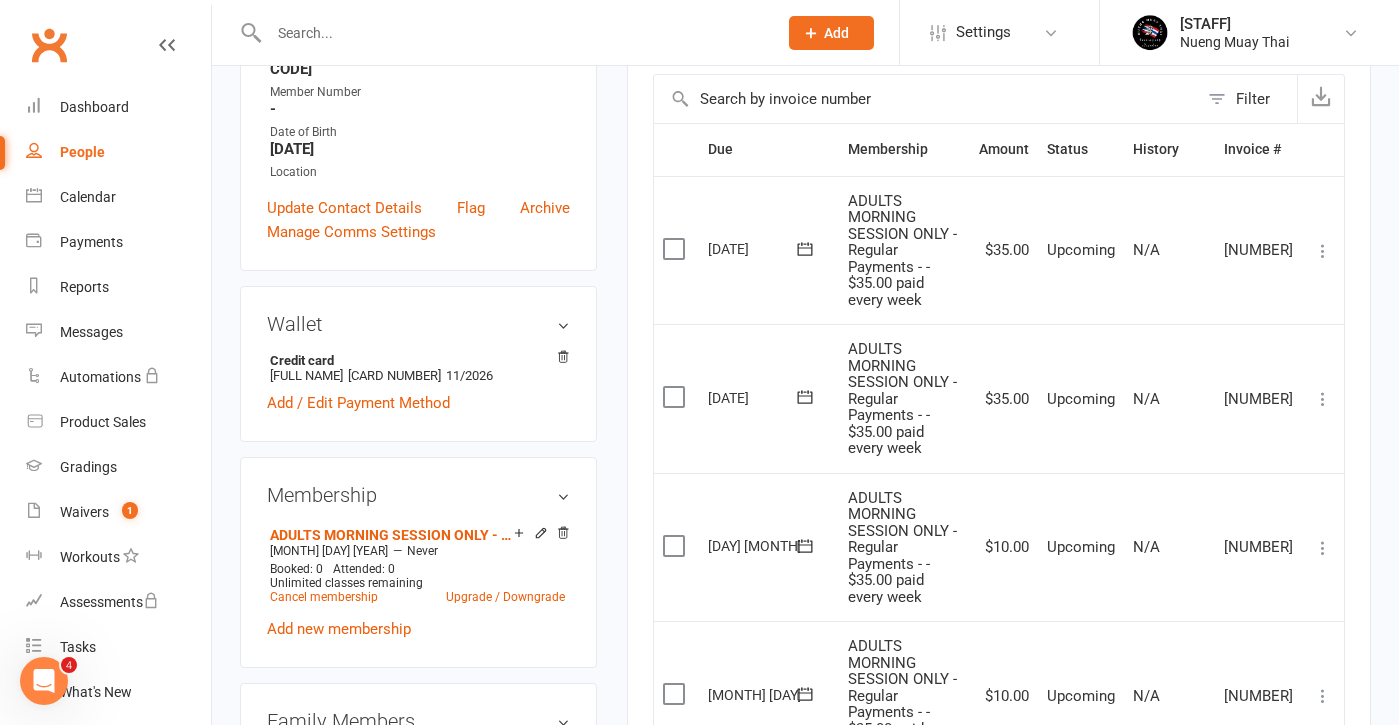 scroll, scrollTop: 412, scrollLeft: 0, axis: vertical 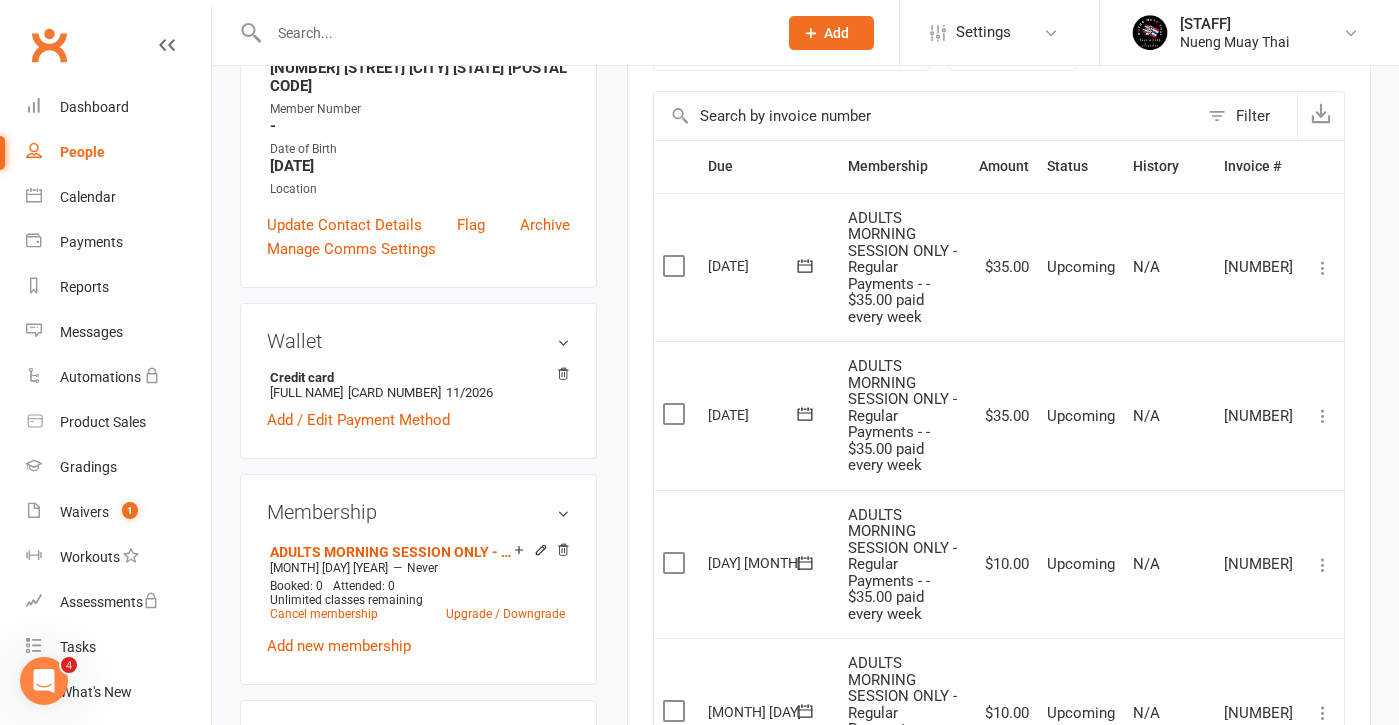 click at bounding box center [1323, 416] 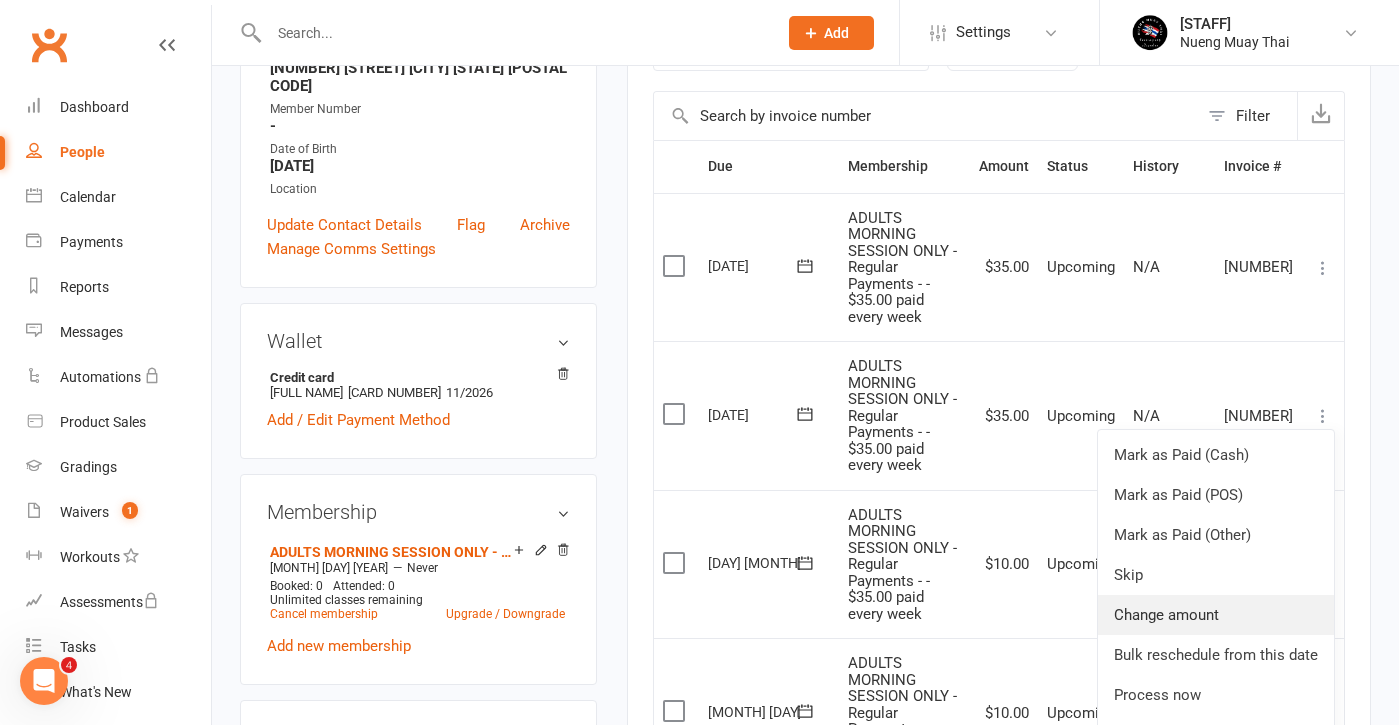 click on "Change amount" at bounding box center (1216, 615) 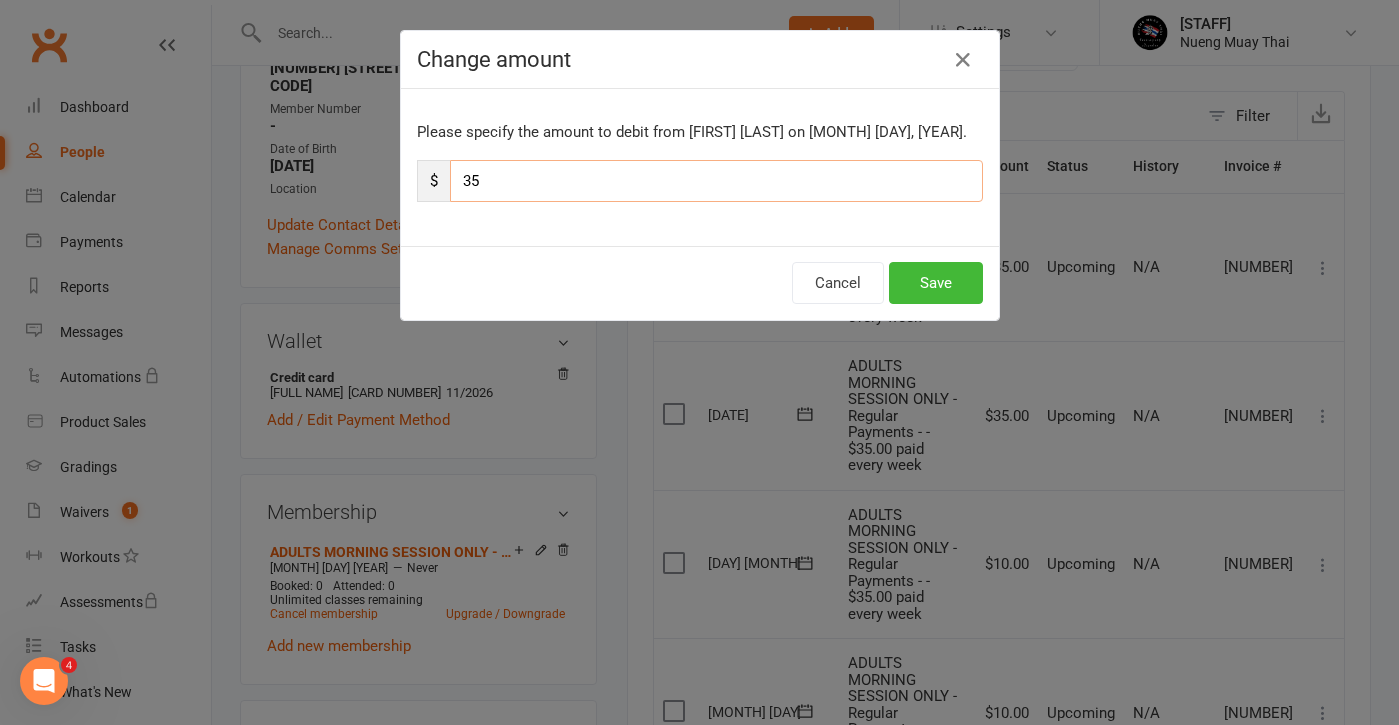 click on "35" at bounding box center (716, 181) 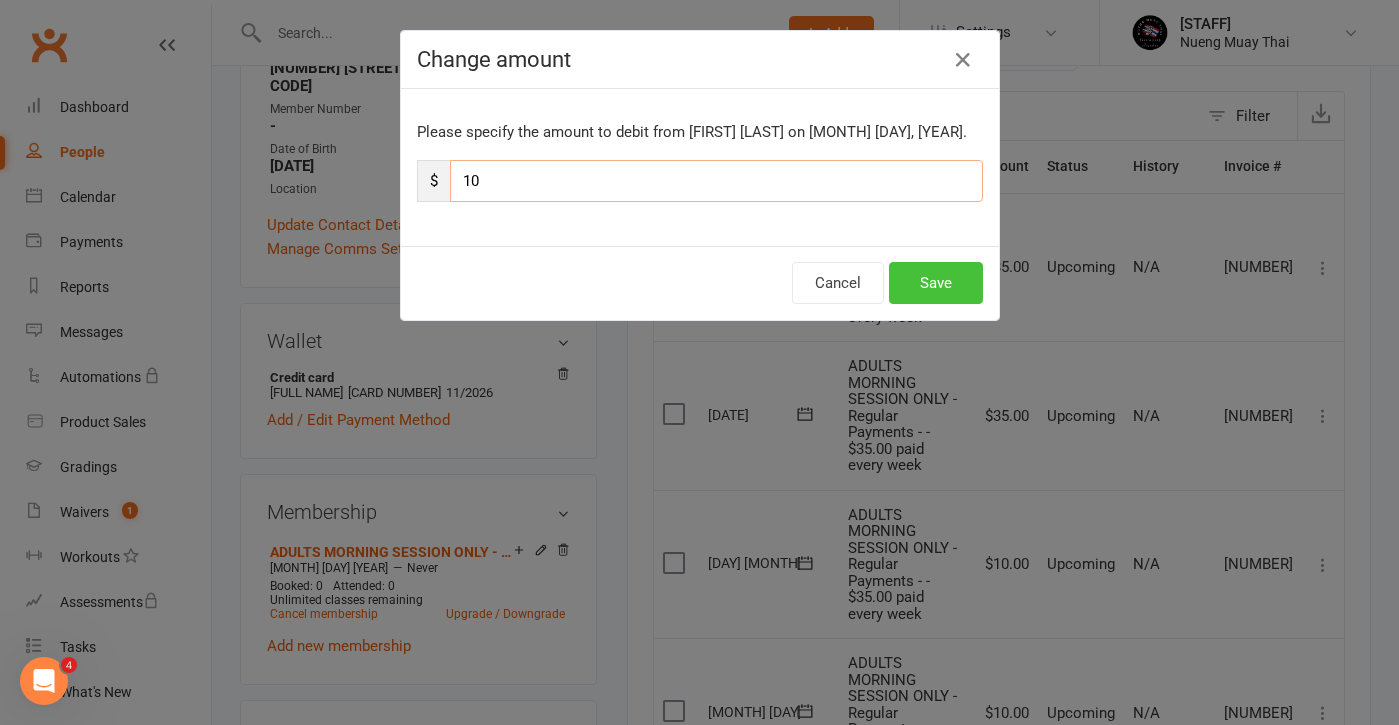 type on "10" 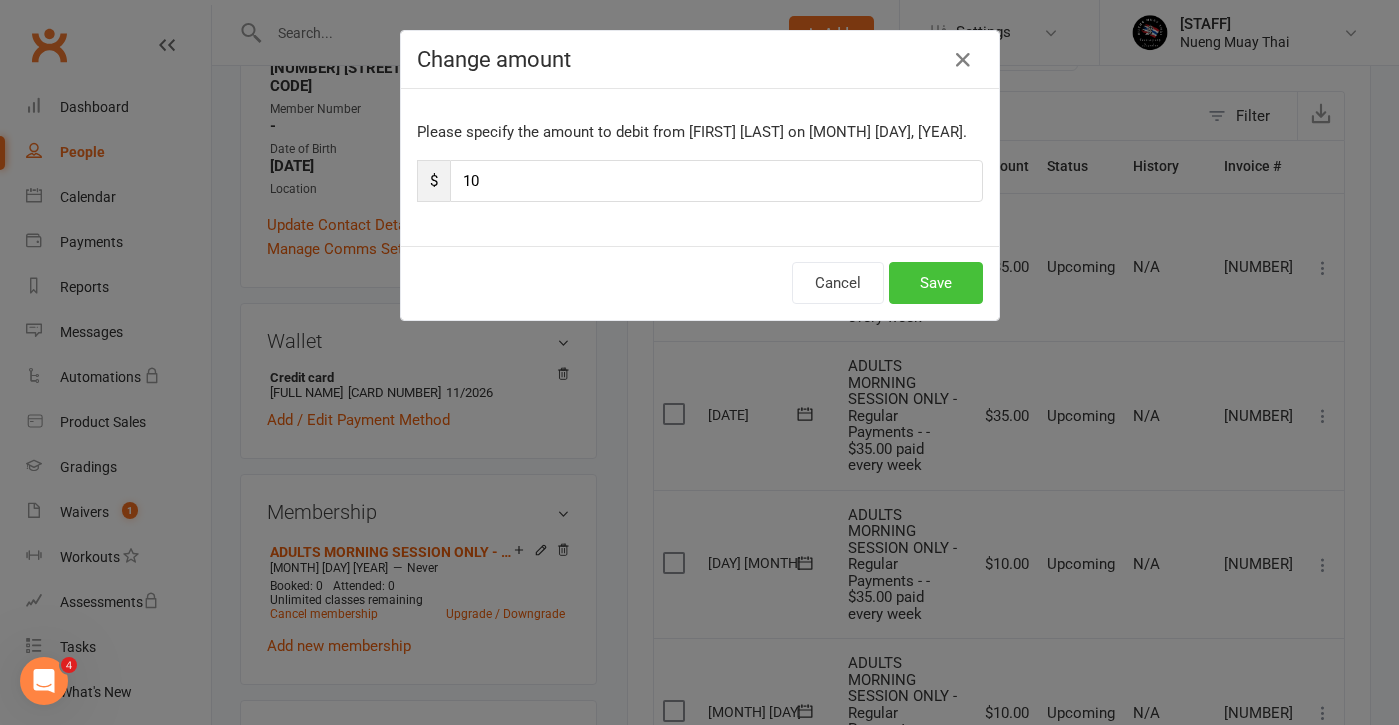 click on "Save" at bounding box center [936, 283] 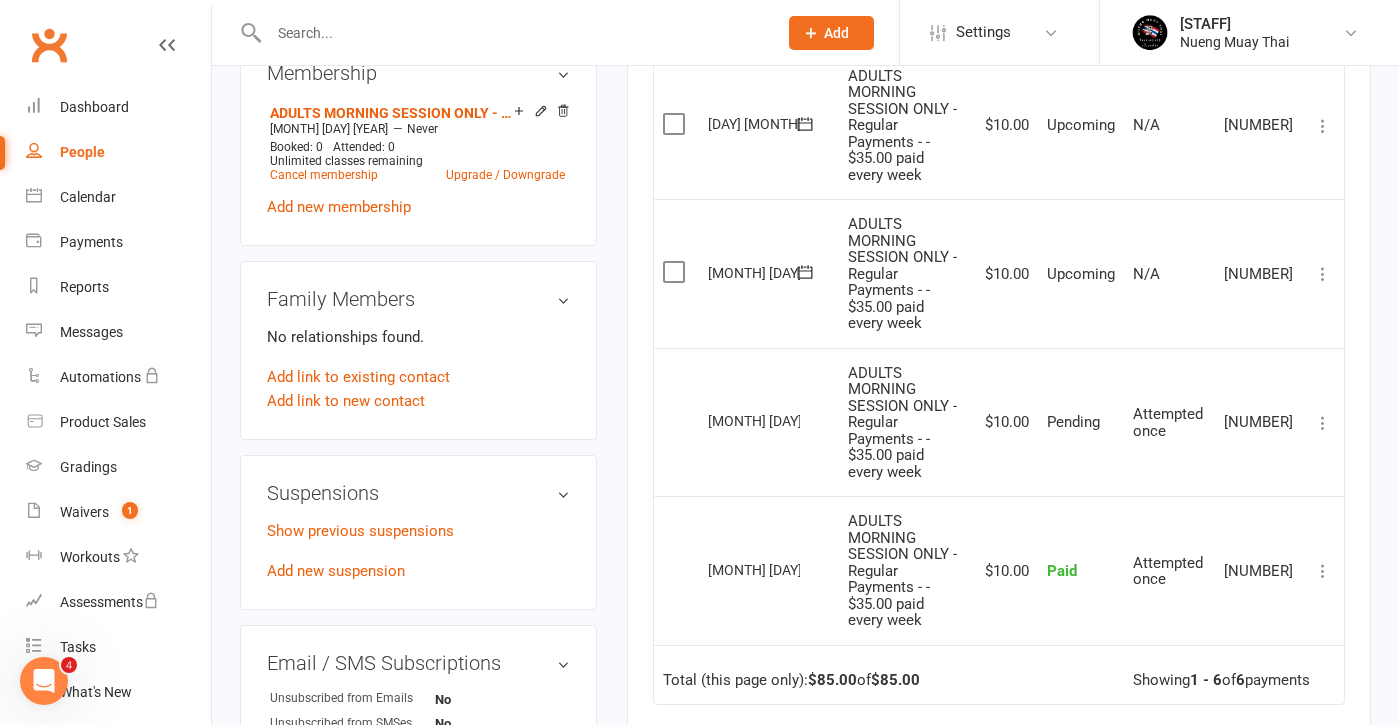 scroll, scrollTop: 877, scrollLeft: 0, axis: vertical 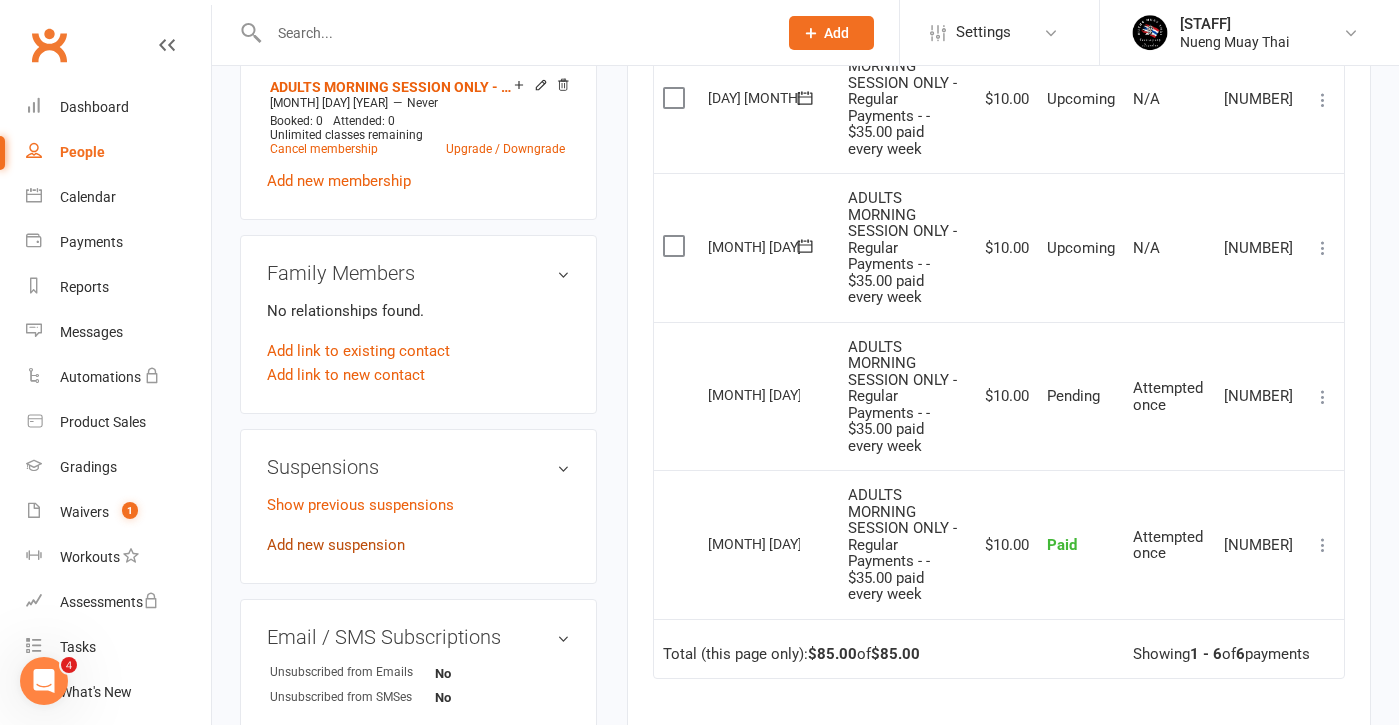 click on "Add new suspension" at bounding box center (336, 545) 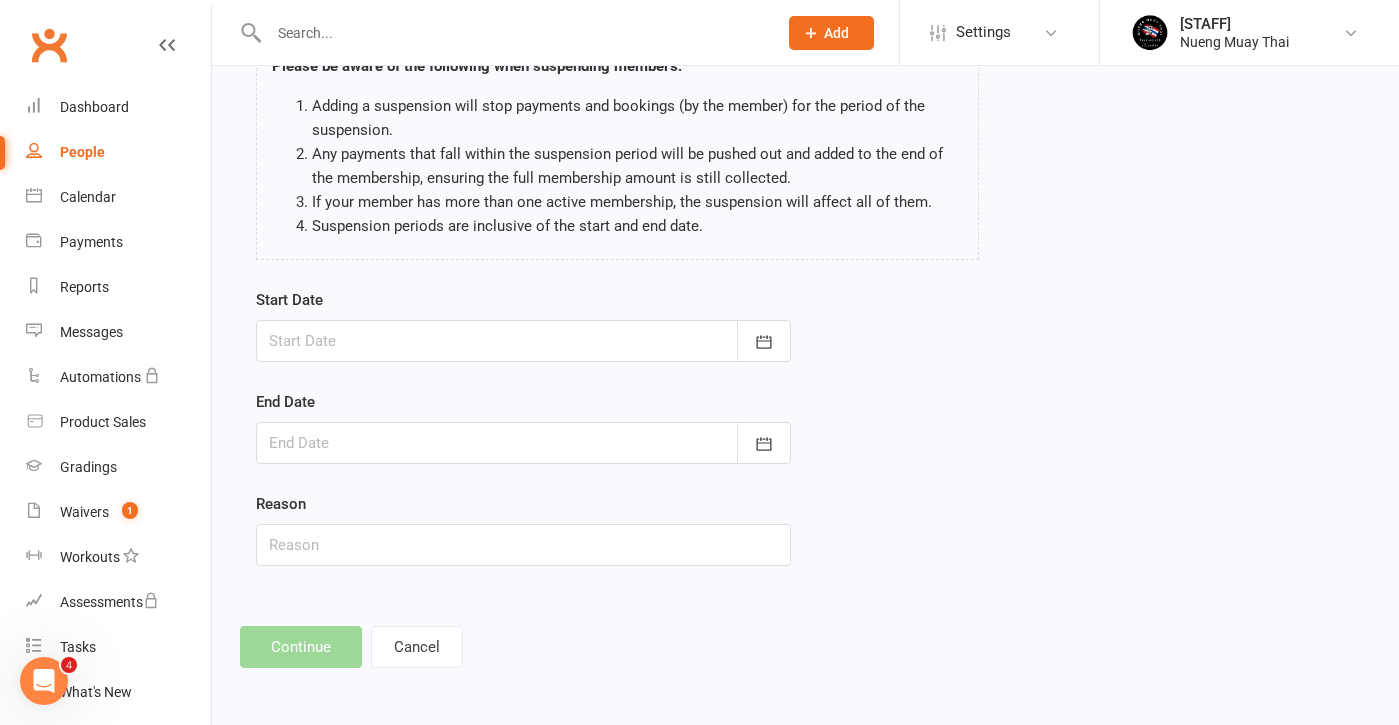 scroll, scrollTop: 0, scrollLeft: 0, axis: both 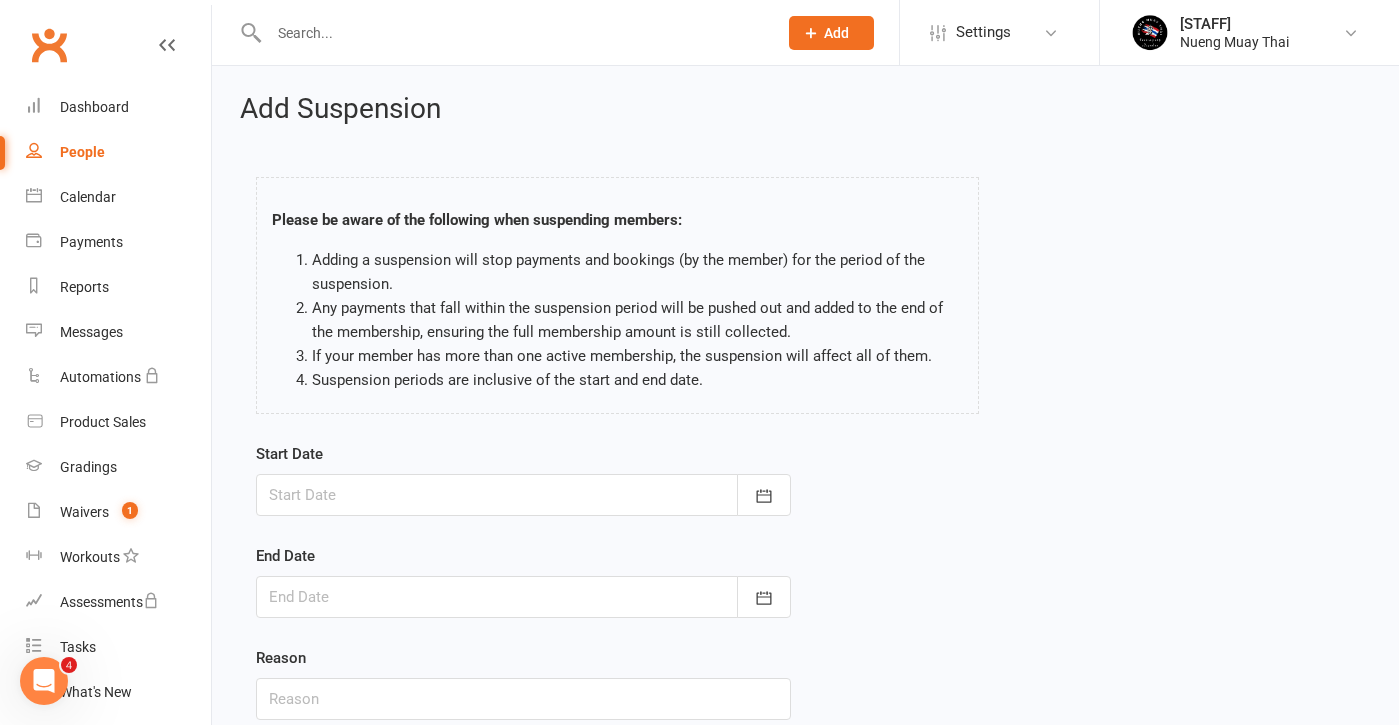click at bounding box center [523, 495] 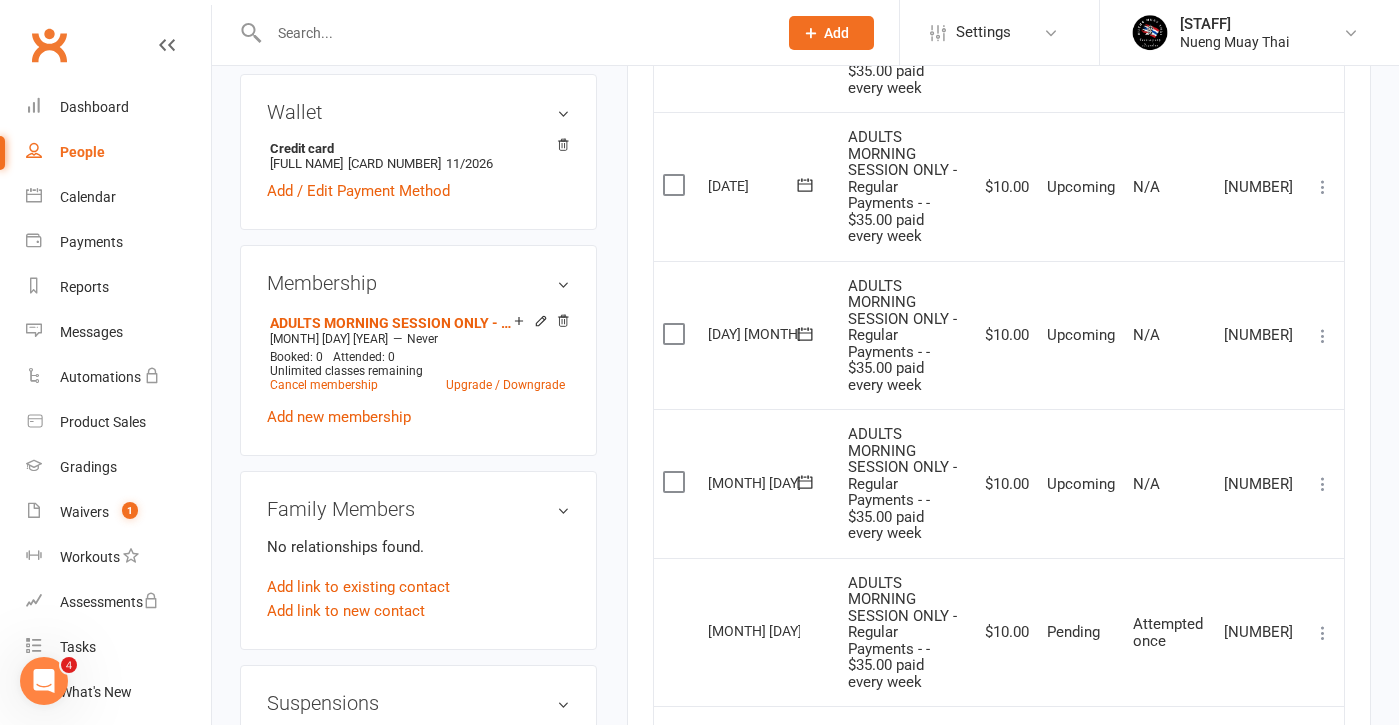 scroll, scrollTop: 831, scrollLeft: 0, axis: vertical 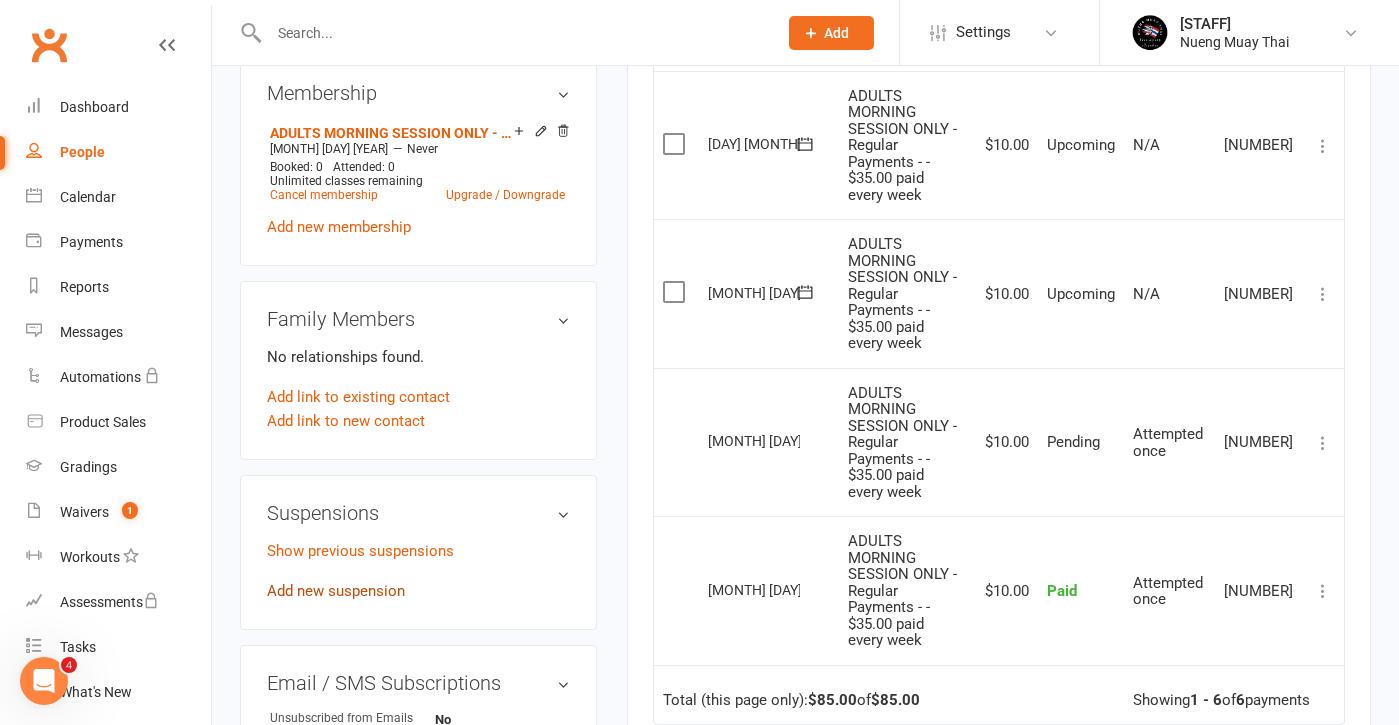 click on "Add new suspension" at bounding box center (336, 591) 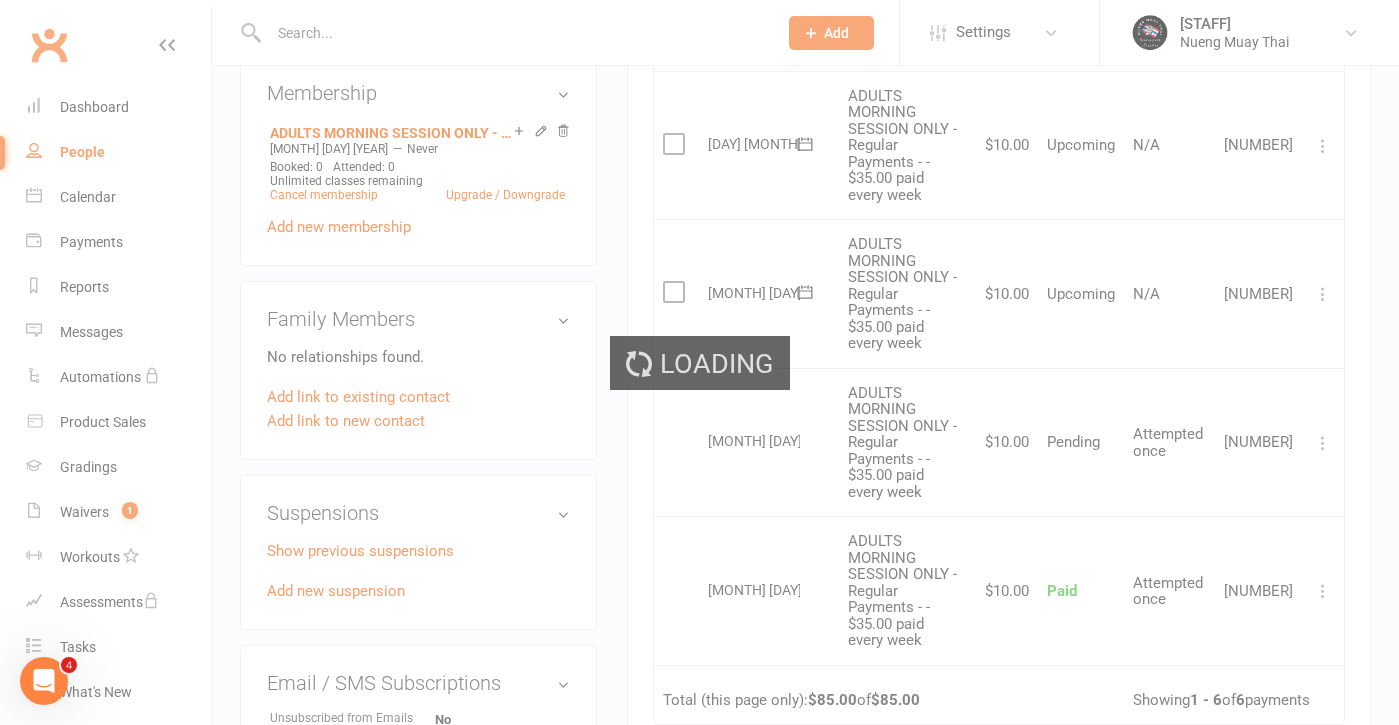 scroll, scrollTop: 0, scrollLeft: 0, axis: both 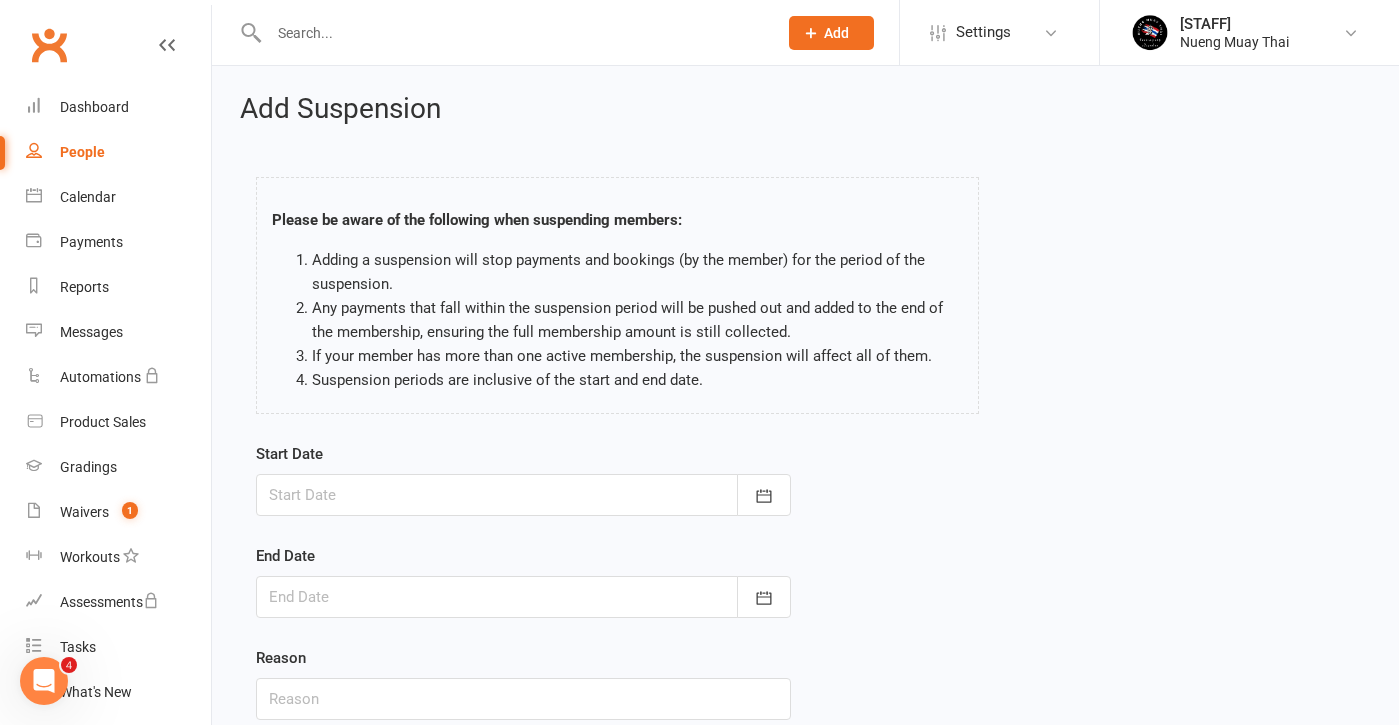 click at bounding box center [523, 495] 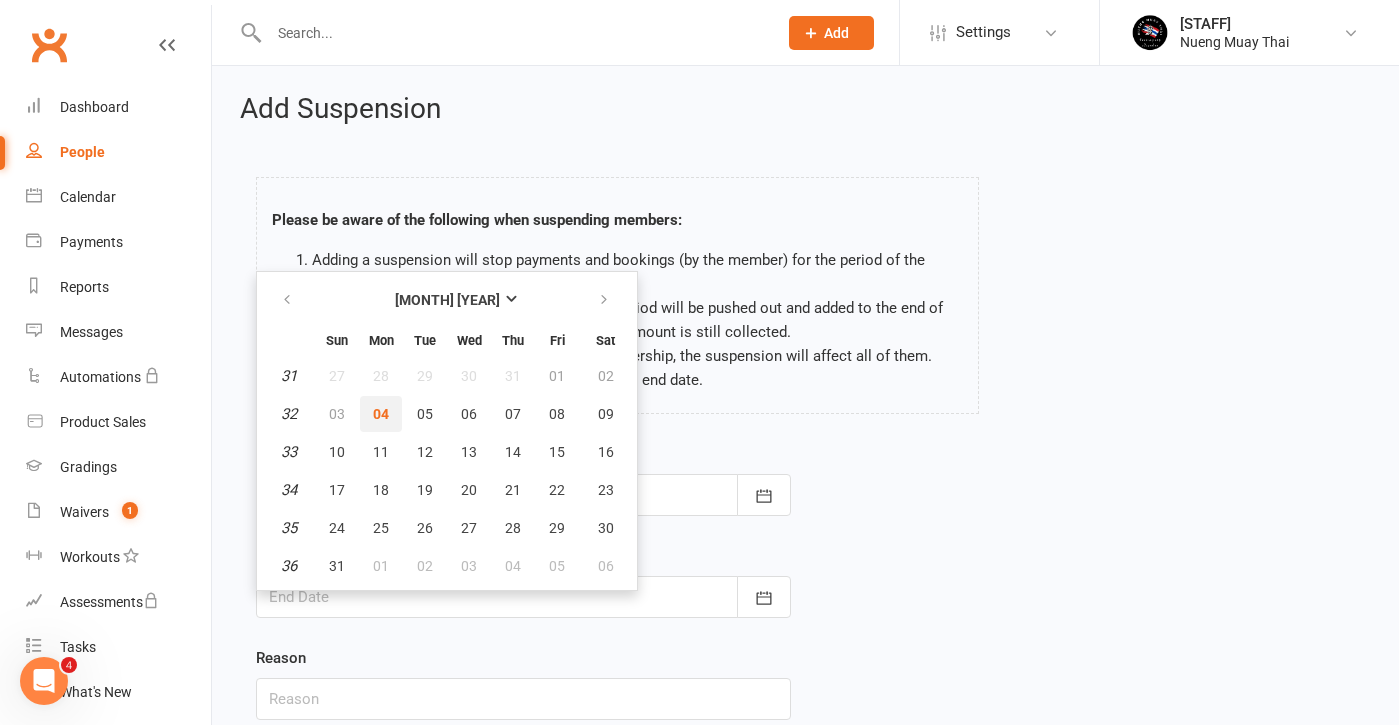 click on "04" at bounding box center (381, 414) 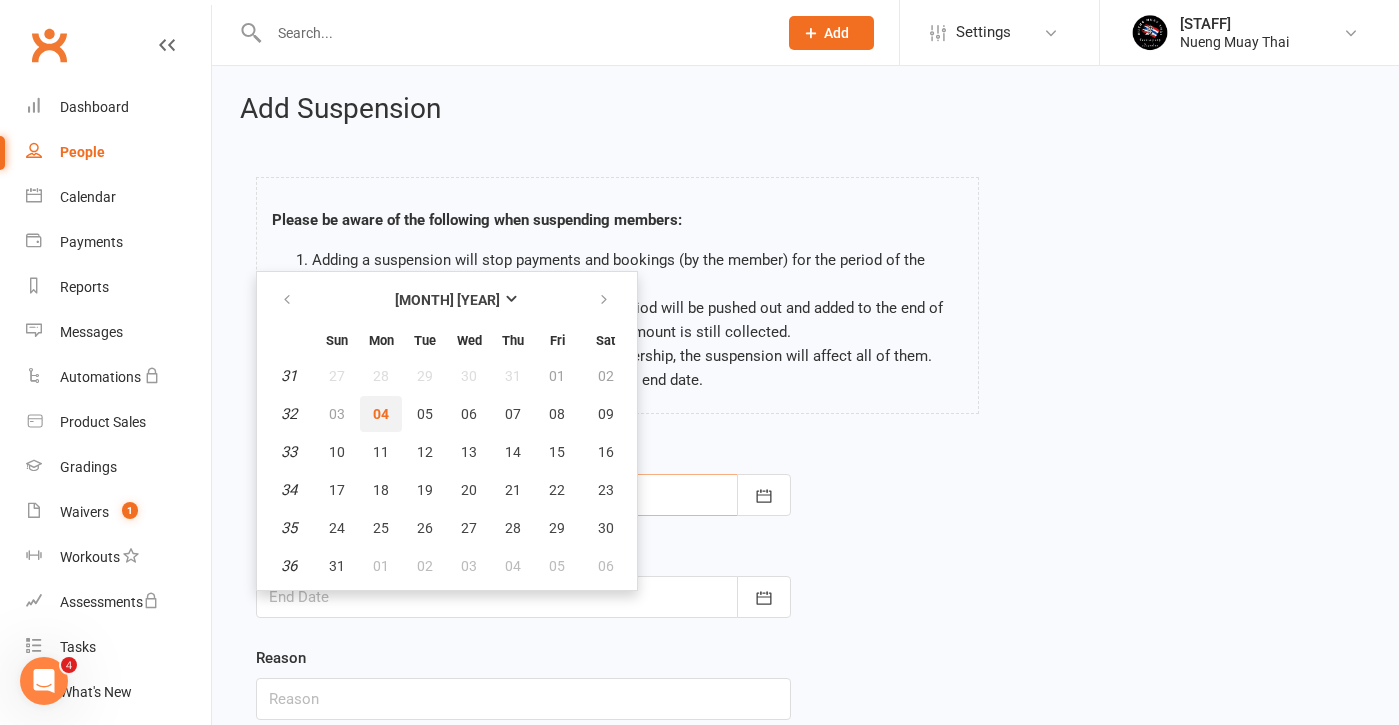 type on "[DATE]" 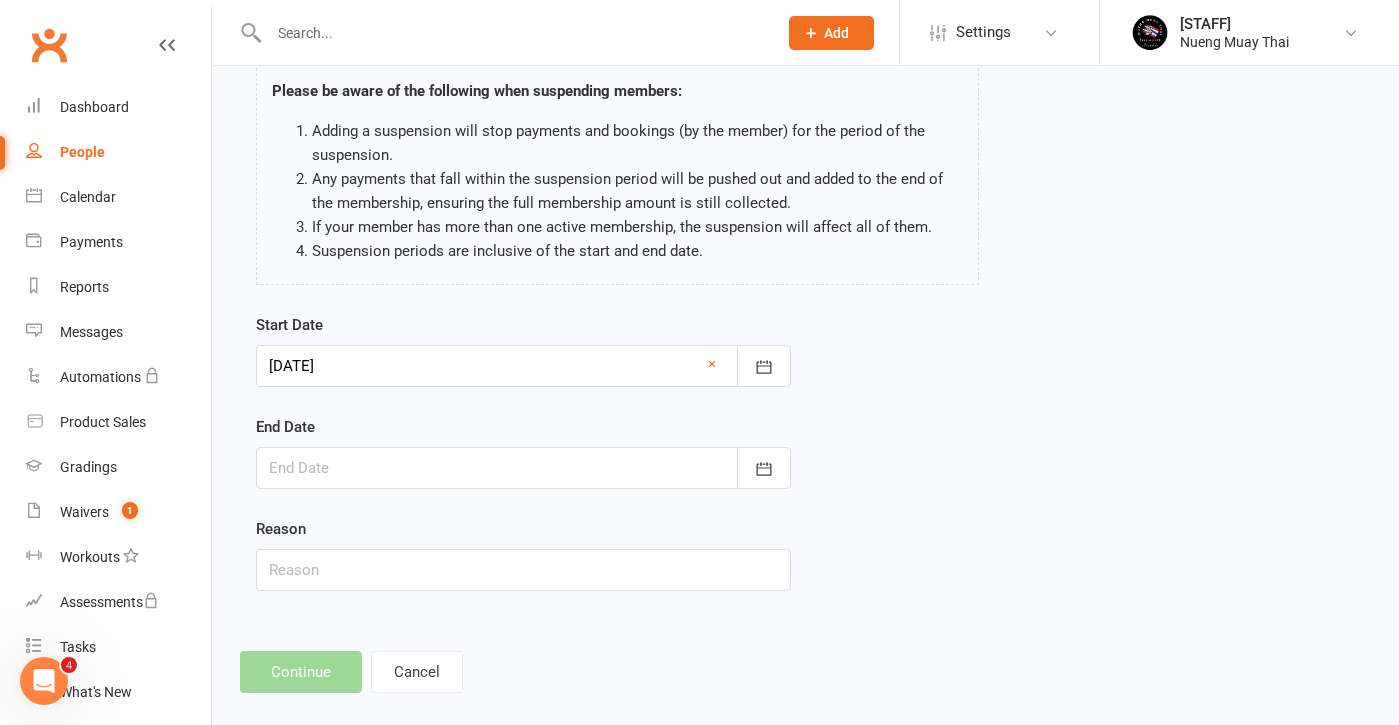 scroll, scrollTop: 136, scrollLeft: 0, axis: vertical 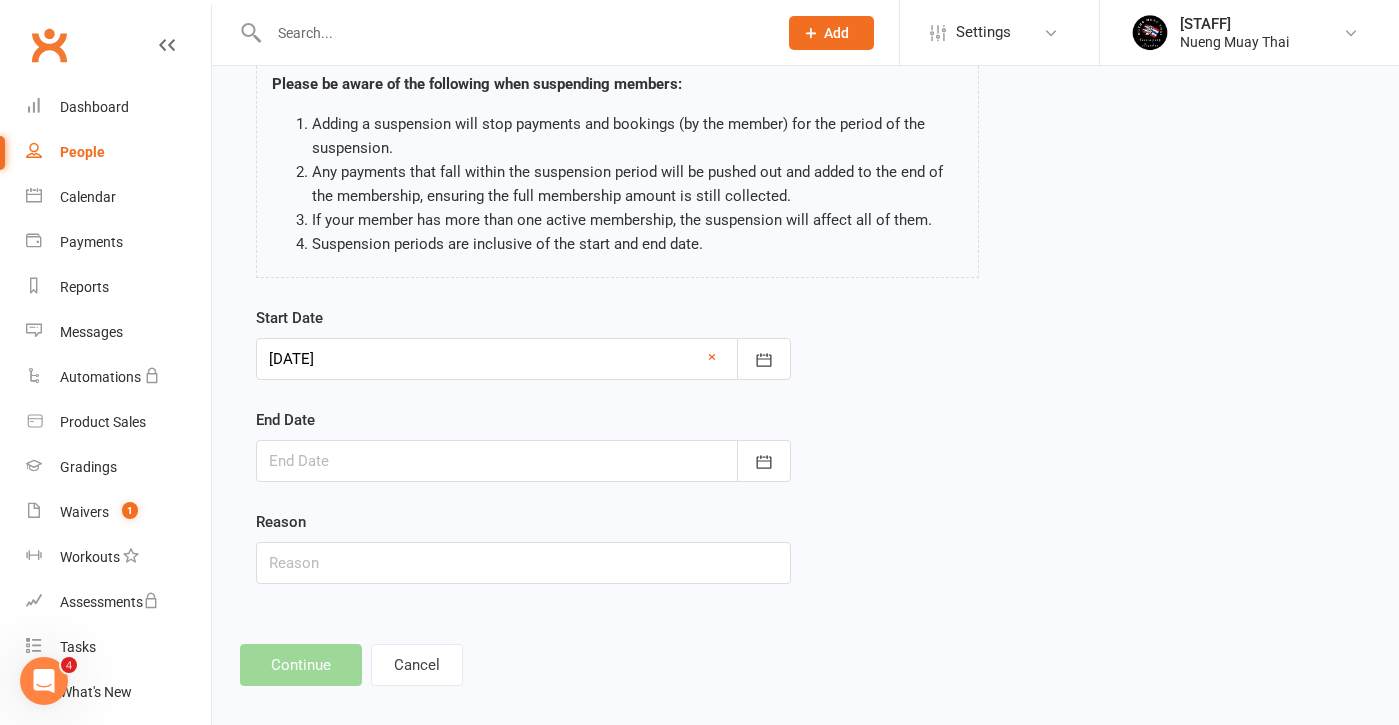 click at bounding box center (523, 461) 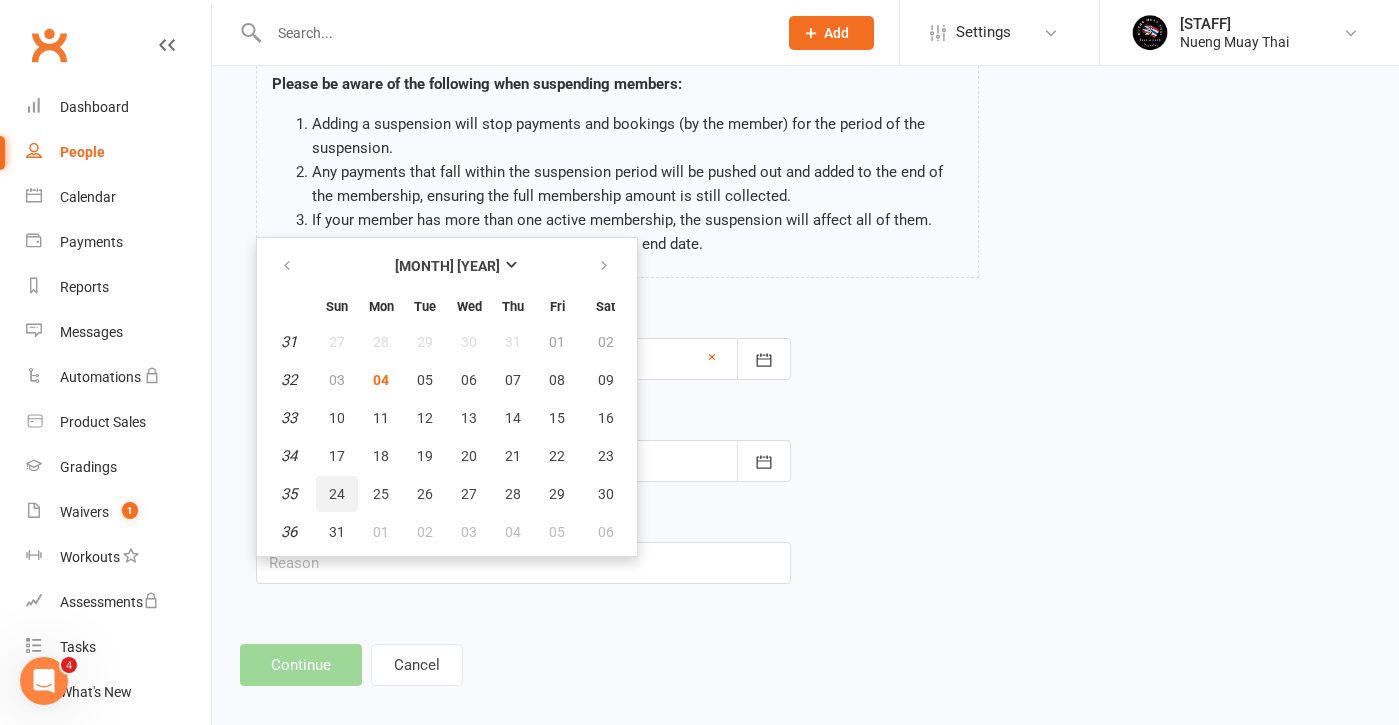 click on "24" at bounding box center (337, 494) 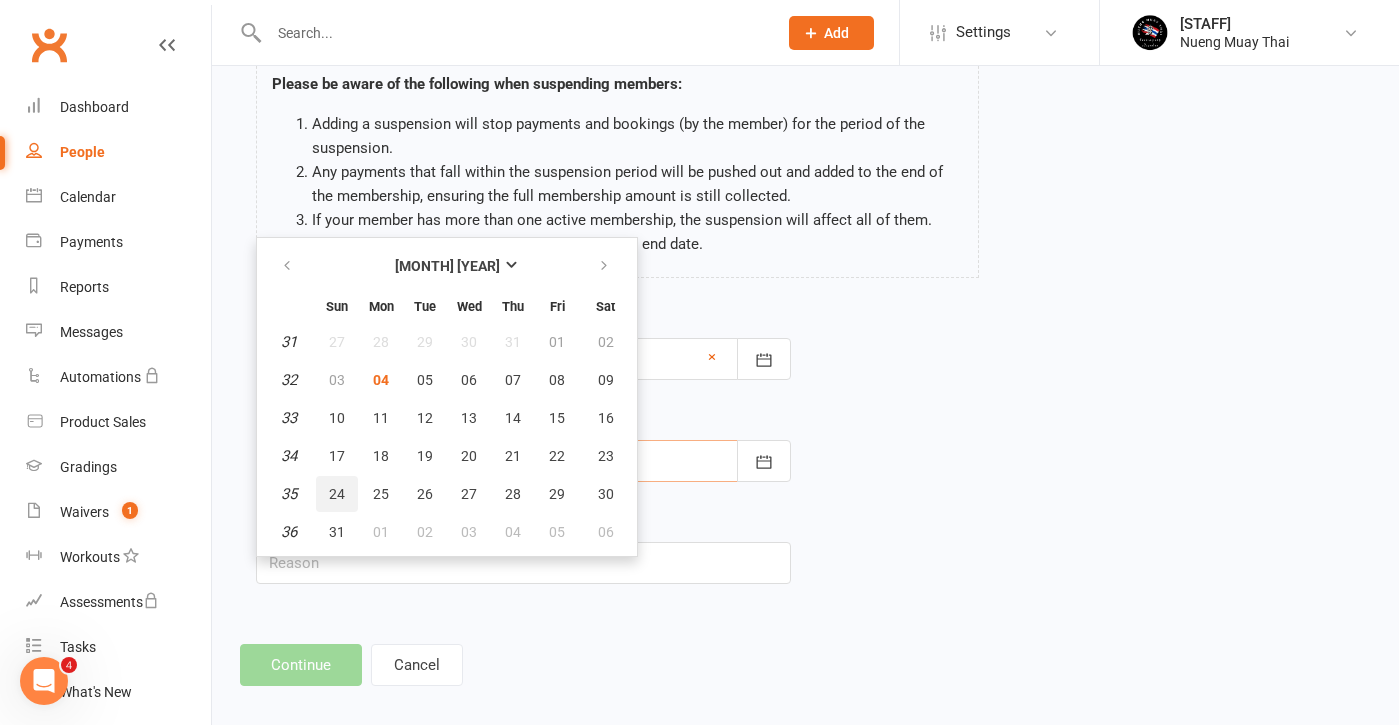 type on "[DATE]" 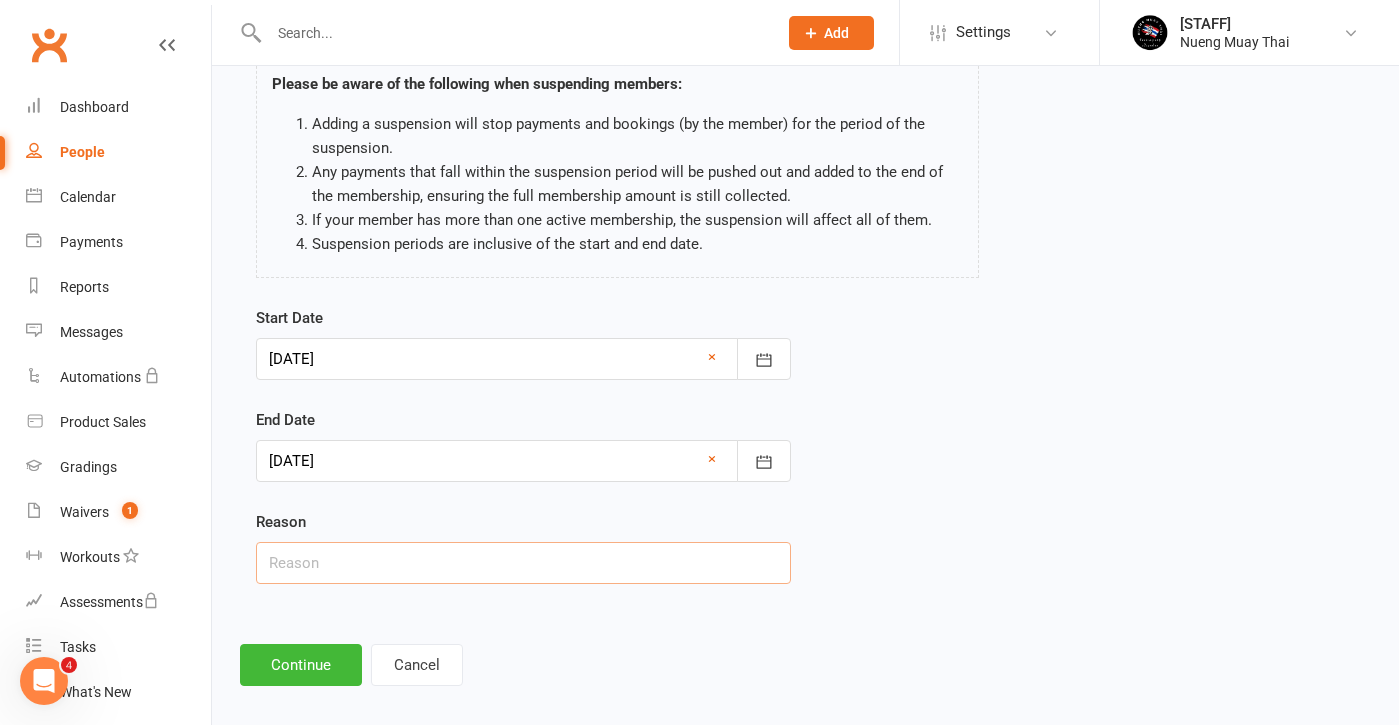click at bounding box center [523, 563] 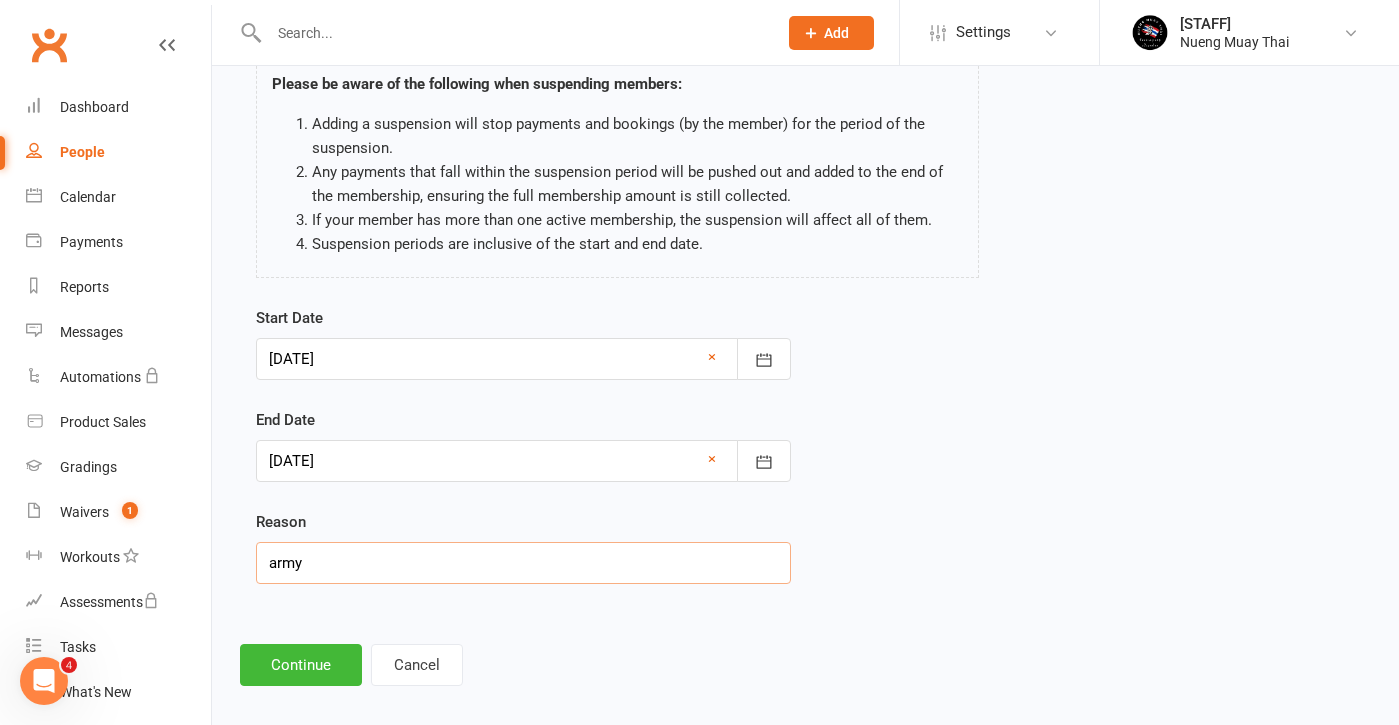 type on "army" 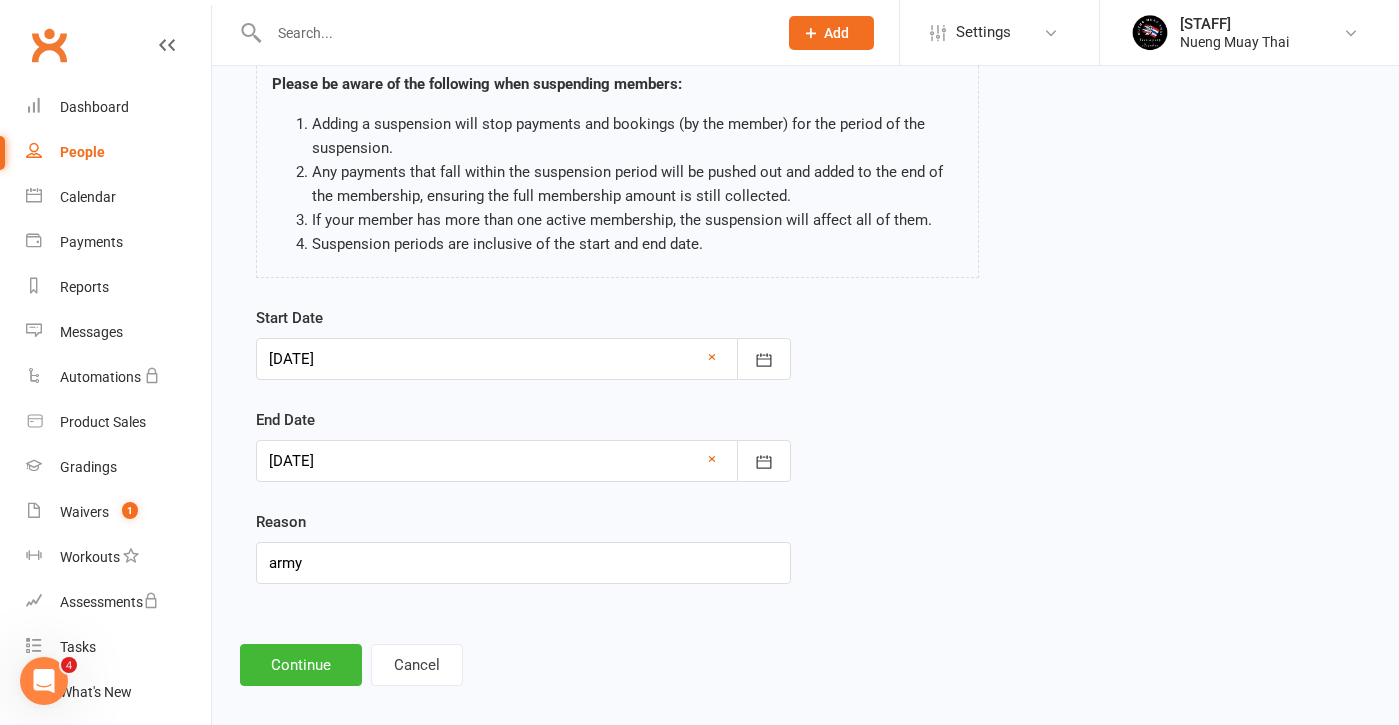 click on "Start Date [DATE]
[MONTH] [YEAR]
Sun Mon Tue Wed Thu Fri Sat
31
27
28
29
30
31
01
02
32
03
04
05
06
07
08
09
33
10" at bounding box center [805, 322] 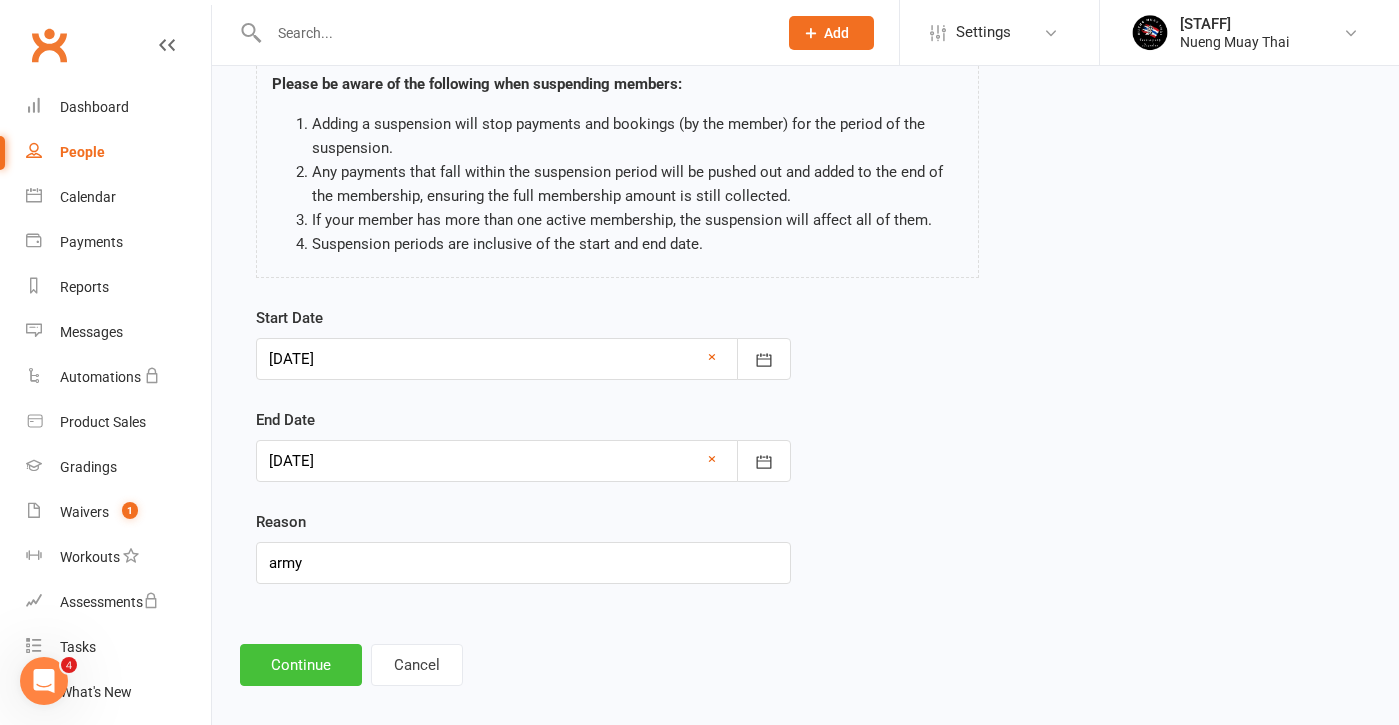 click on "Continue" at bounding box center [301, 665] 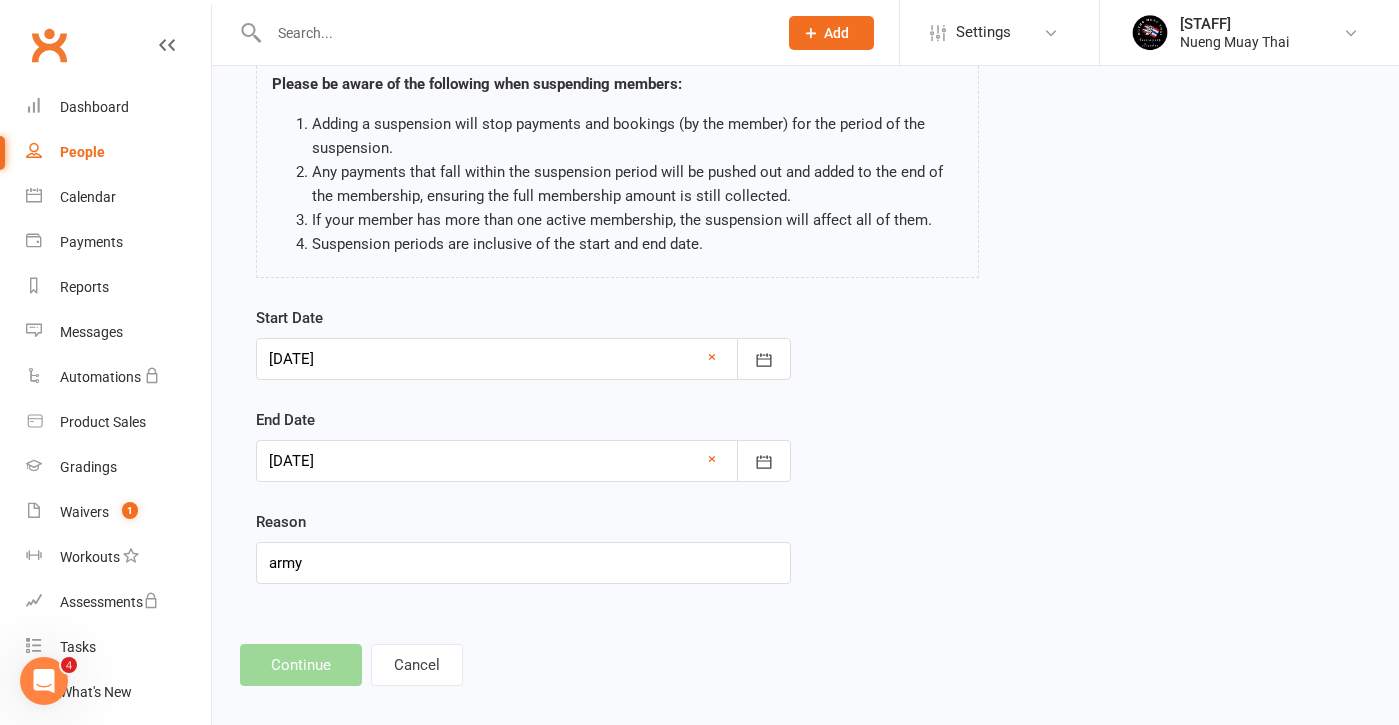 scroll, scrollTop: 0, scrollLeft: 0, axis: both 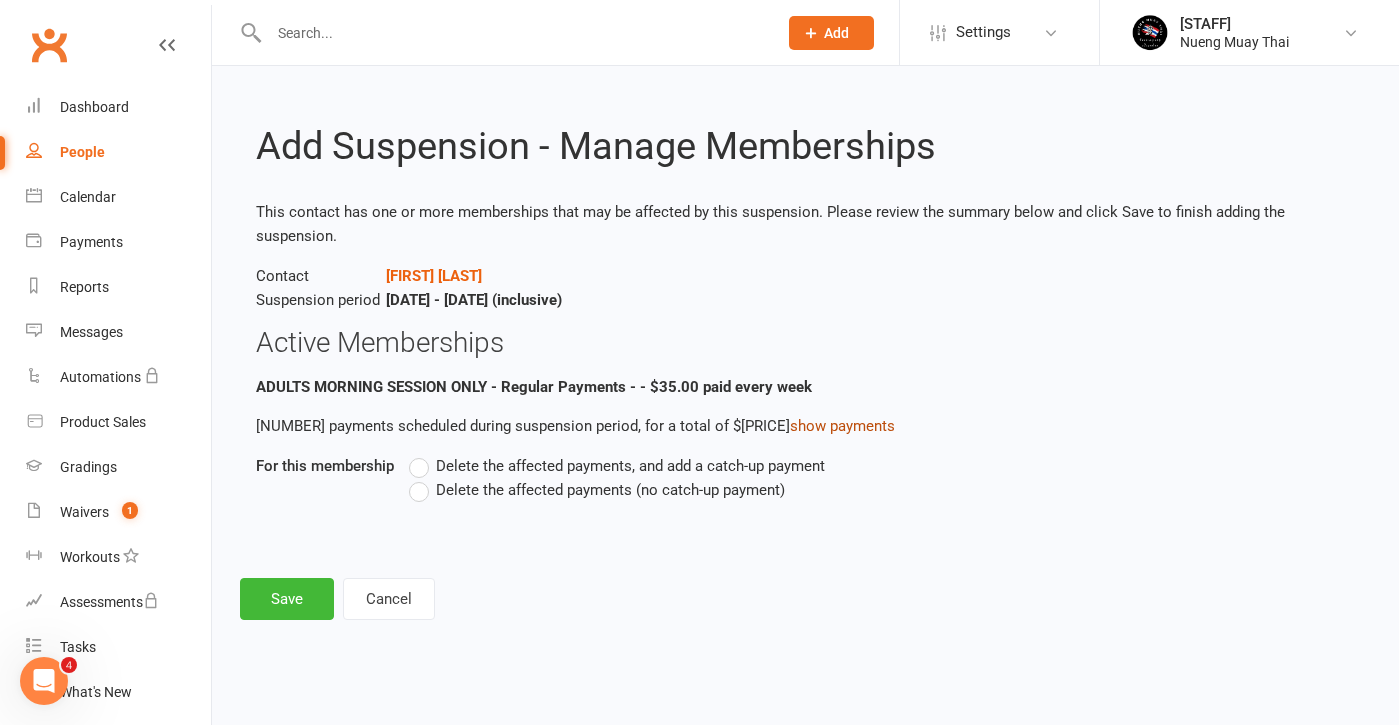 click on "show payments" at bounding box center [842, 426] 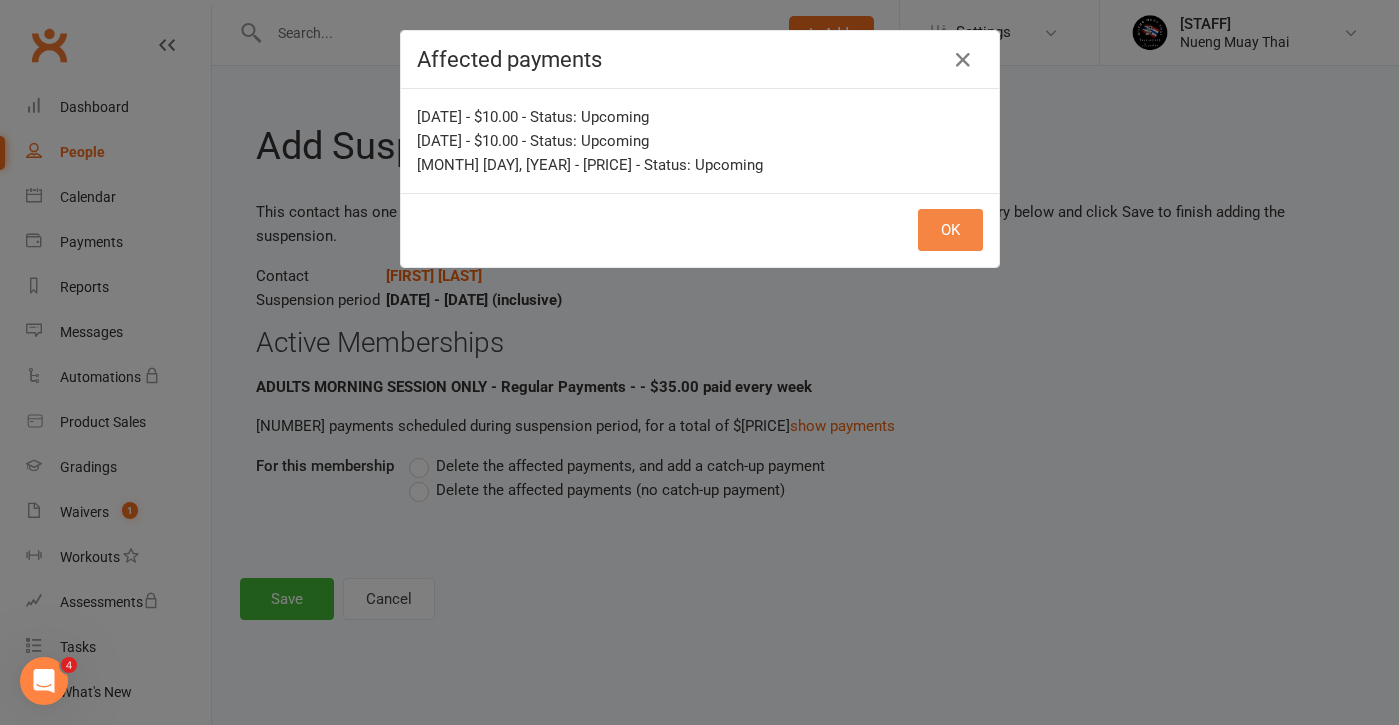 click on "OK" at bounding box center (950, 230) 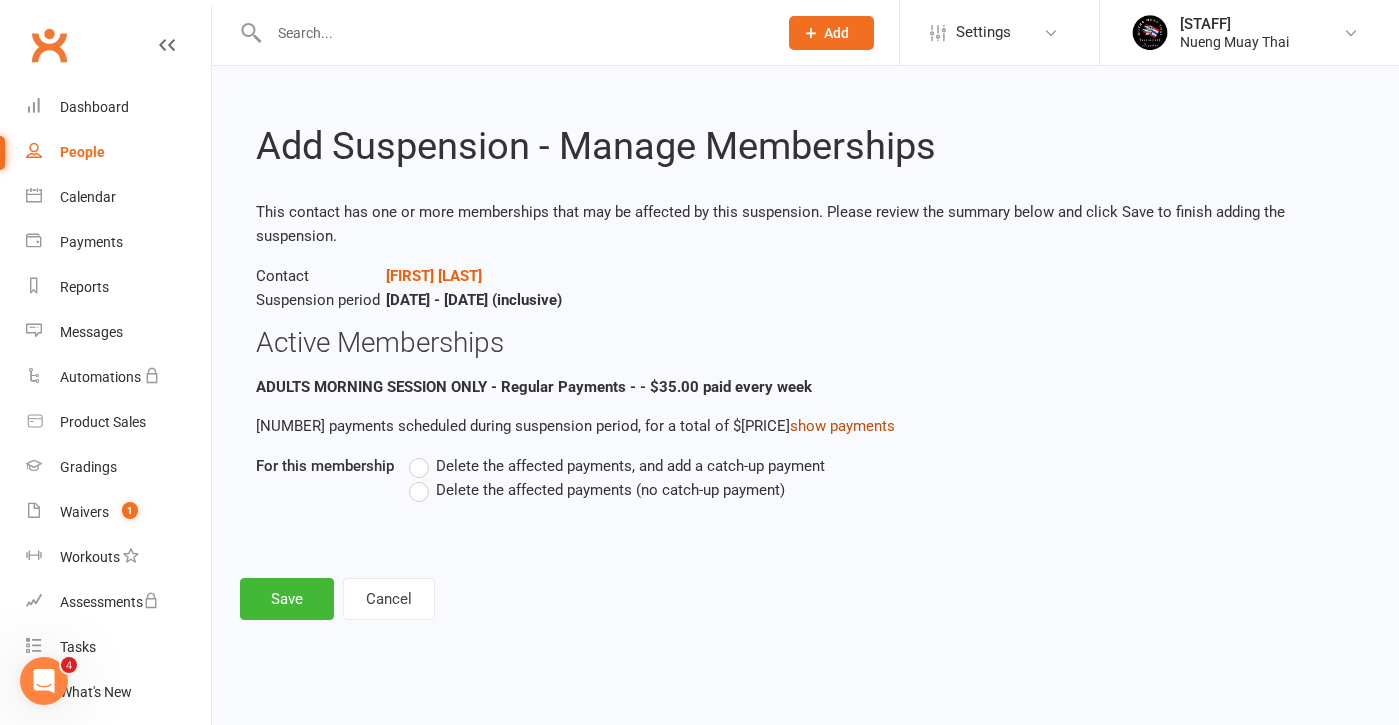 click on "show payments" at bounding box center [842, 426] 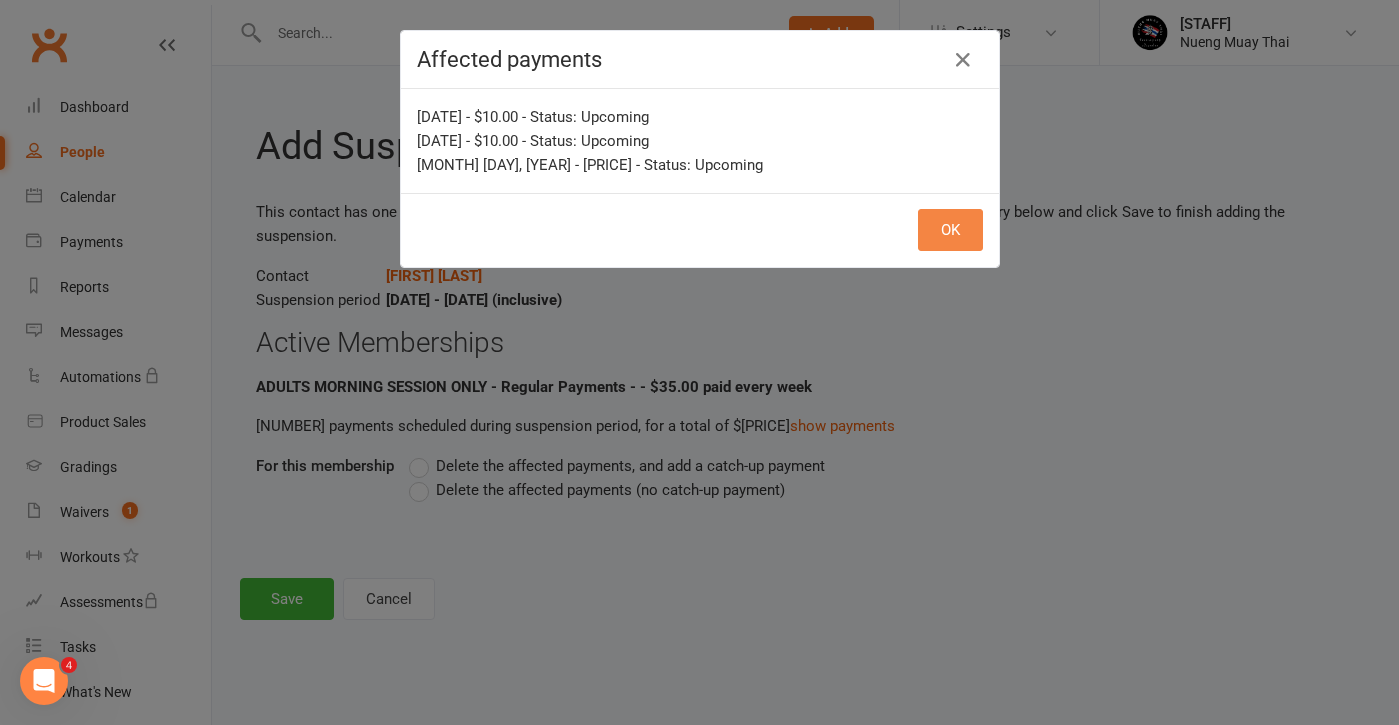 click on "OK" at bounding box center [950, 230] 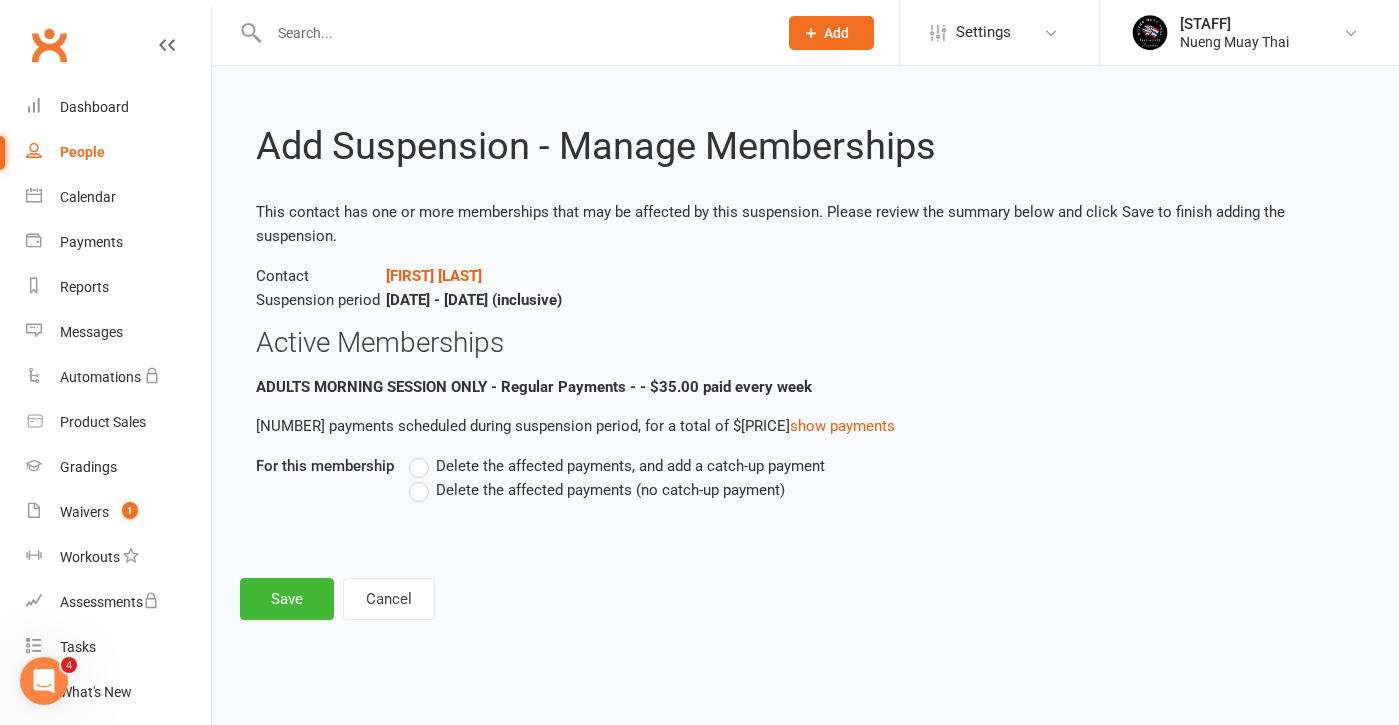 click on "Add Suspension - Manage Memberships This contact has one or more memberships that may be affected by this suspension. Please review the summary below and click Save to finish adding the suspension. Contact [NAME] Suspension period [DATE] - [DATE] (inclusive) Active Memberships ADULTS MORNING SESSION ONLY - Regular Payments - - [PRICE] paid every week [NUMBER] payments scheduled during suspension period, for a total of [PRICE] show payments For this membership Delete the affected payments, and add a catch-up payment Delete the affected payments (no catch-up payment) Save   Cancel" at bounding box center [805, 357] 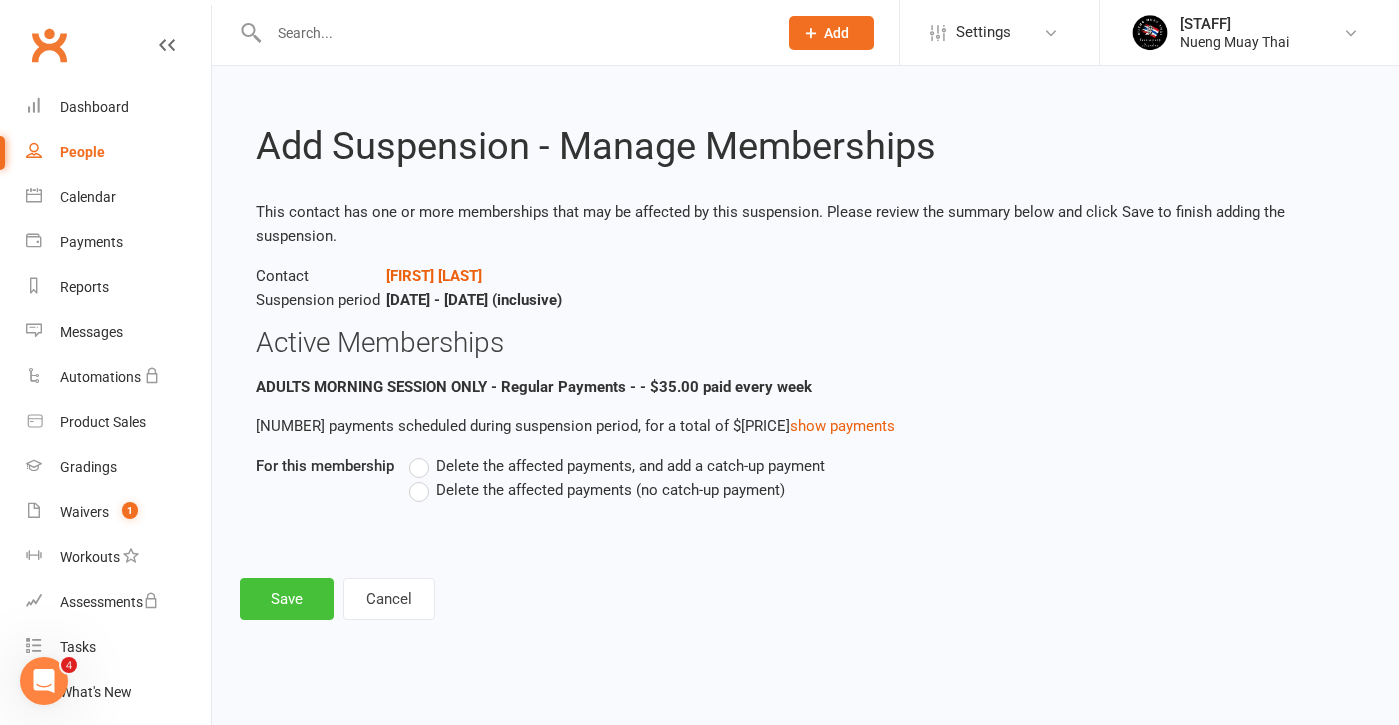 click on "Save" at bounding box center [287, 599] 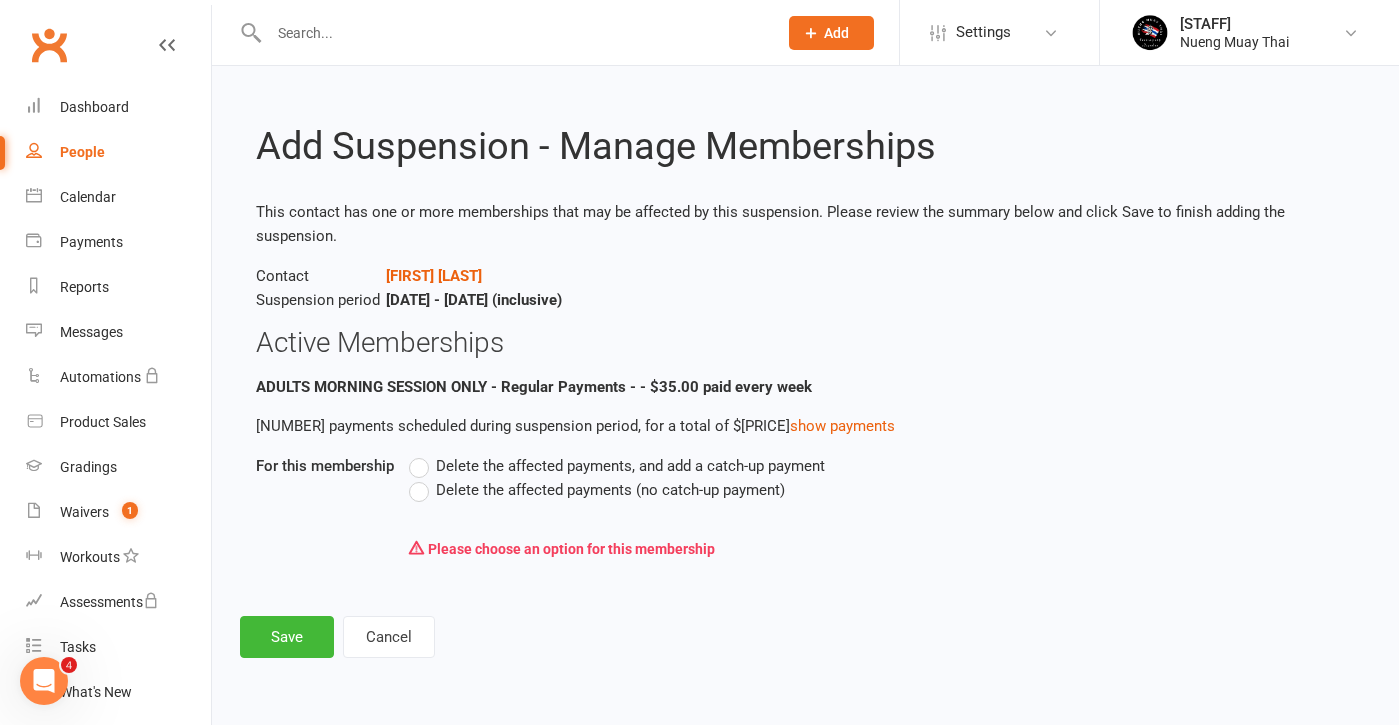 click on "Delete the affected payments, and add a catch-up payment" at bounding box center (630, 464) 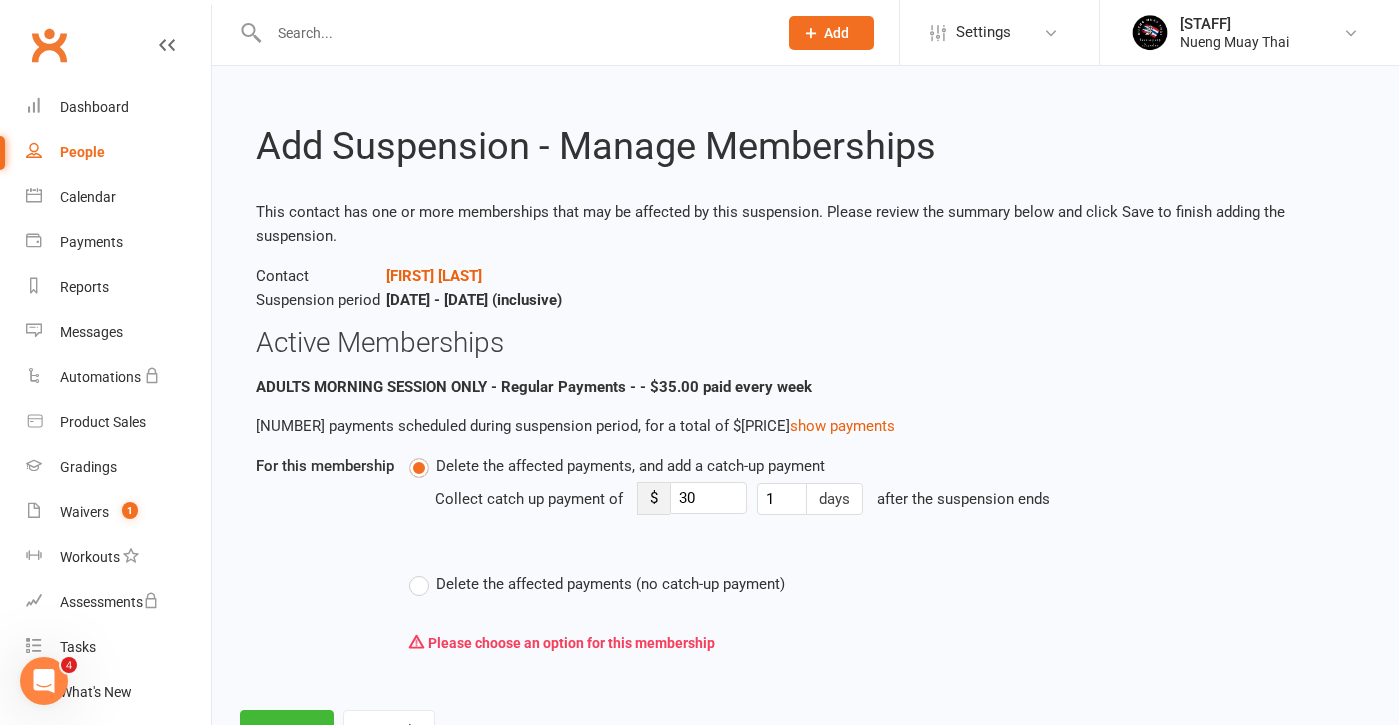 click on "Delete the affected payments (no catch-up payment)" at bounding box center (610, 582) 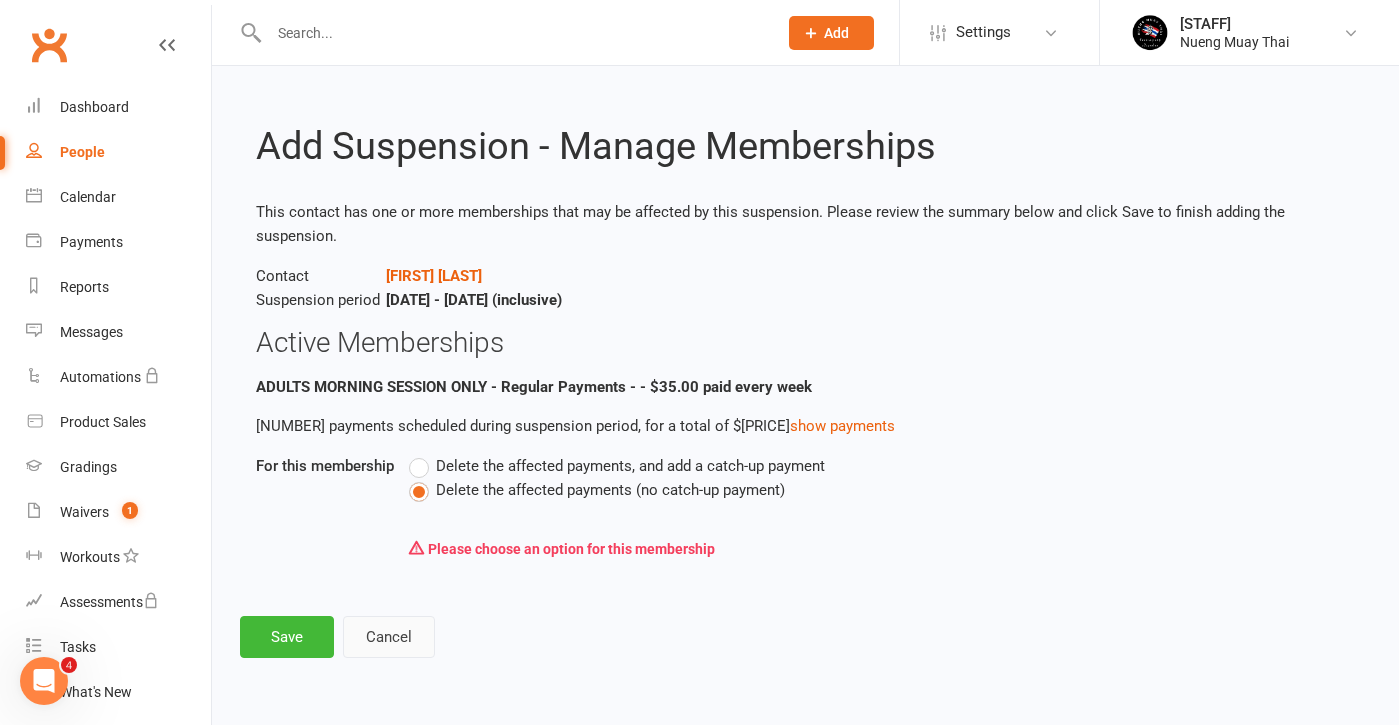 click on "Cancel" at bounding box center (389, 637) 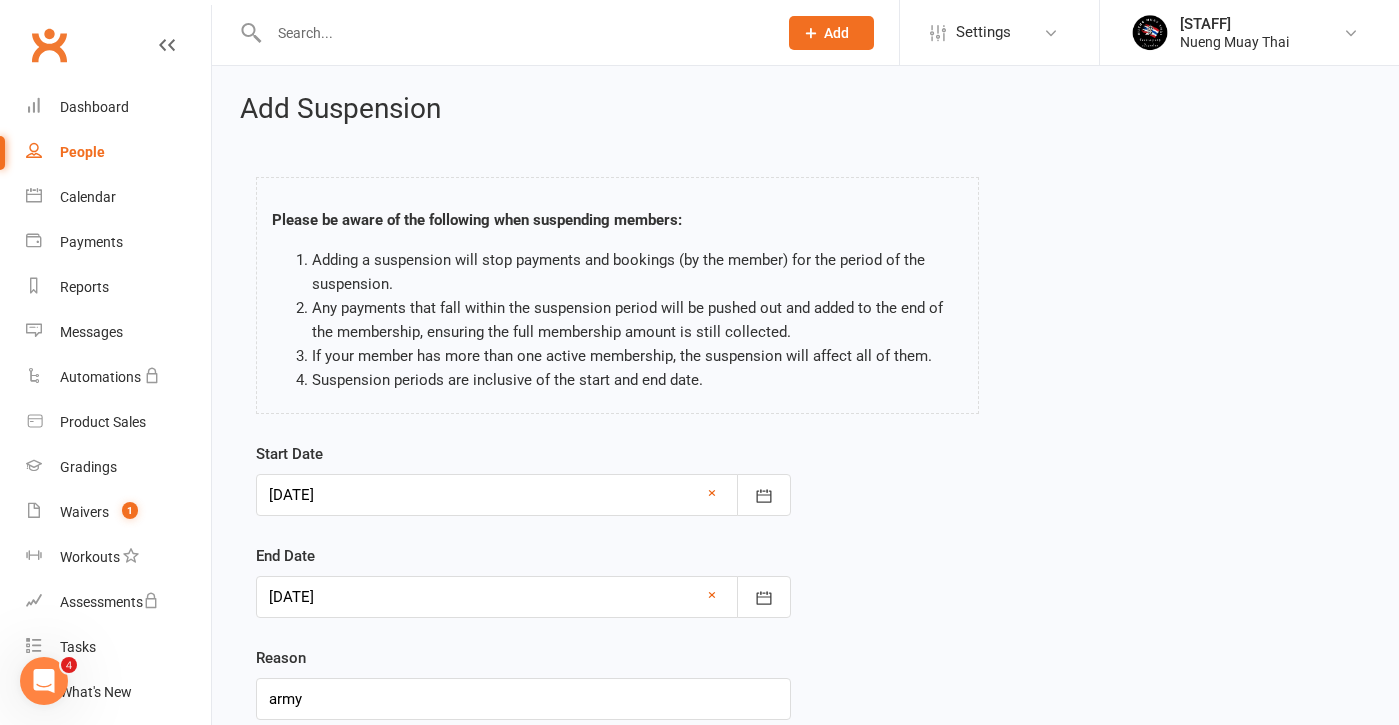 click on "People" at bounding box center (82, 152) 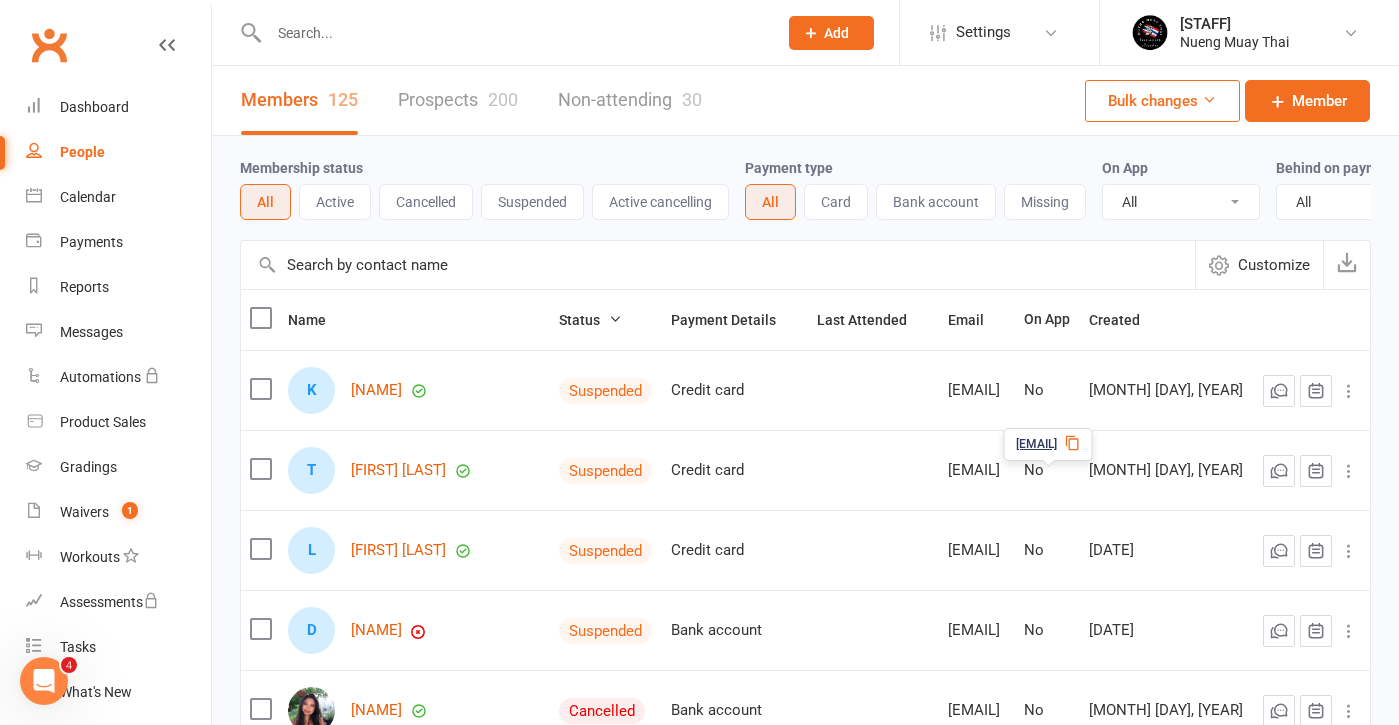 scroll, scrollTop: 0, scrollLeft: 0, axis: both 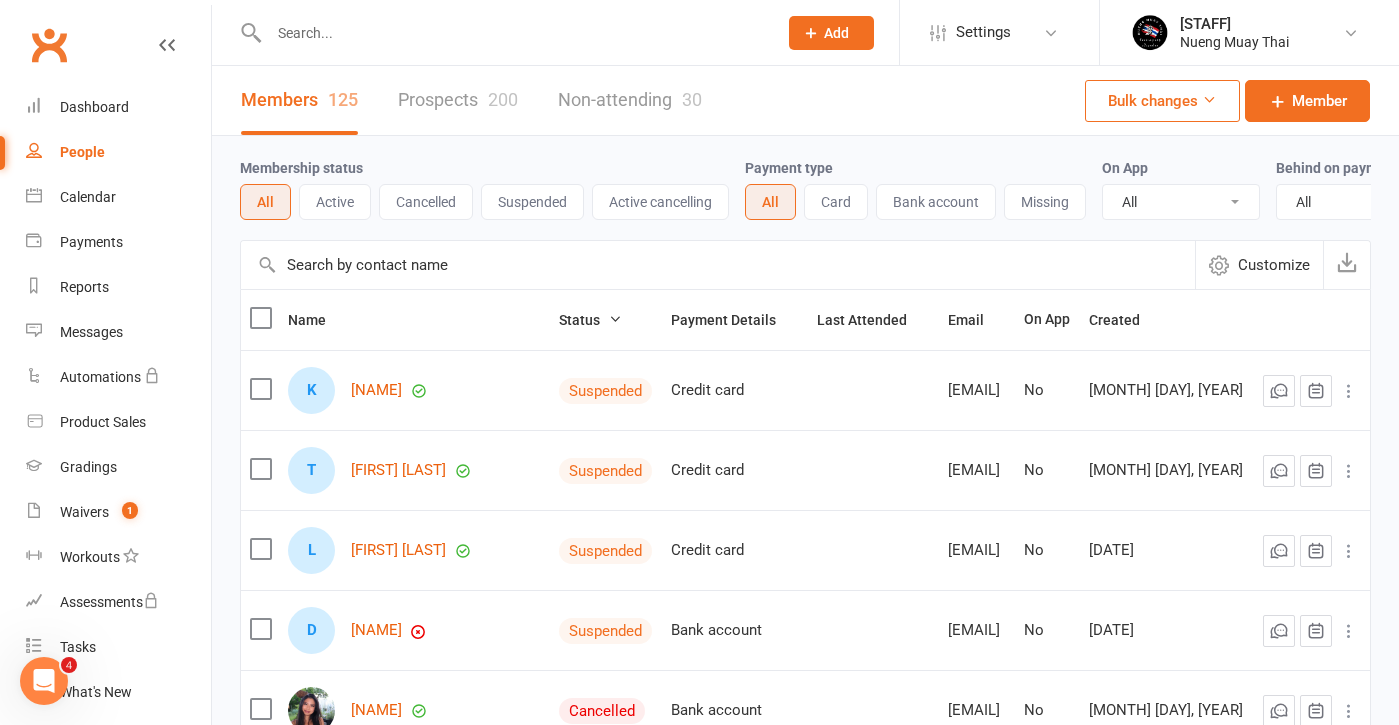 click at bounding box center [513, 33] 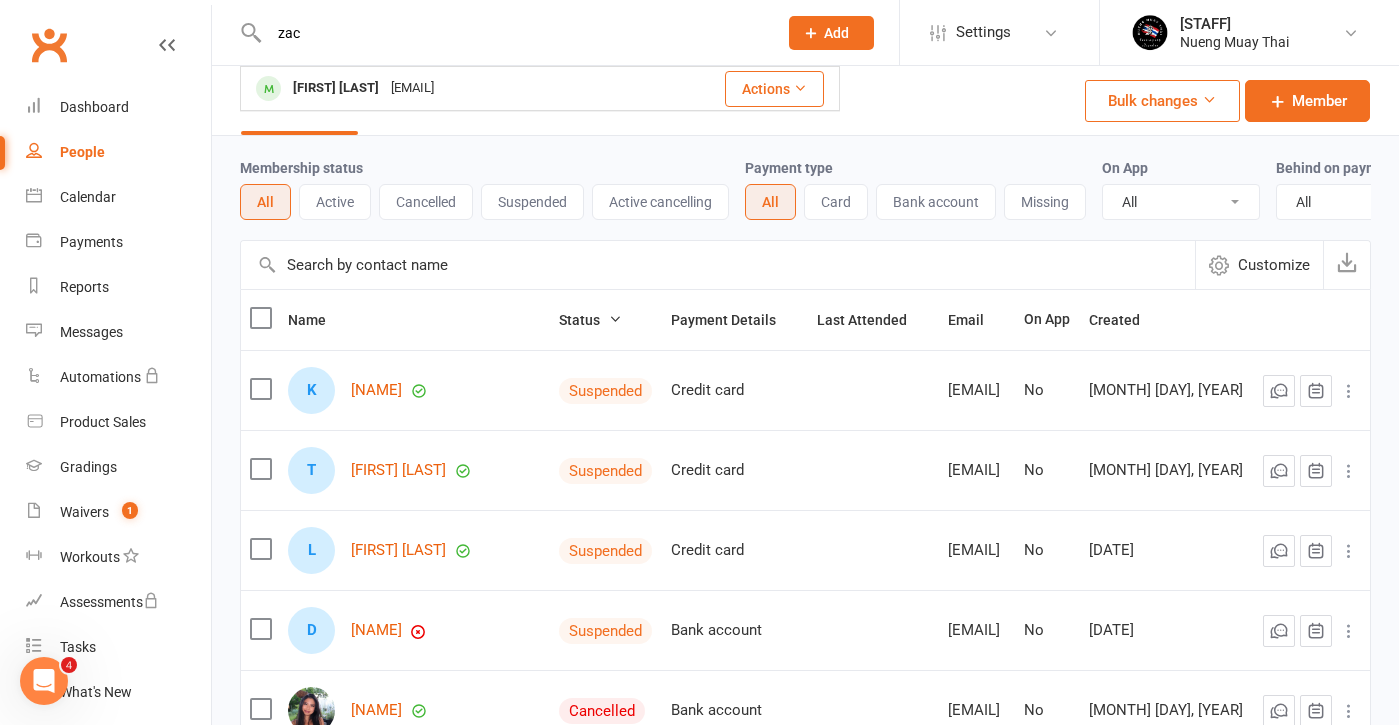 type on "zac" 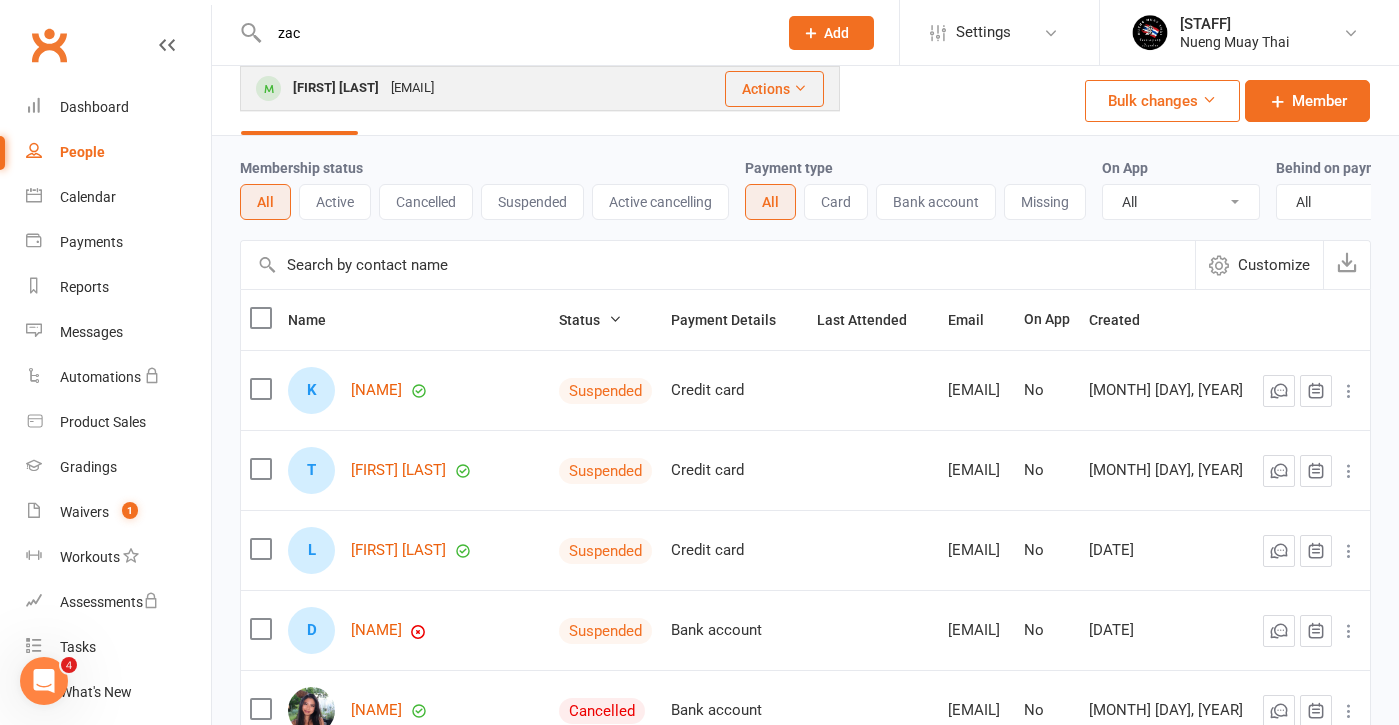 drag, startPoint x: 438, startPoint y: 65, endPoint x: 394, endPoint y: 93, distance: 52.153618 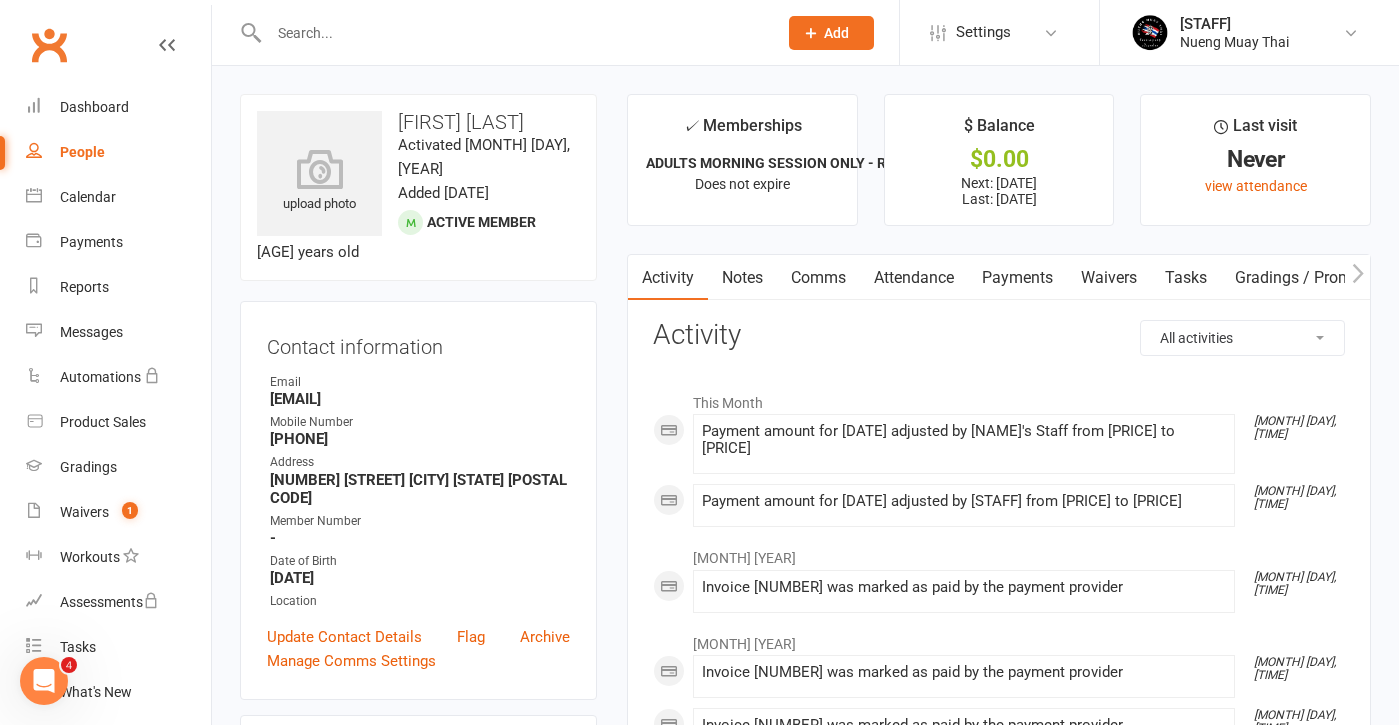 click on "Payments" at bounding box center (1017, 278) 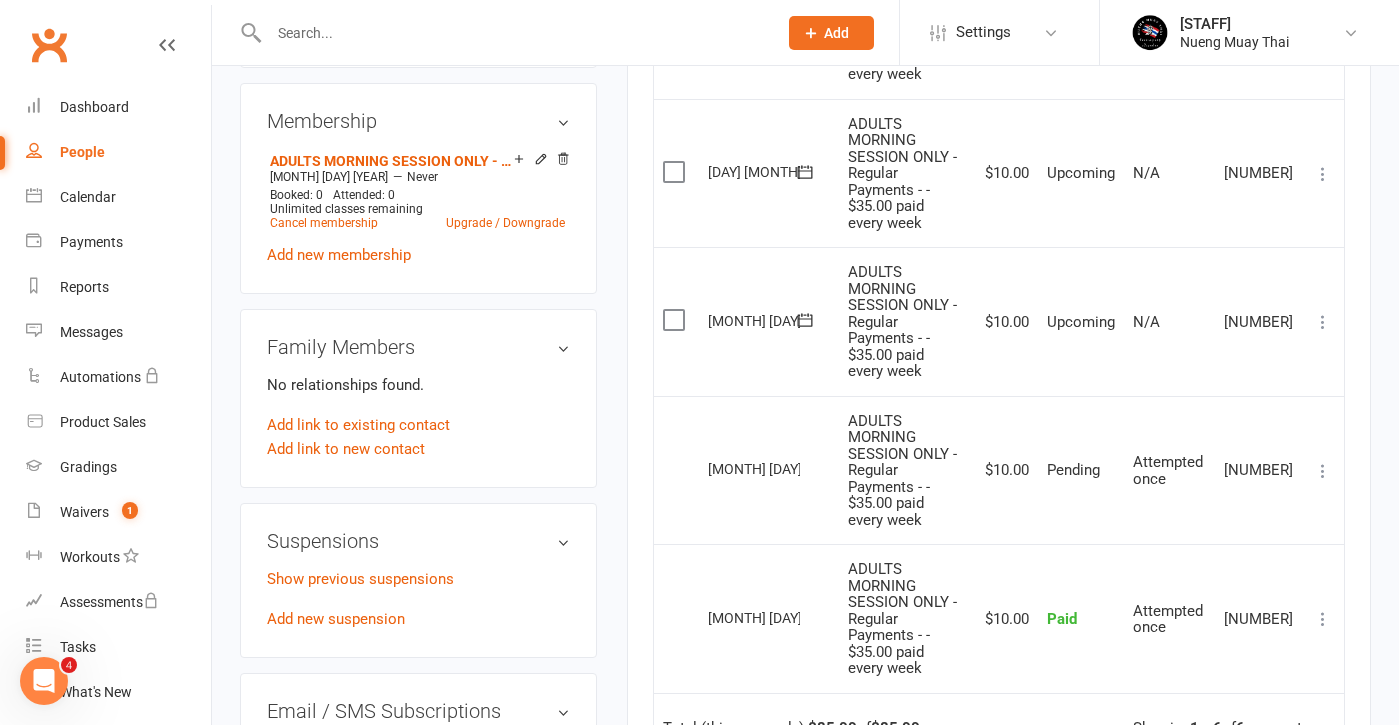 scroll, scrollTop: 291, scrollLeft: 0, axis: vertical 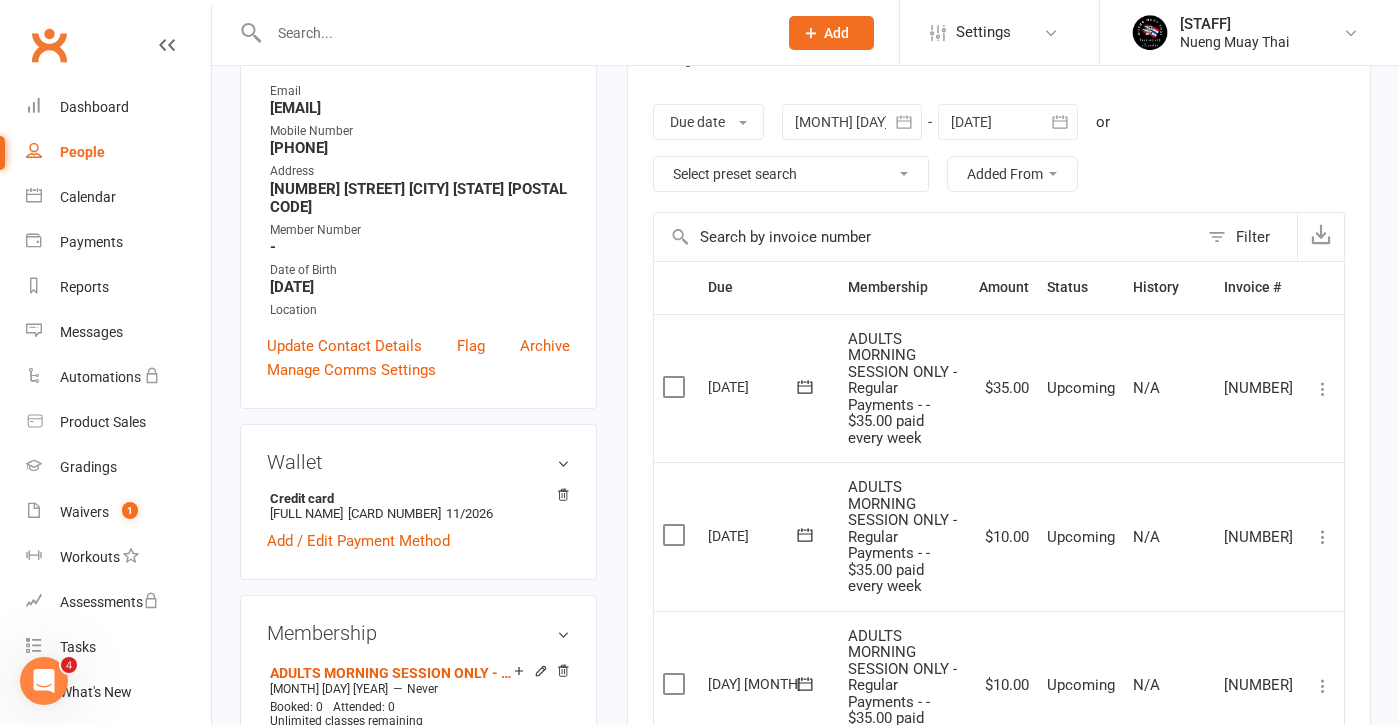 click at bounding box center [513, 33] 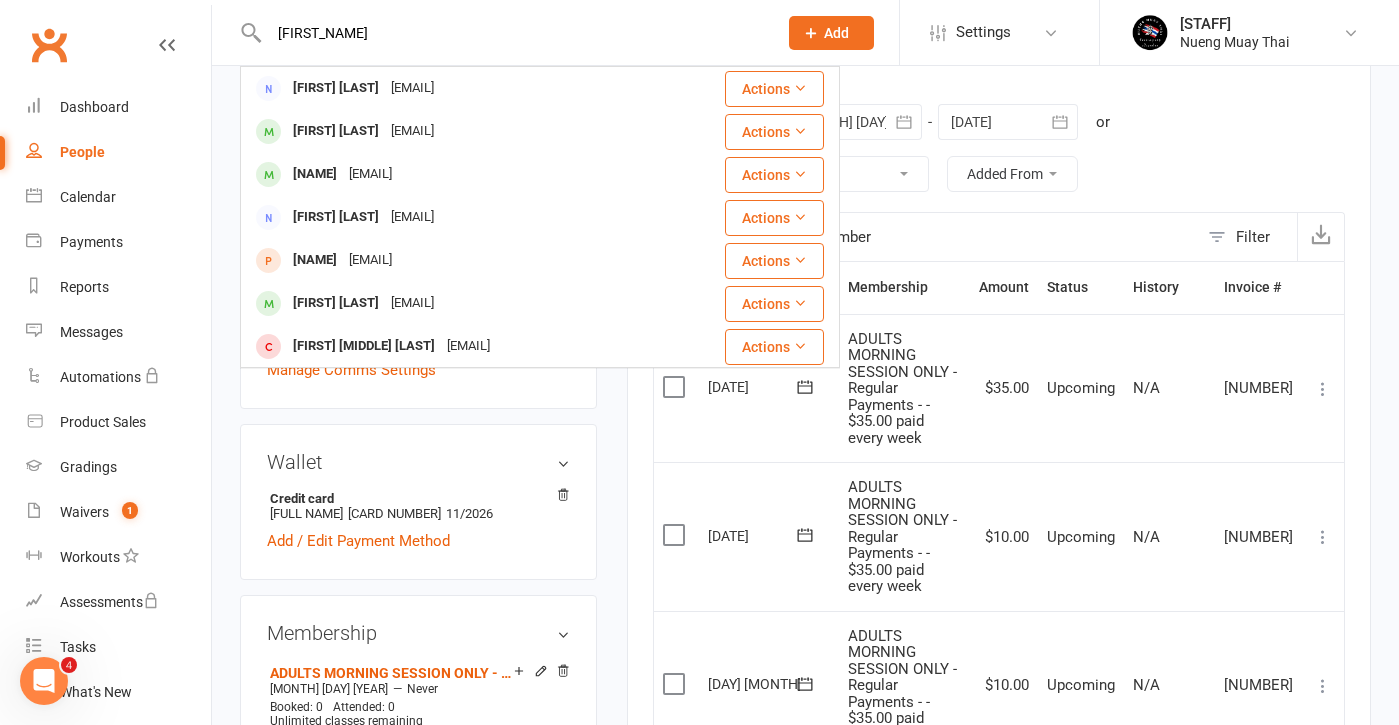 type on "[FIRST_NAME]" 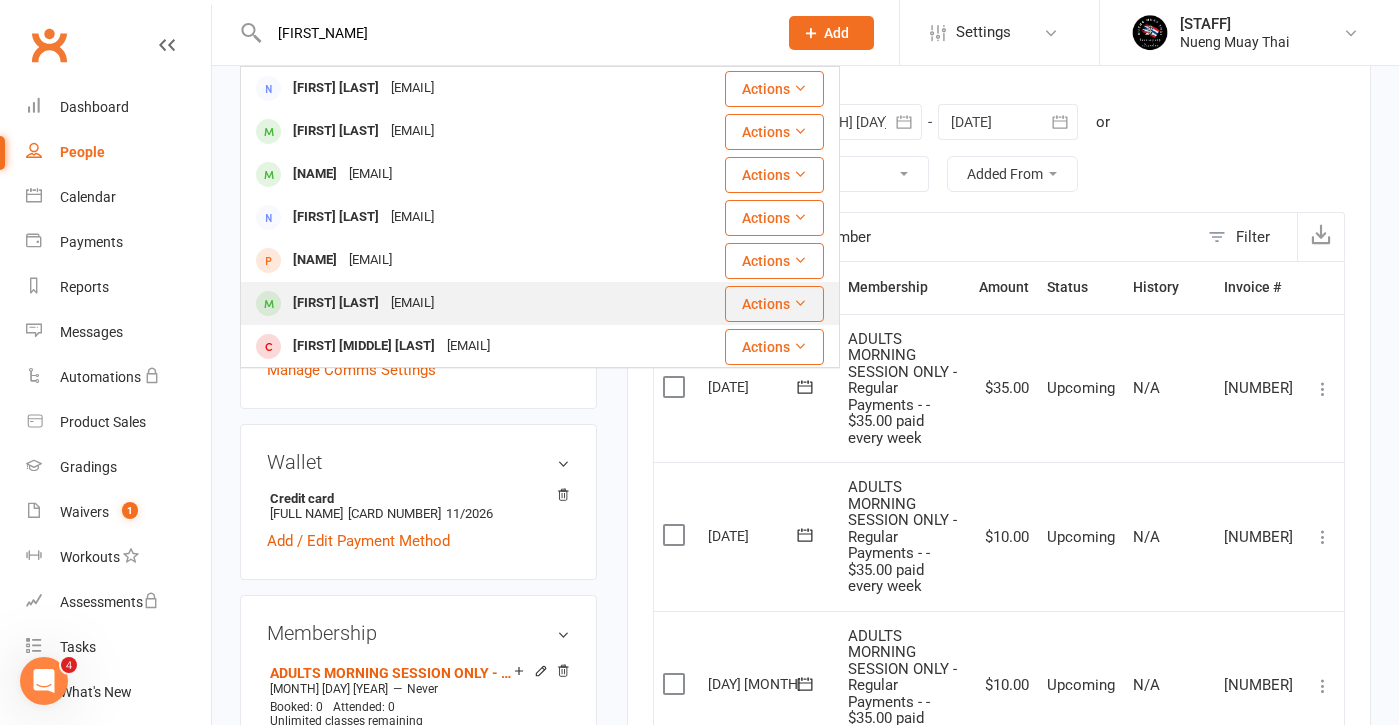 drag, startPoint x: 533, startPoint y: 18, endPoint x: 320, endPoint y: 309, distance: 360.62445 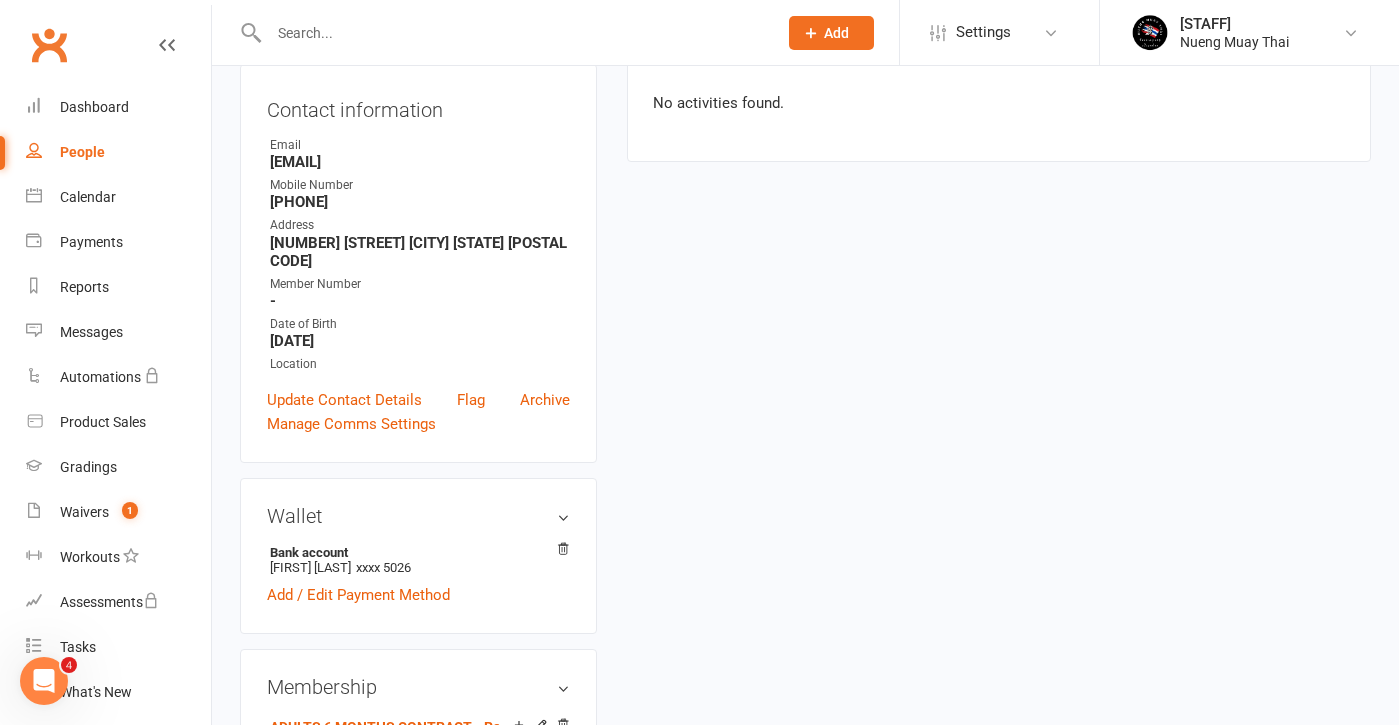 scroll, scrollTop: 0, scrollLeft: 0, axis: both 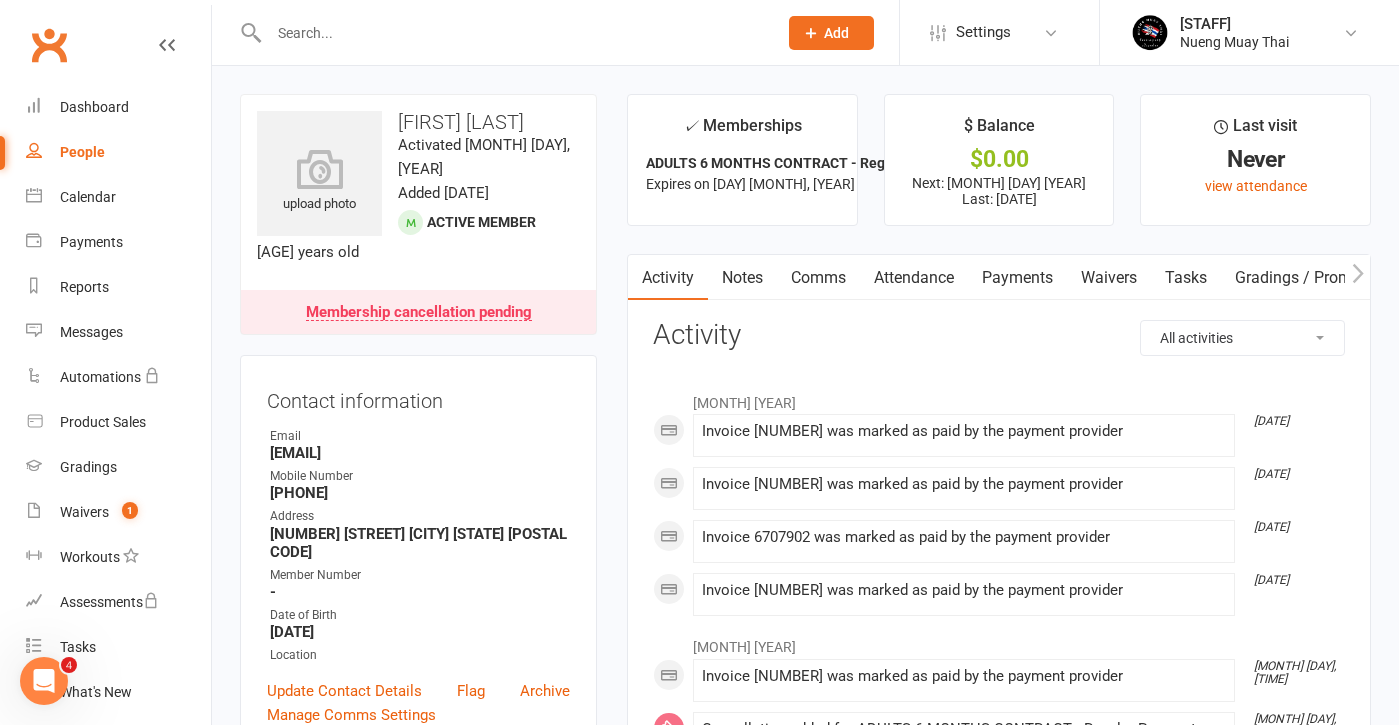 click on "Payments" at bounding box center [1017, 278] 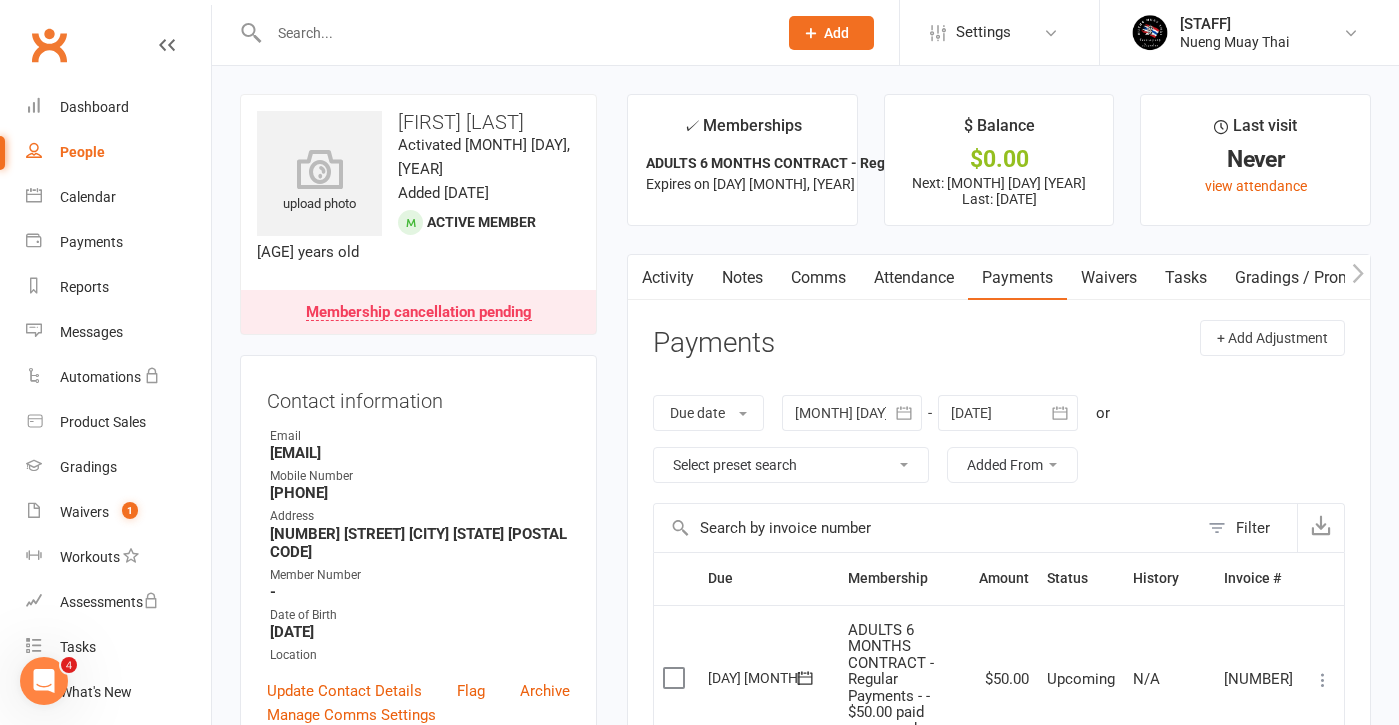 scroll, scrollTop: 0, scrollLeft: 0, axis: both 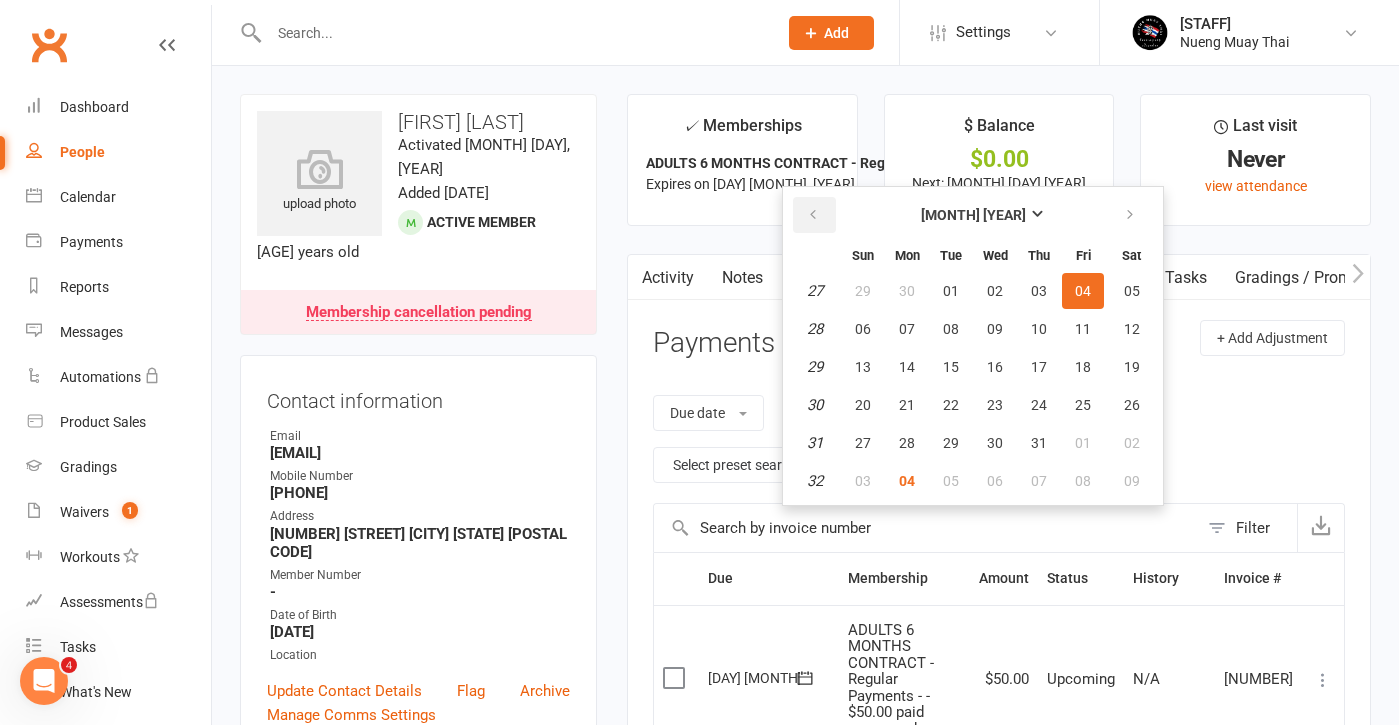 click at bounding box center [813, 215] 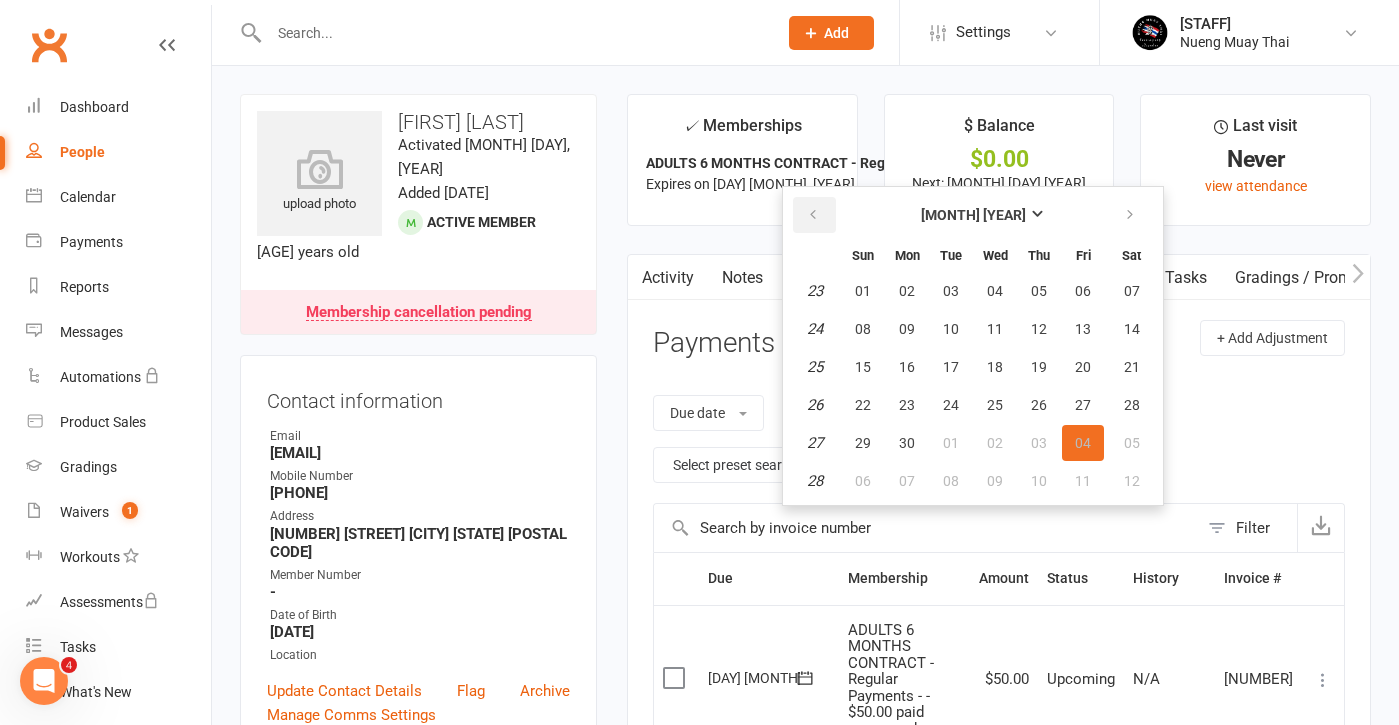 click at bounding box center (813, 215) 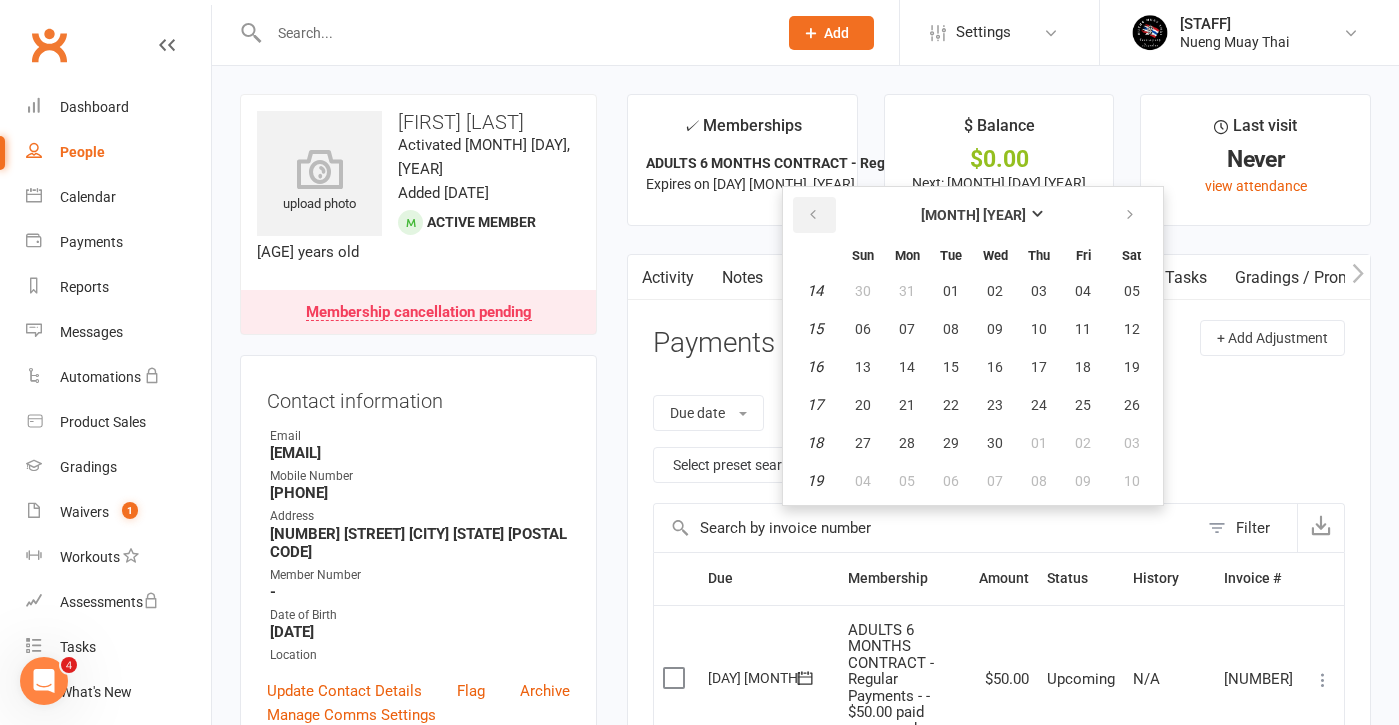 click at bounding box center (813, 215) 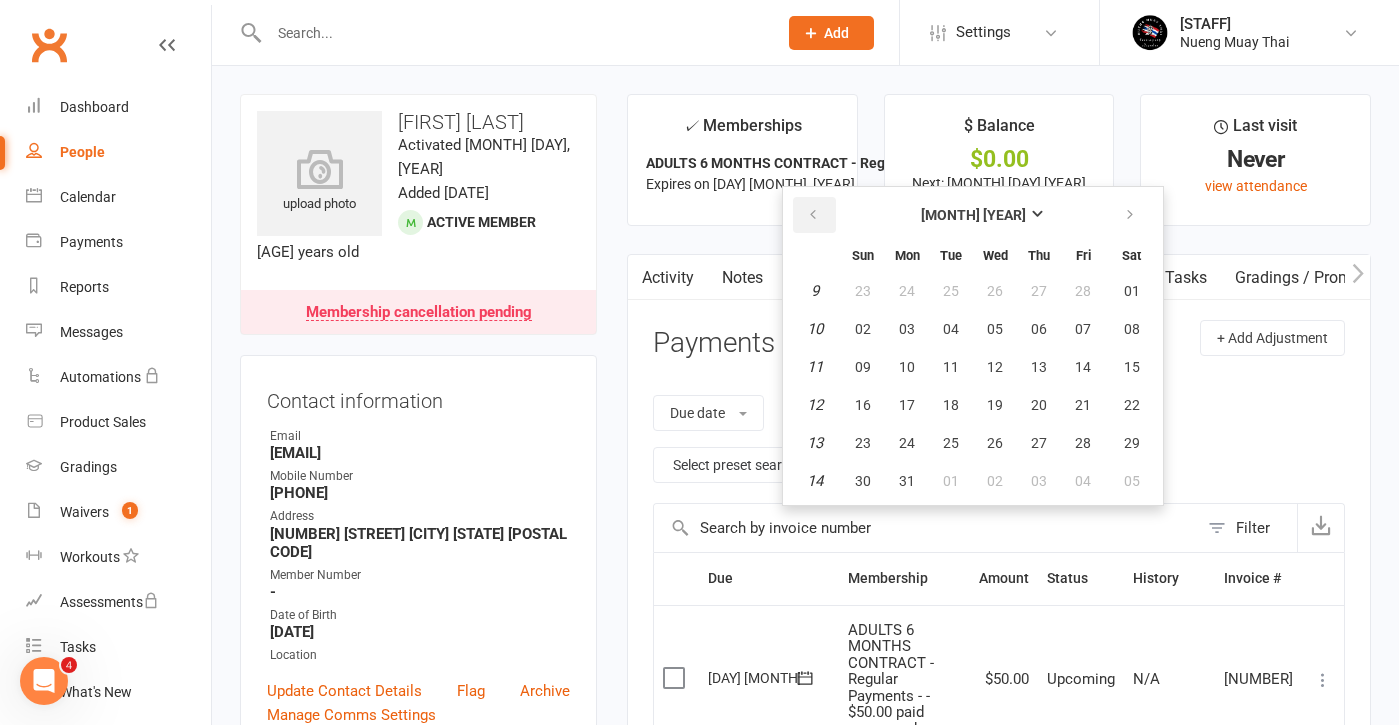 click at bounding box center (813, 215) 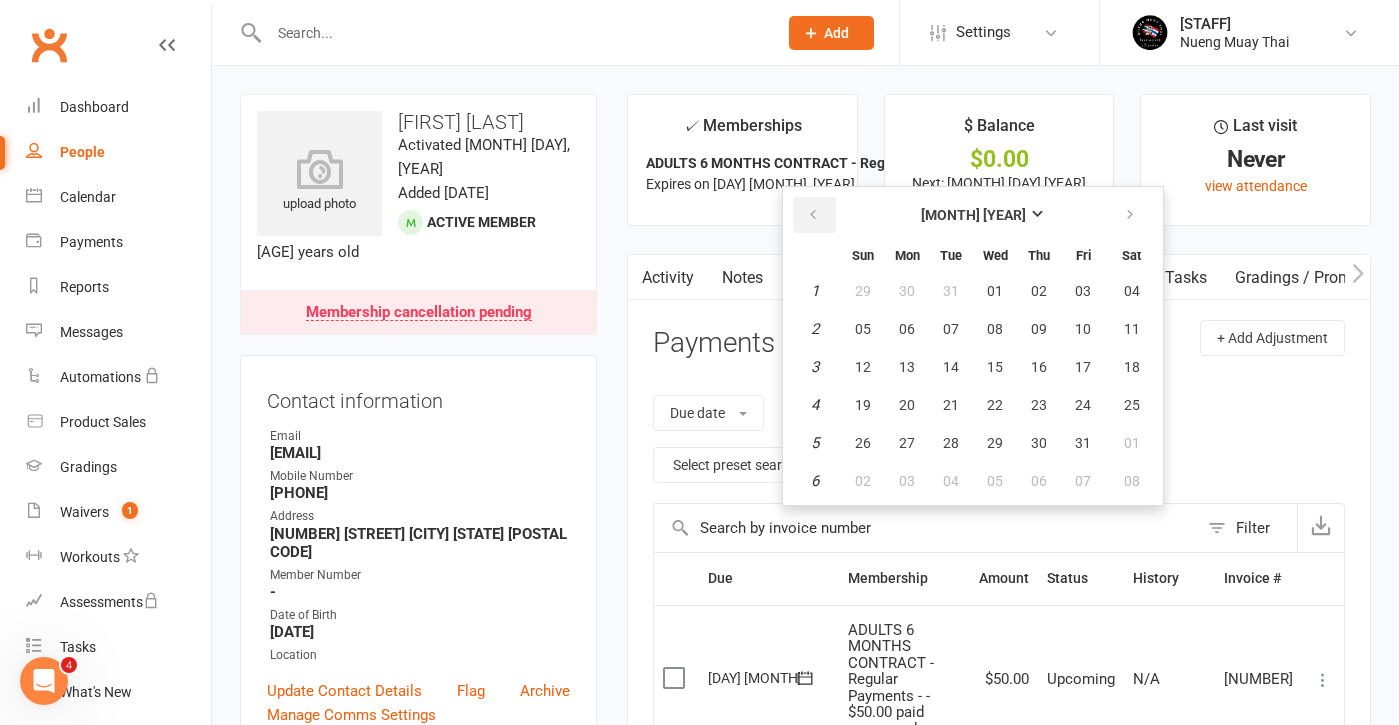 click at bounding box center (813, 215) 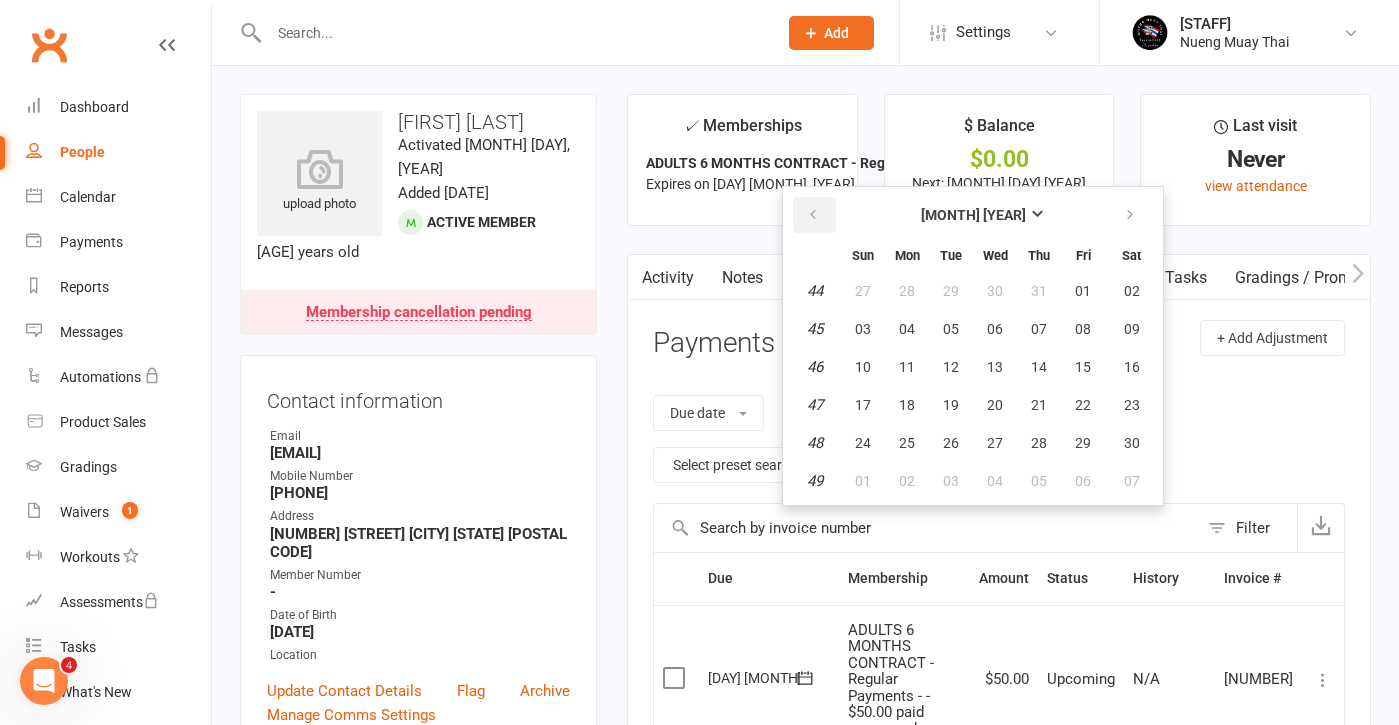 click at bounding box center [813, 215] 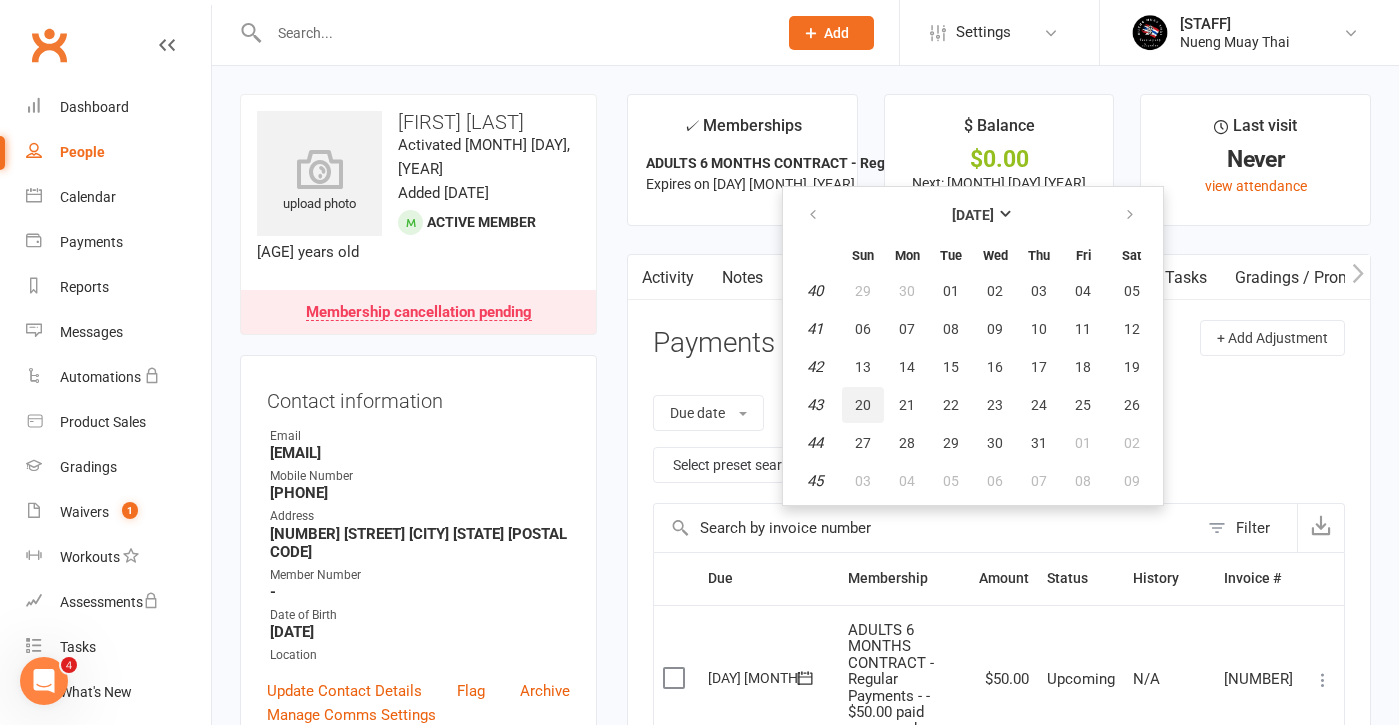 click on "20" at bounding box center [863, 405] 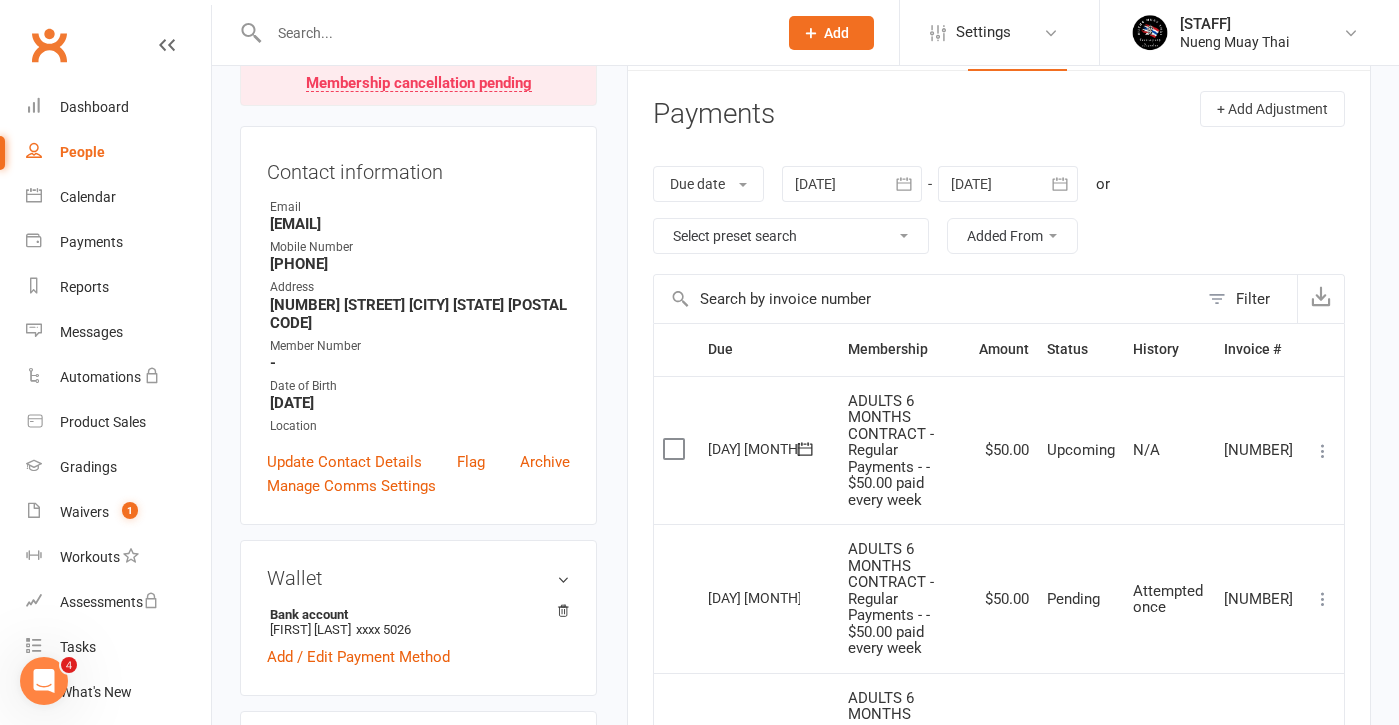 scroll, scrollTop: 218, scrollLeft: 0, axis: vertical 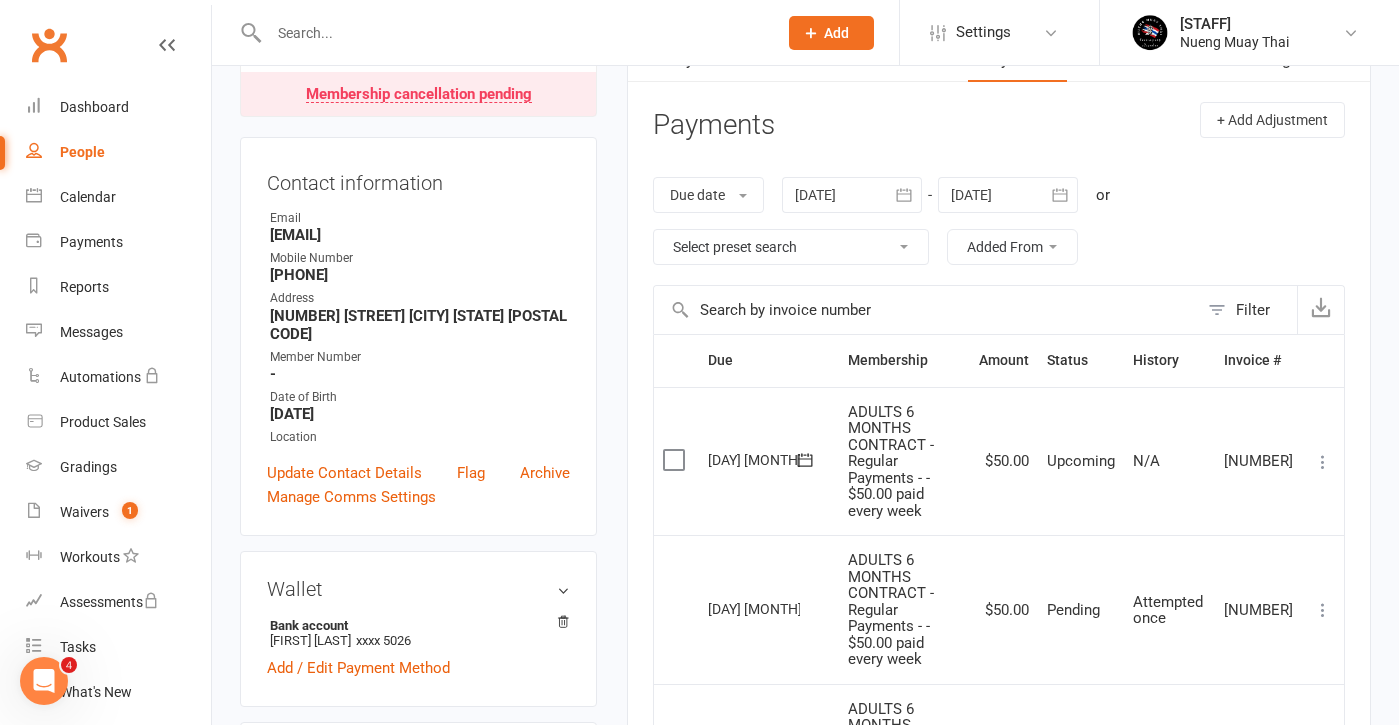 click at bounding box center (1323, 462) 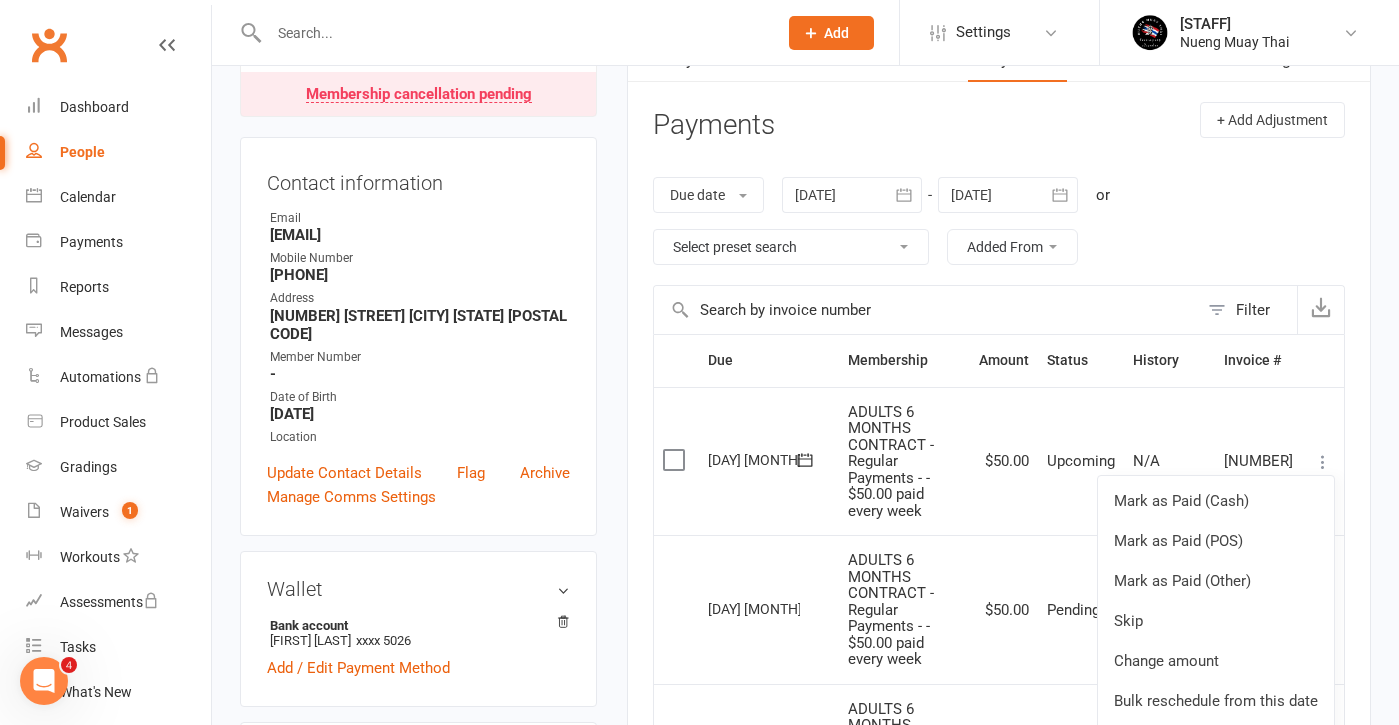 click on "$50.00" at bounding box center (1004, 609) 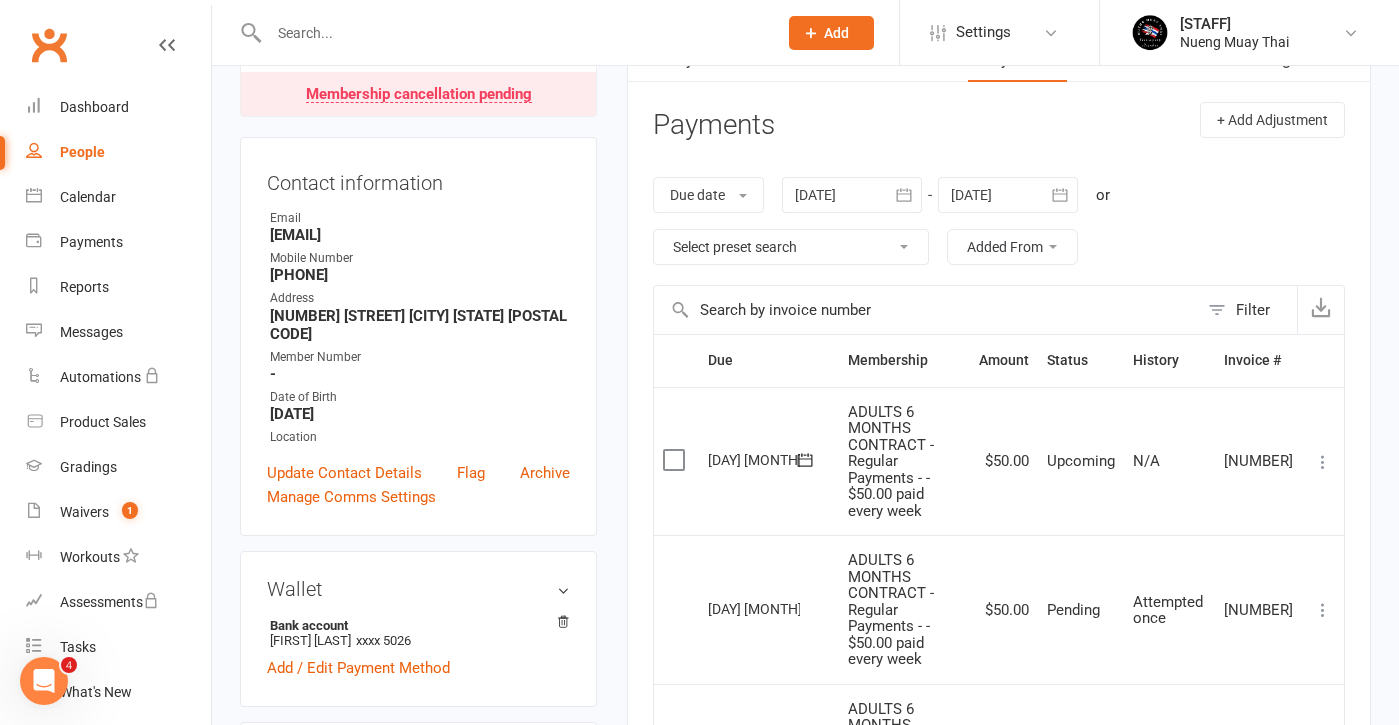 click at bounding box center (1323, 462) 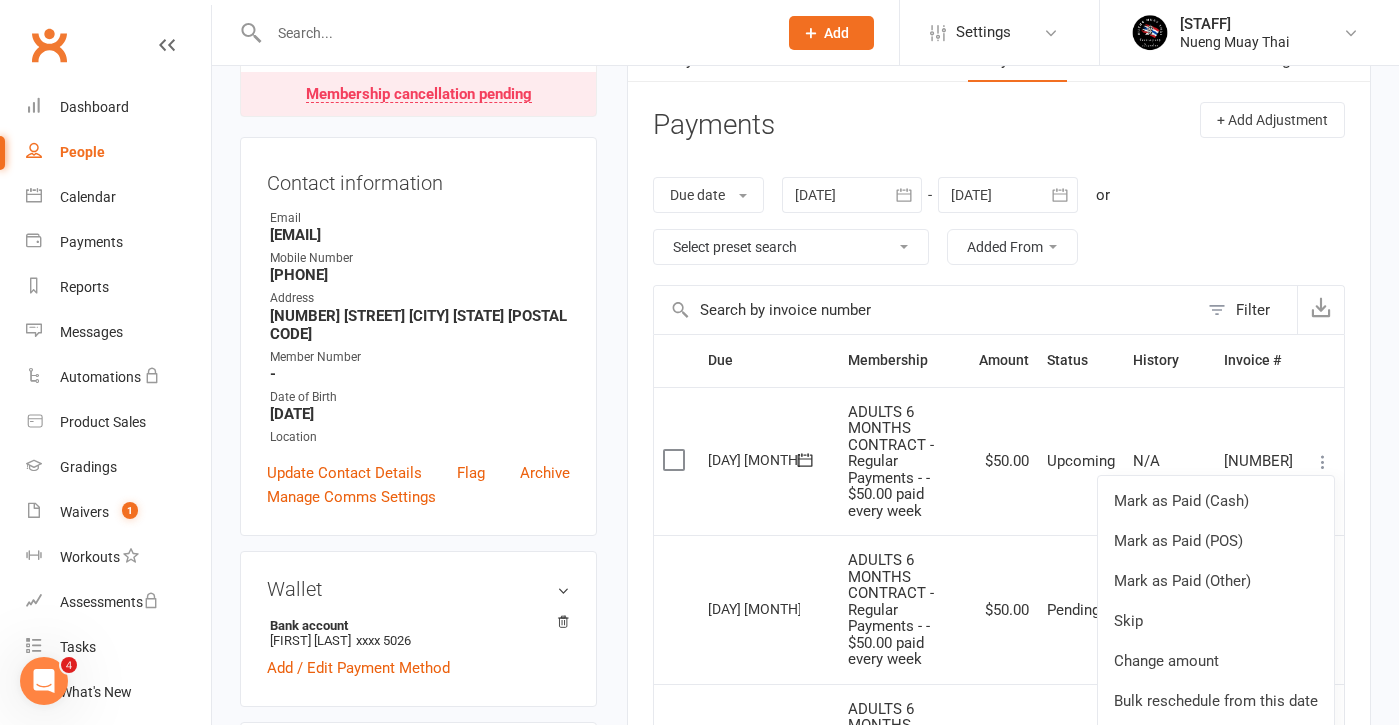 click on "$50.00" at bounding box center [1004, 758] 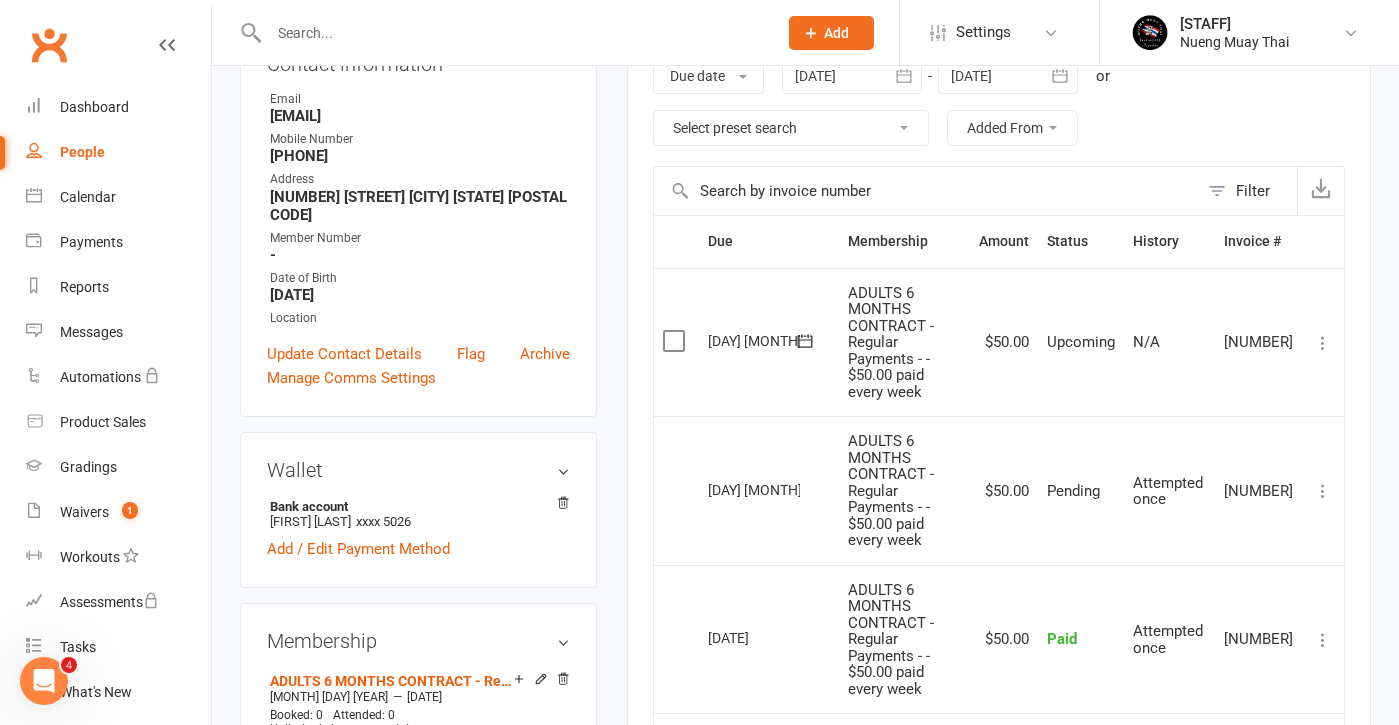 scroll, scrollTop: 371, scrollLeft: 0, axis: vertical 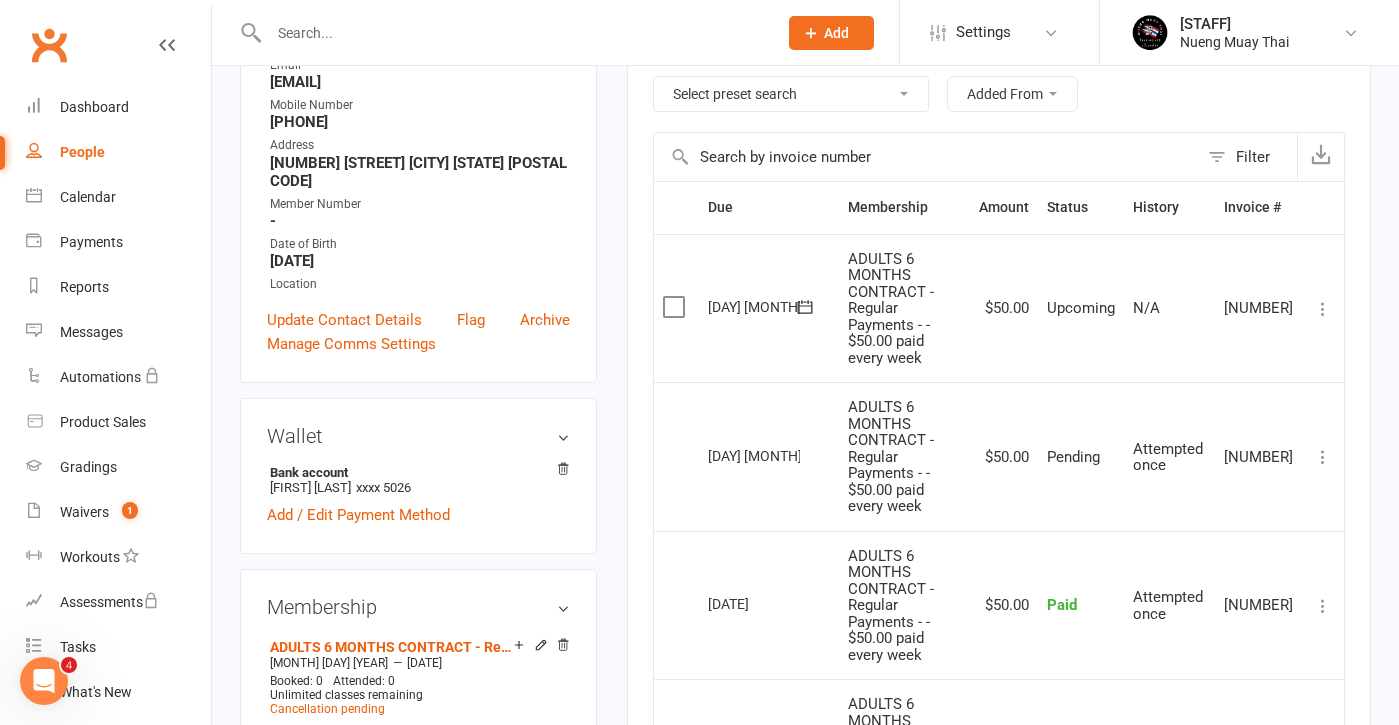 click at bounding box center [1323, 309] 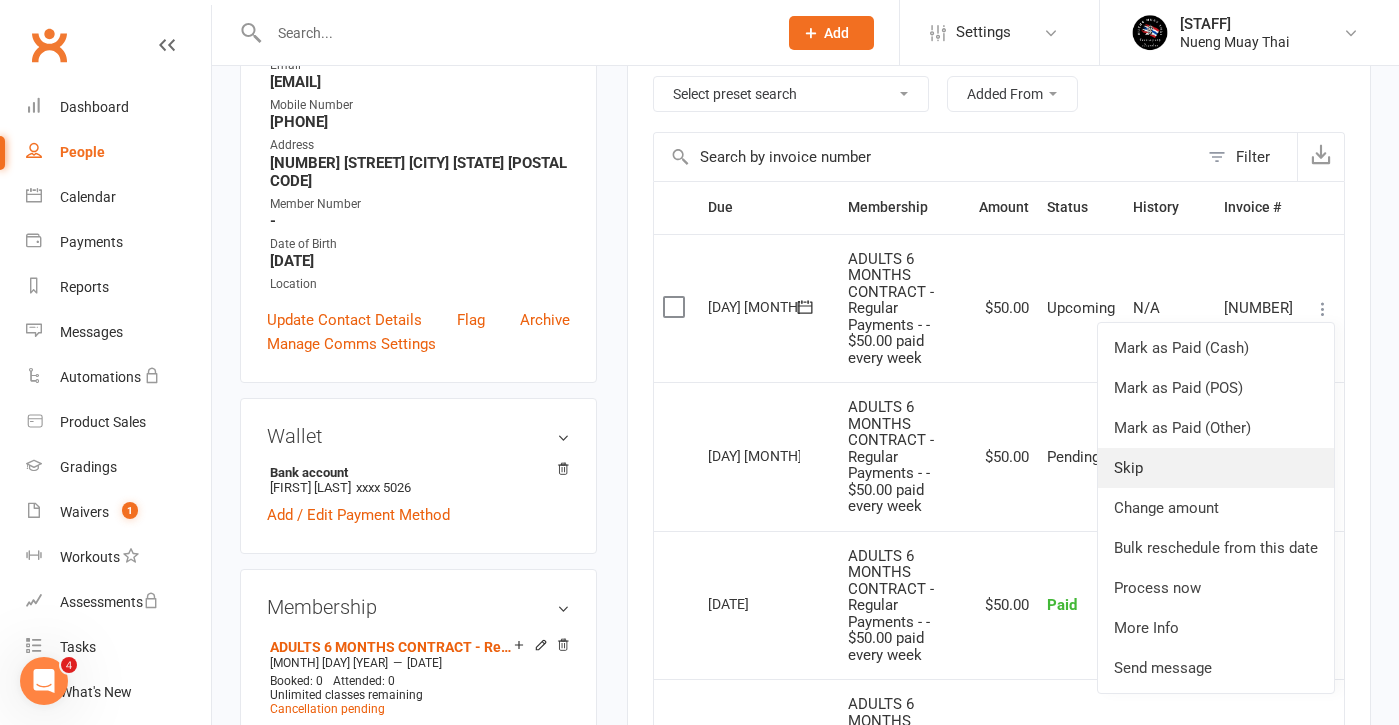 click on "Skip" at bounding box center [1216, 468] 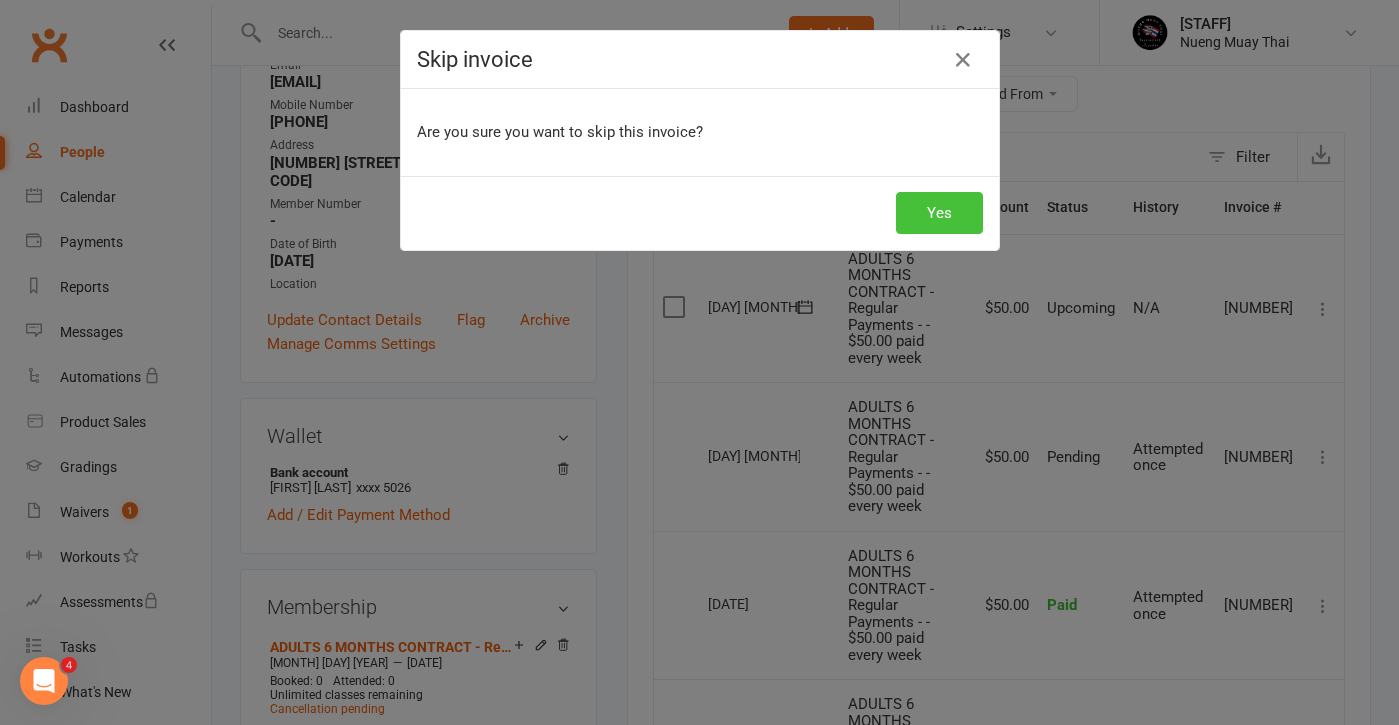 click on "Yes" at bounding box center (939, 213) 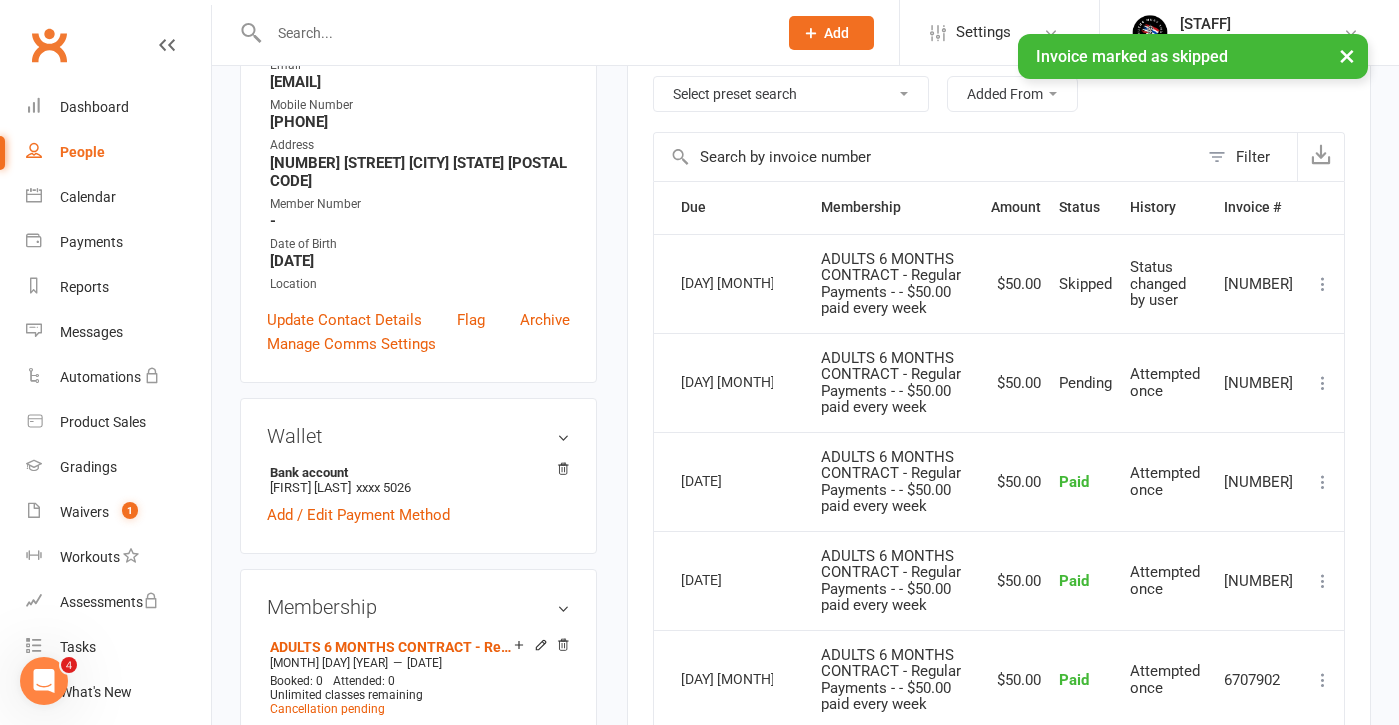 click at bounding box center [1323, 284] 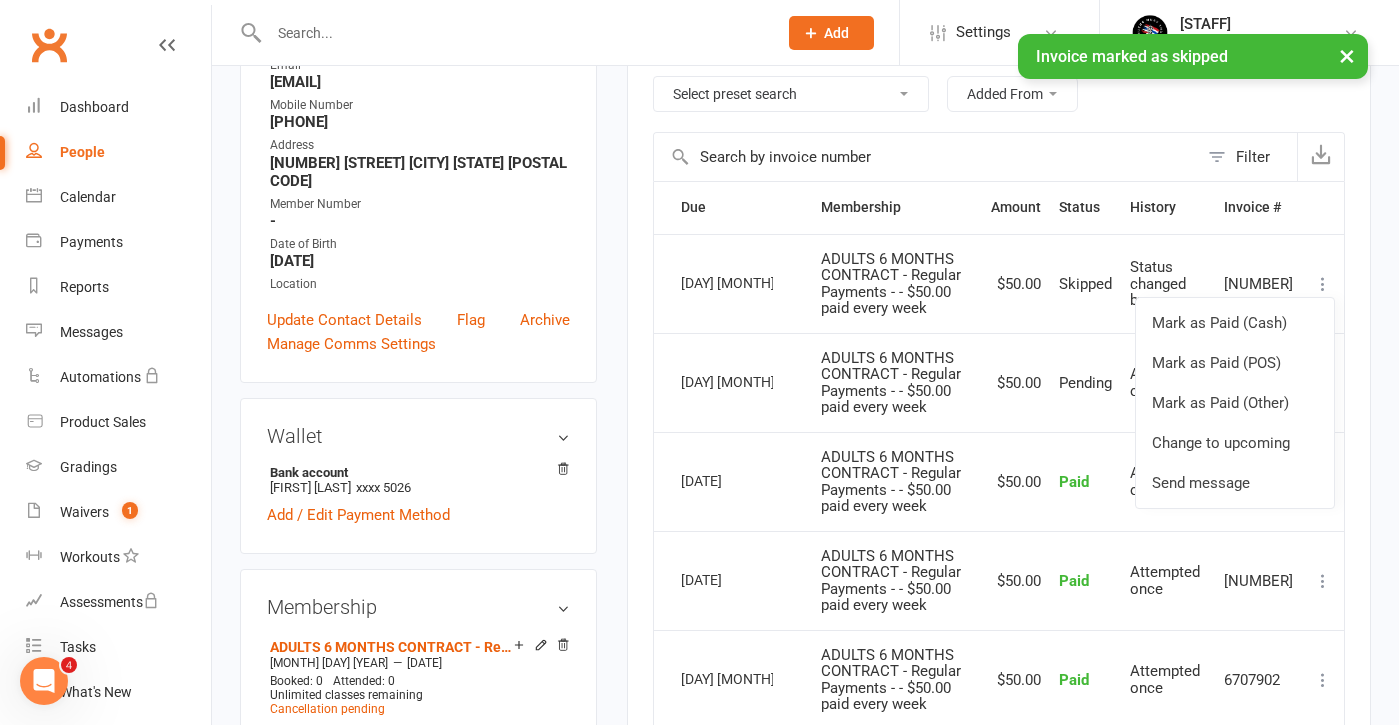 click on "ADULTS 6 MONTHS CONTRACT - Regular Payments - - $50.00 paid every week" at bounding box center [897, 481] 